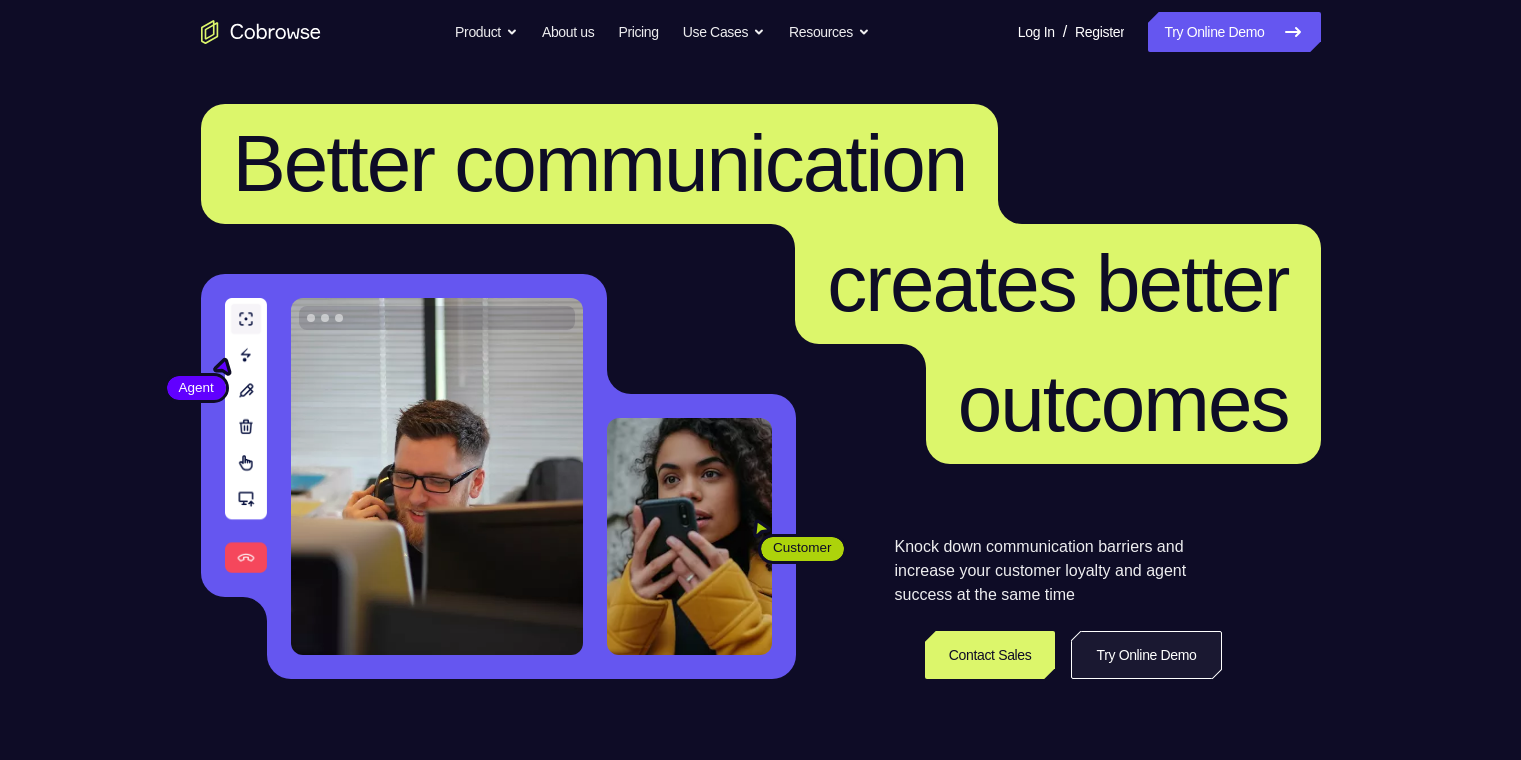 scroll, scrollTop: 500, scrollLeft: 0, axis: vertical 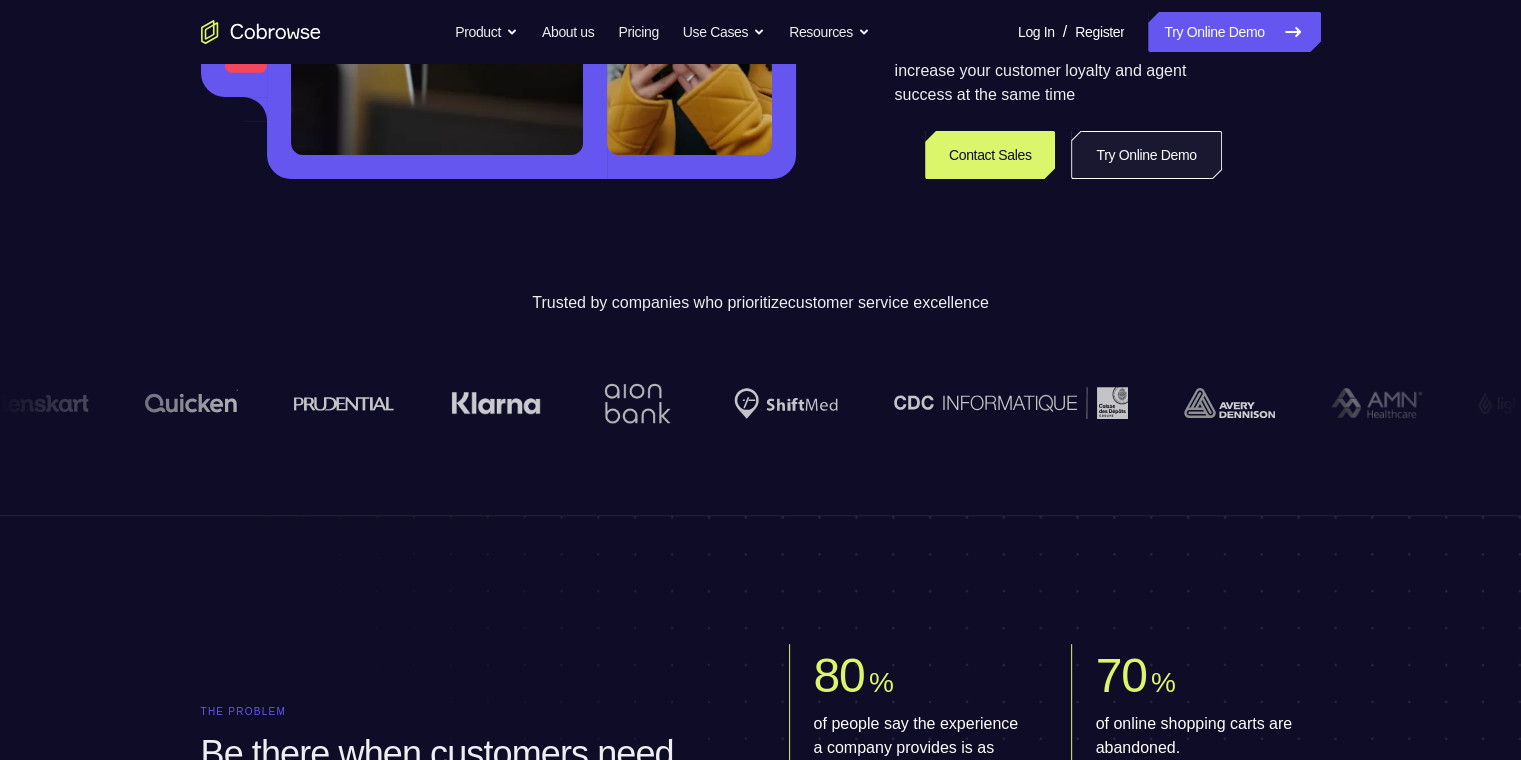 click on "Try Online Demo" at bounding box center [1146, 155] 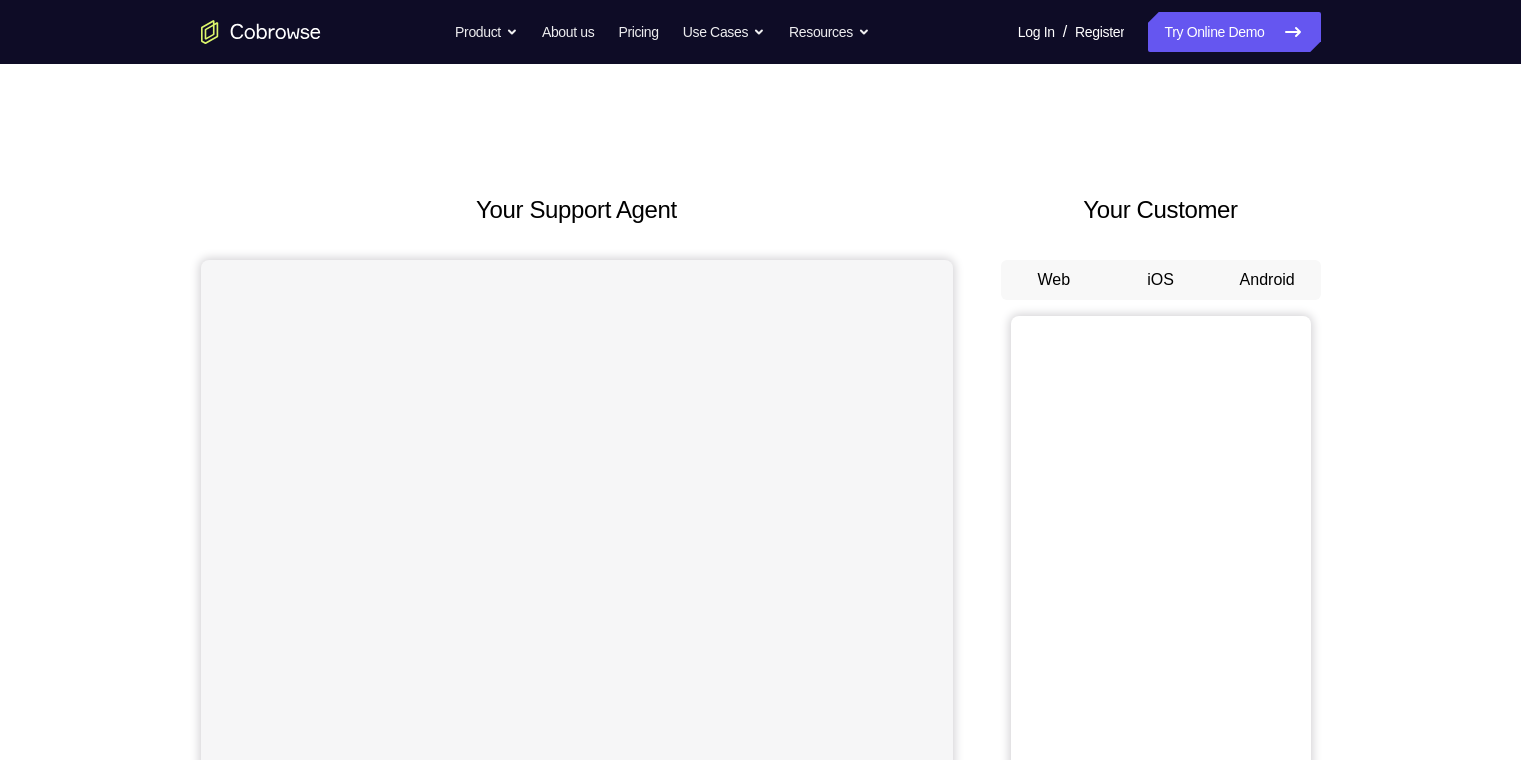 scroll, scrollTop: 0, scrollLeft: 0, axis: both 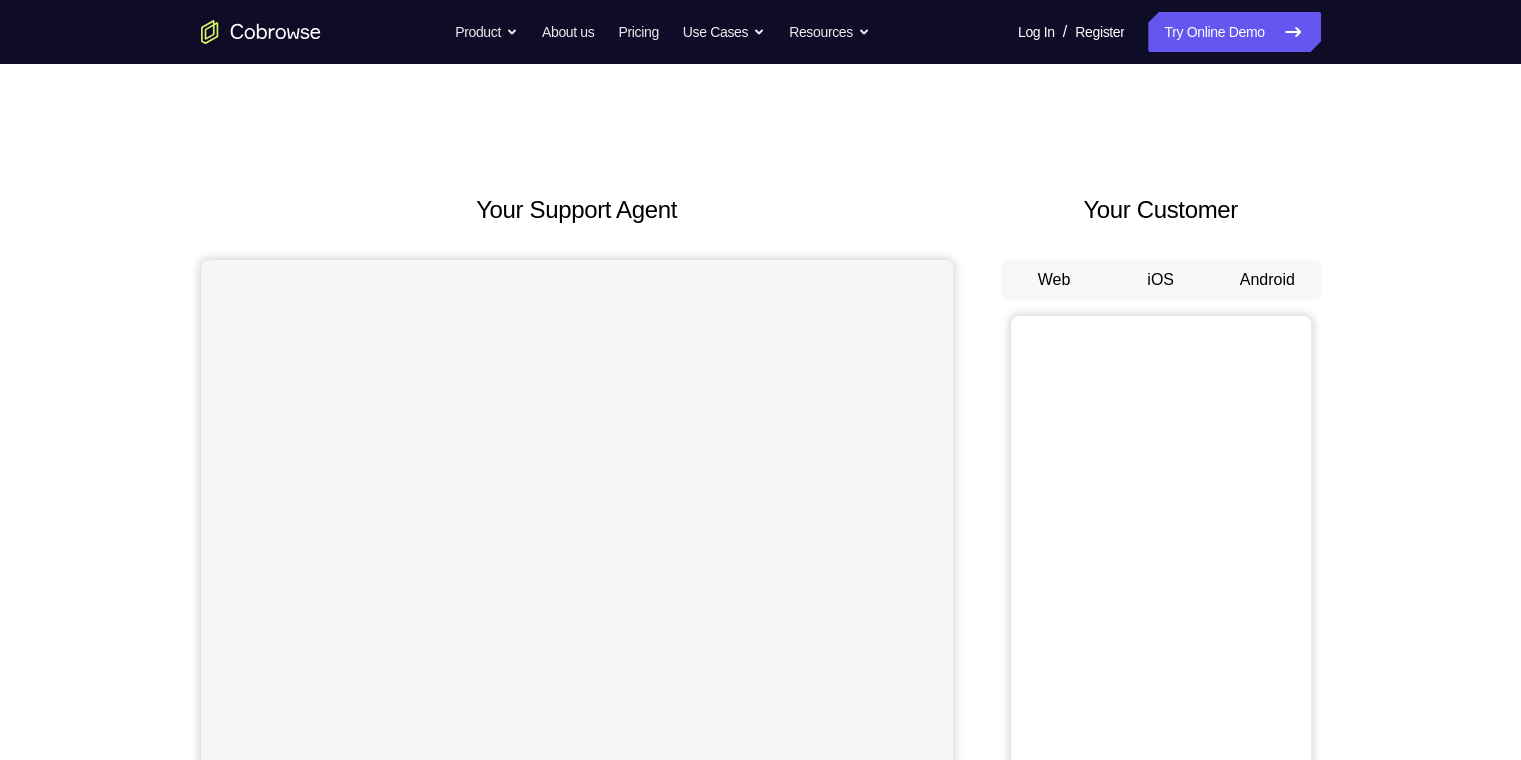 click on "Android" at bounding box center (1267, 280) 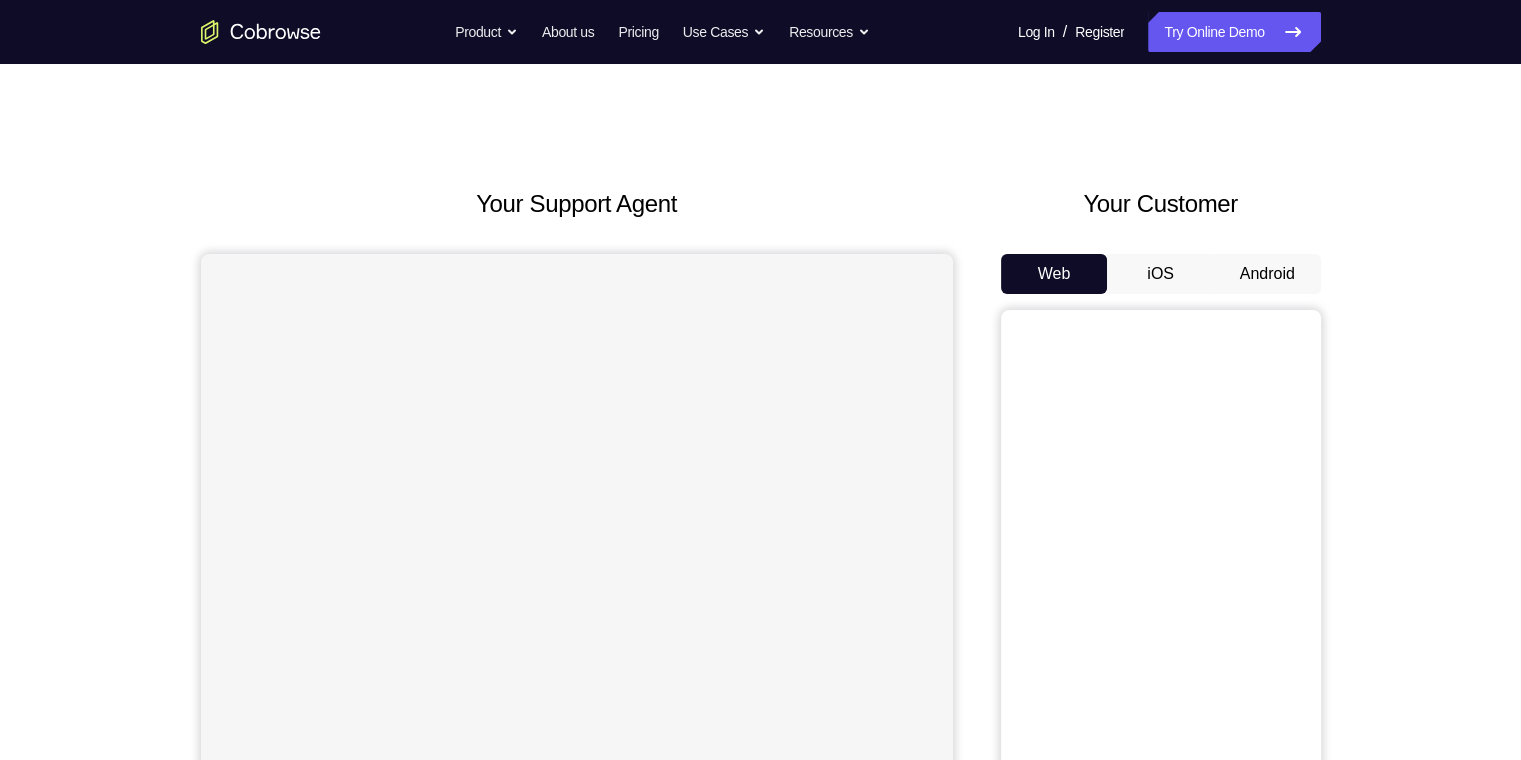 scroll, scrollTop: 200, scrollLeft: 0, axis: vertical 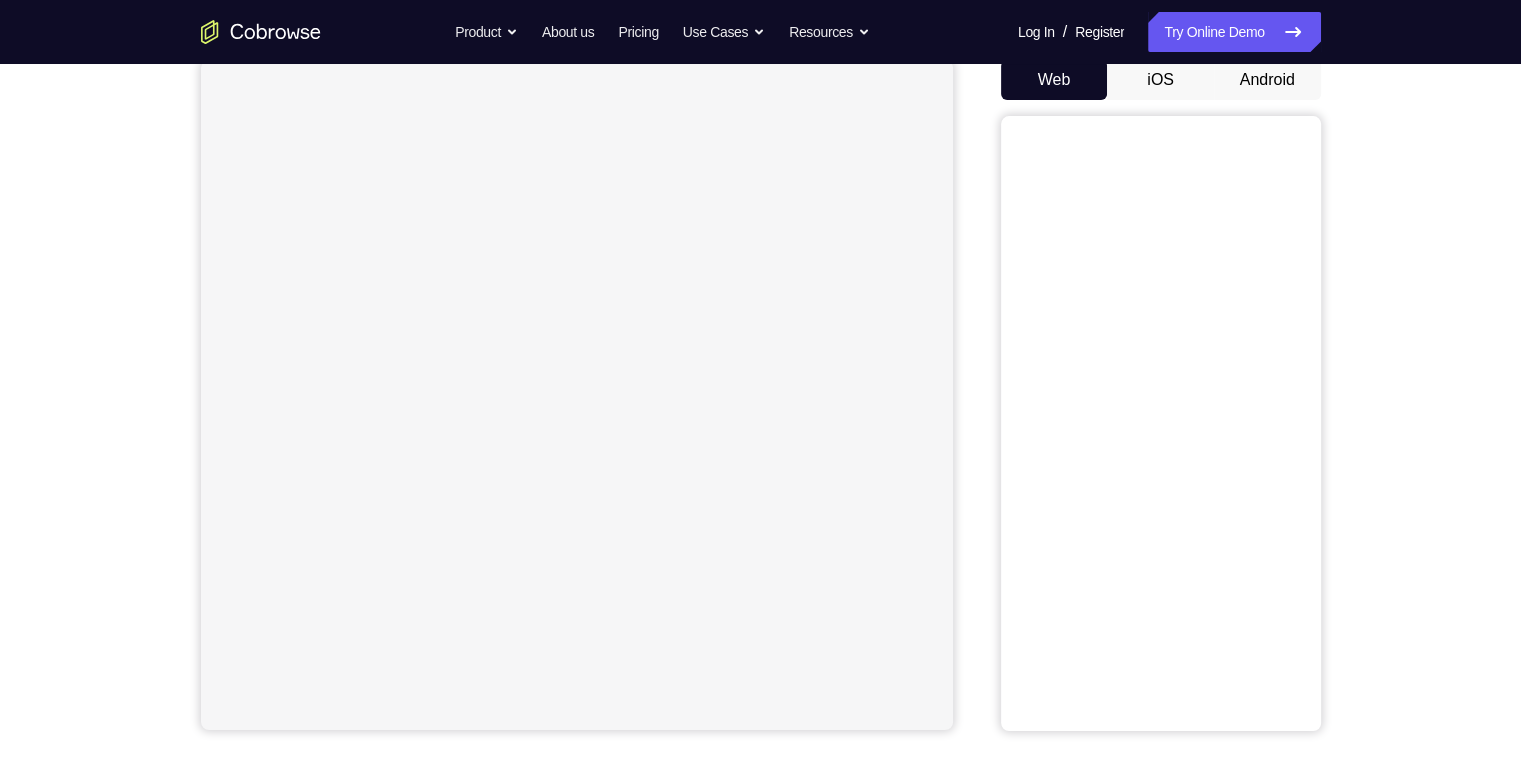 click on "Android" at bounding box center [1267, 80] 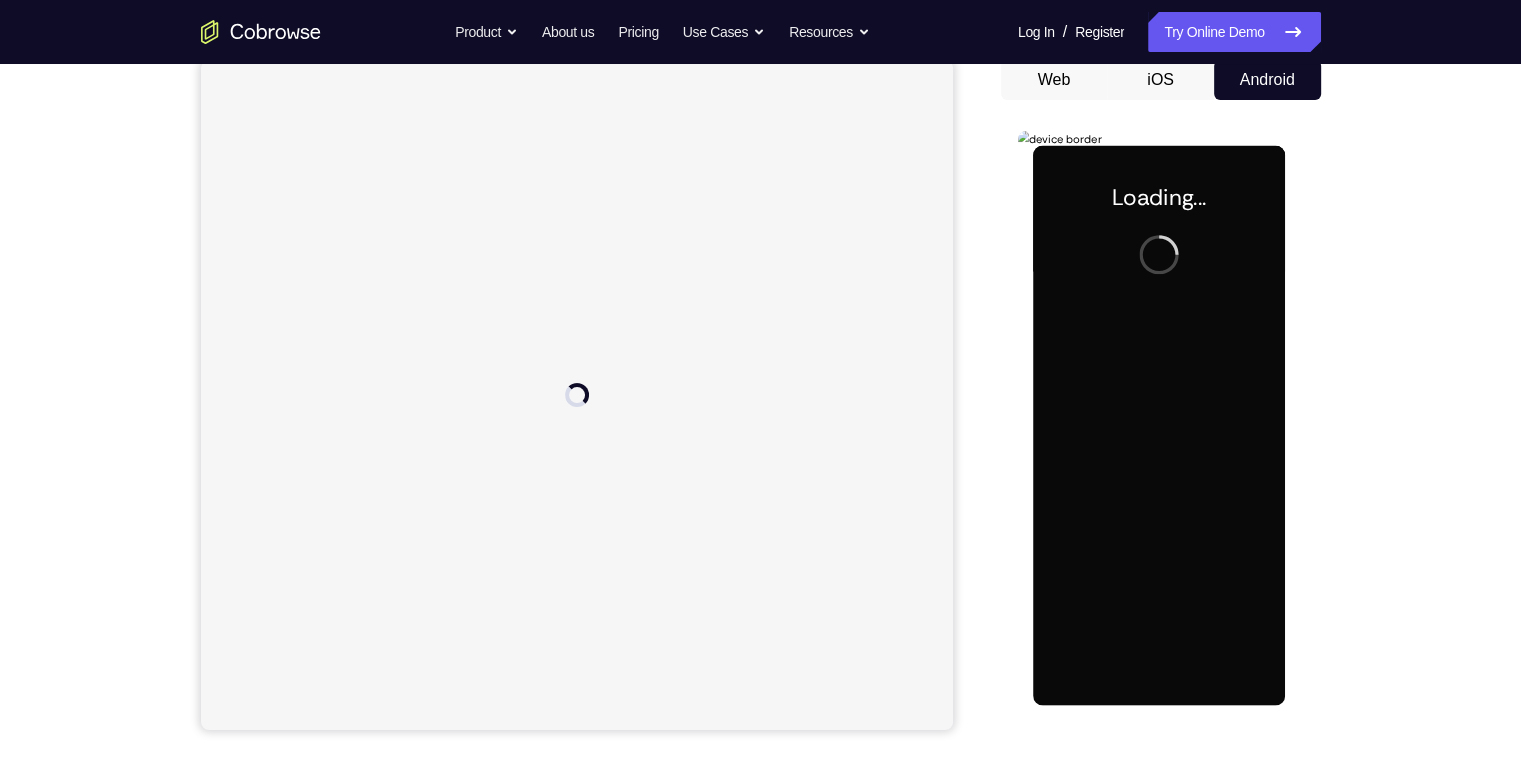 scroll, scrollTop: 0, scrollLeft: 0, axis: both 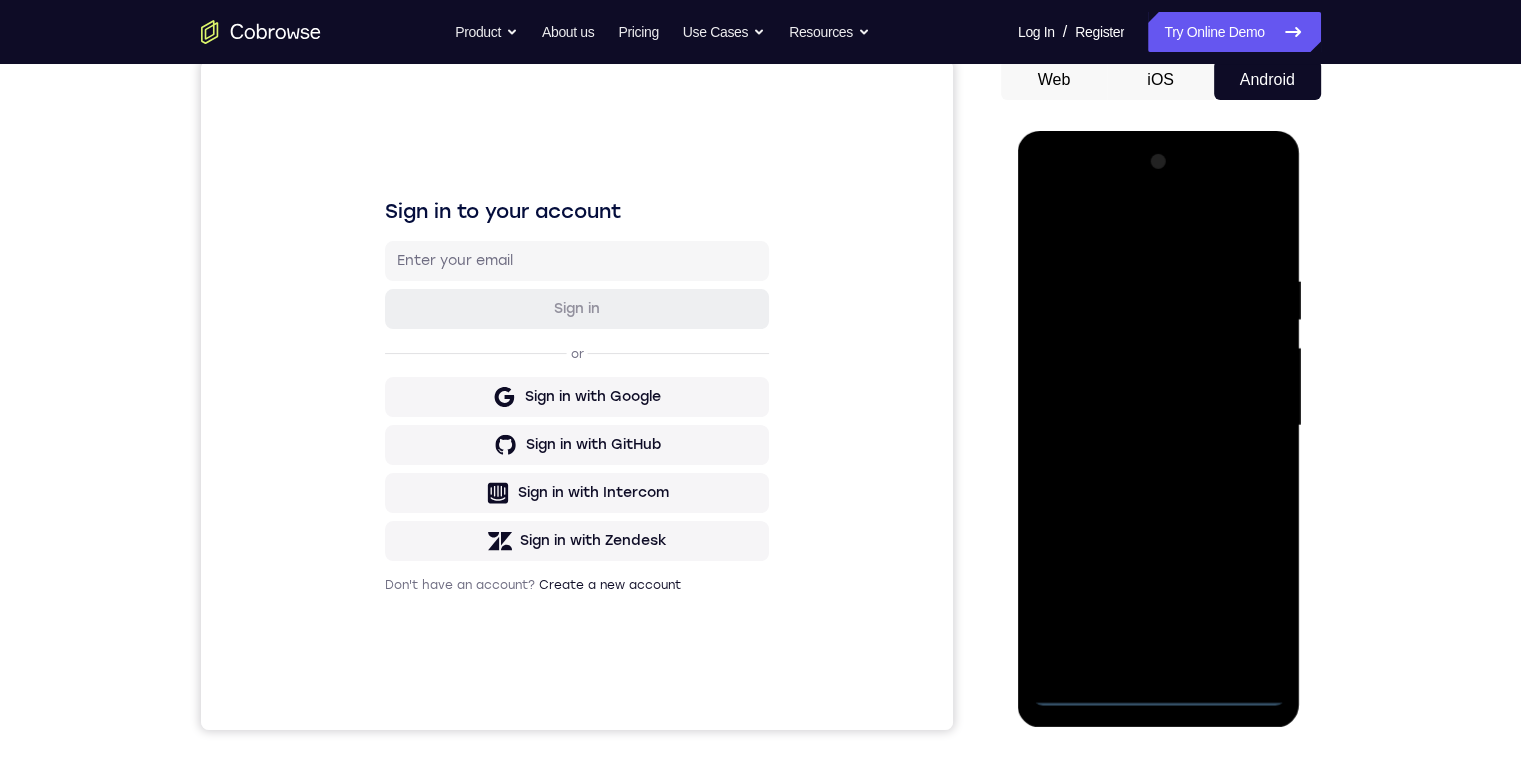 drag, startPoint x: 1148, startPoint y: 686, endPoint x: 1061, endPoint y: 665, distance: 89.498604 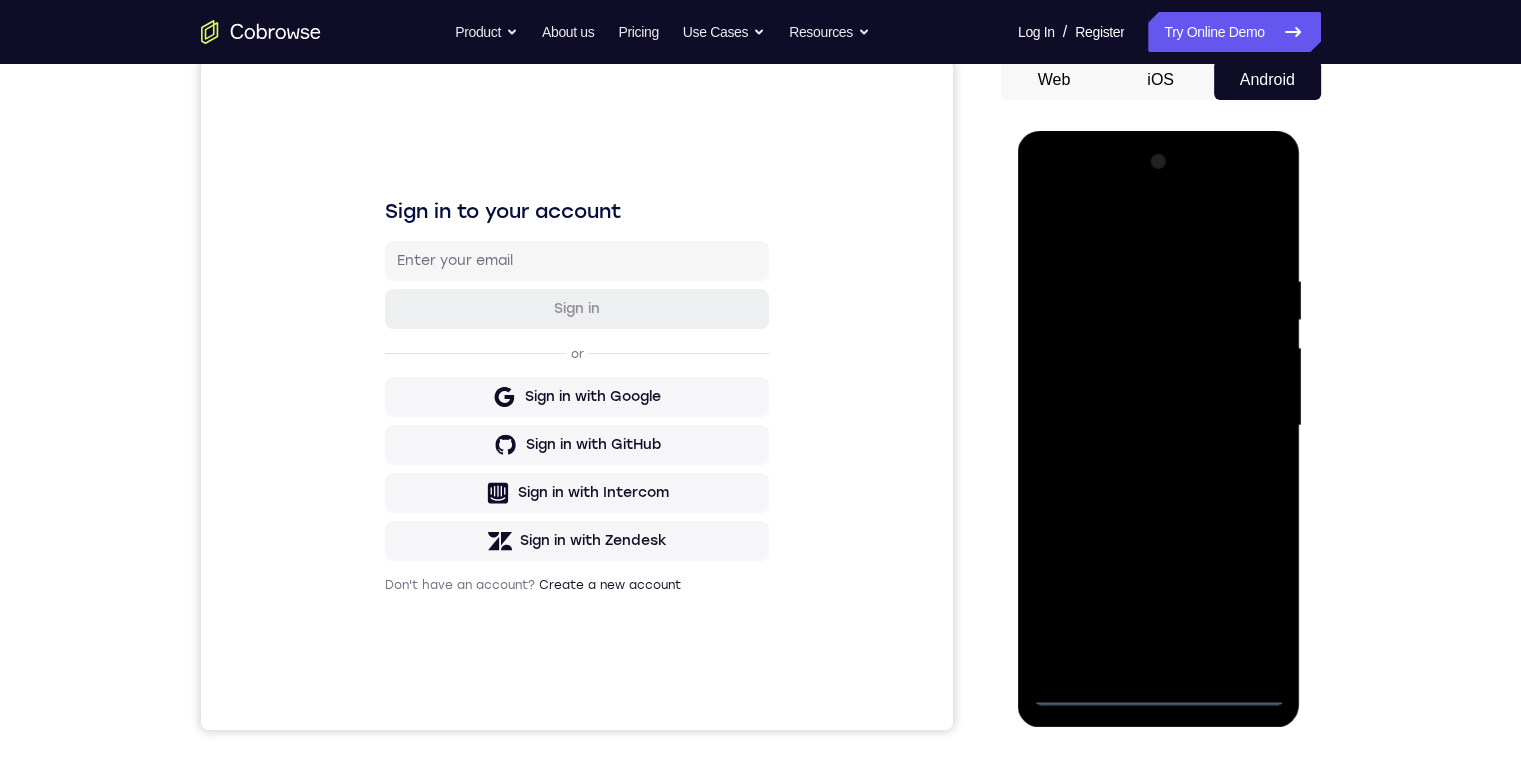 drag, startPoint x: 1213, startPoint y: 536, endPoint x: 1154, endPoint y: 436, distance: 116.10771 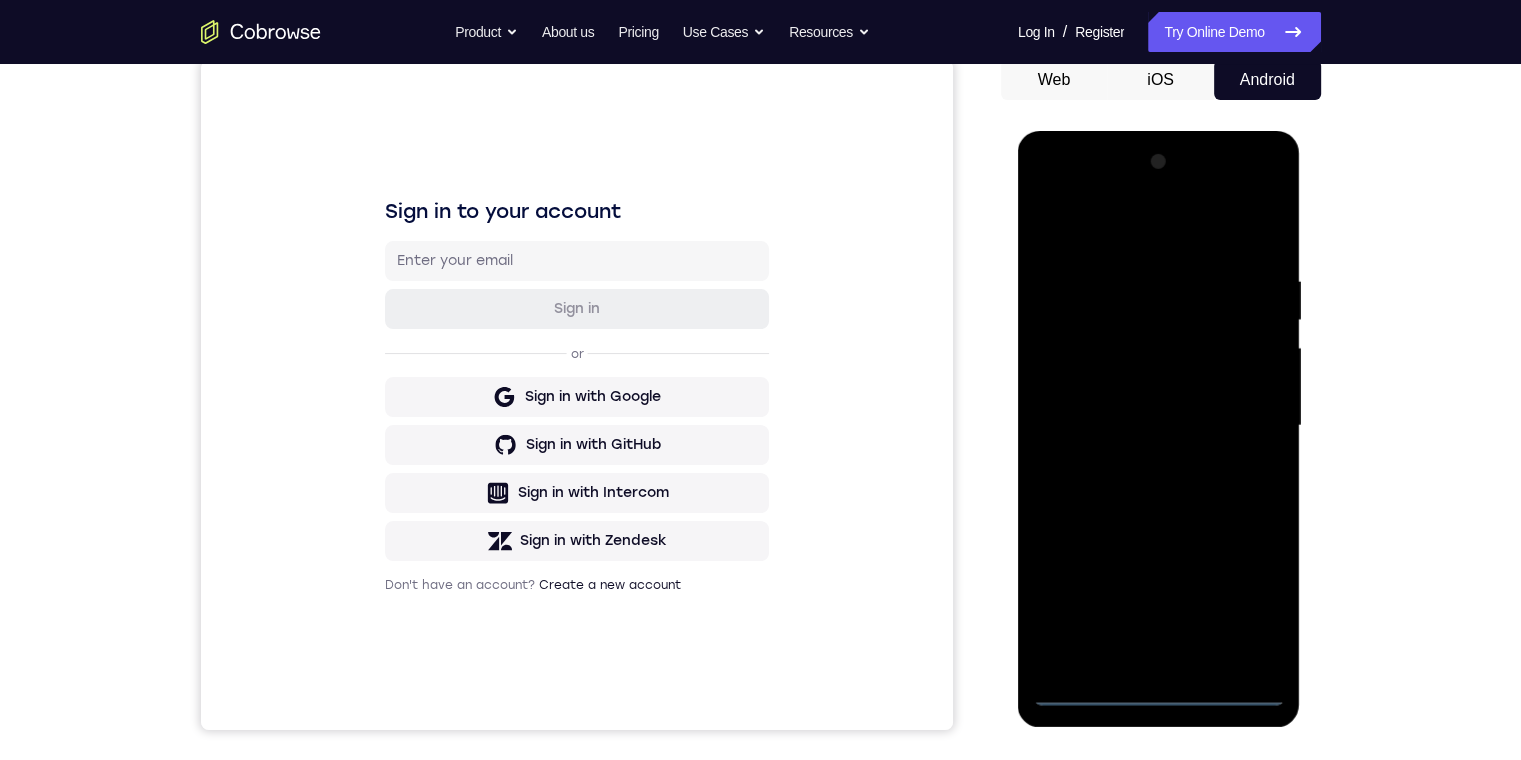 click at bounding box center (1159, 426) 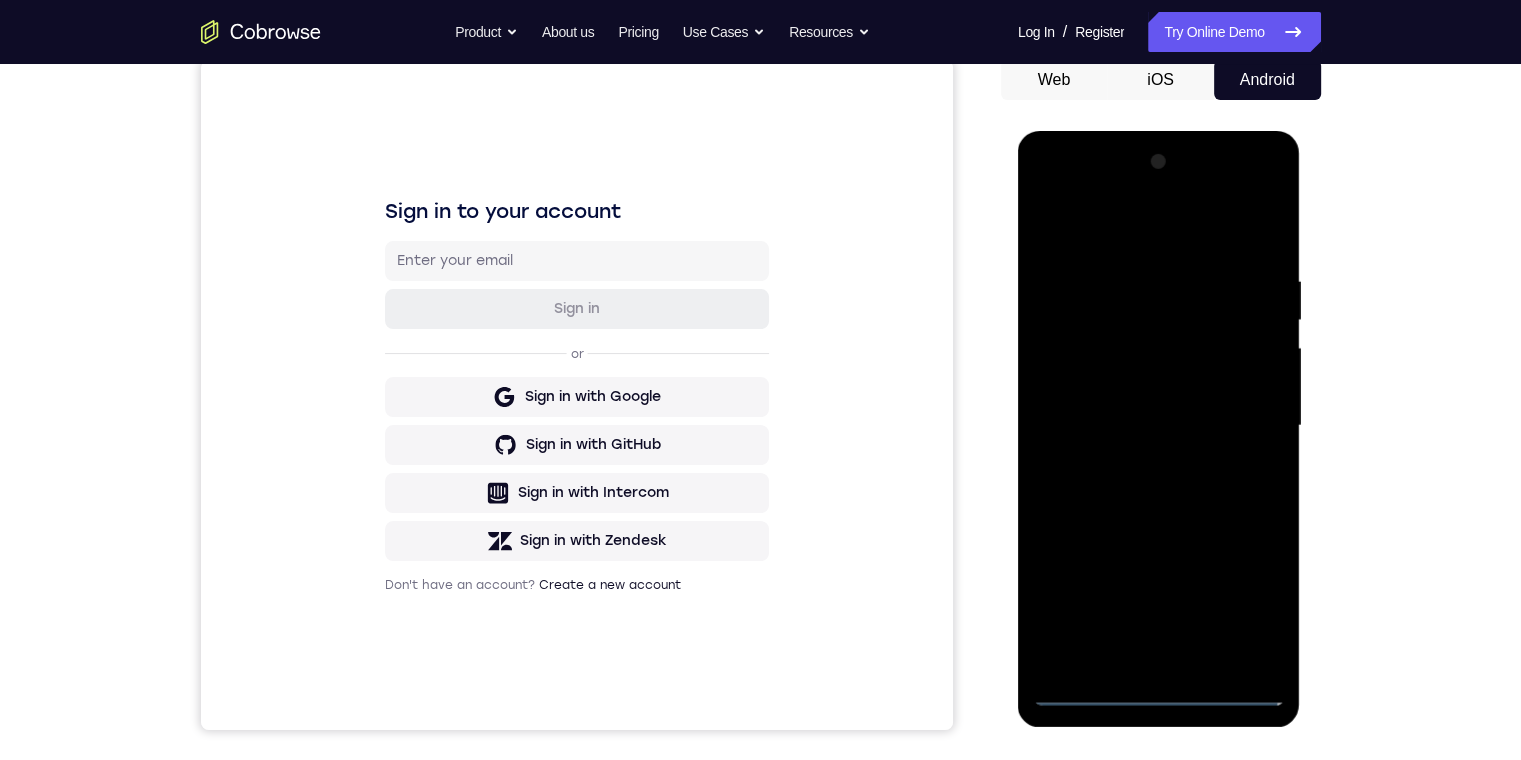 click at bounding box center [1159, 426] 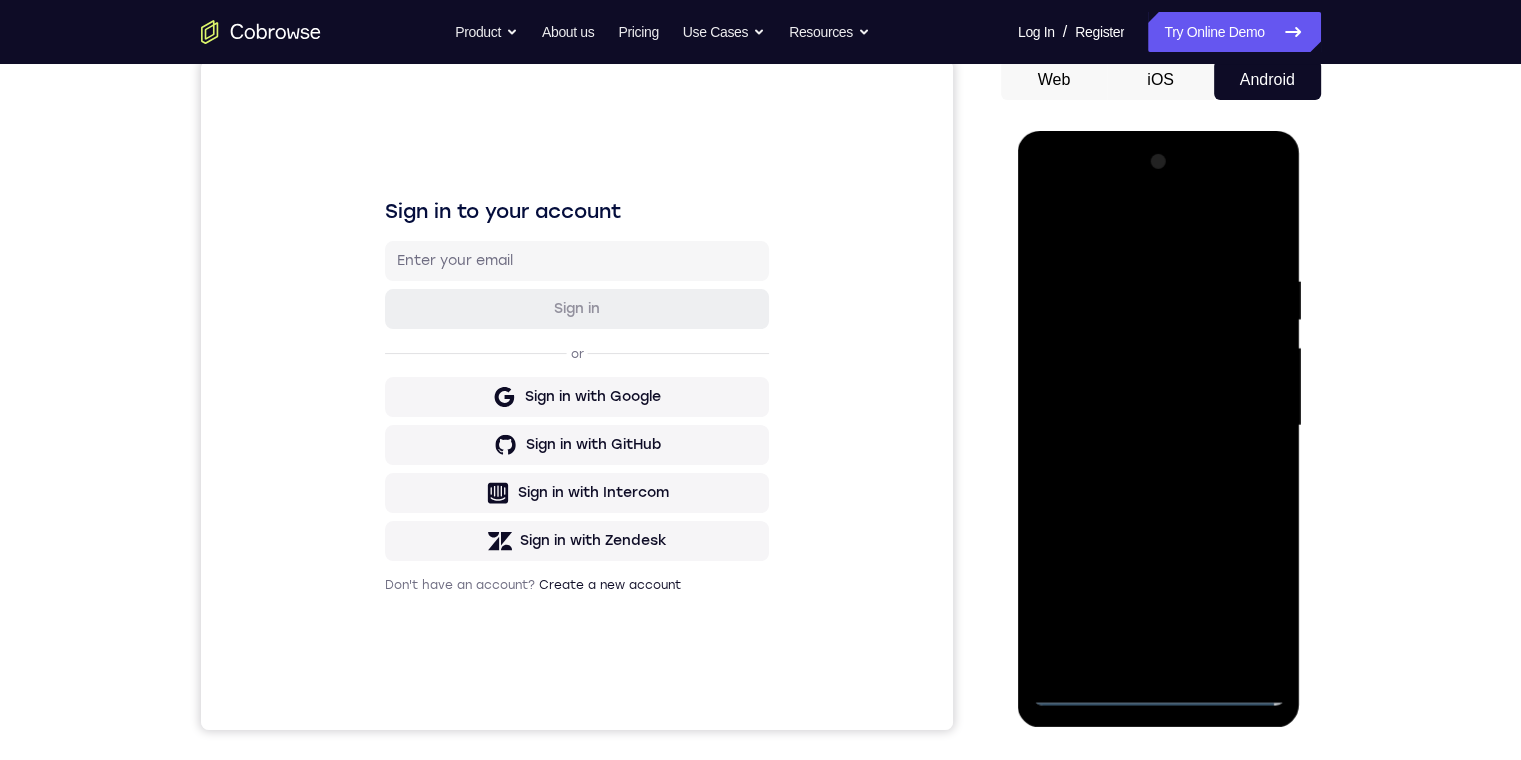 click at bounding box center (1159, 426) 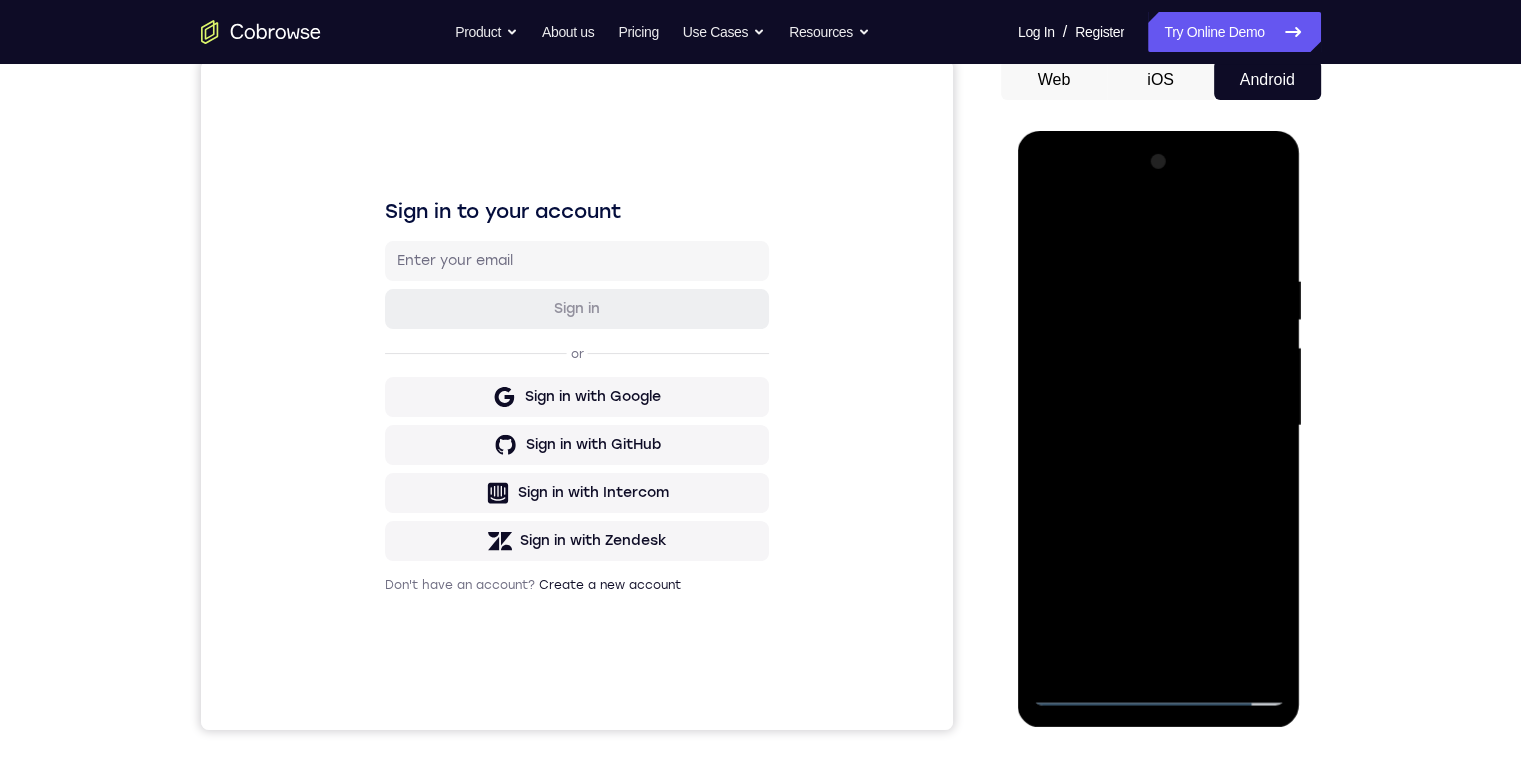 click at bounding box center (1159, 426) 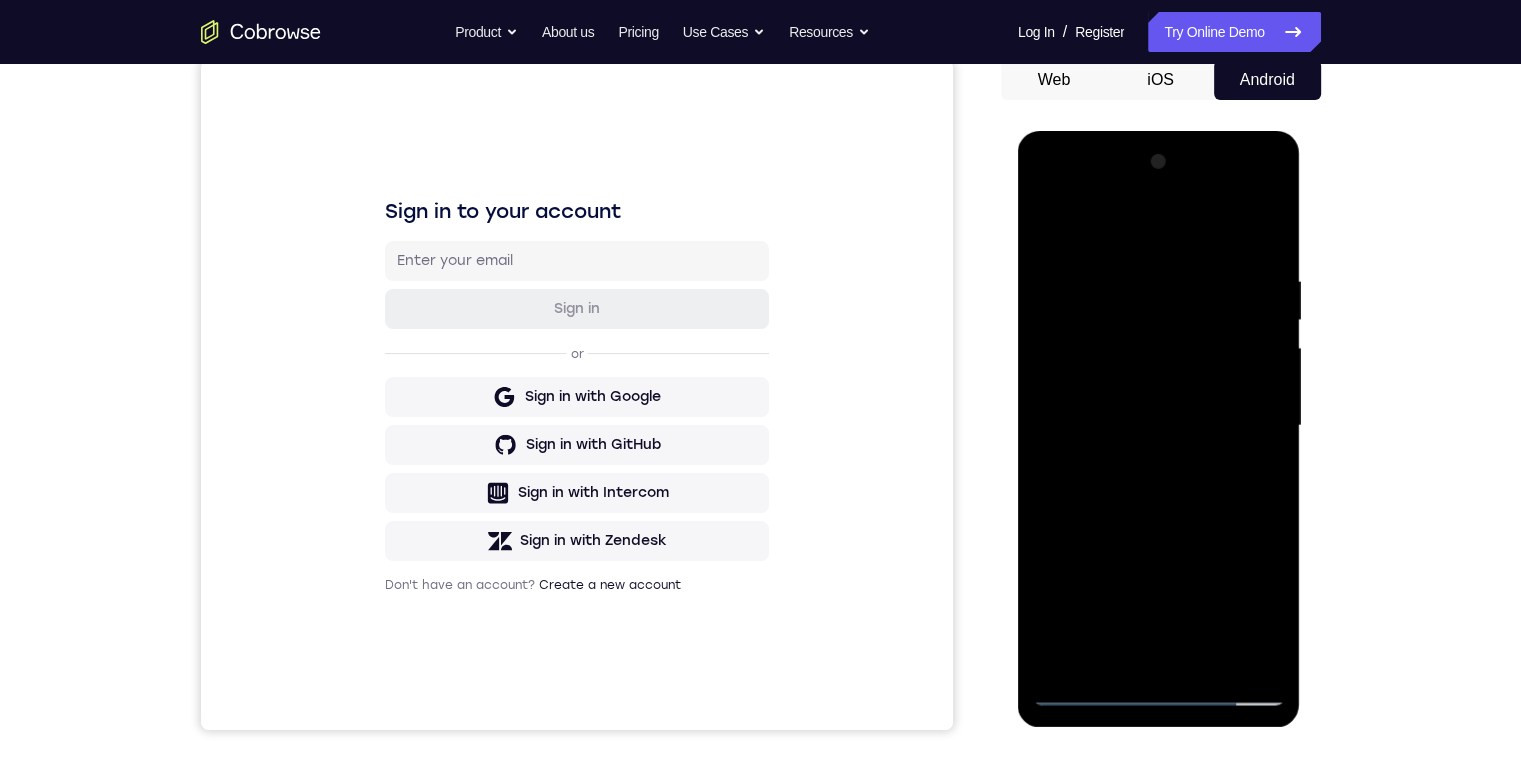 click at bounding box center (1159, 426) 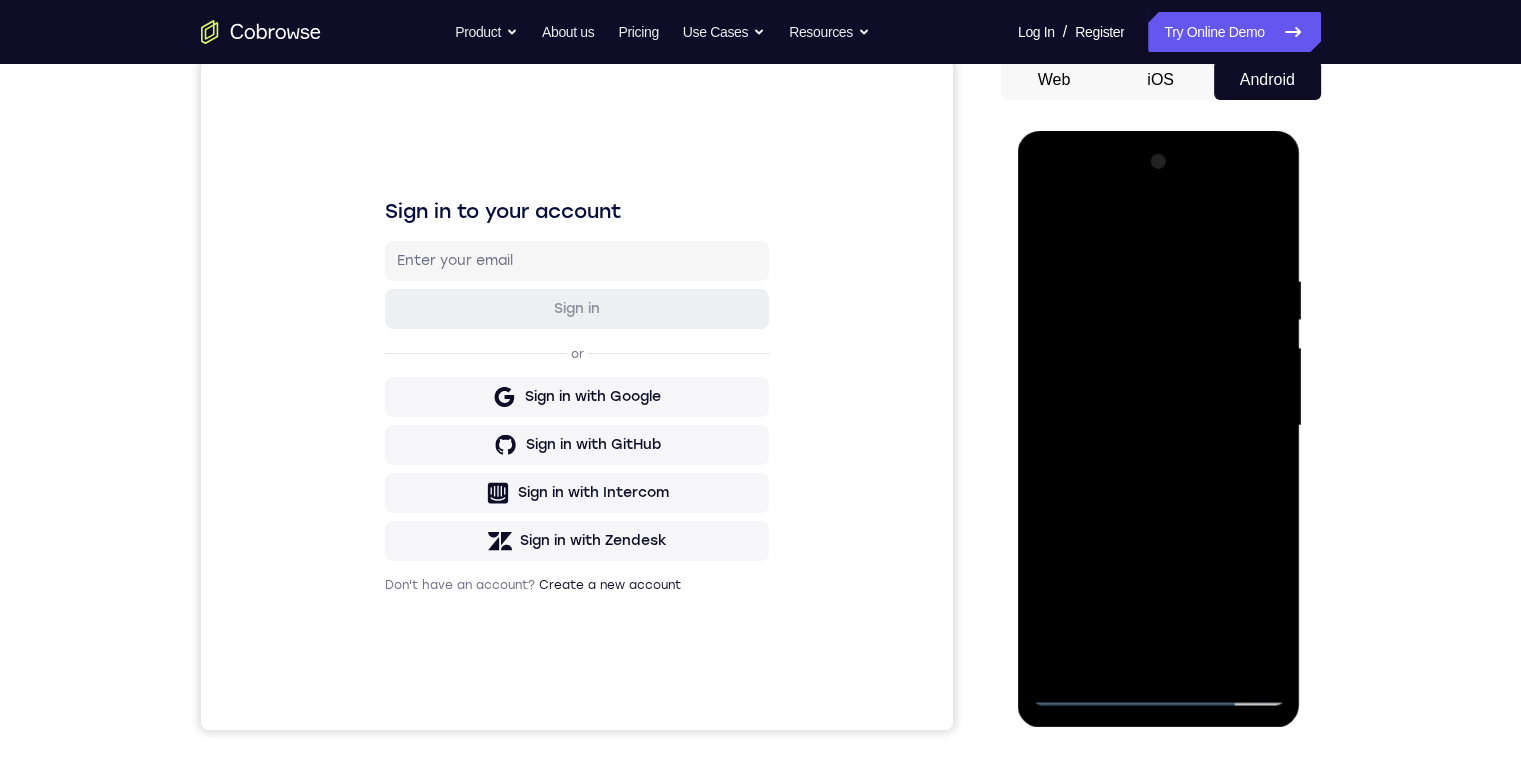 drag, startPoint x: 1246, startPoint y: 326, endPoint x: 1973, endPoint y: 466, distance: 740.35736 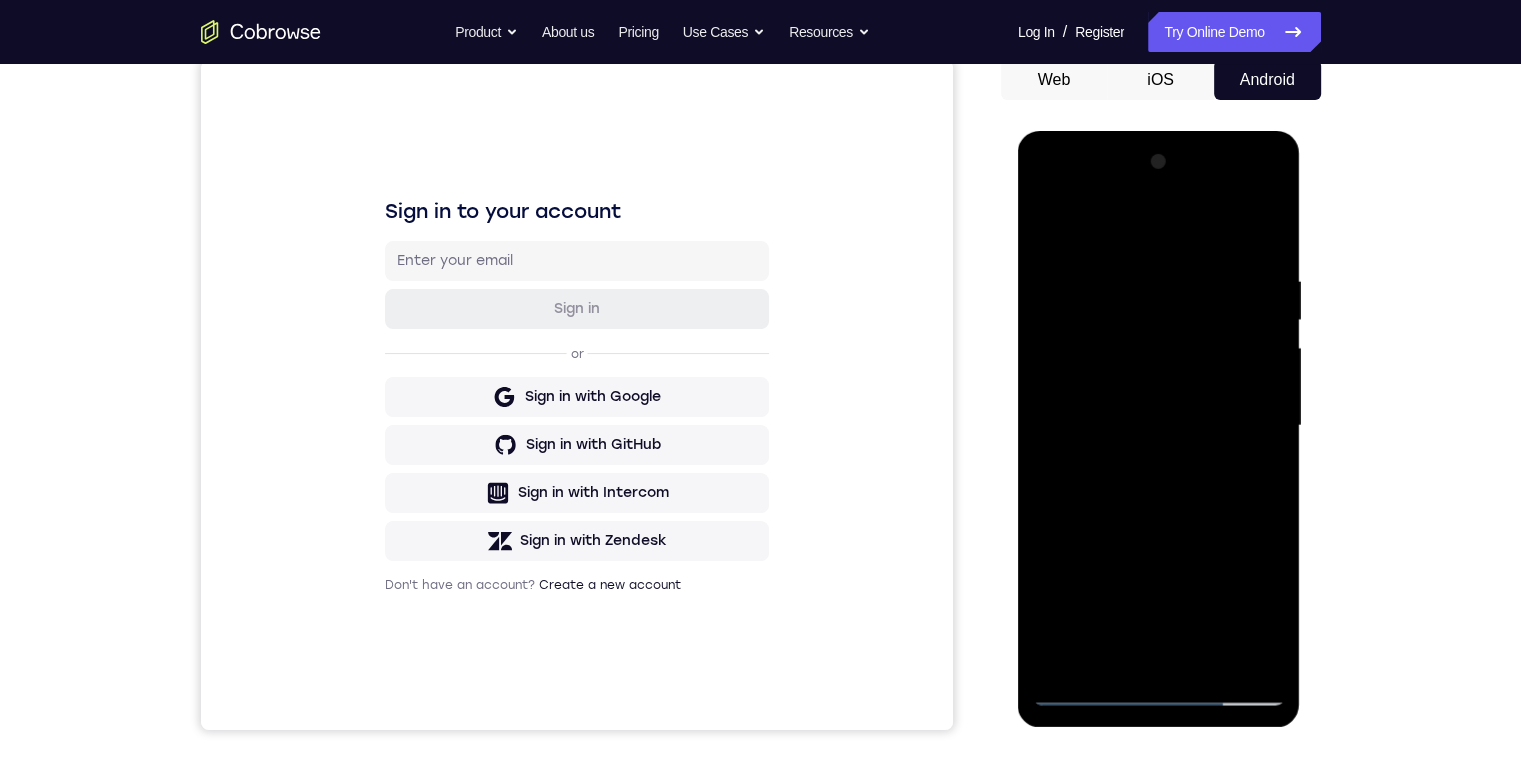 drag, startPoint x: 1265, startPoint y: 650, endPoint x: 1045, endPoint y: 617, distance: 222.46123 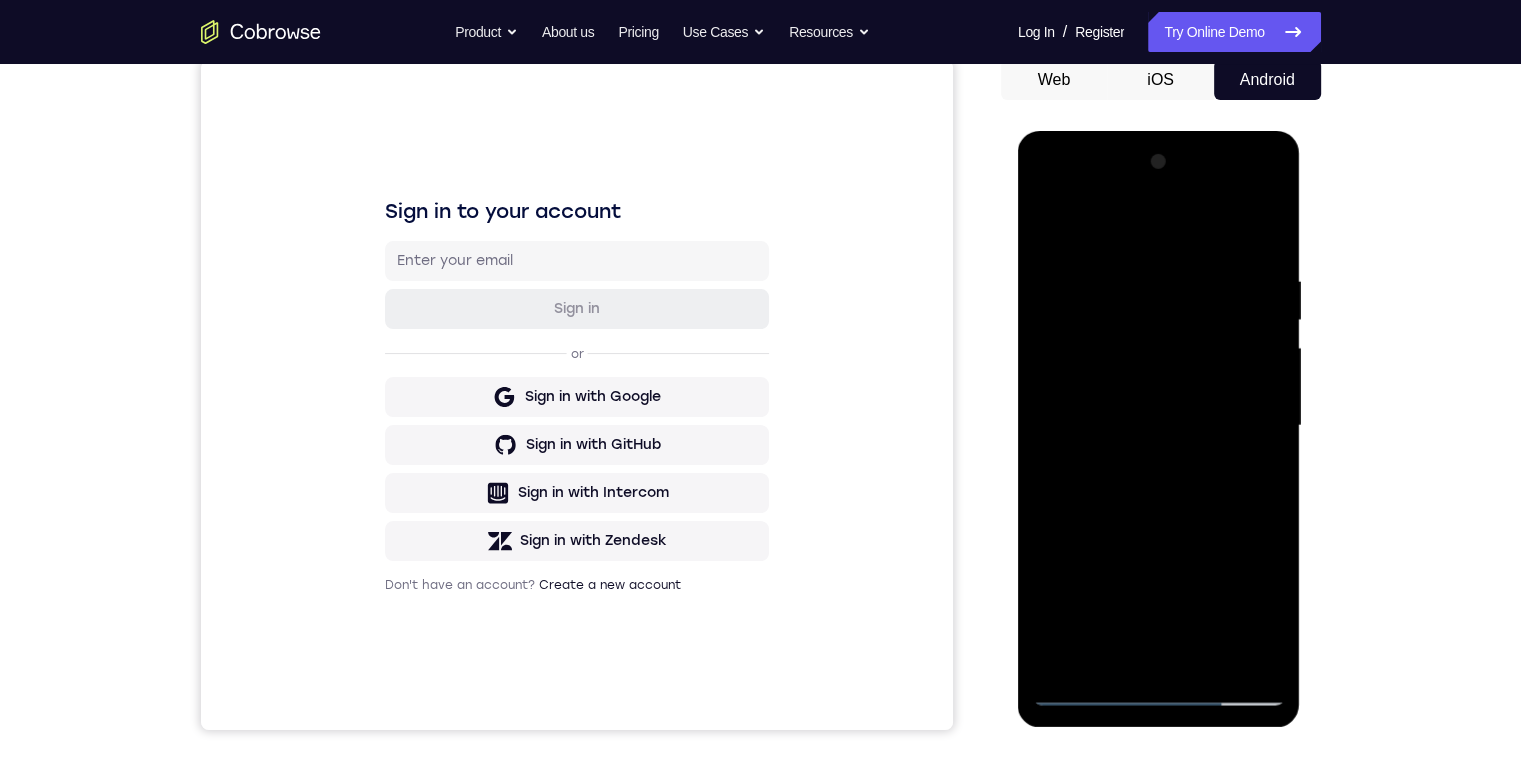 click at bounding box center (1159, 426) 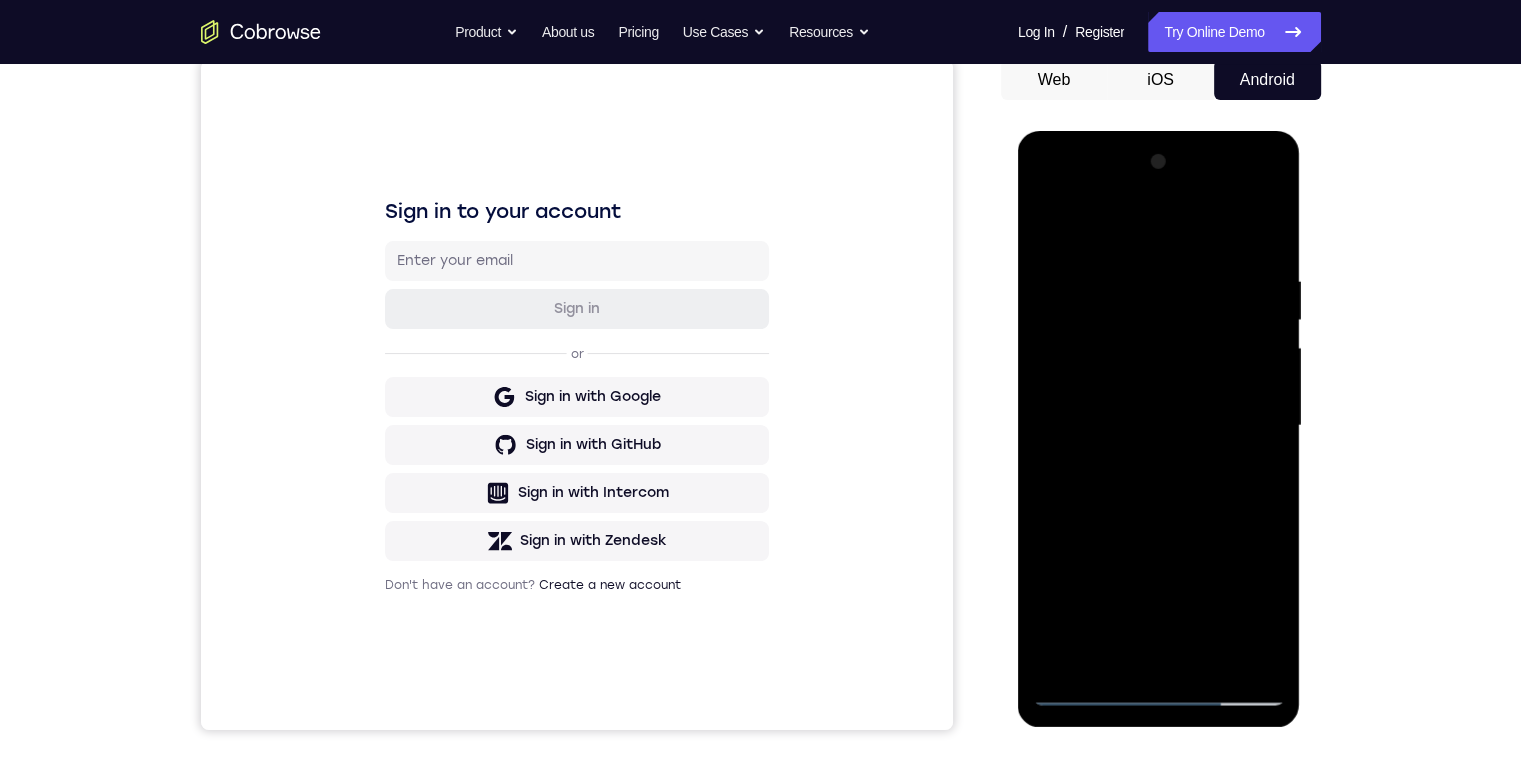 click at bounding box center (1159, 426) 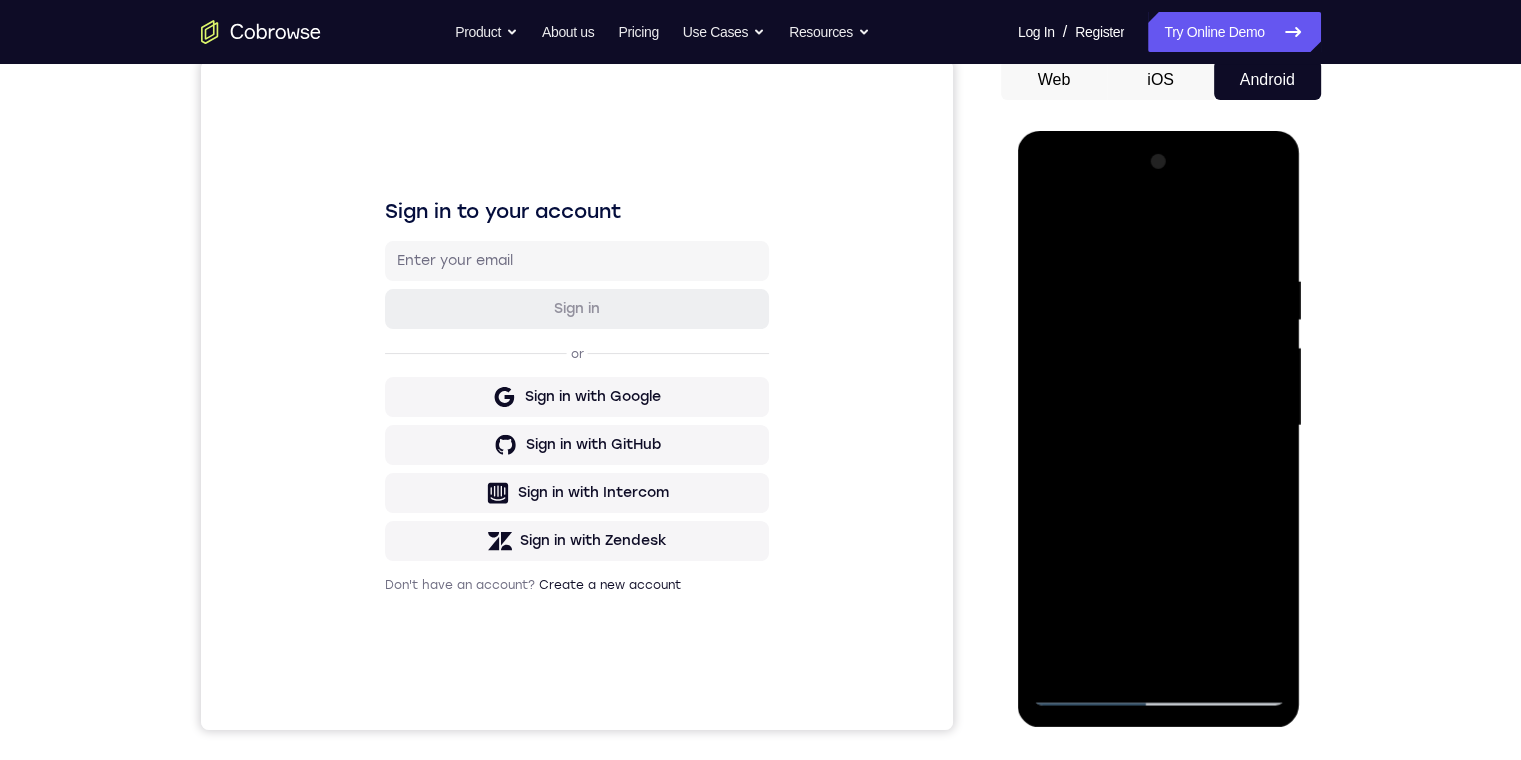 click at bounding box center [1159, 426] 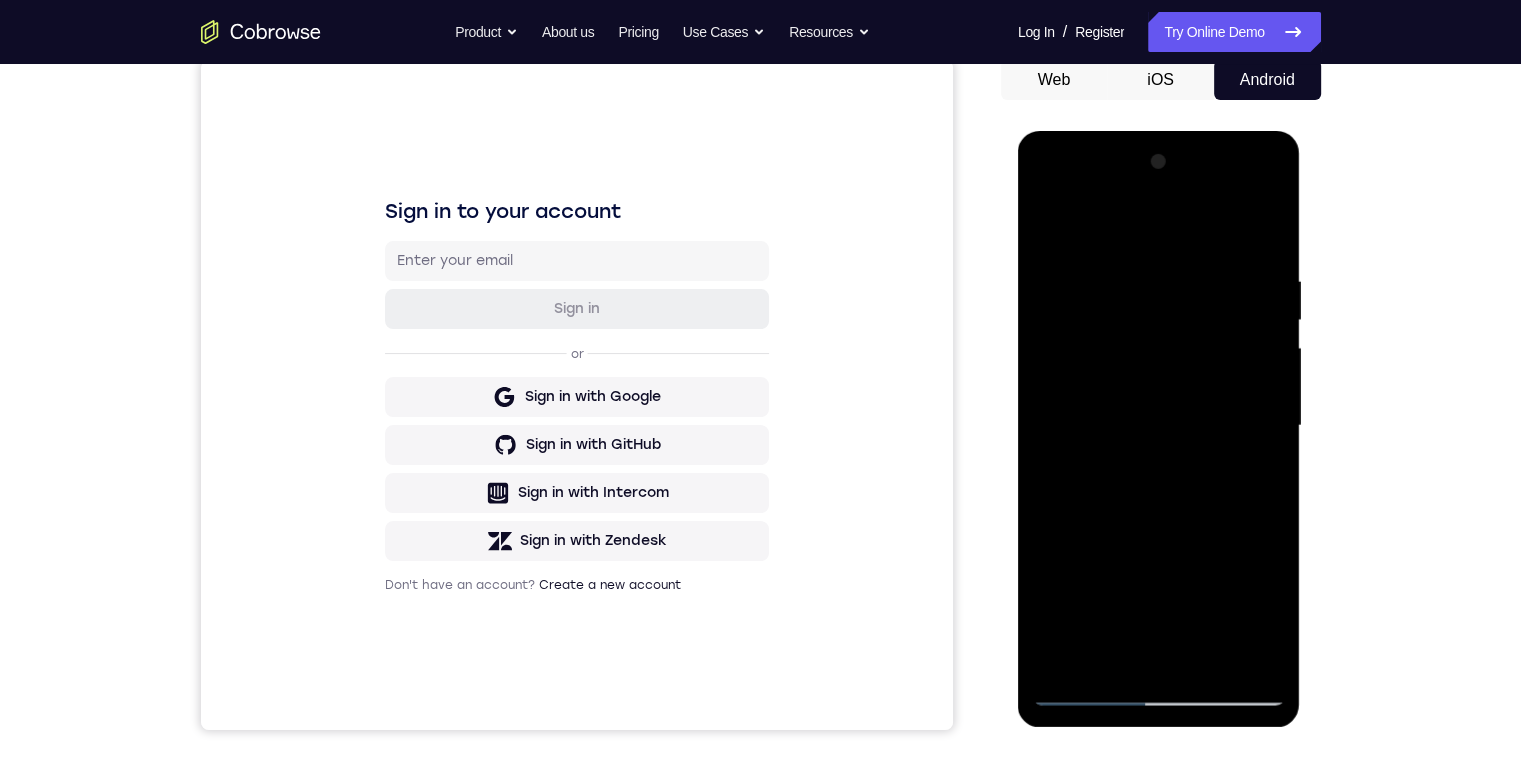 click at bounding box center (1159, 426) 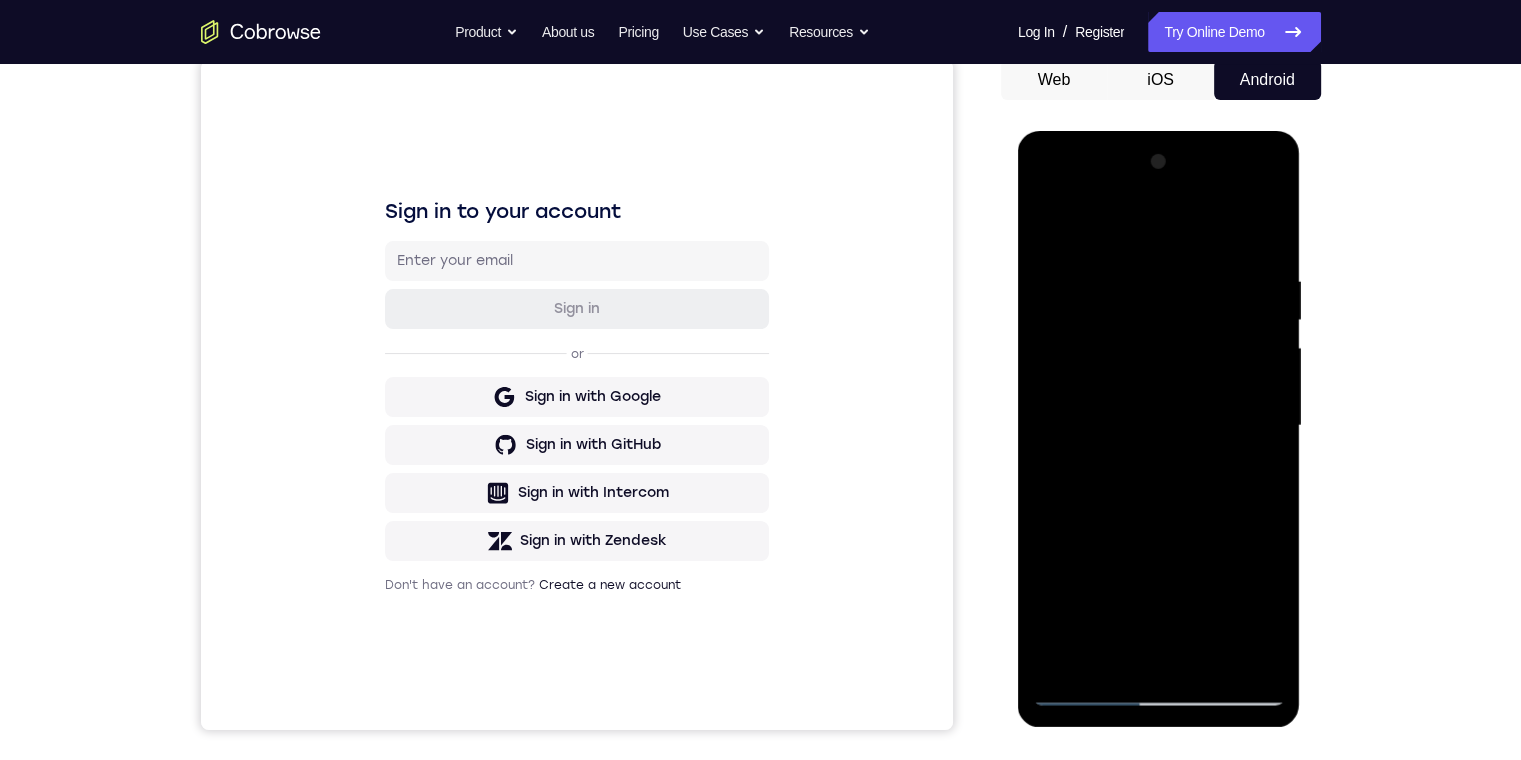 drag, startPoint x: 1242, startPoint y: 652, endPoint x: 2335, endPoint y: 802, distance: 1103.2448 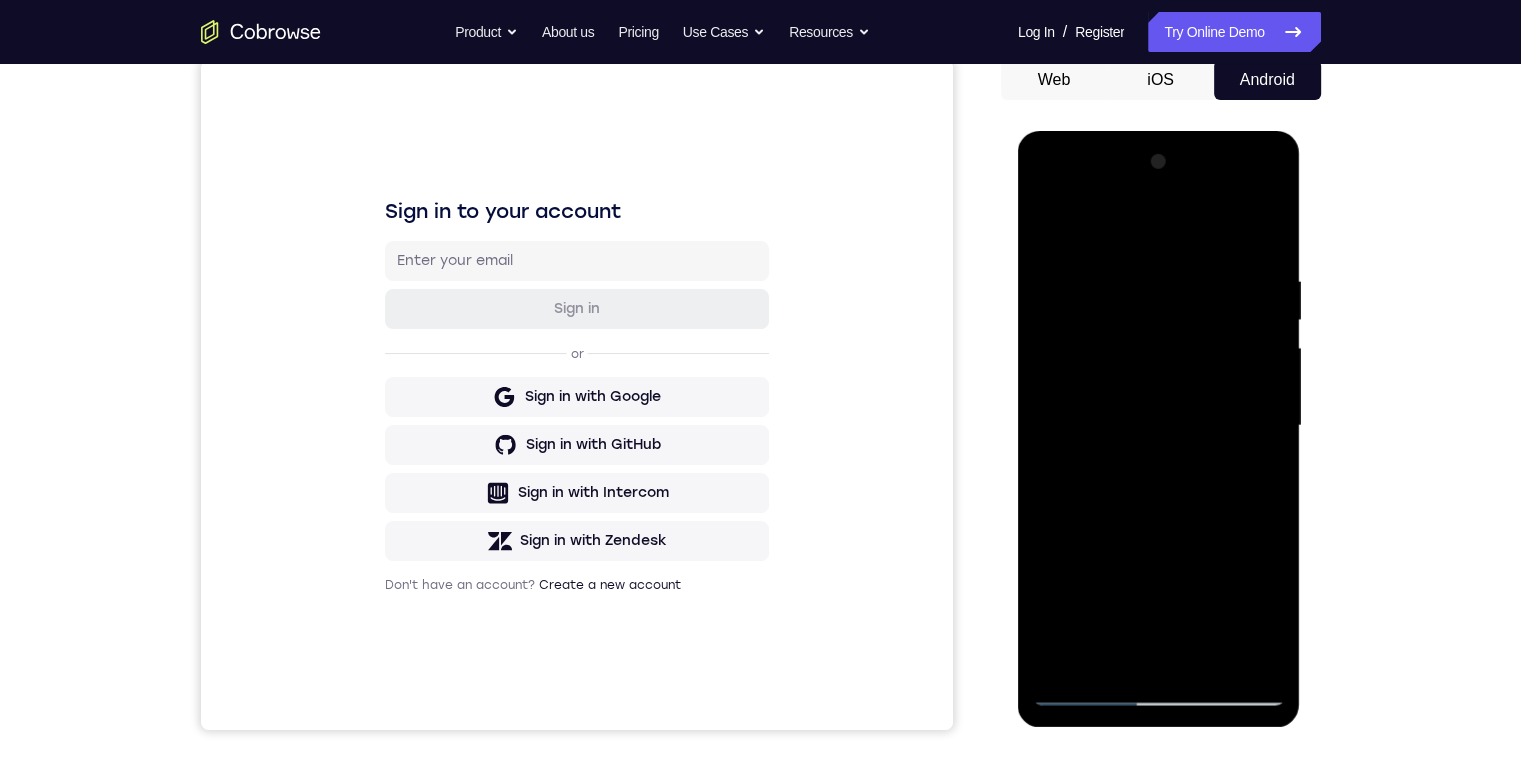 click at bounding box center (1159, 426) 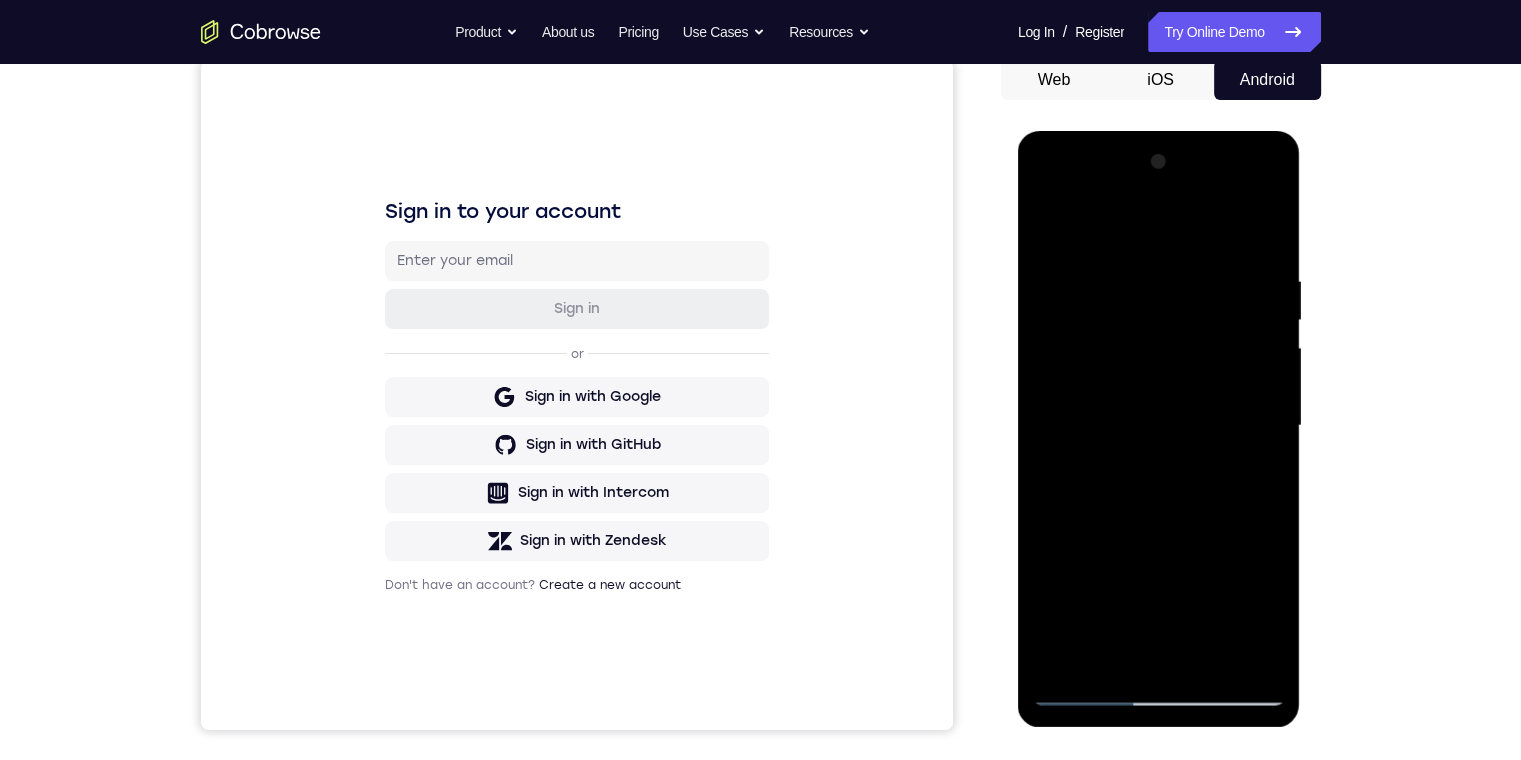 drag, startPoint x: 1155, startPoint y: 688, endPoint x: 1020, endPoint y: 432, distance: 289.41492 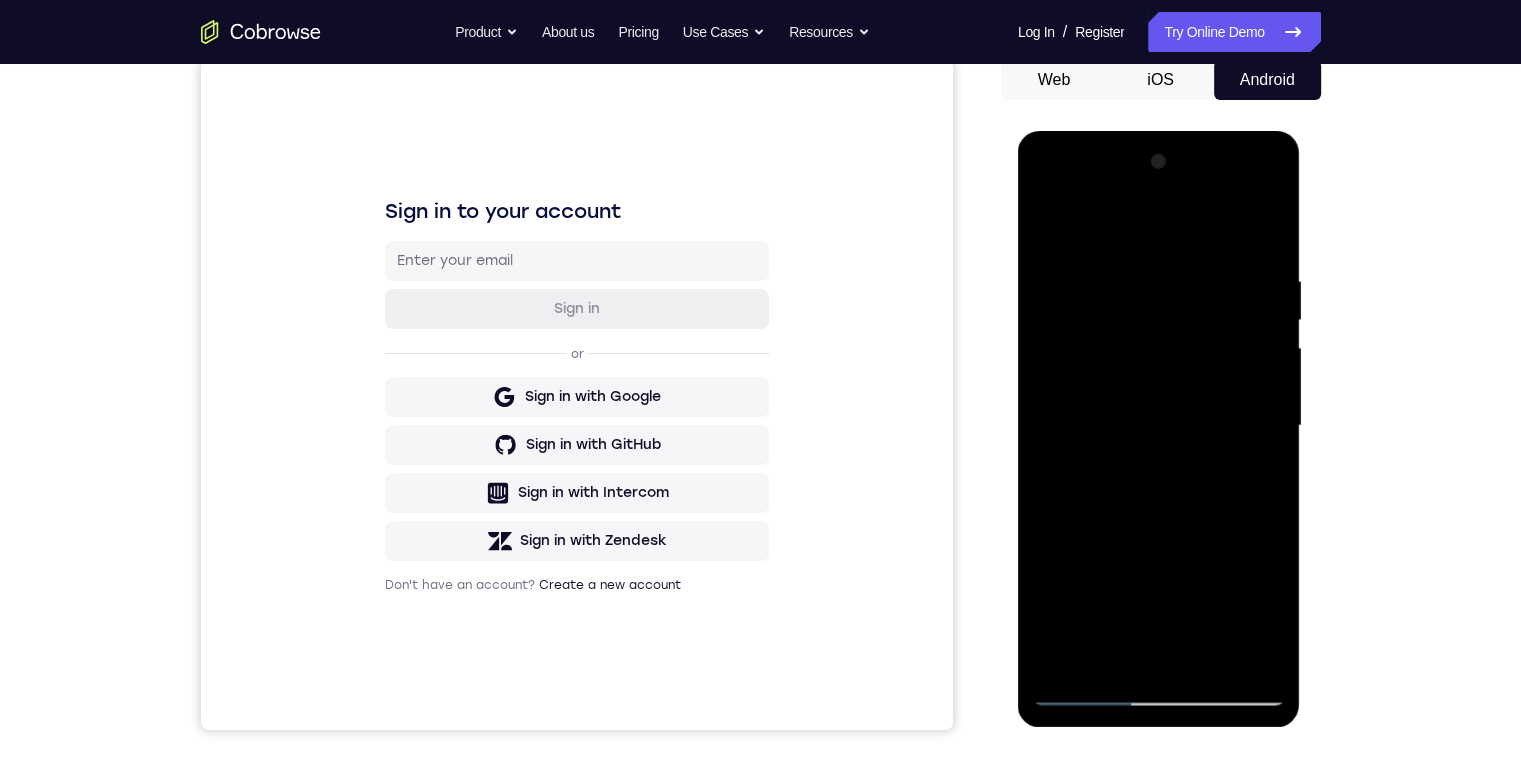 drag, startPoint x: 1067, startPoint y: 652, endPoint x: 1132, endPoint y: 596, distance: 85.79627 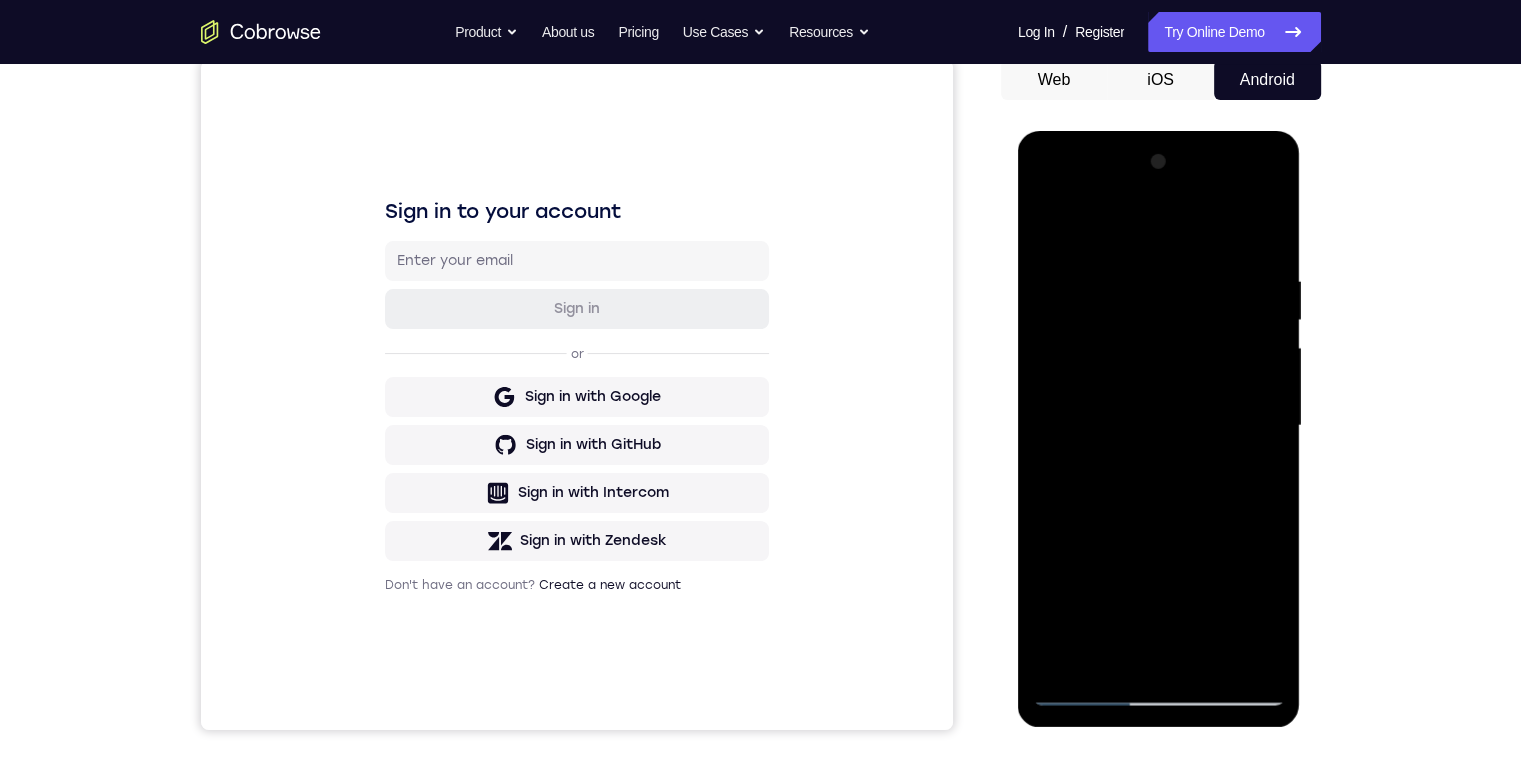 click at bounding box center [1159, 426] 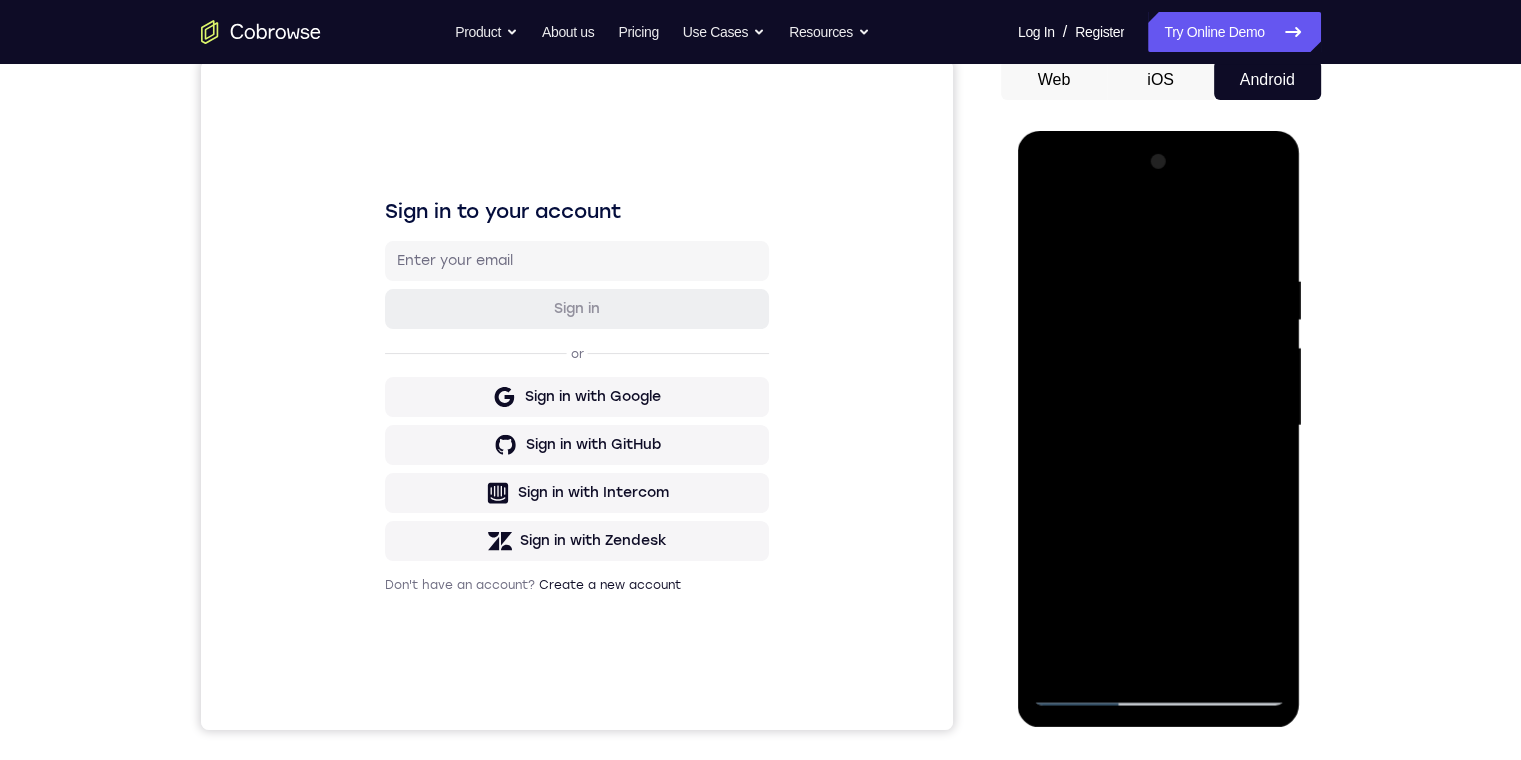 click at bounding box center [1159, 426] 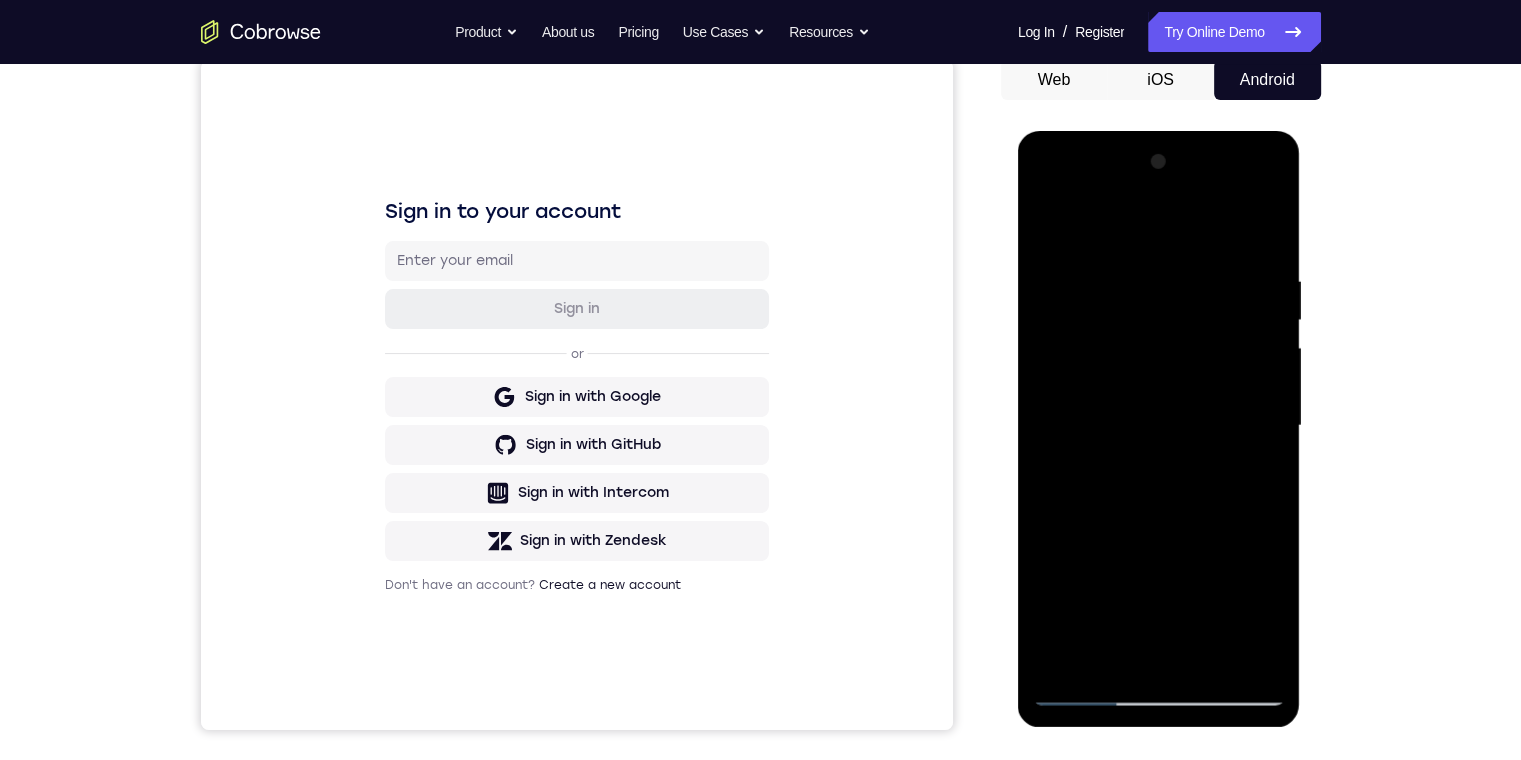 click at bounding box center [1159, 426] 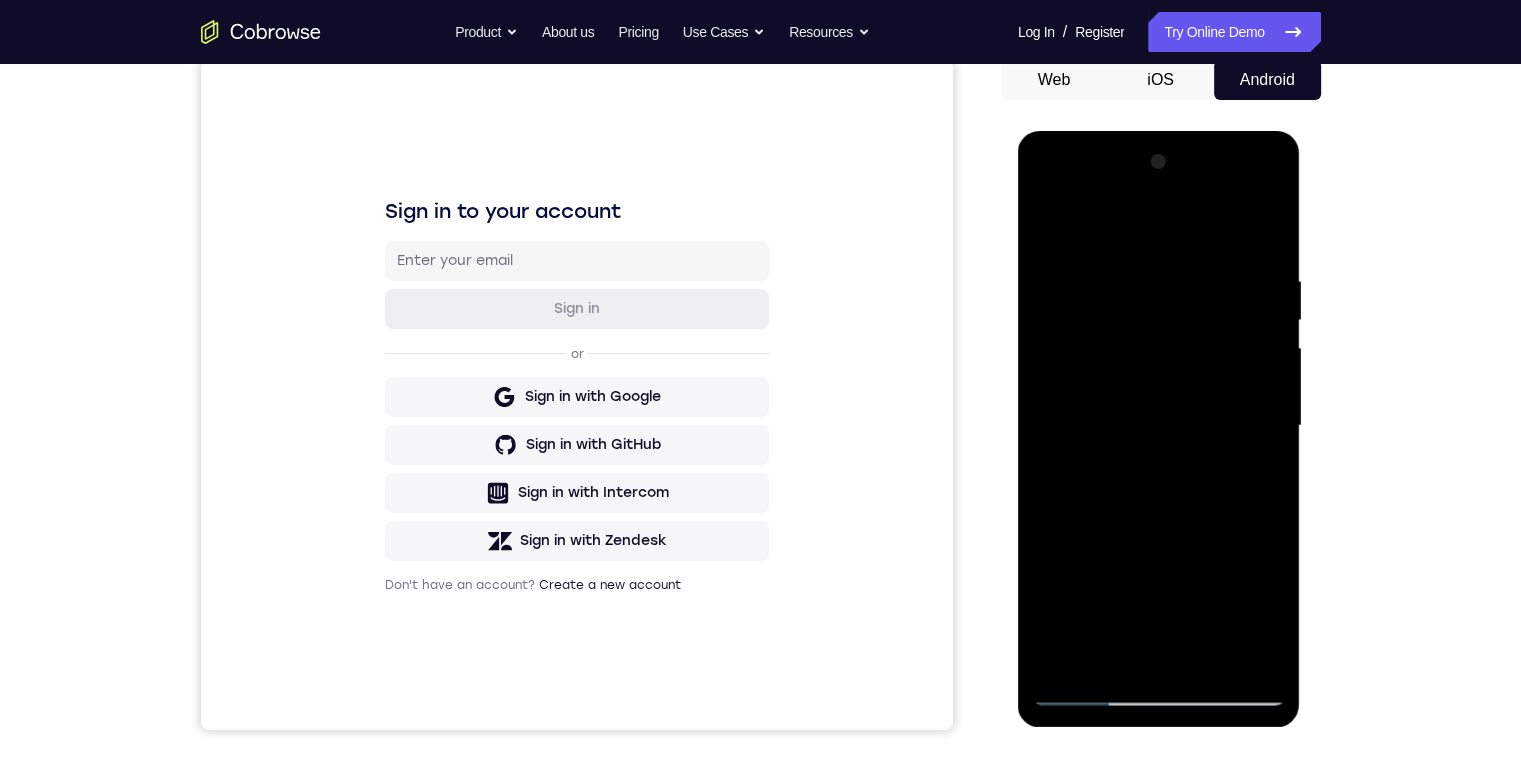 click at bounding box center [1159, 426] 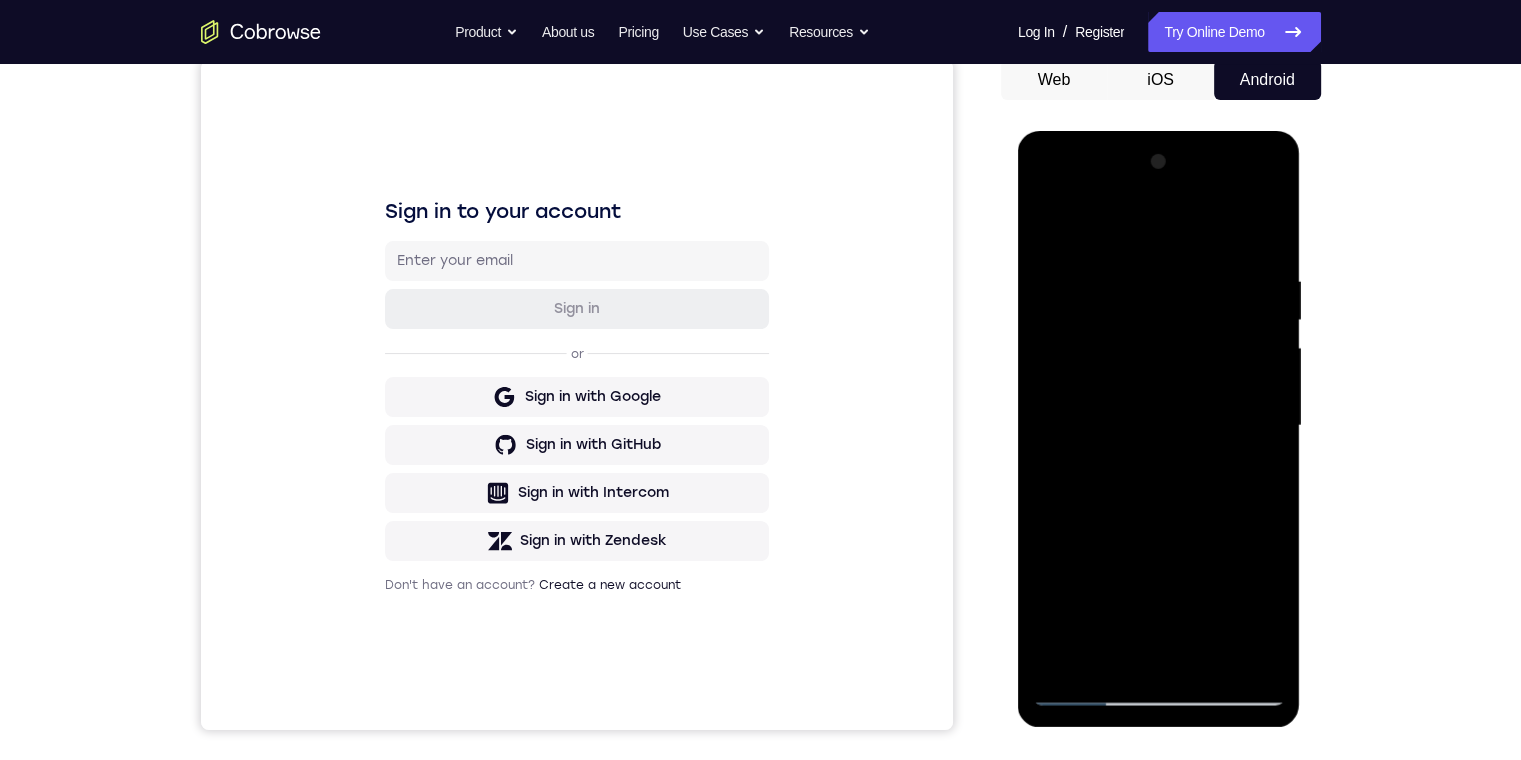 click at bounding box center [1159, 426] 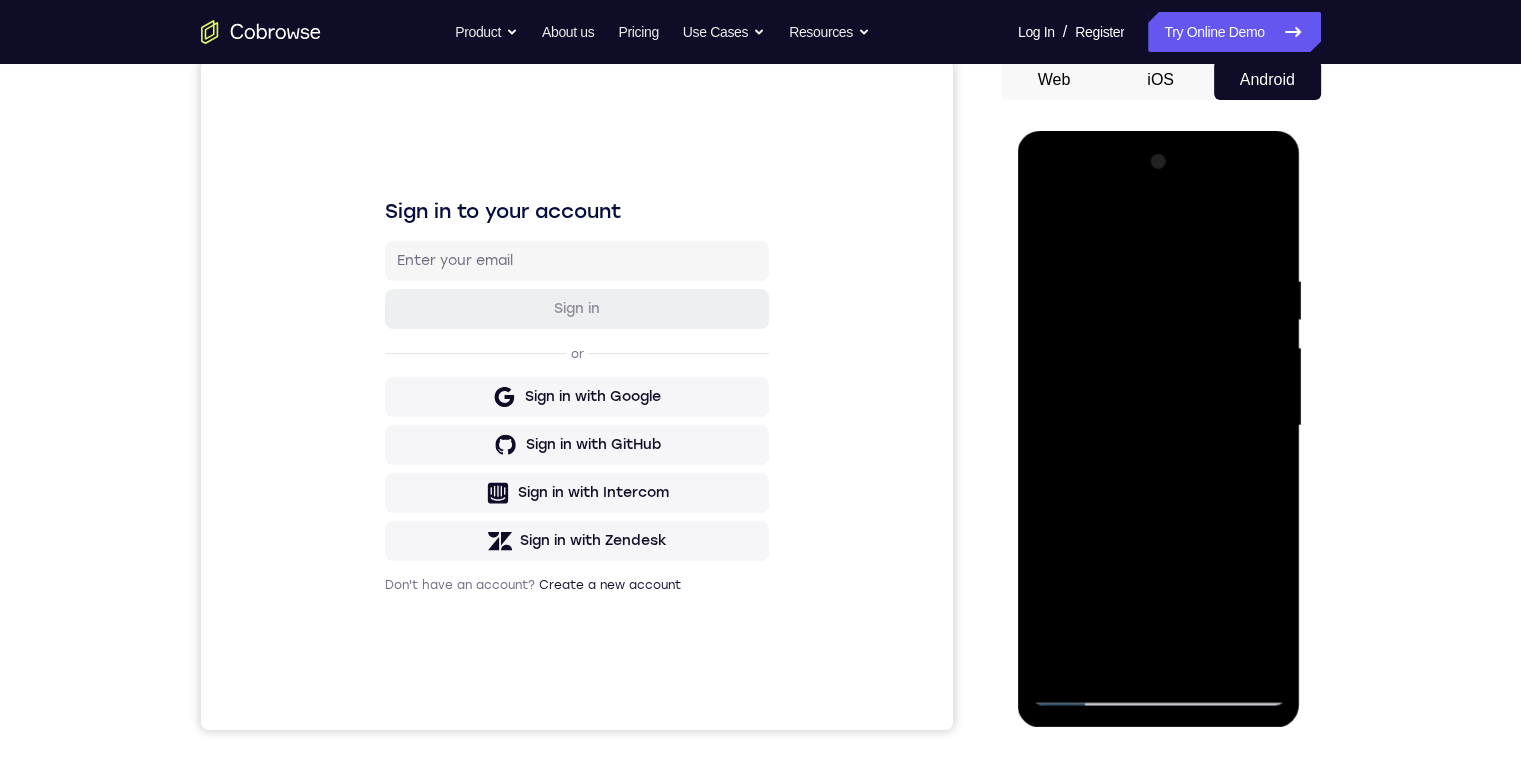 click at bounding box center [1159, 426] 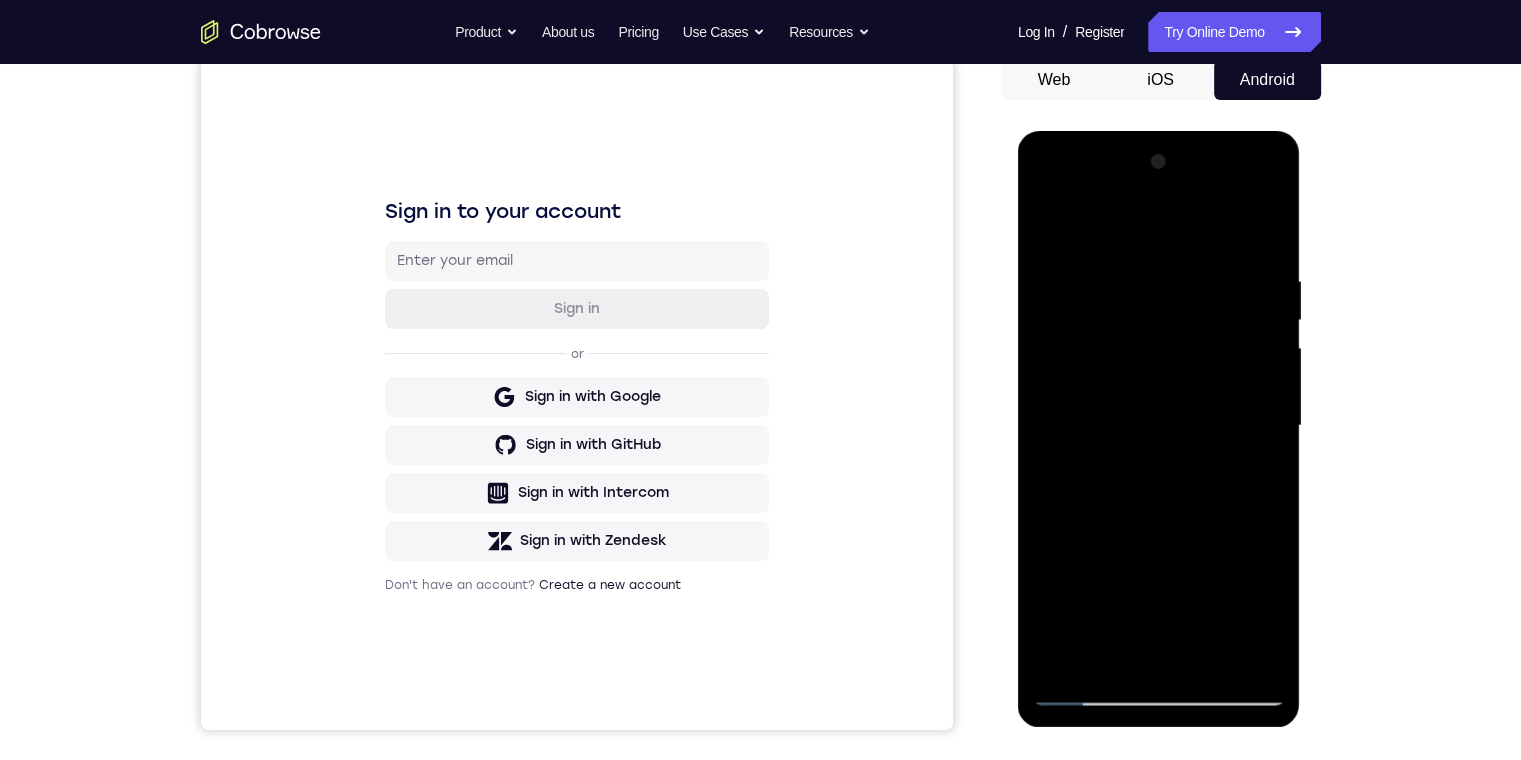 click at bounding box center [1159, 426] 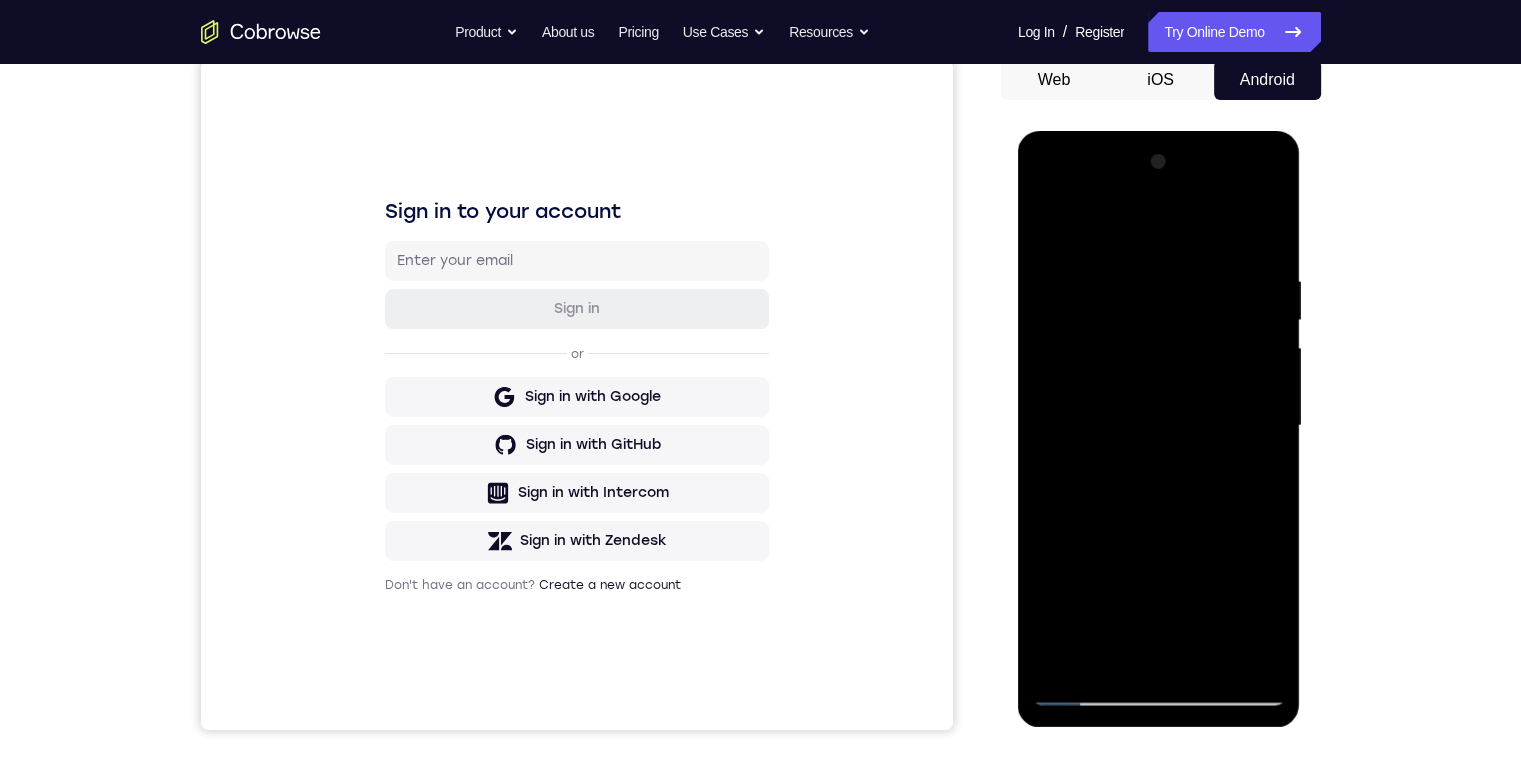click at bounding box center (1159, 426) 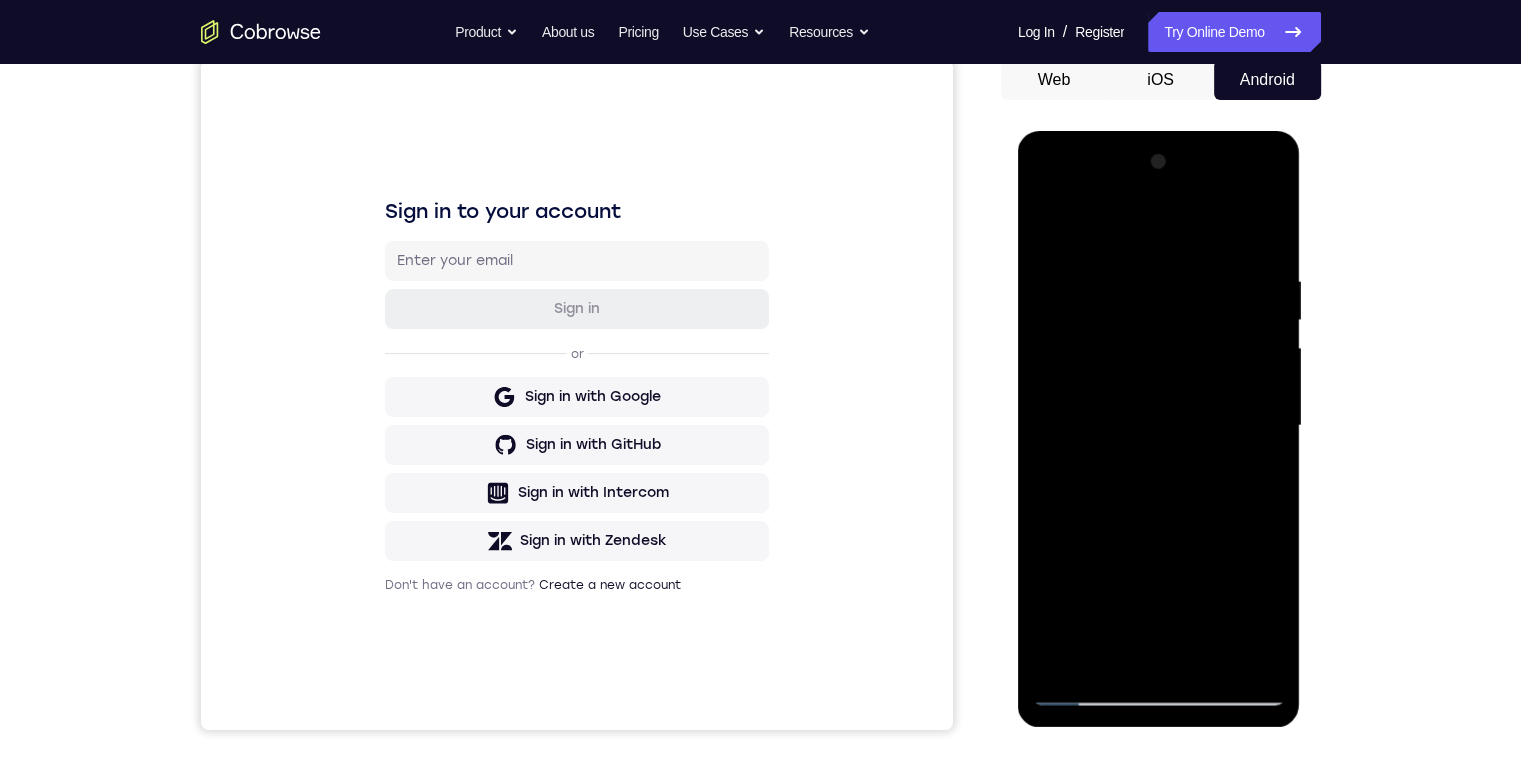 click at bounding box center [1159, 426] 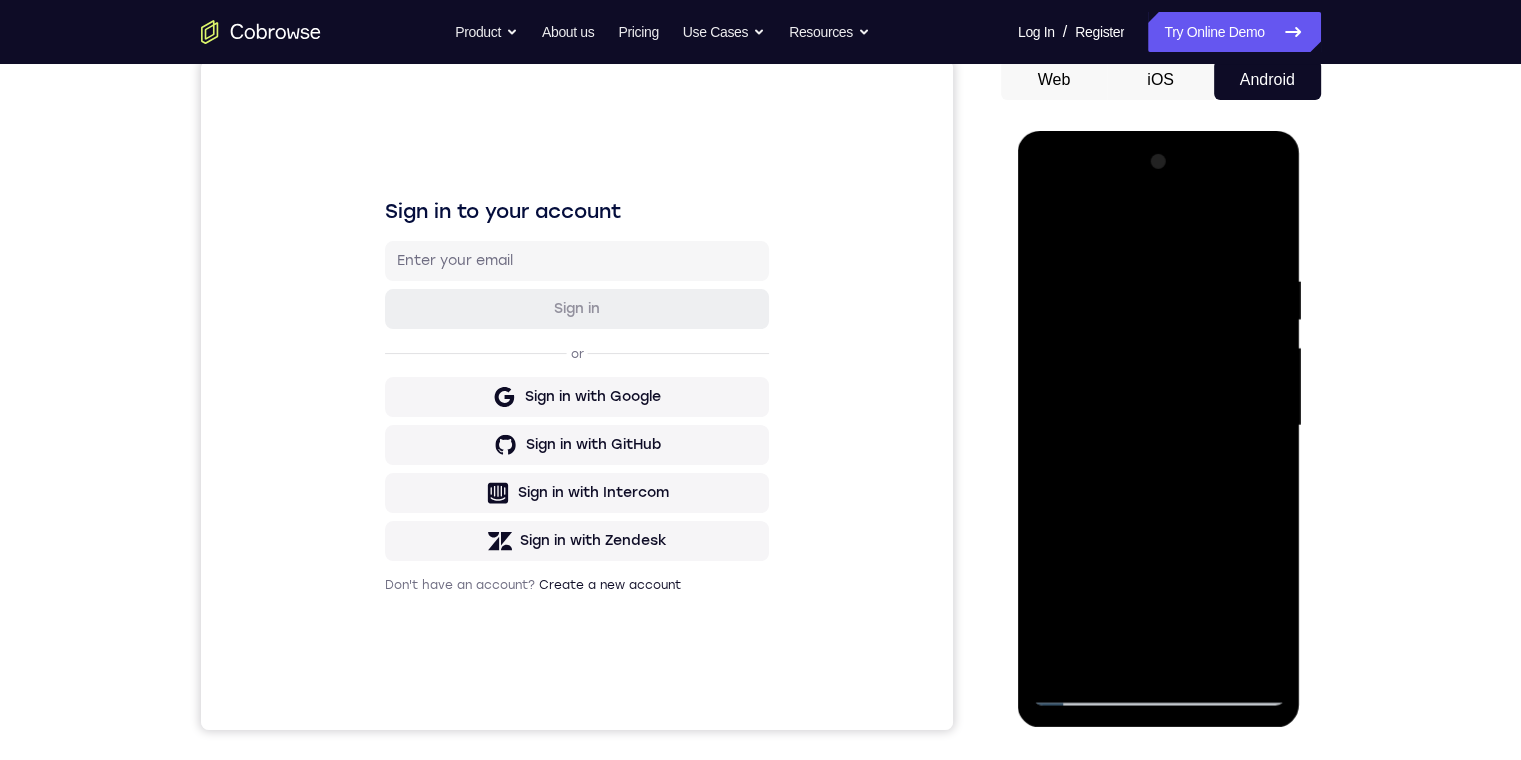 click at bounding box center [1159, 426] 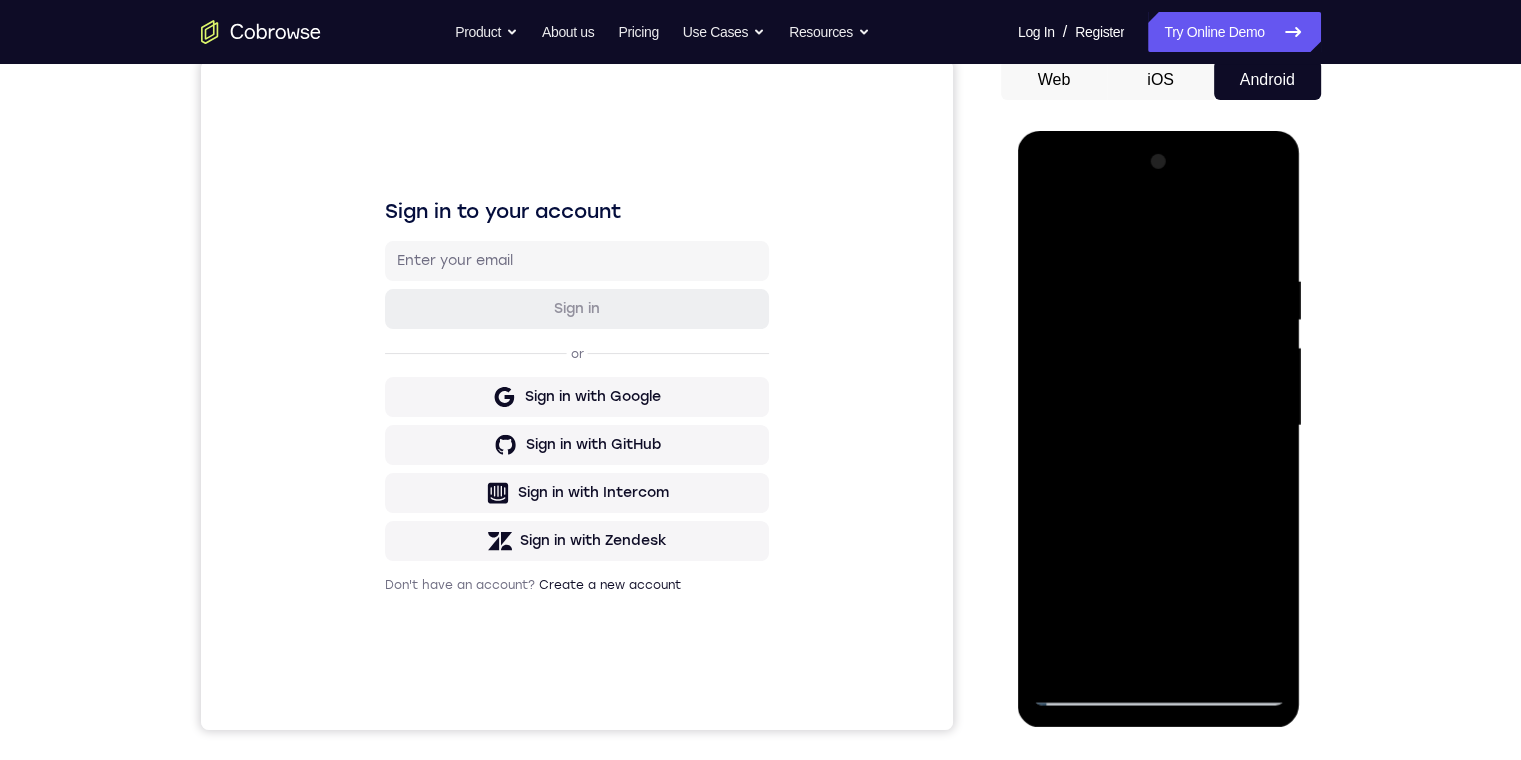 drag, startPoint x: 1161, startPoint y: 688, endPoint x: 2378, endPoint y: 674, distance: 1217.0806 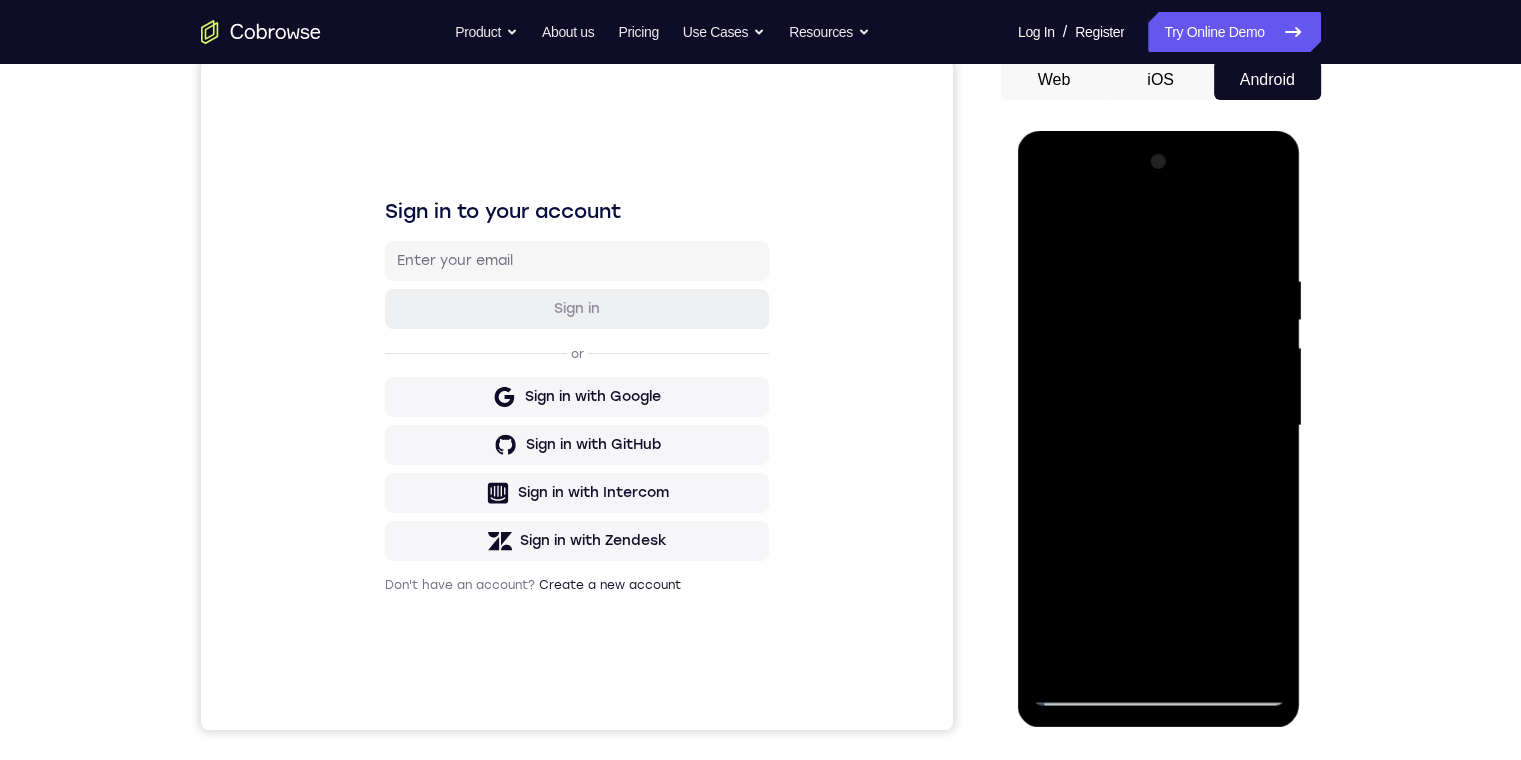 click at bounding box center [1159, 426] 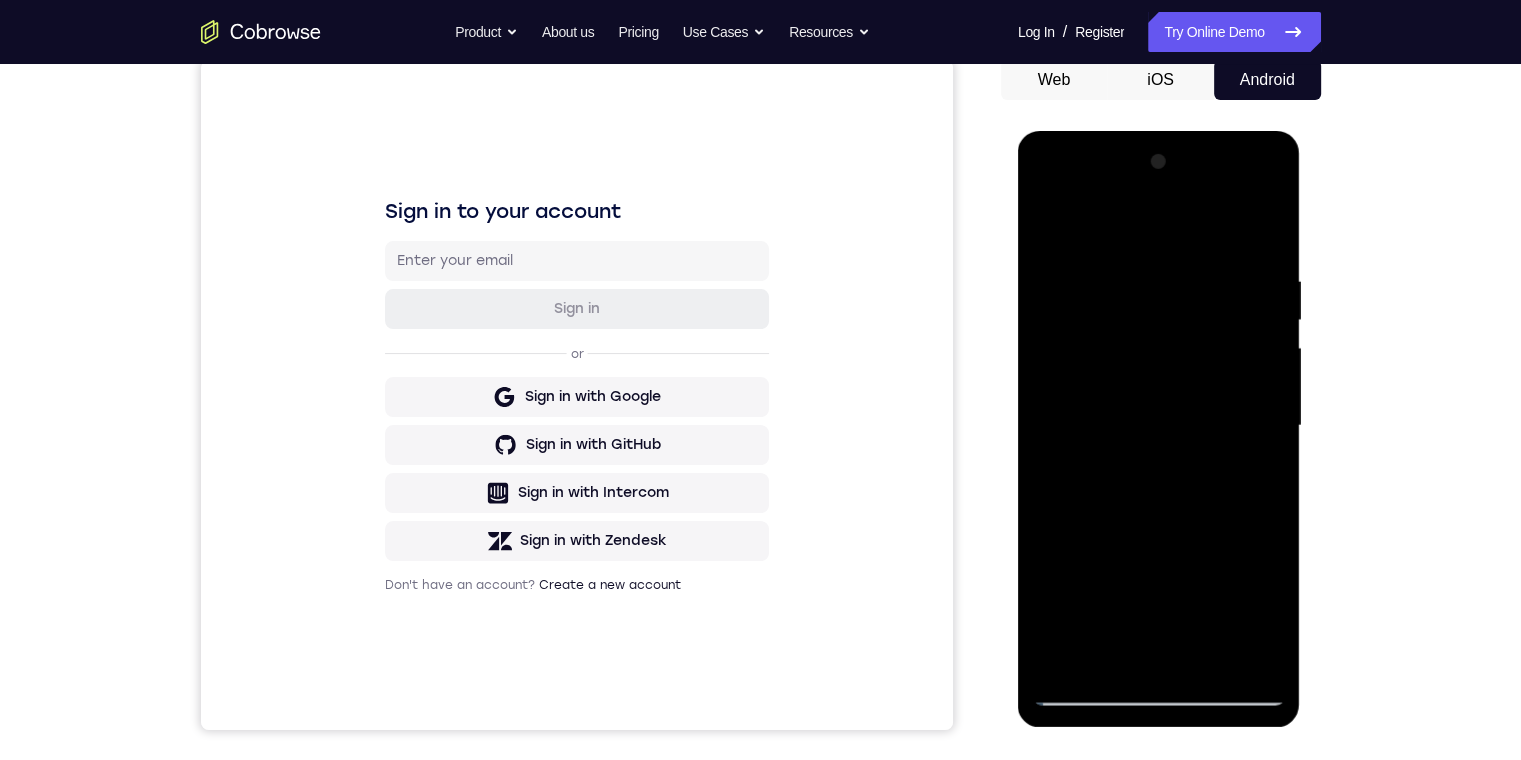 click at bounding box center (1159, 426) 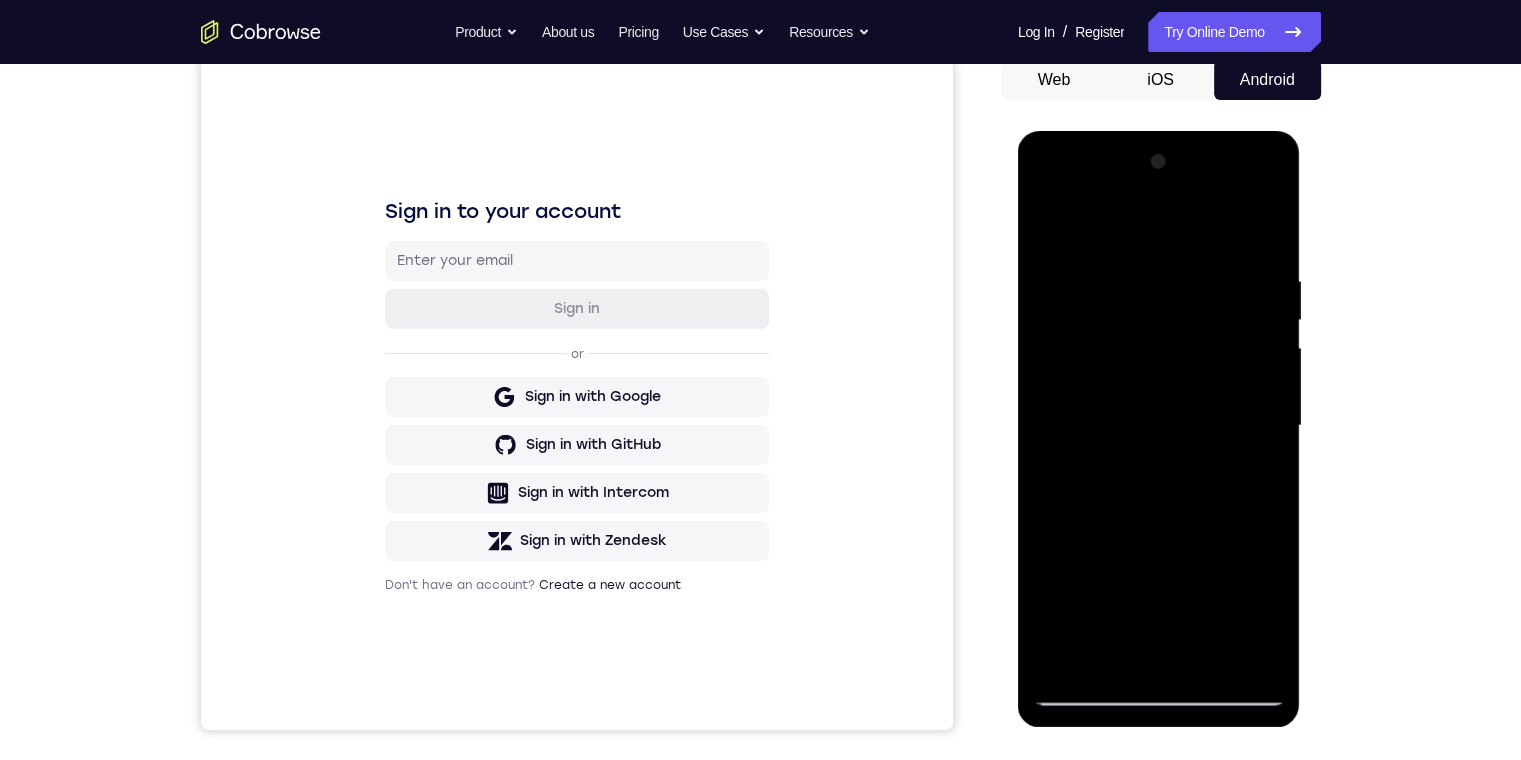 click at bounding box center (1159, 426) 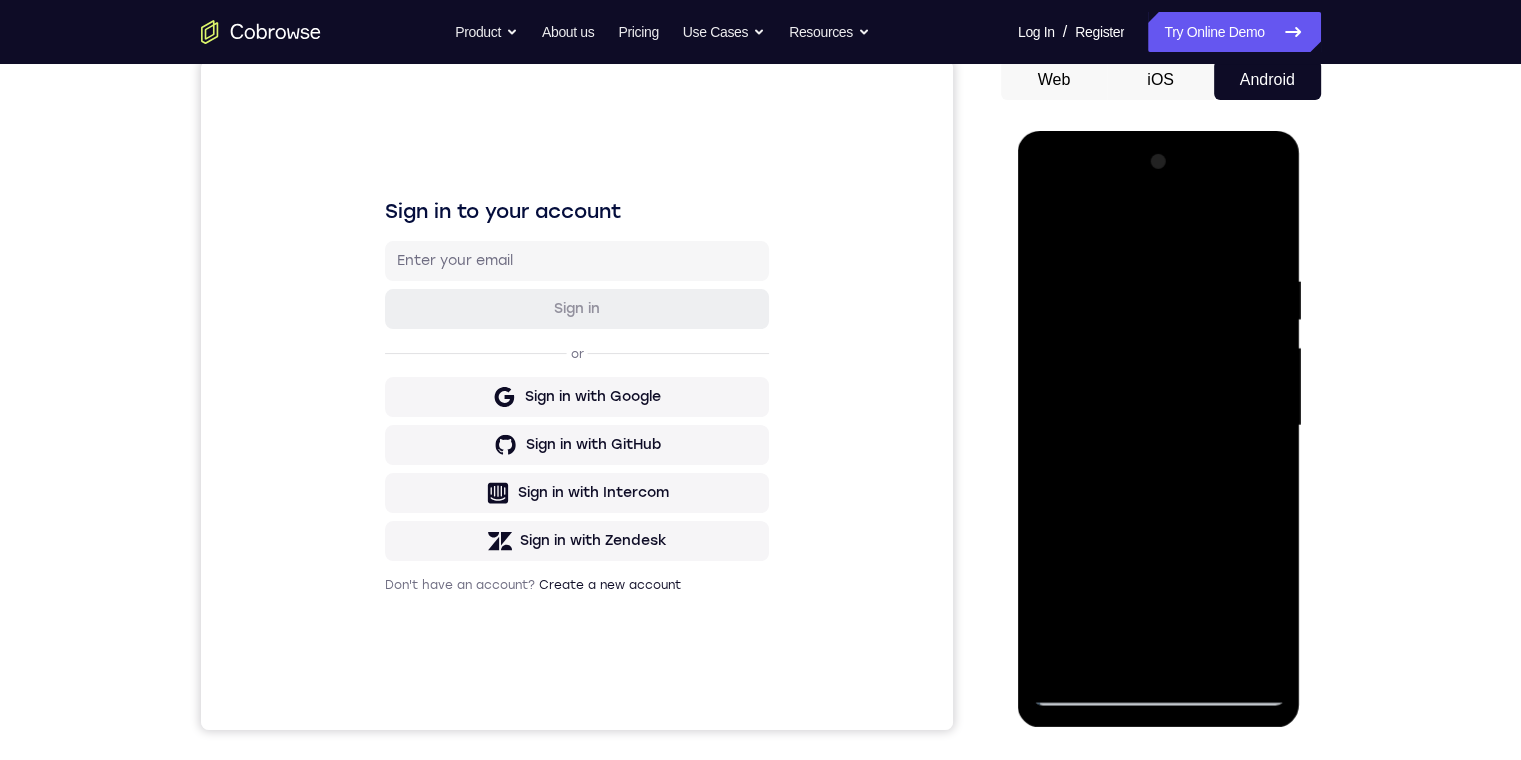 click at bounding box center [1159, 426] 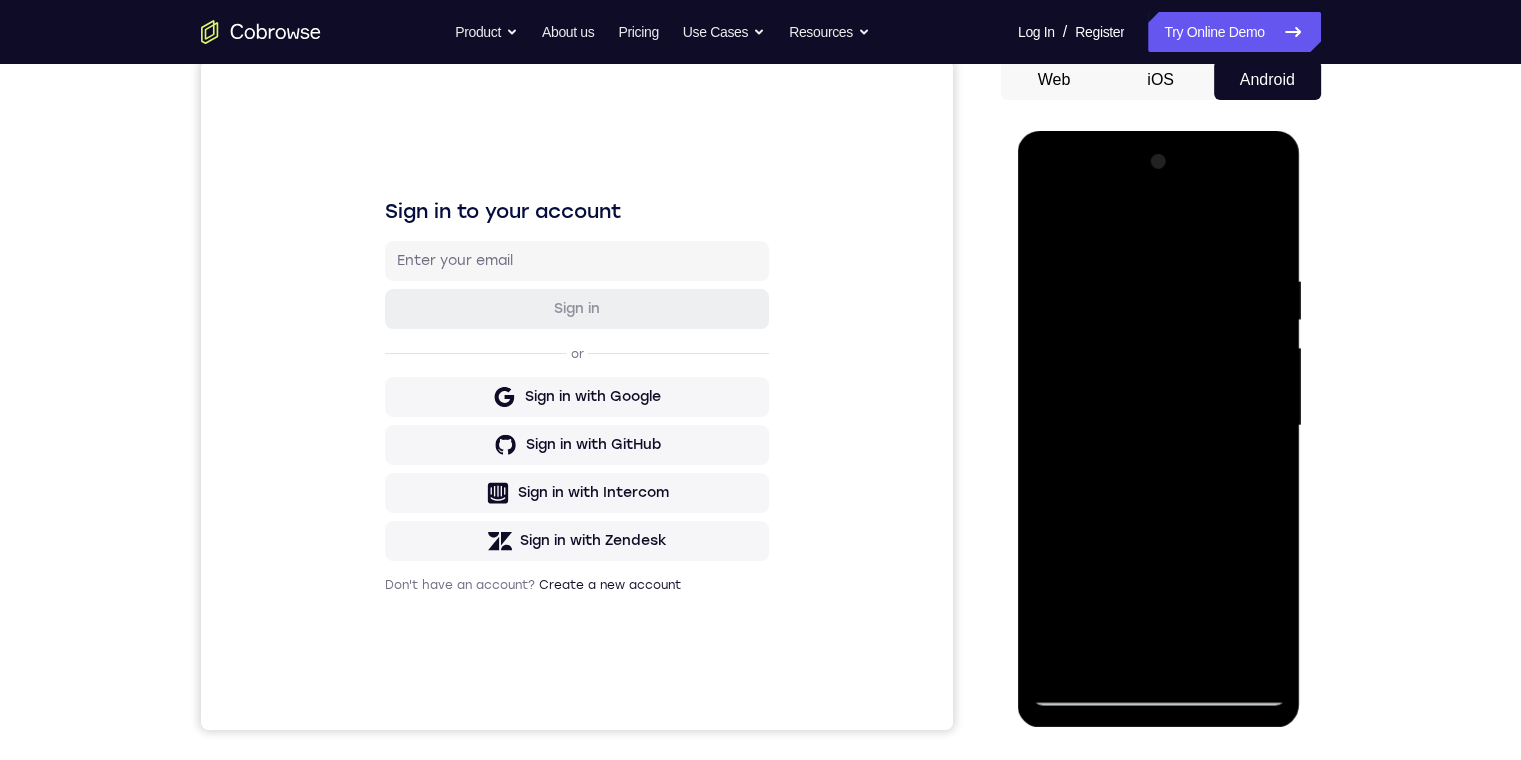 click at bounding box center (1159, 426) 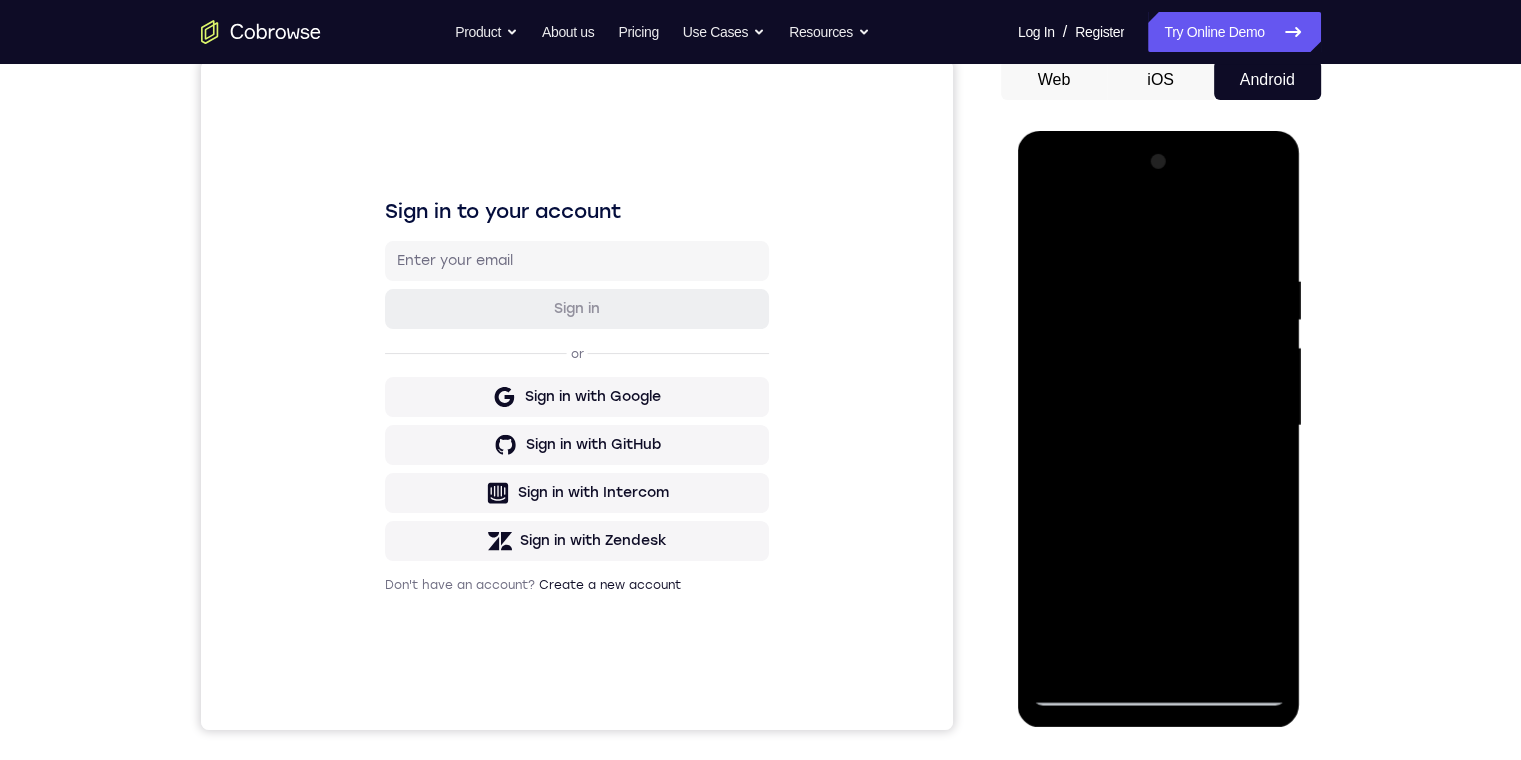 click at bounding box center (1159, 426) 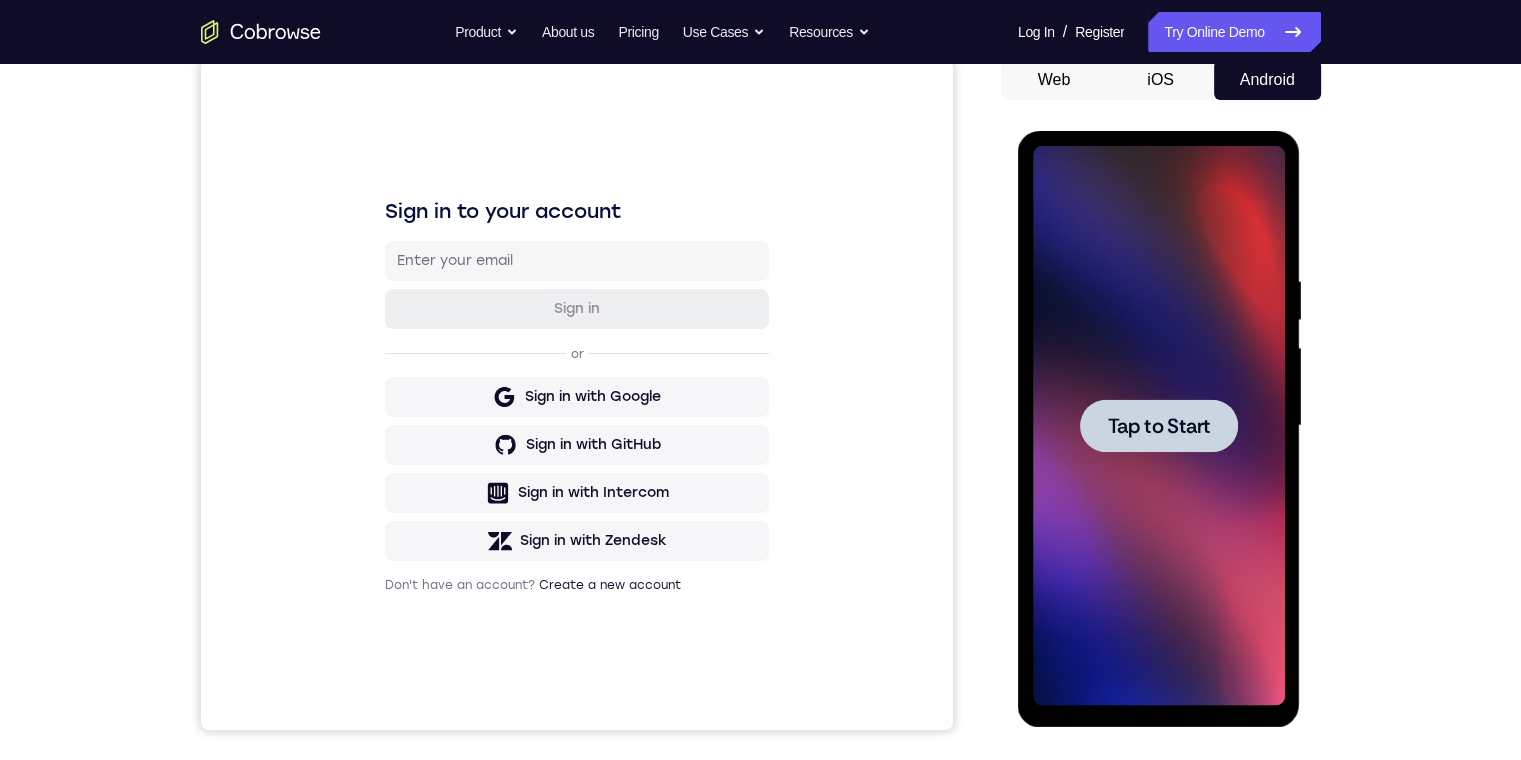 click at bounding box center (1159, 425) 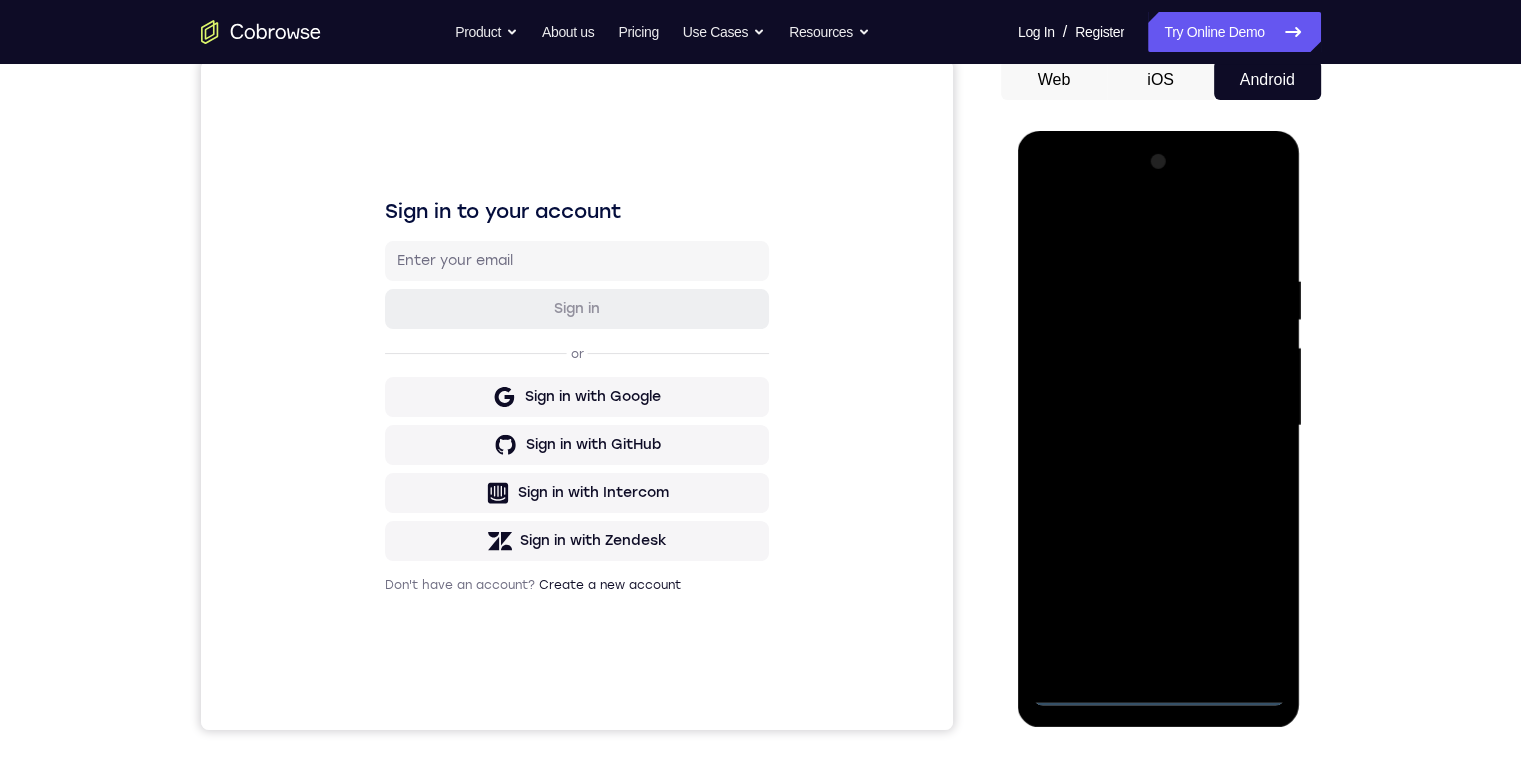 click at bounding box center [1159, 426] 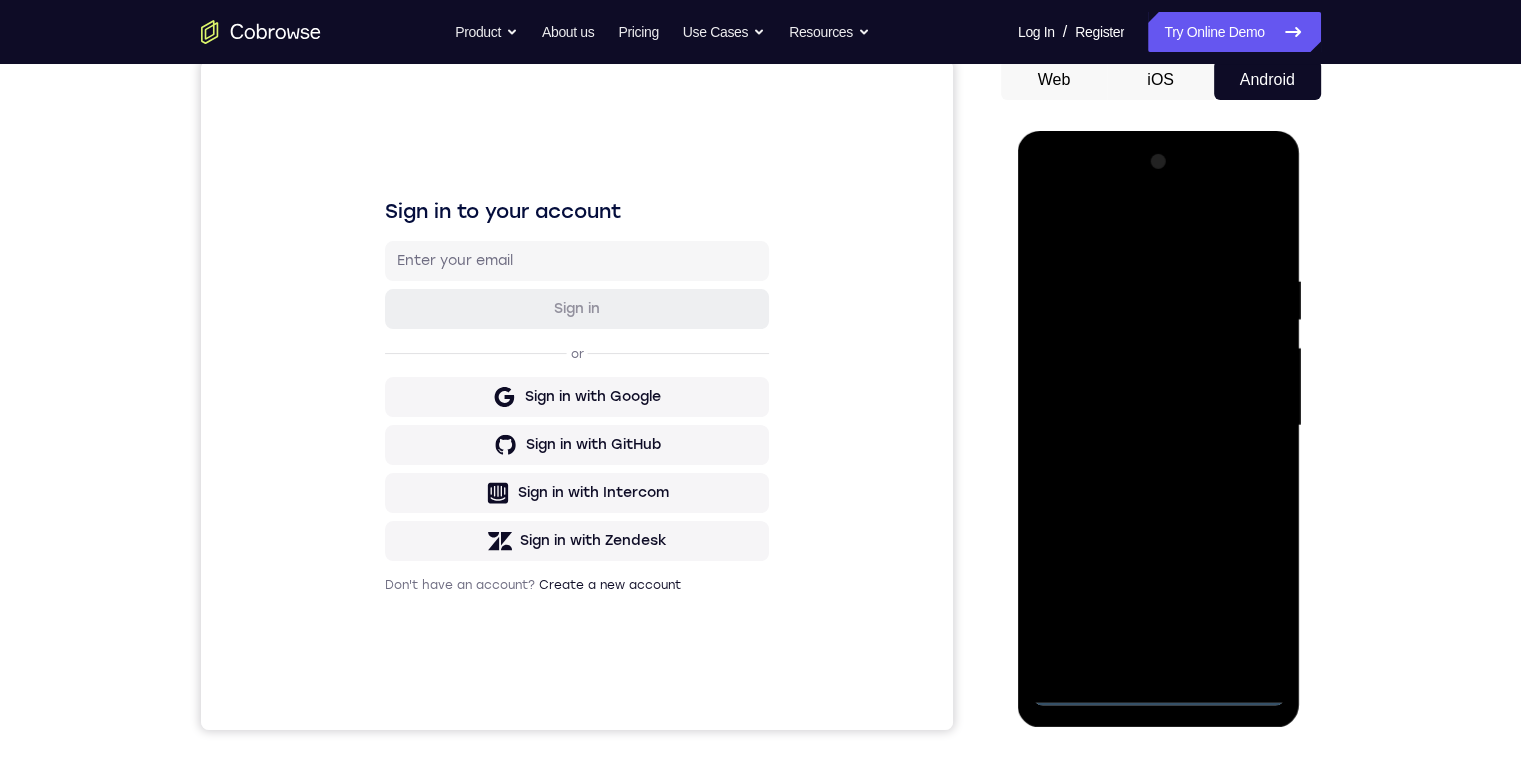click at bounding box center [1159, 426] 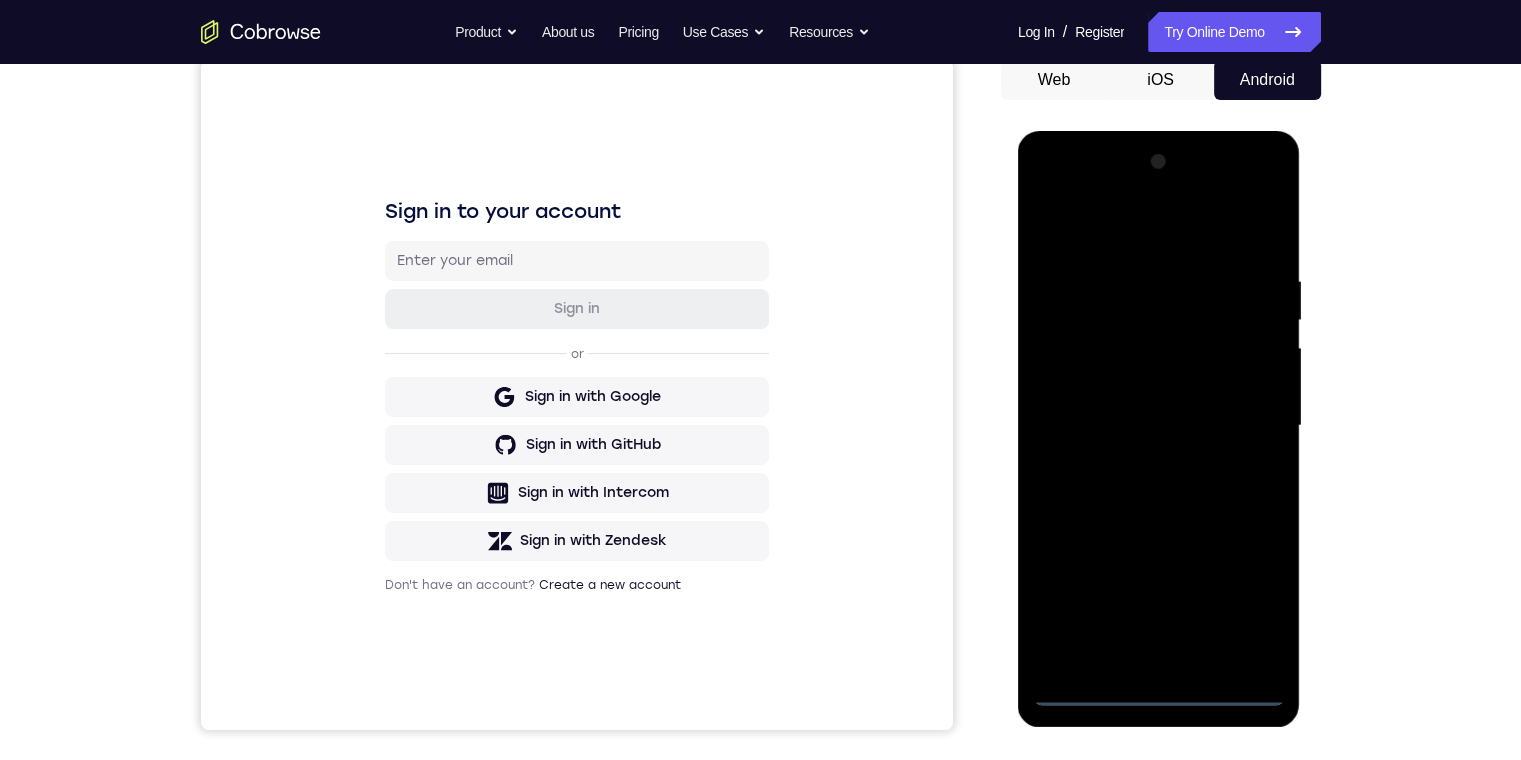 drag, startPoint x: 1224, startPoint y: 542, endPoint x: 1030, endPoint y: 466, distance: 208.35547 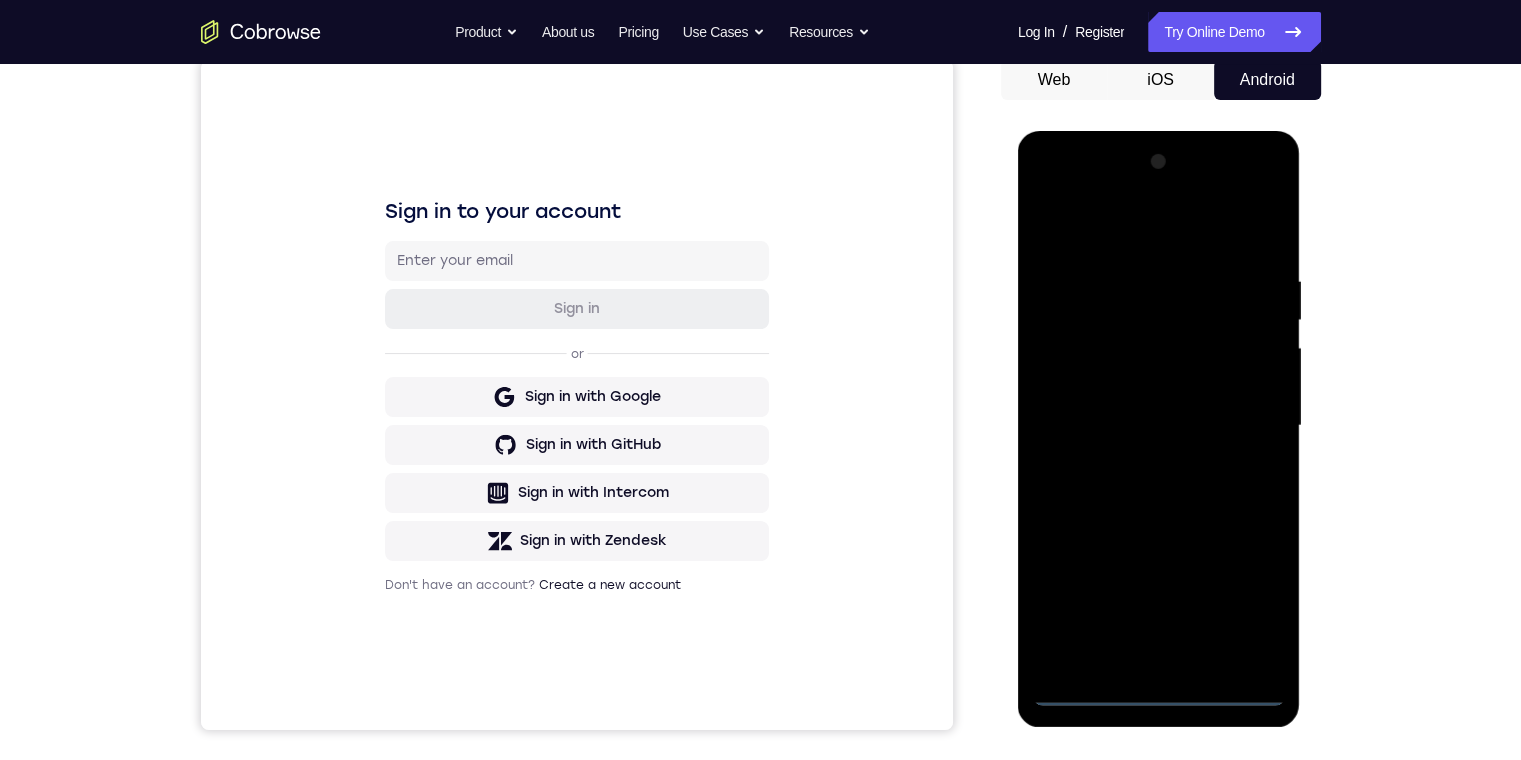 drag, startPoint x: 1091, startPoint y: 380, endPoint x: 1100, endPoint y: 292, distance: 88.45903 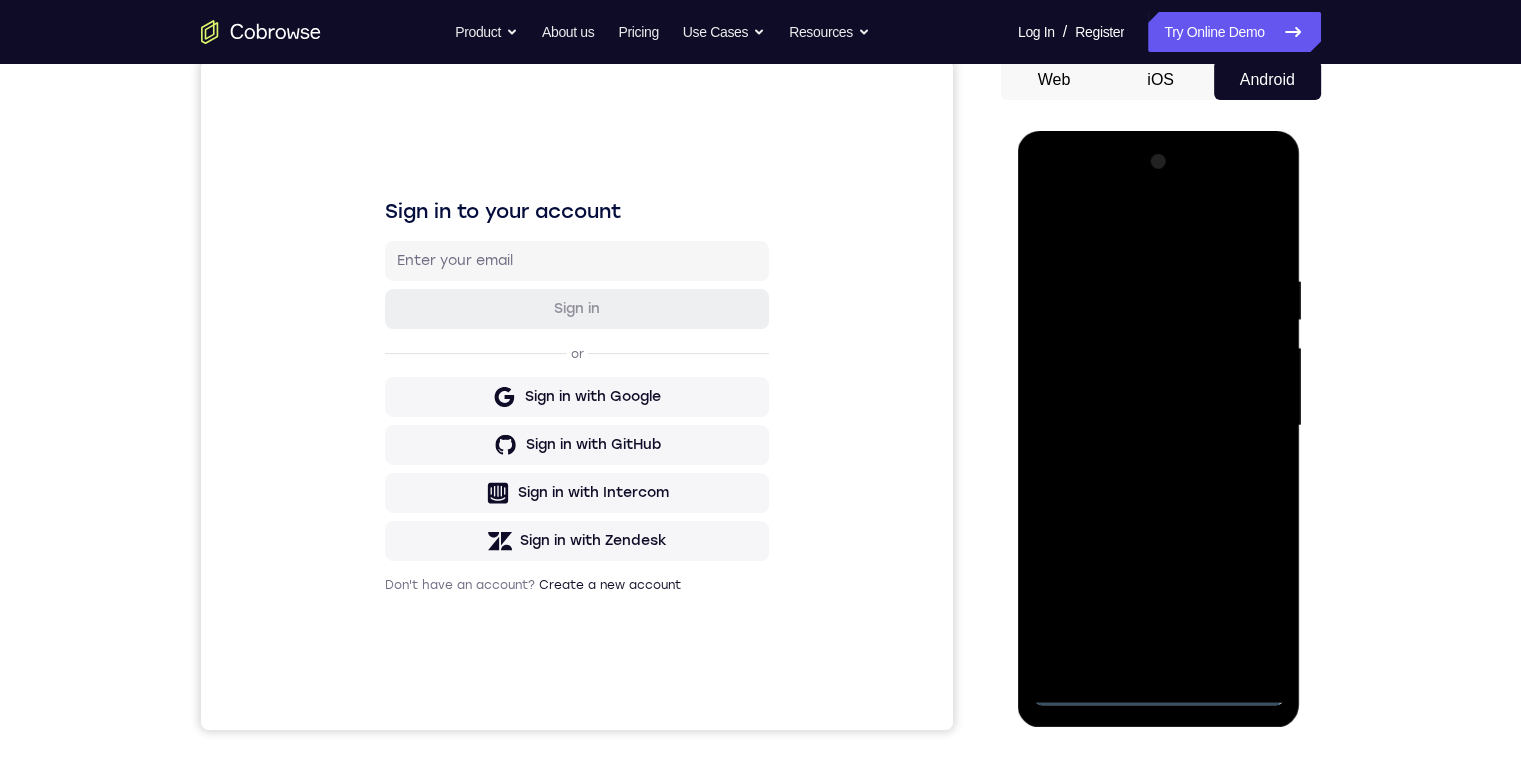 click at bounding box center (1159, 426) 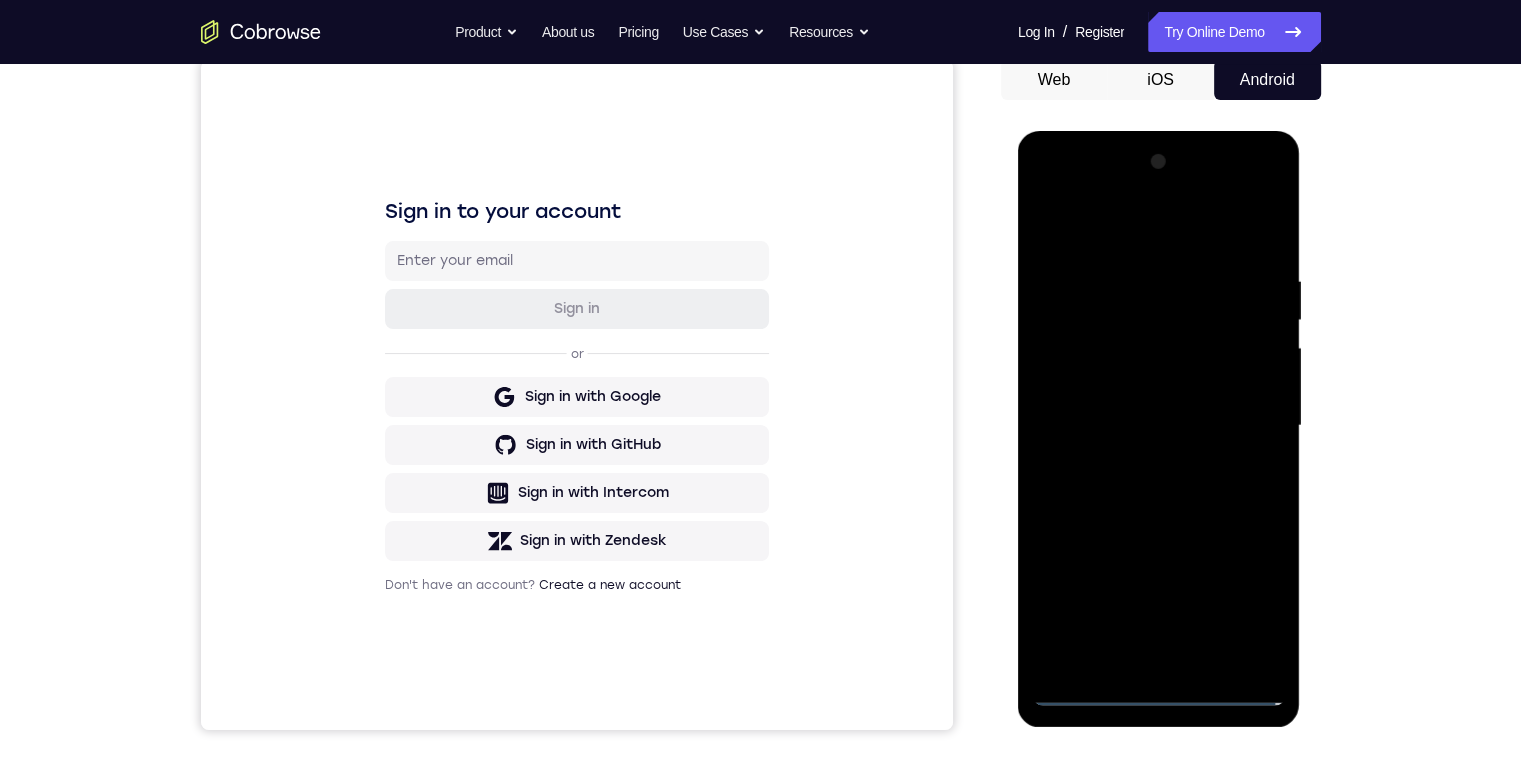click at bounding box center [1159, 426] 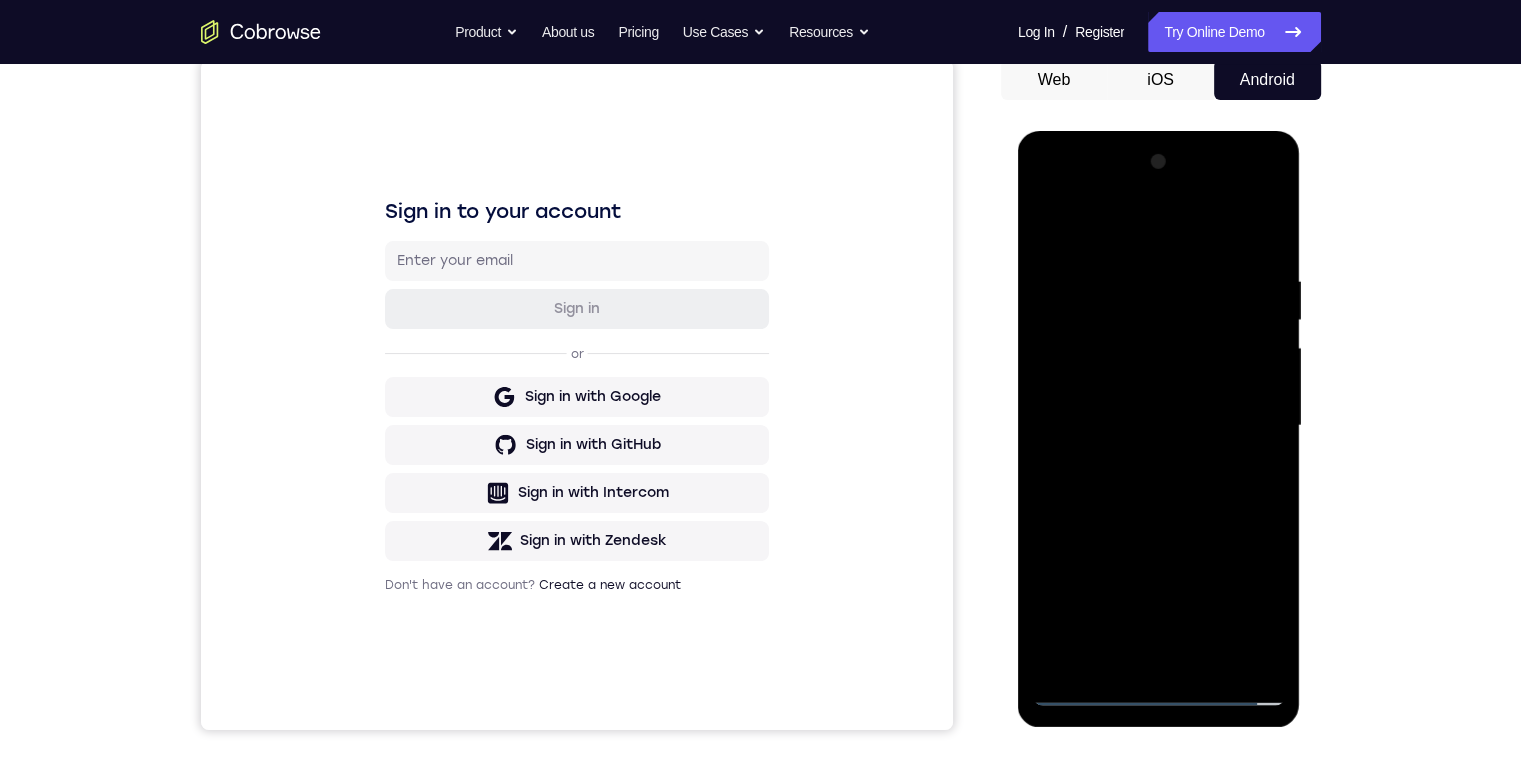 click at bounding box center (1159, 426) 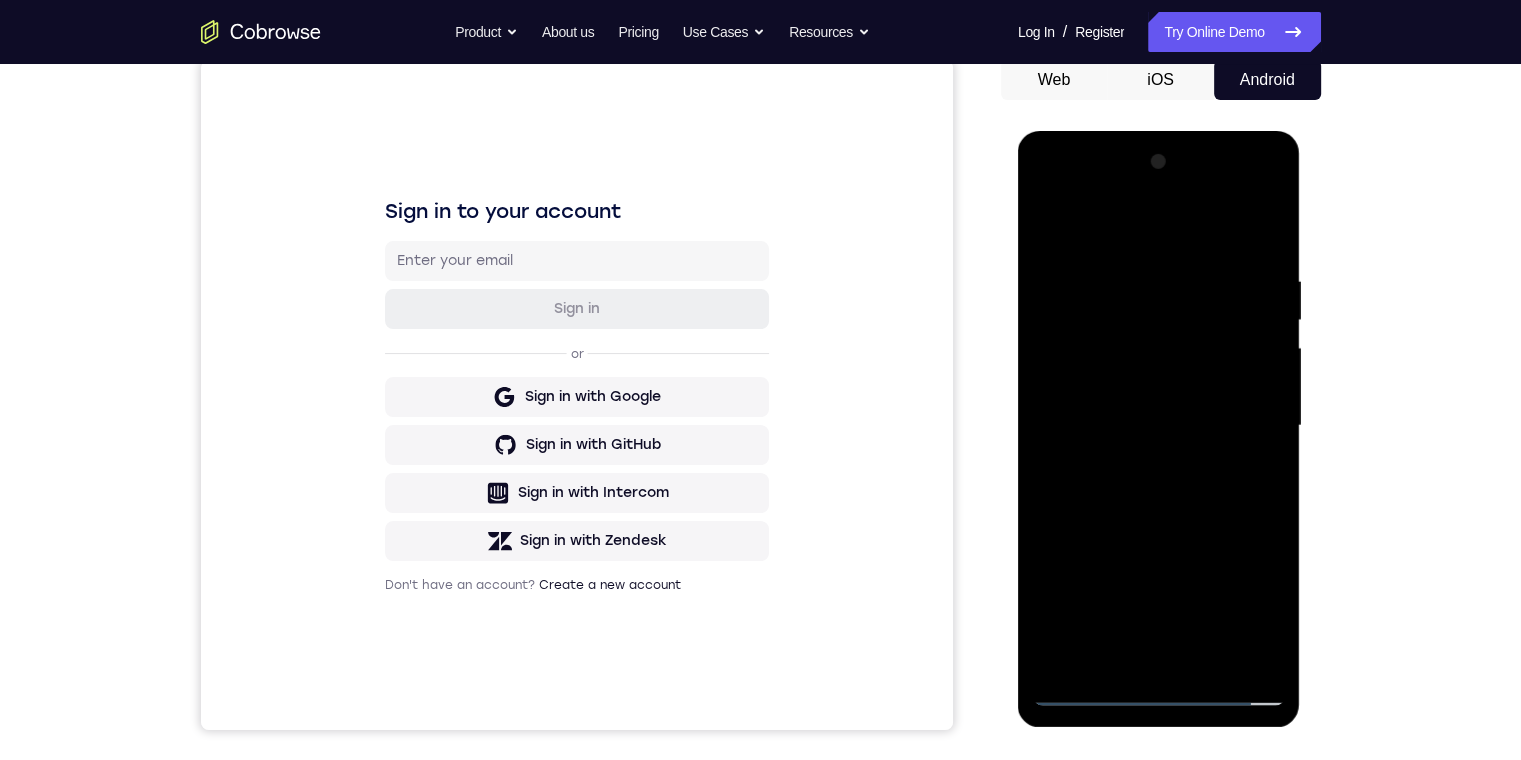 click at bounding box center [1159, 426] 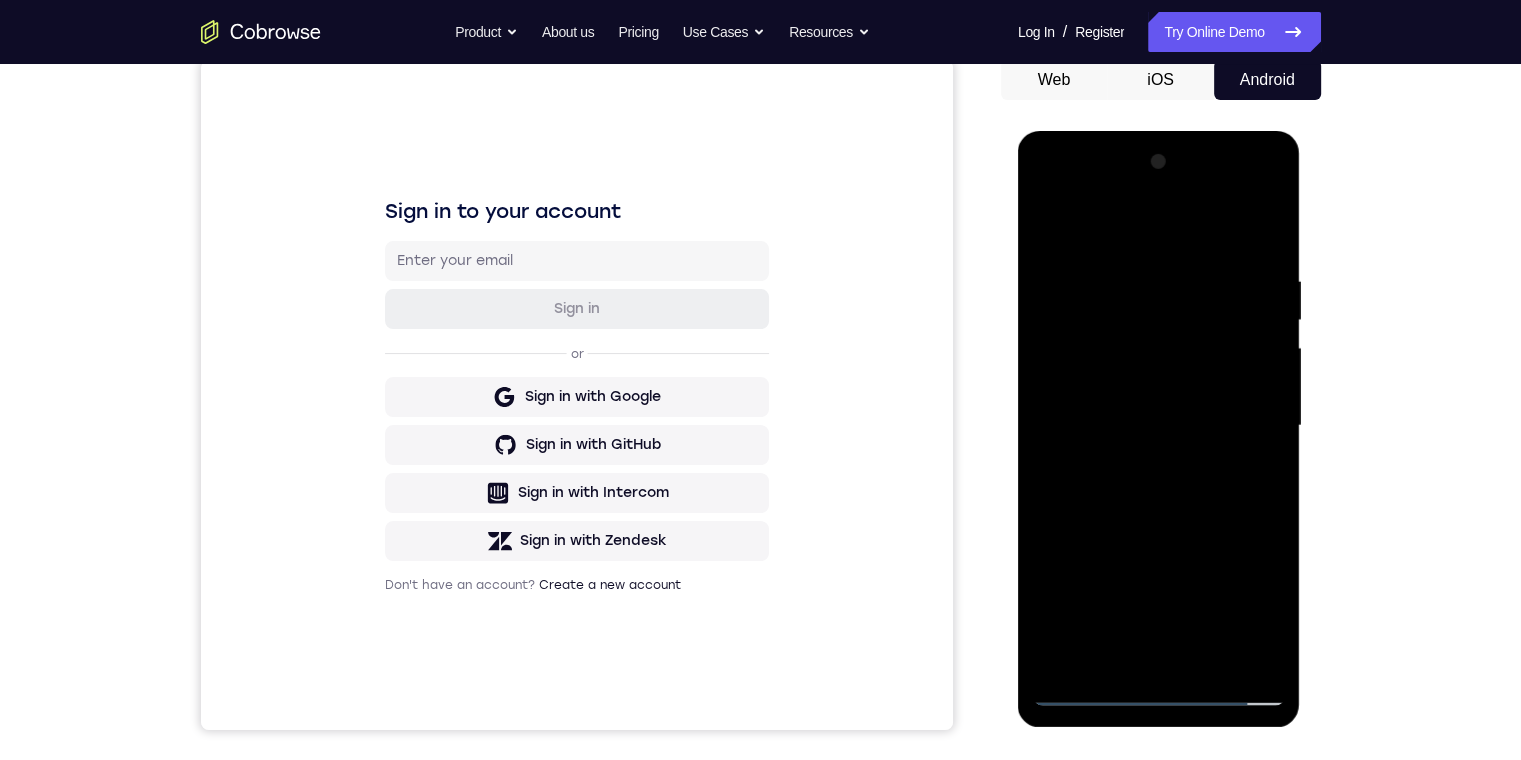 click at bounding box center [1159, 426] 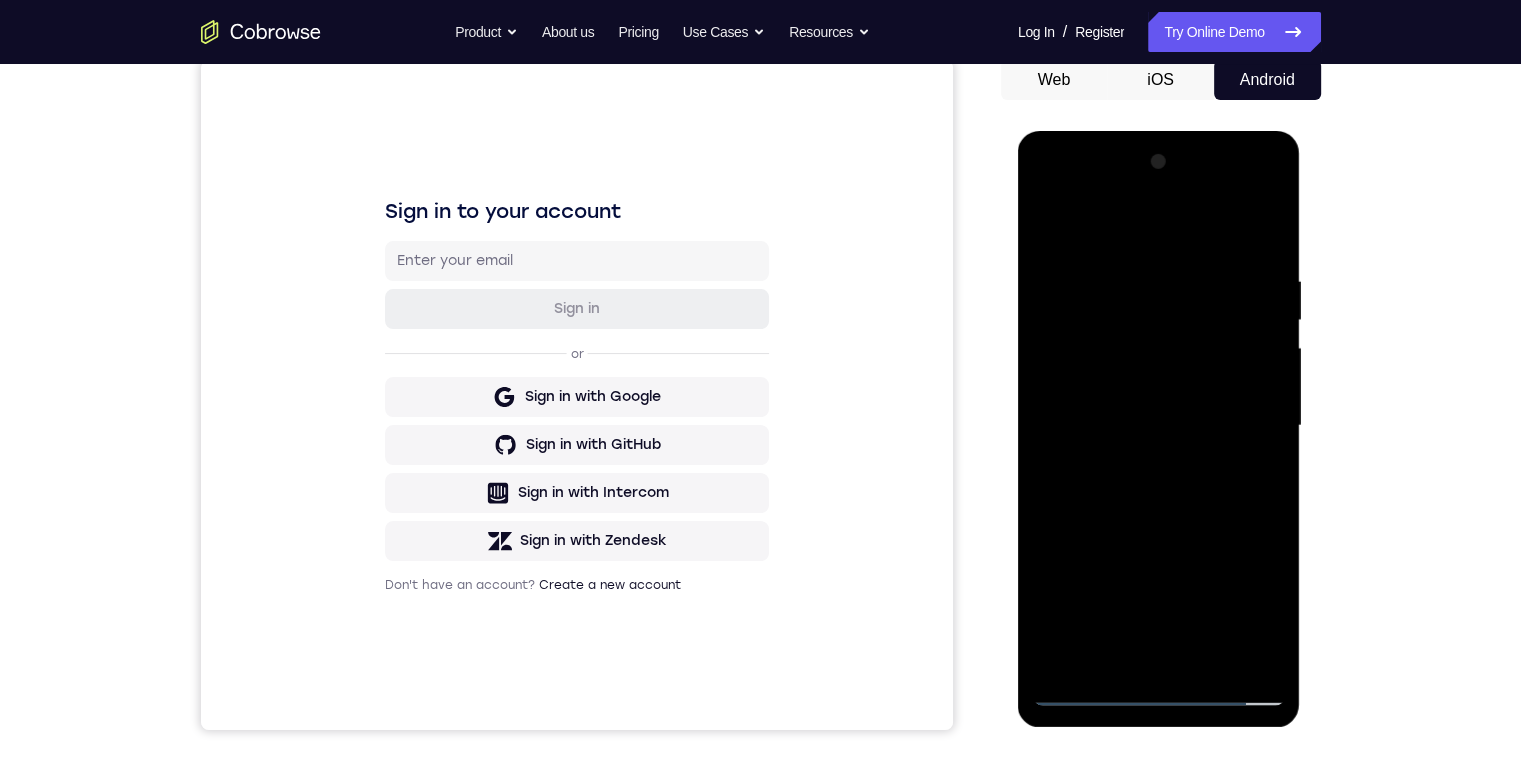 click at bounding box center [1159, 426] 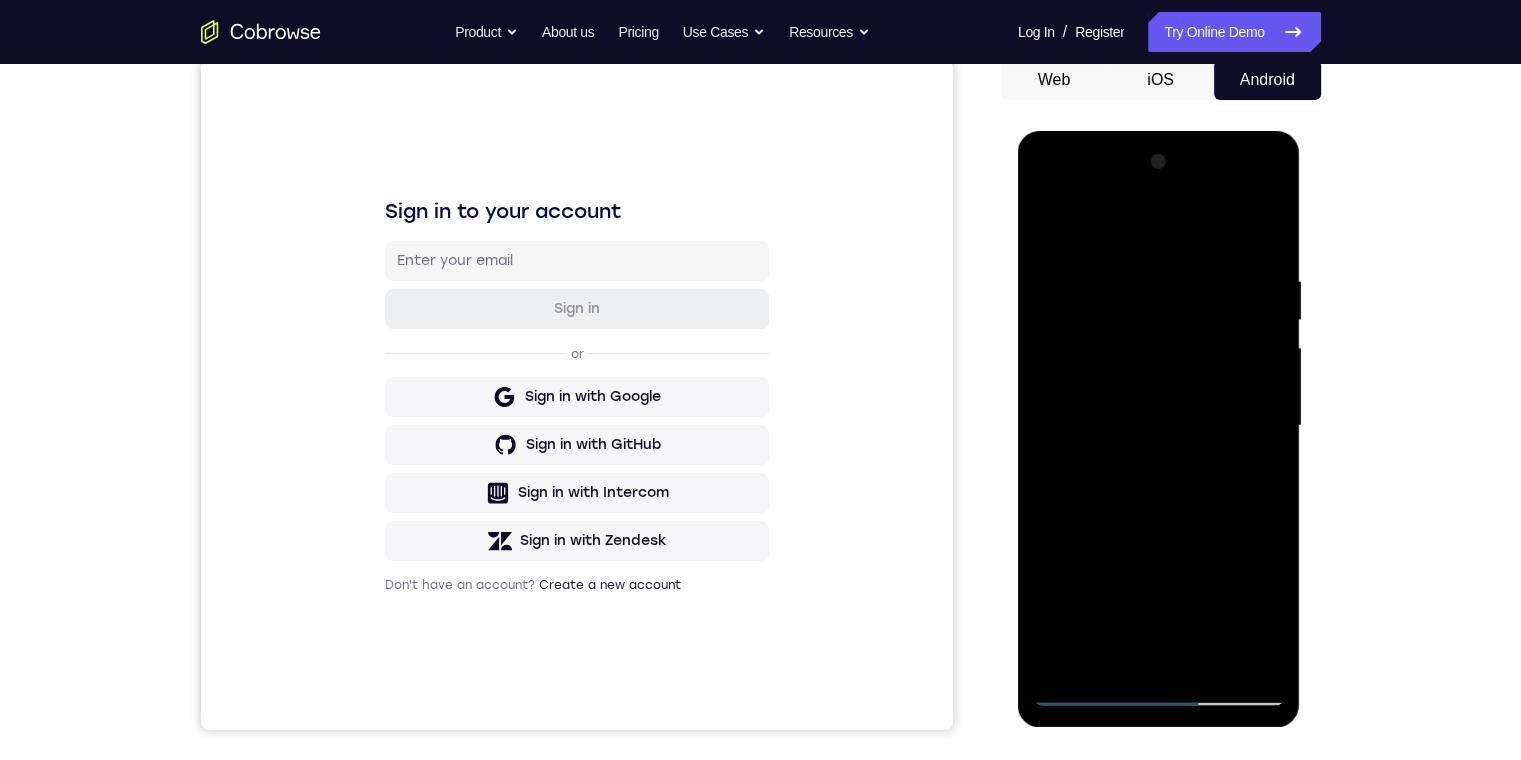 click at bounding box center (1159, 426) 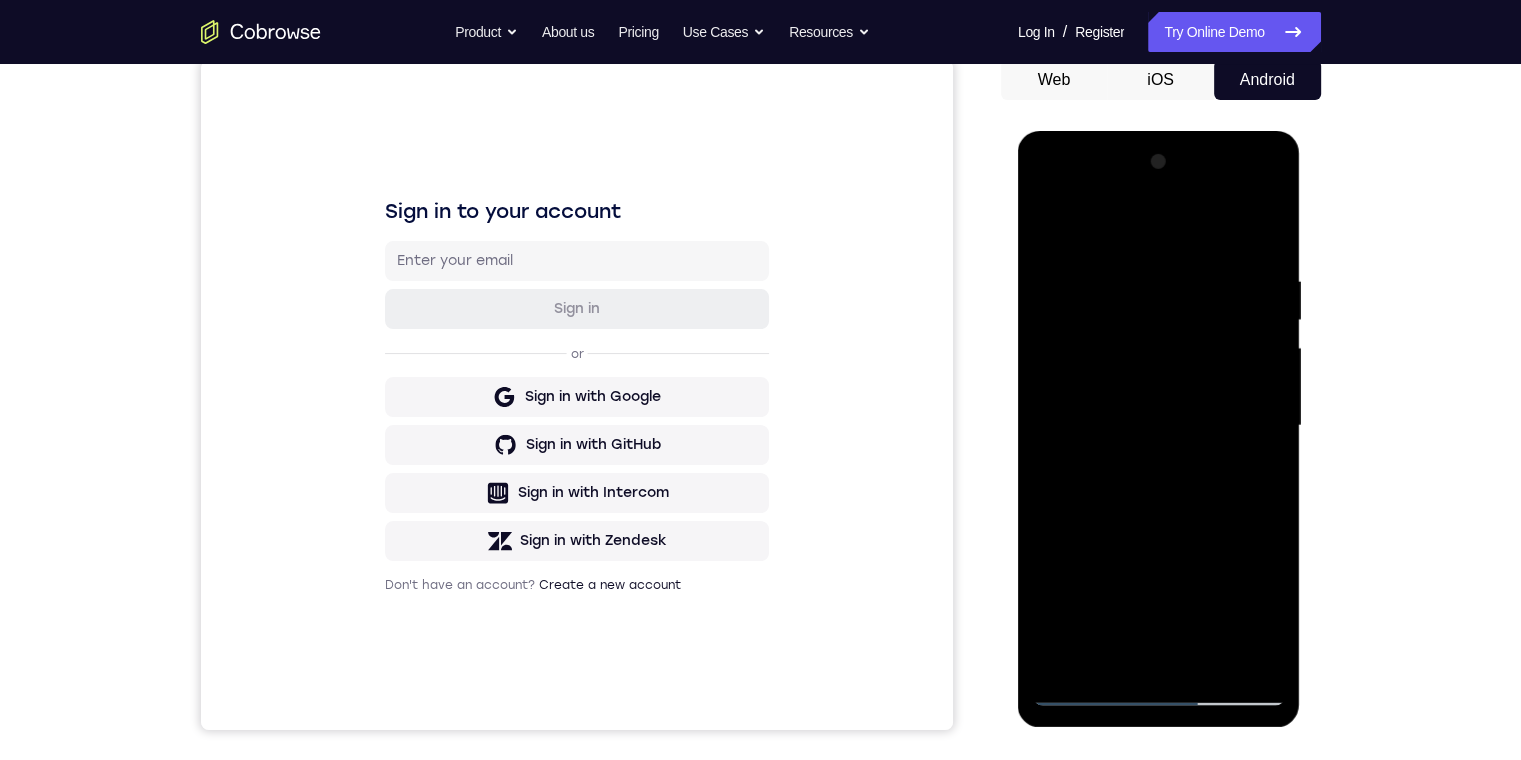 click at bounding box center (1159, 426) 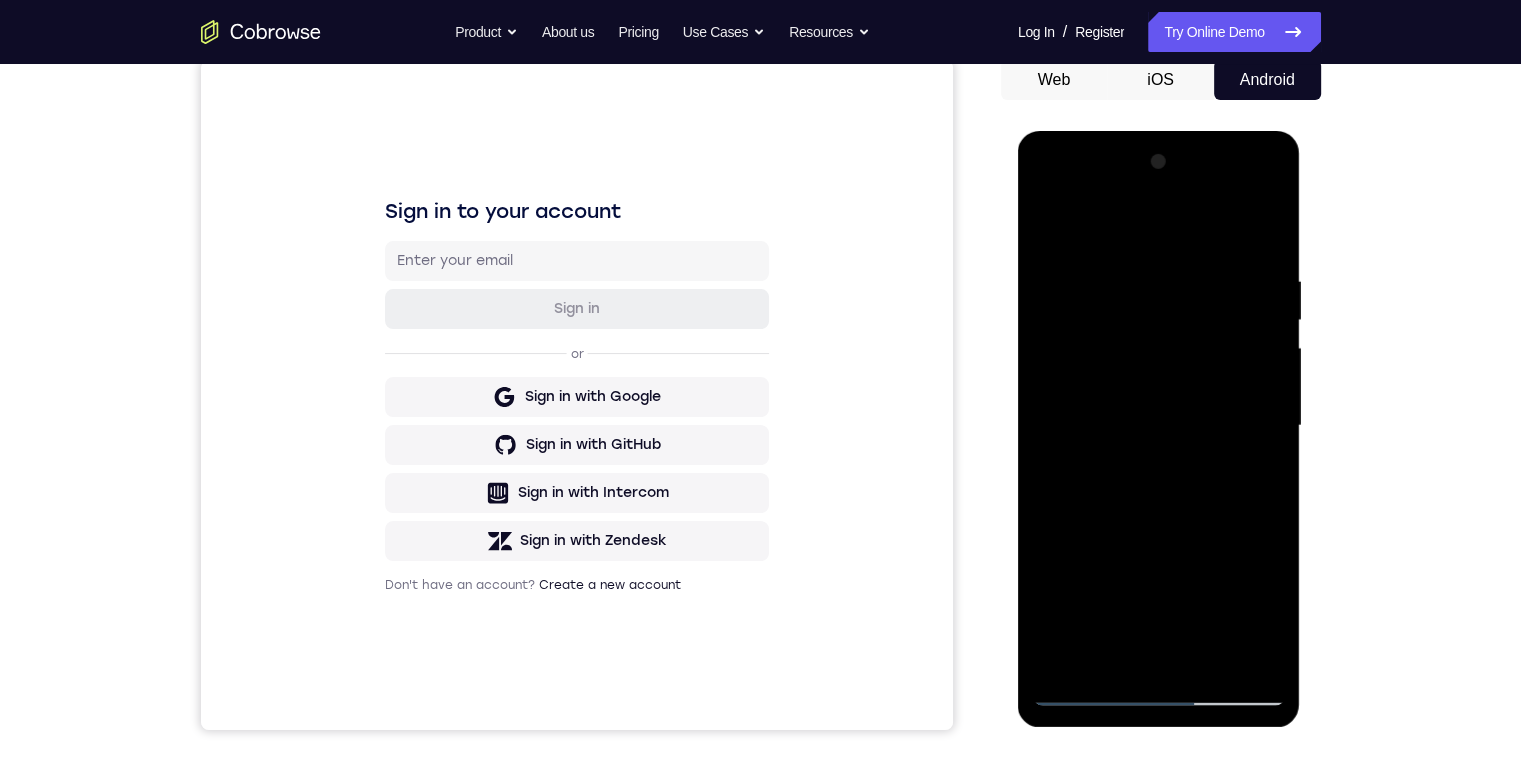 click at bounding box center (1159, 426) 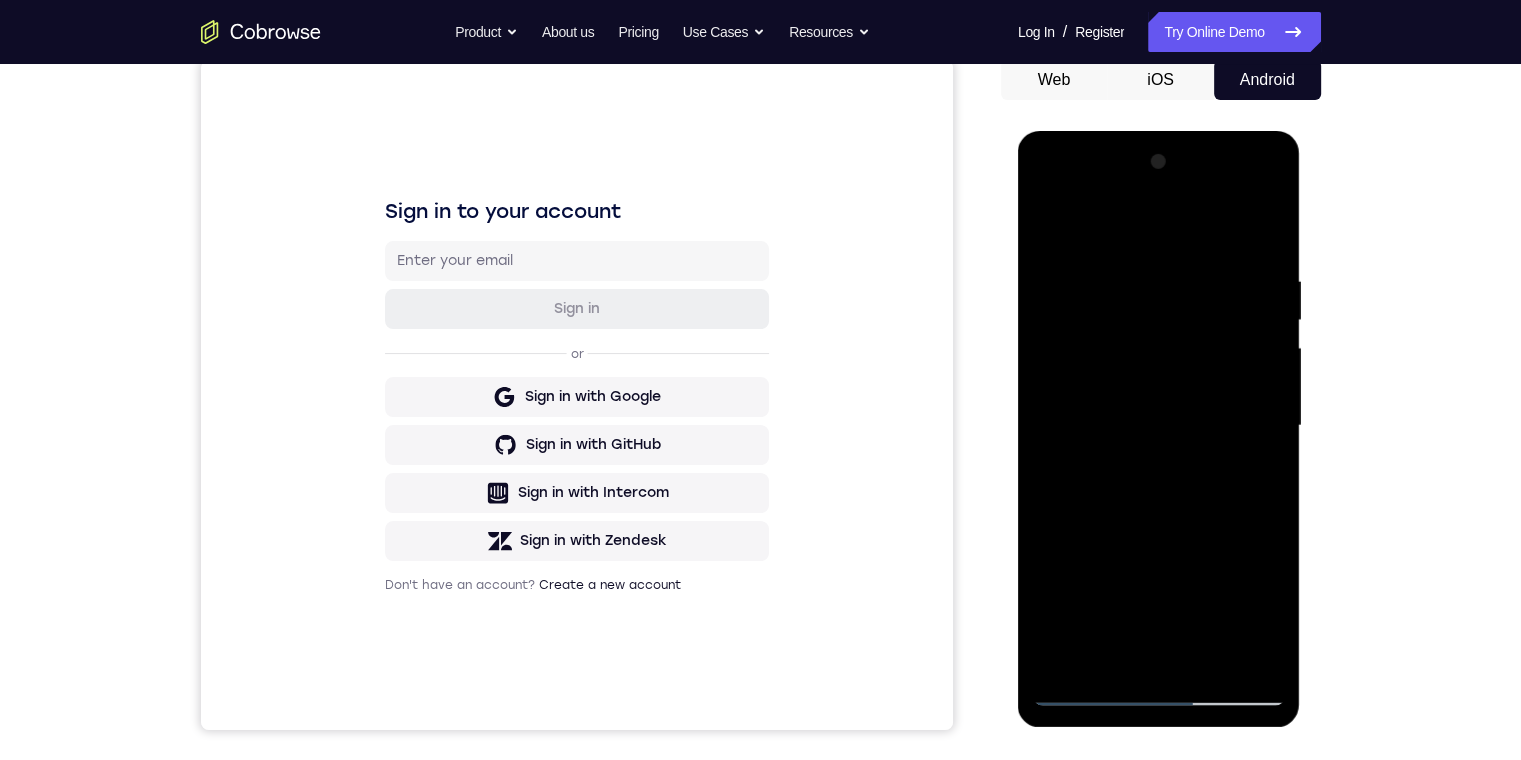 click at bounding box center (1159, 426) 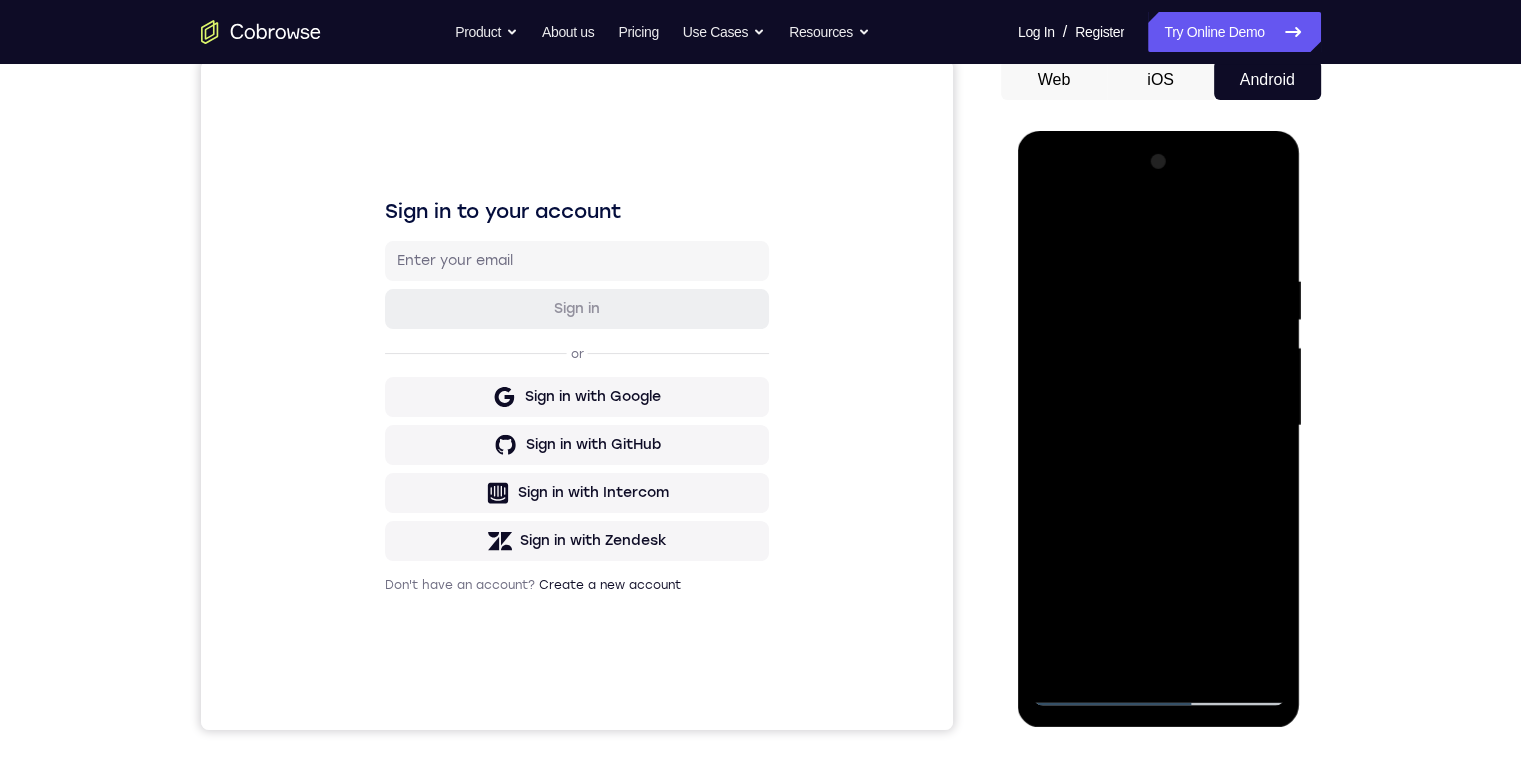 click at bounding box center [1159, 426] 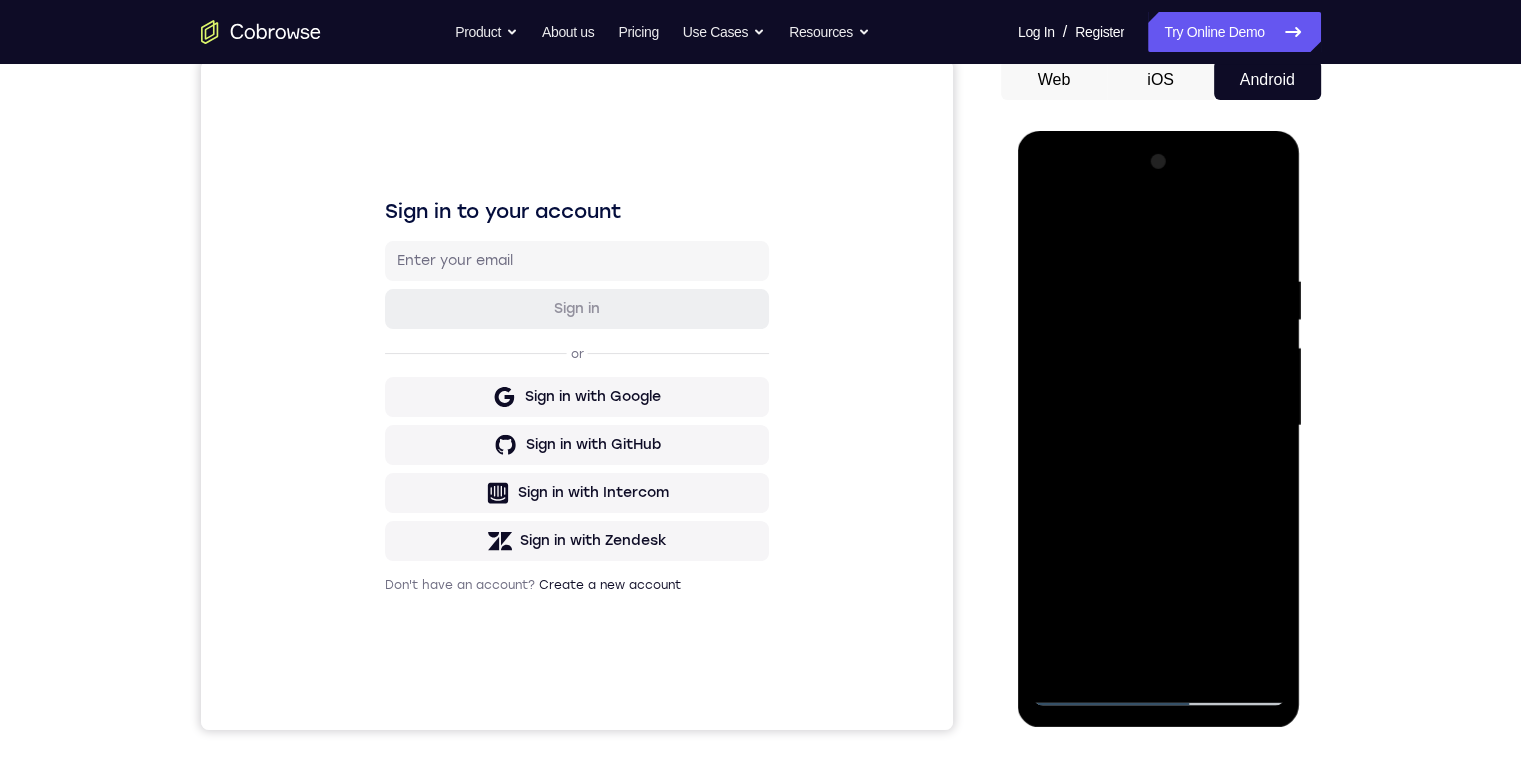 click at bounding box center [1159, 426] 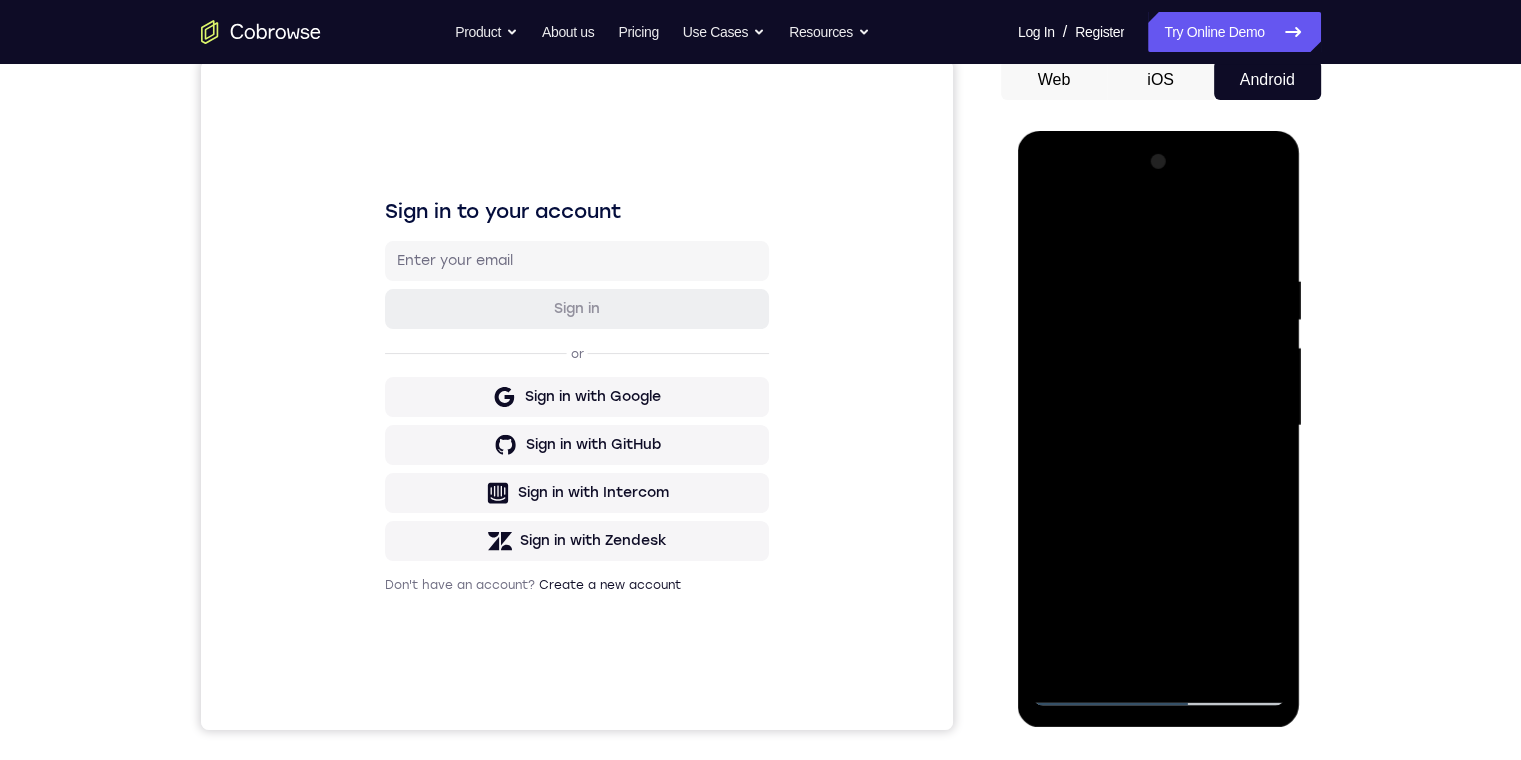 click at bounding box center (1159, 426) 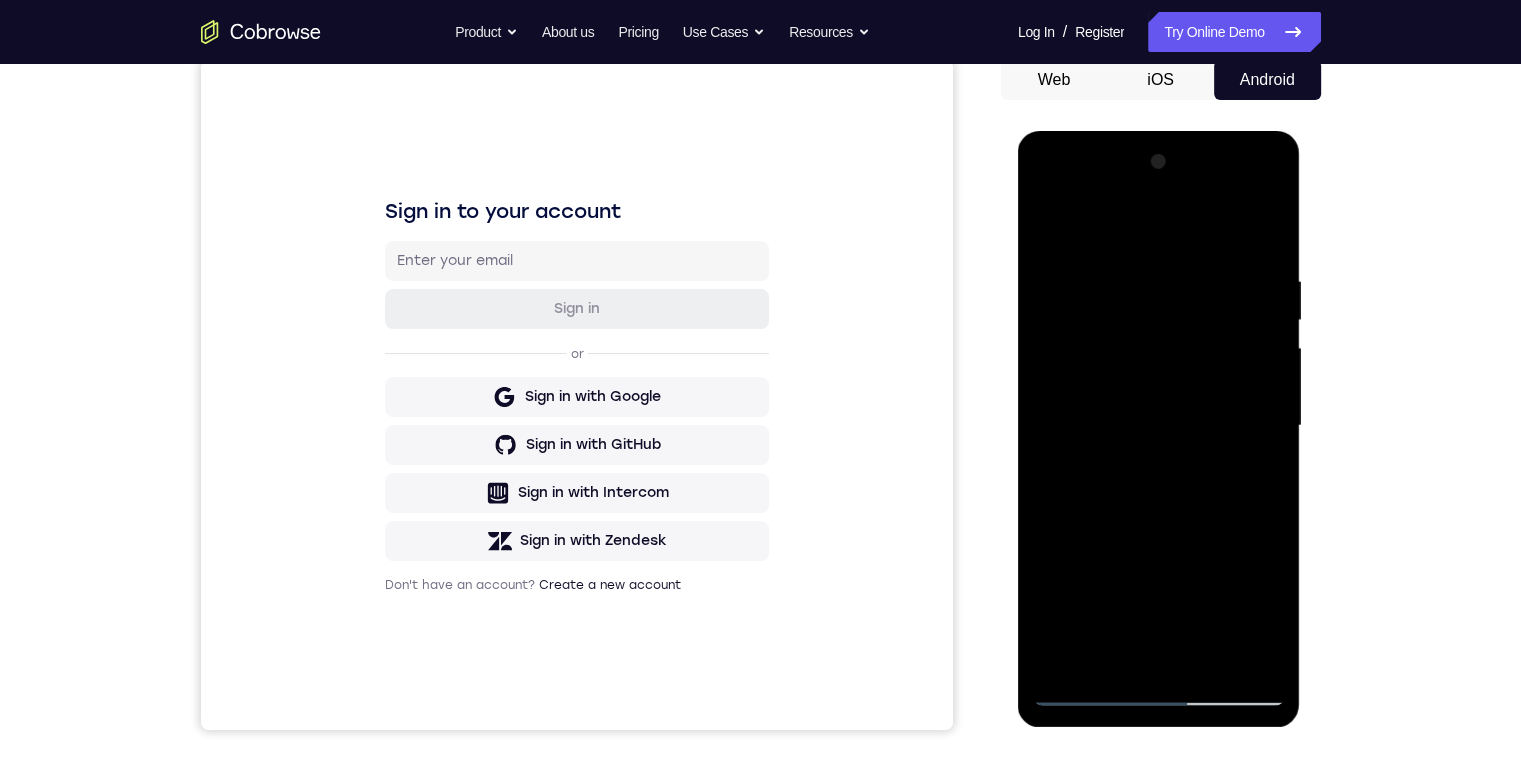 click at bounding box center [1159, 426] 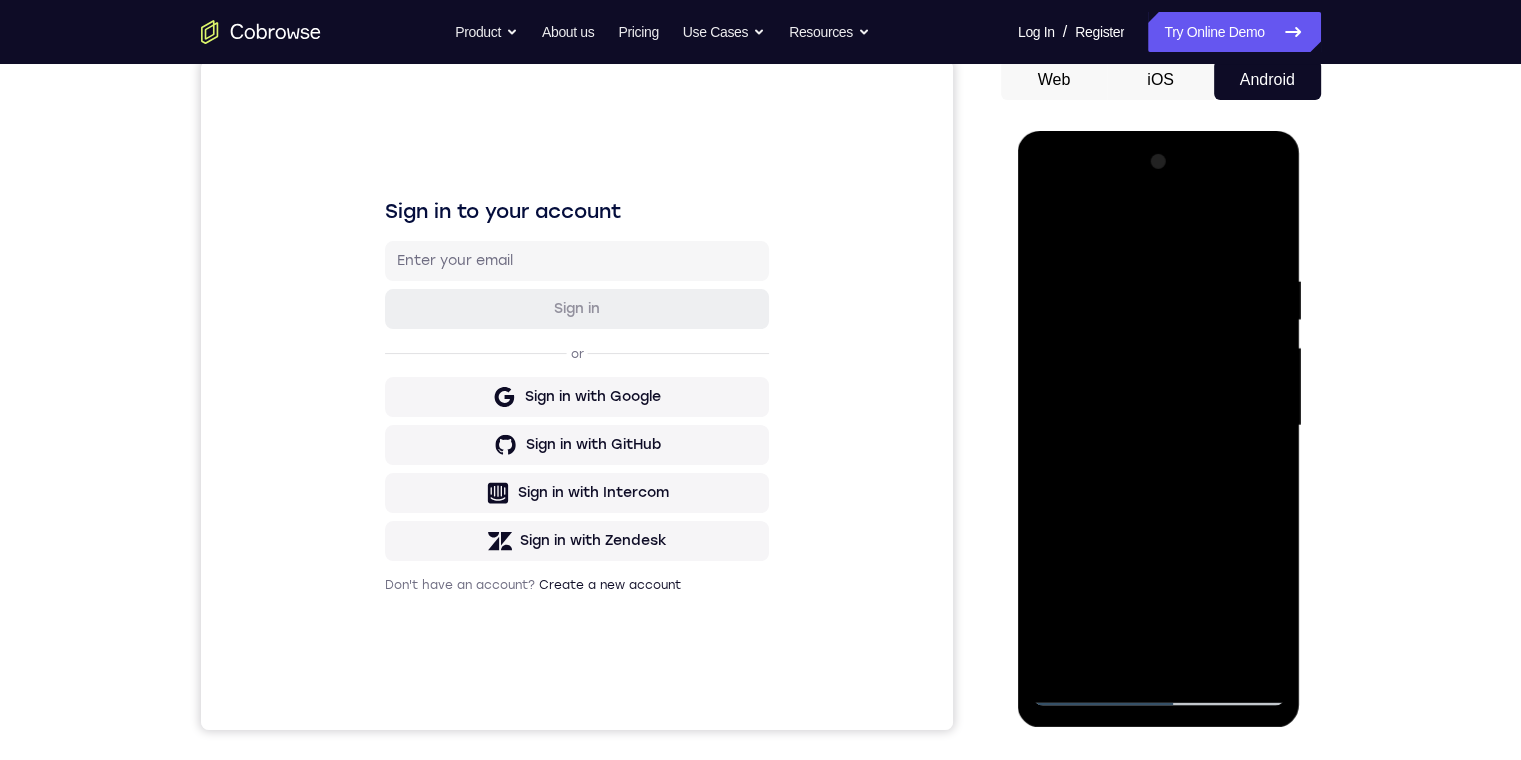 click at bounding box center [1159, 426] 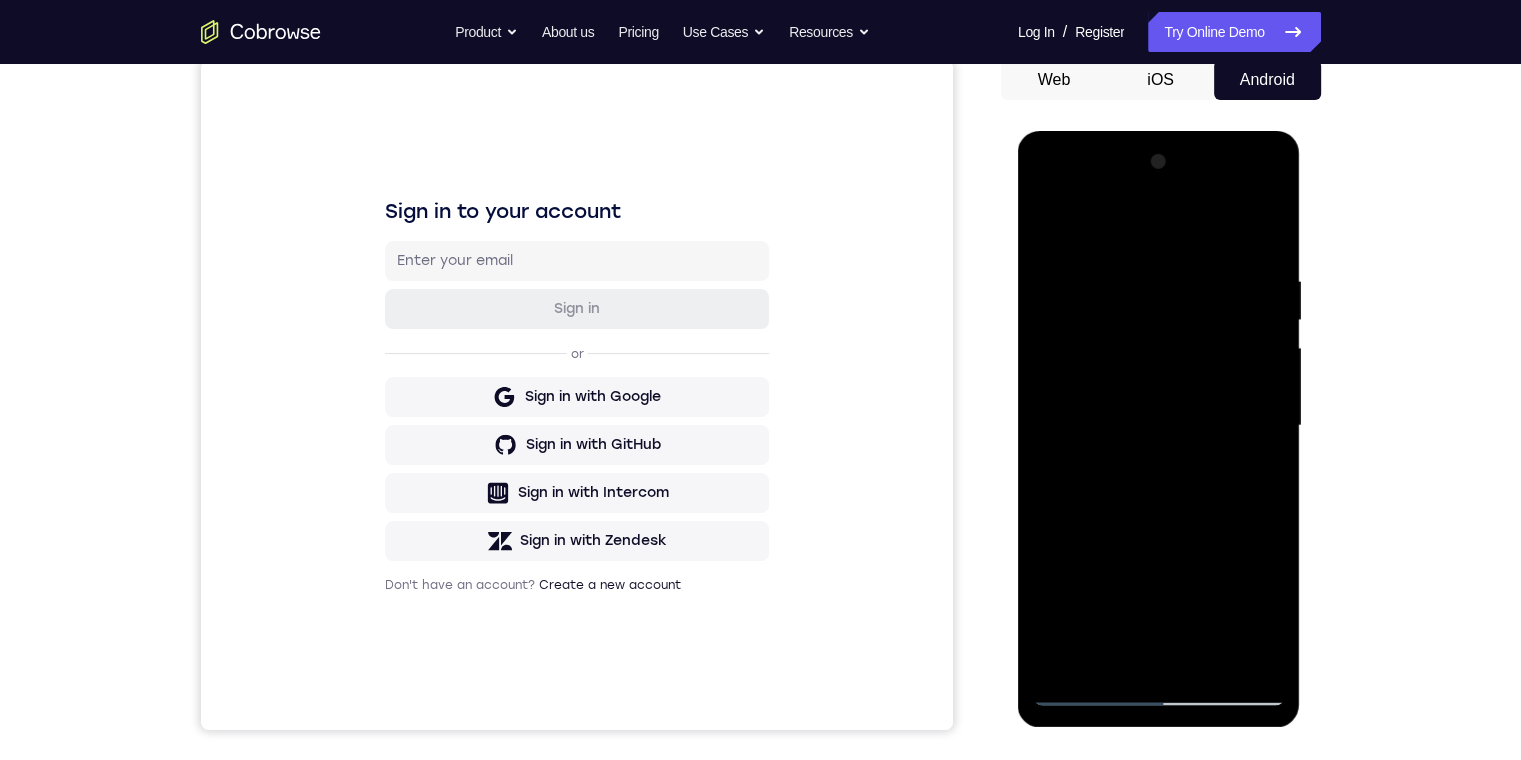 click at bounding box center (1159, 426) 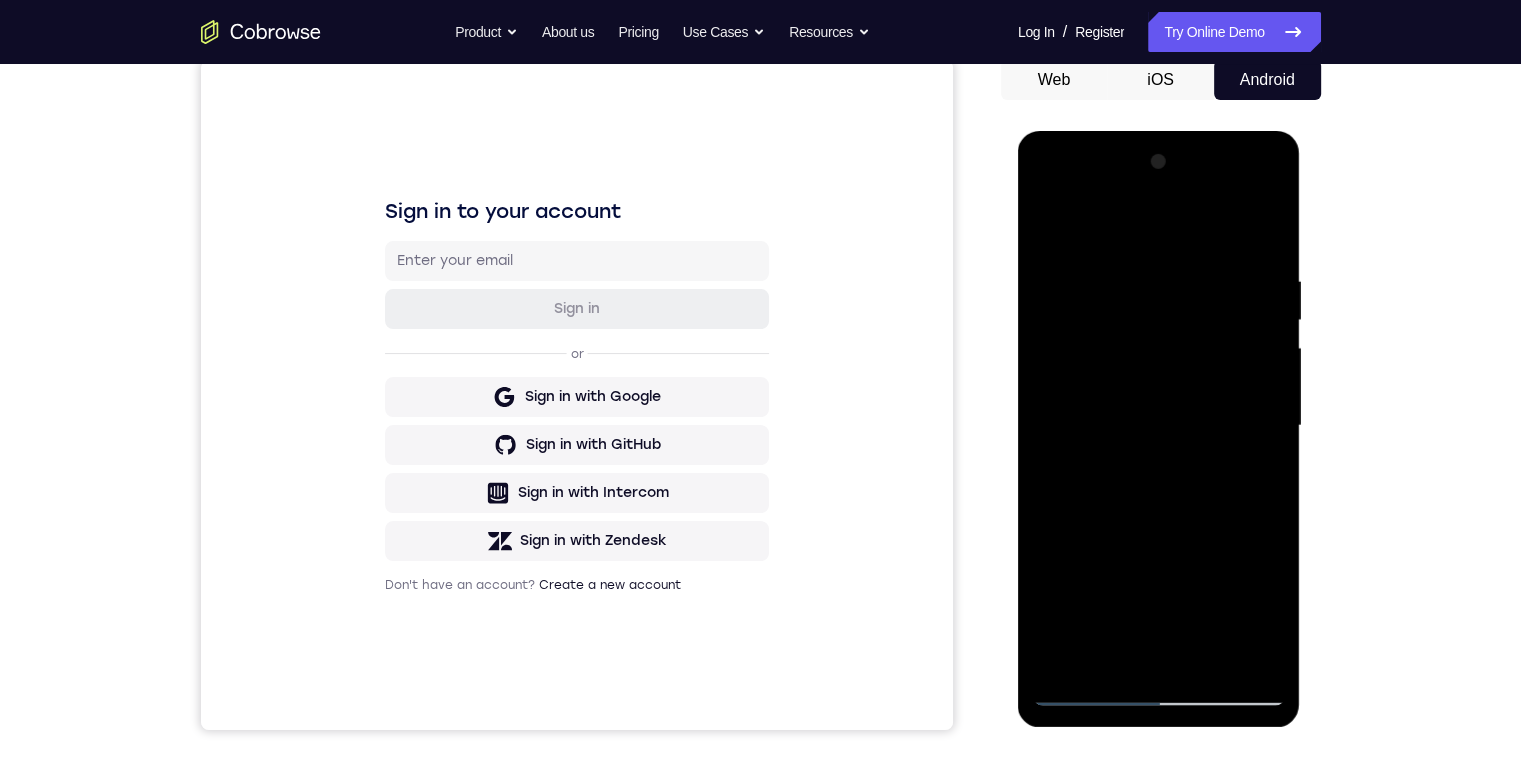 click at bounding box center [1159, 426] 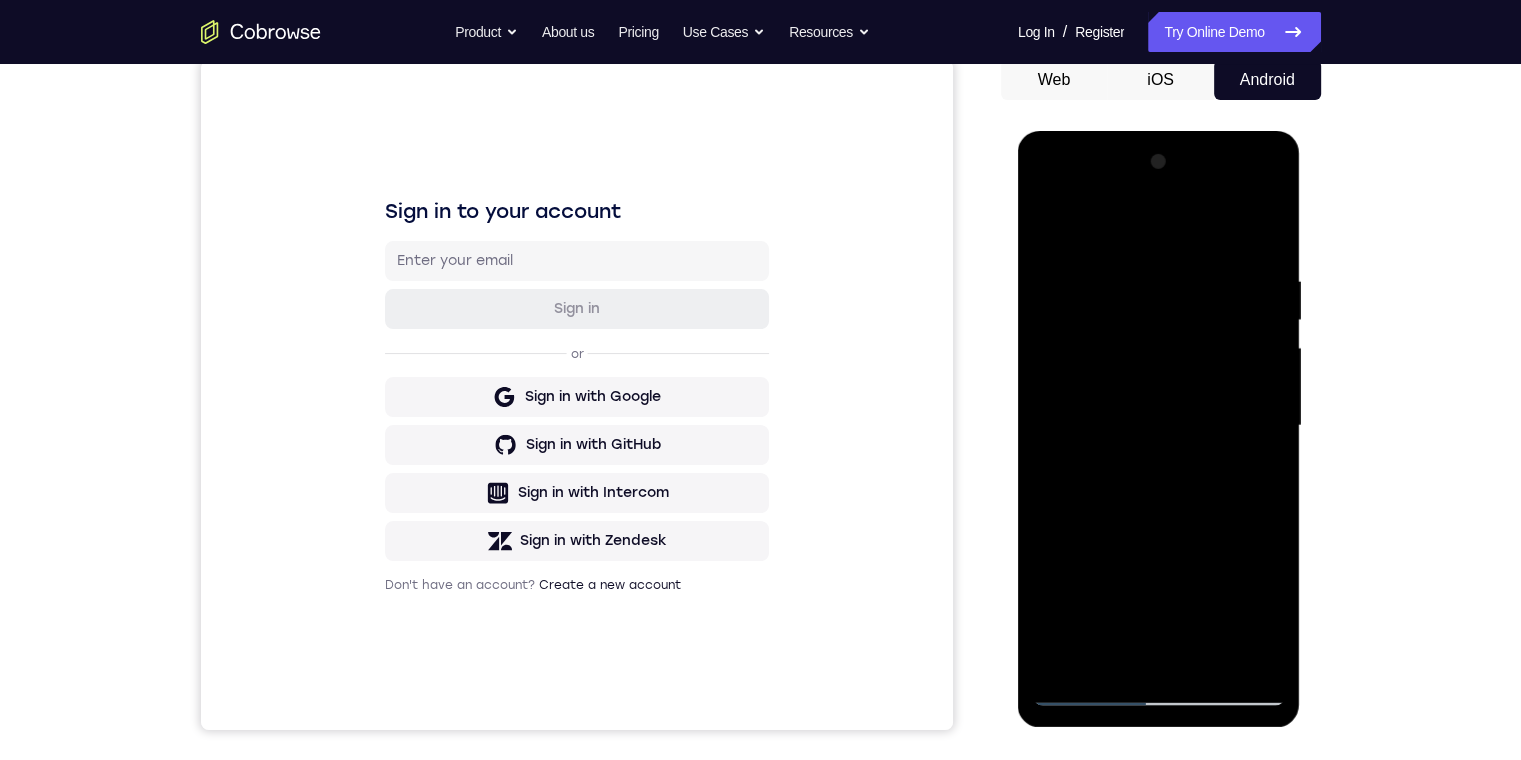 click at bounding box center [1159, 426] 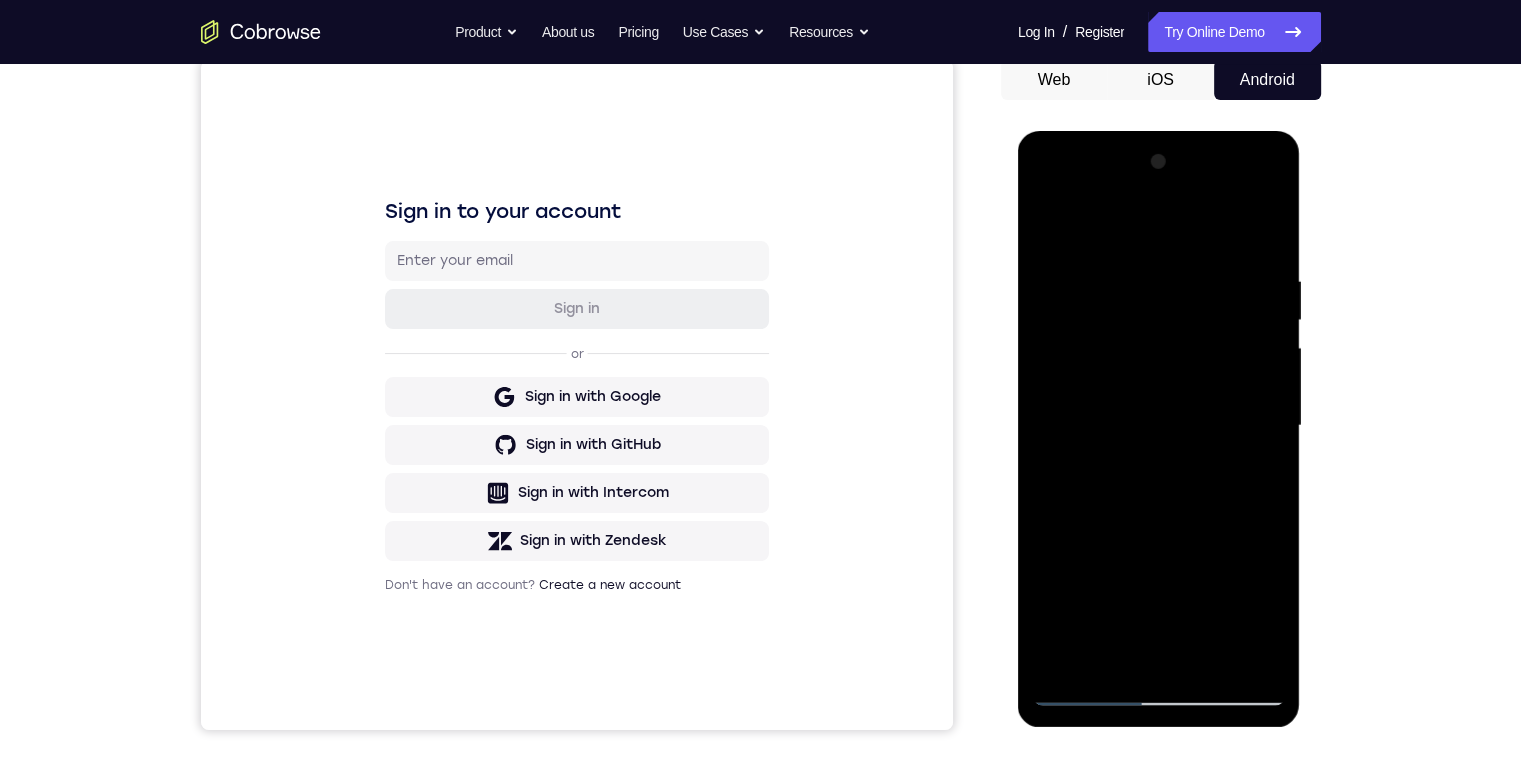 click at bounding box center [1159, 426] 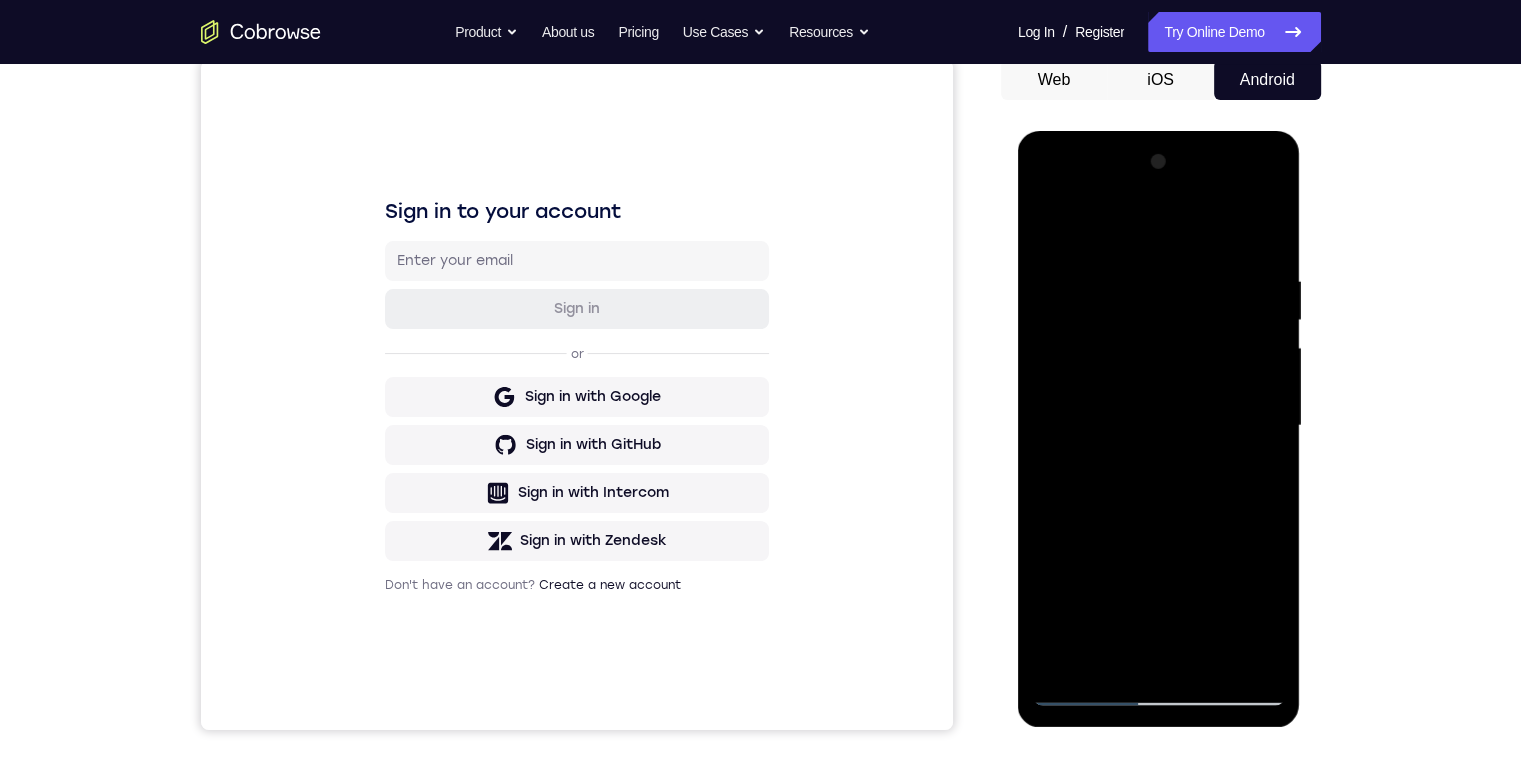 click at bounding box center (1159, 426) 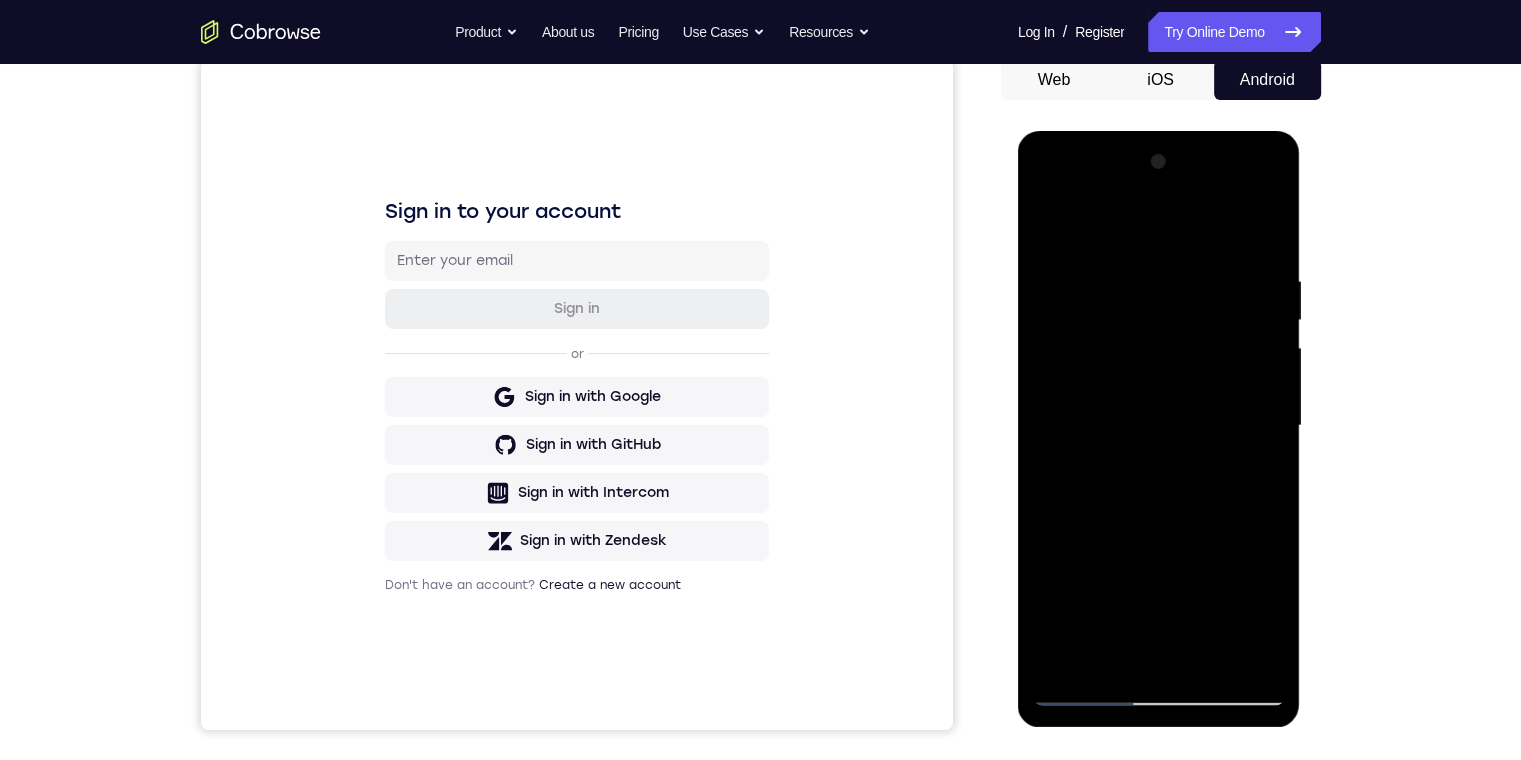 click at bounding box center [1159, 426] 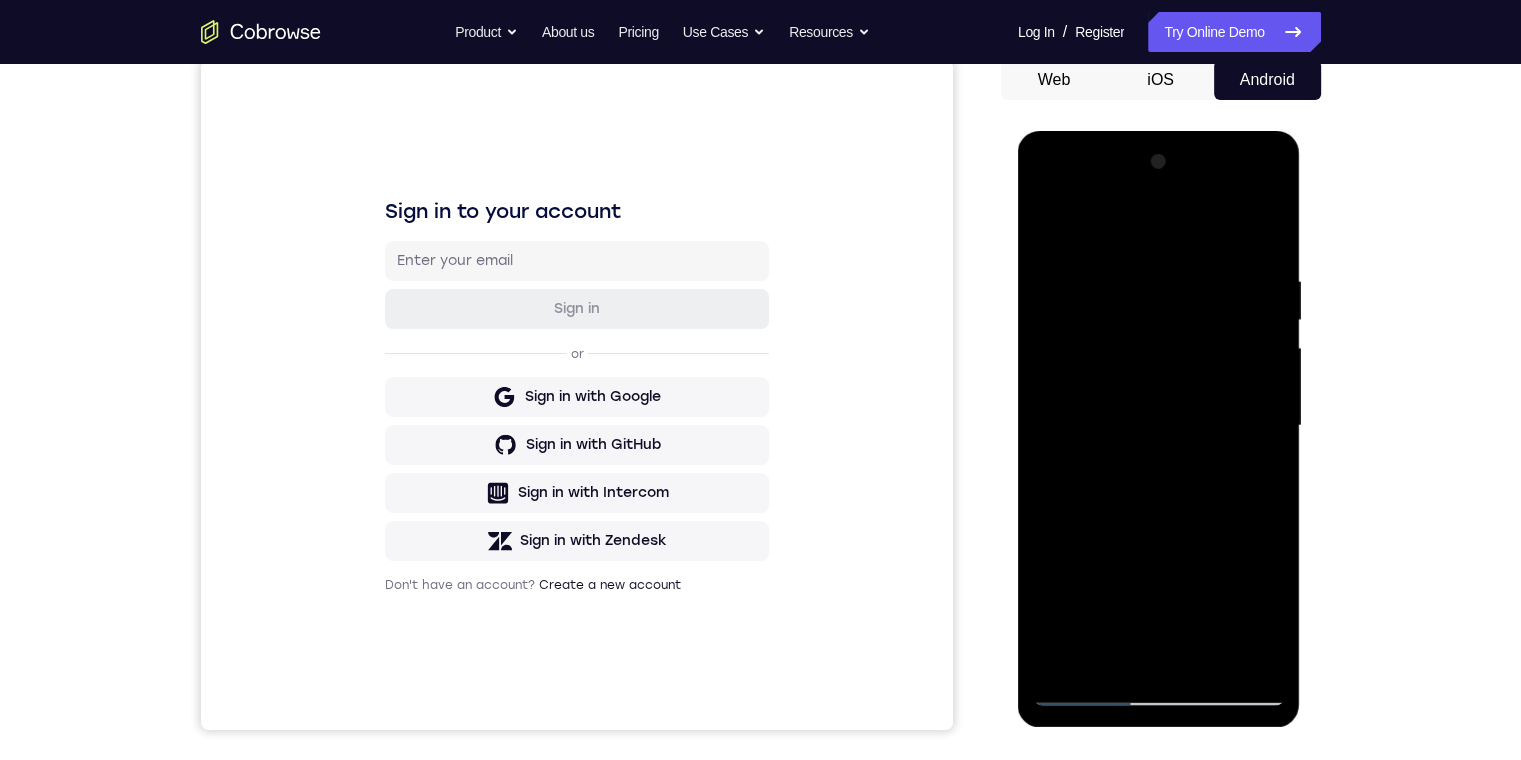 click at bounding box center (1159, 426) 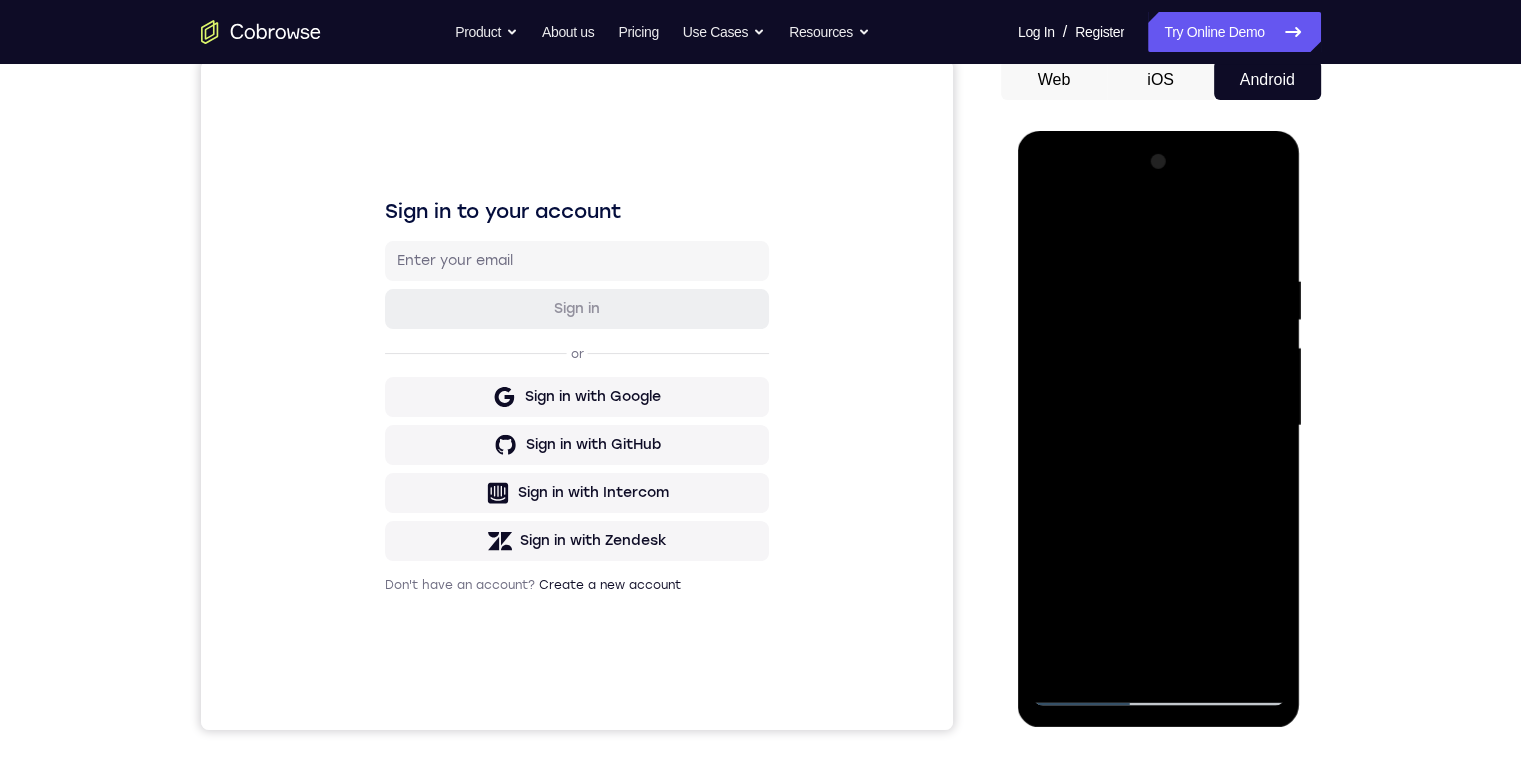 click at bounding box center (1159, 426) 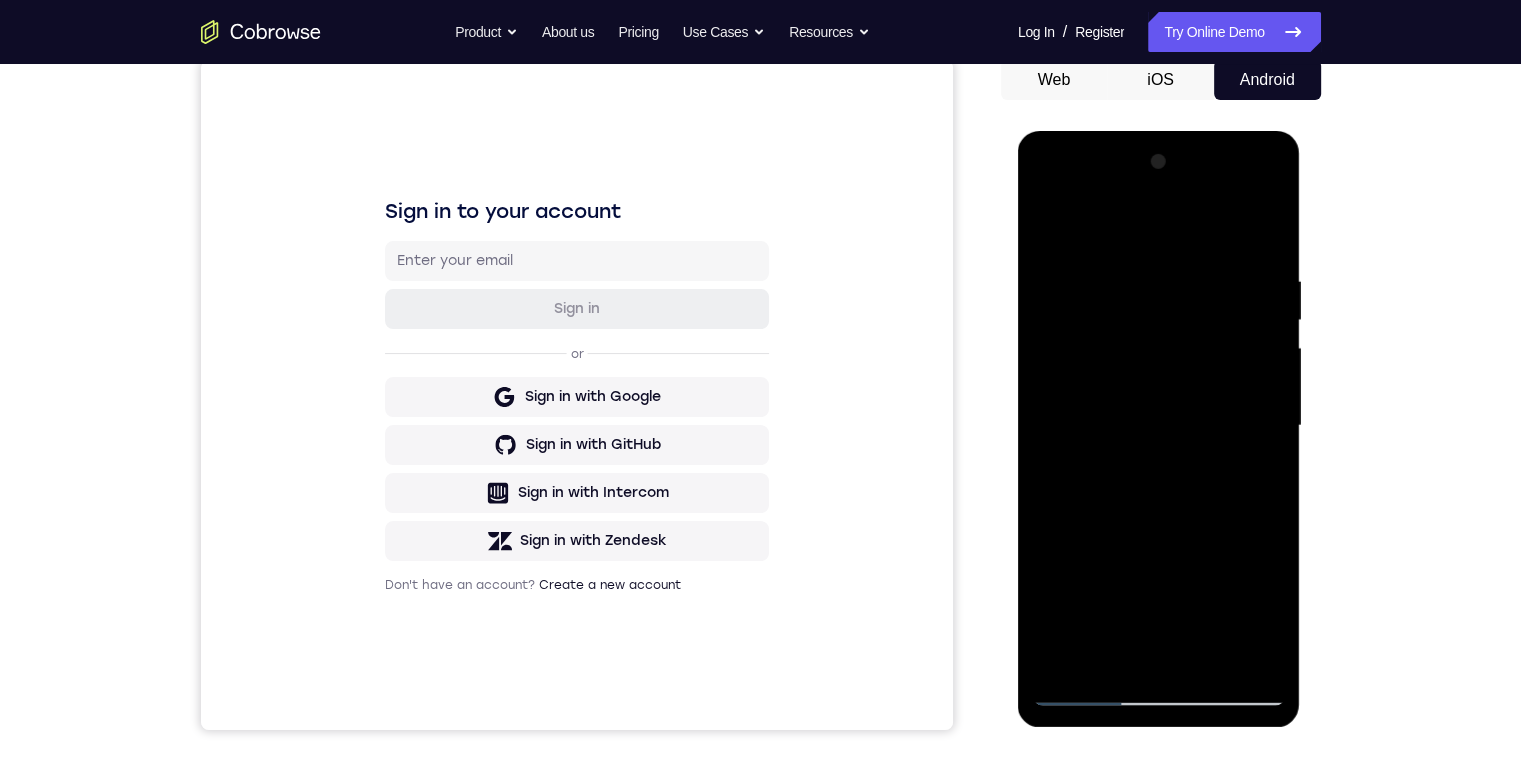 click at bounding box center (1159, 426) 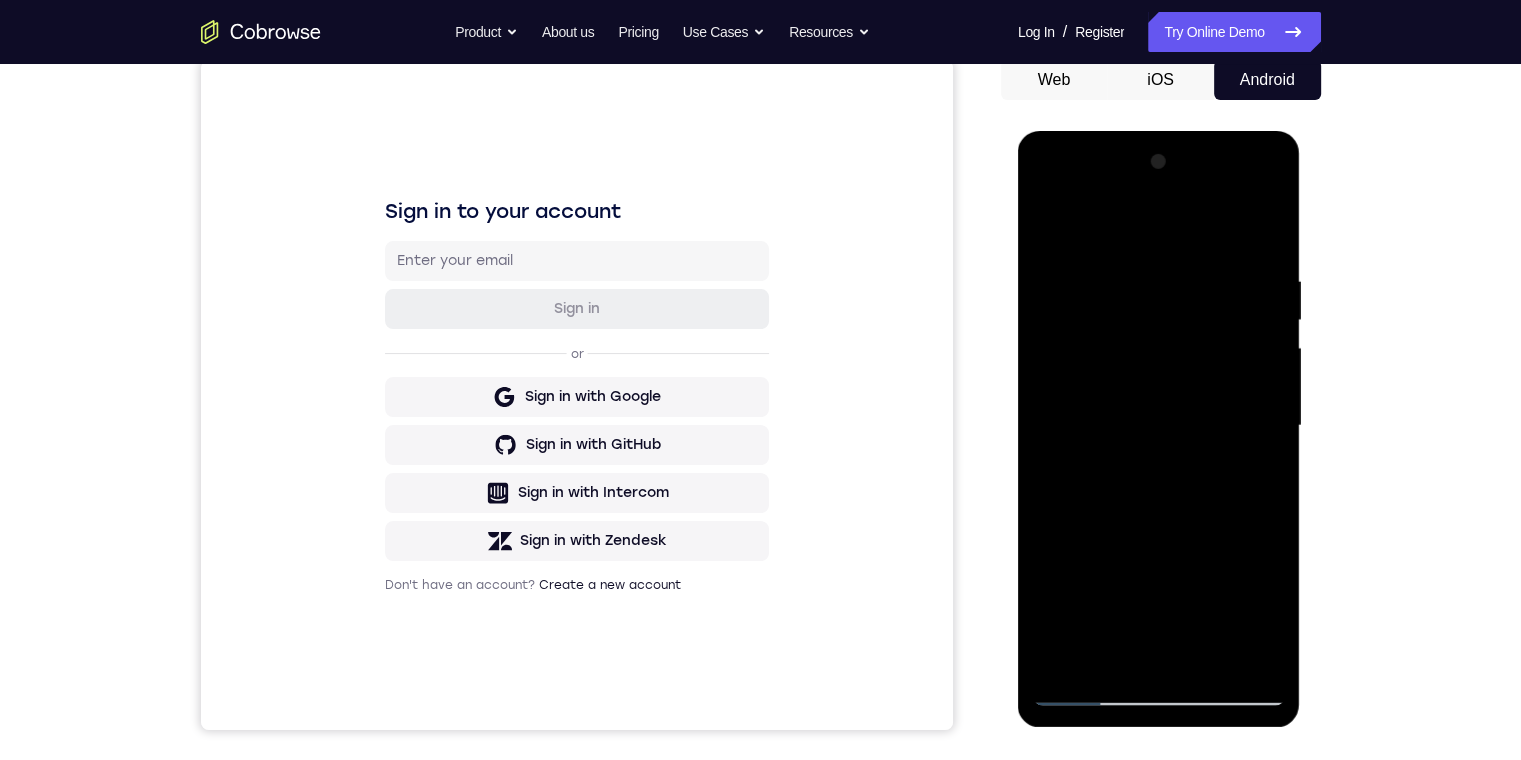 click at bounding box center (1159, 426) 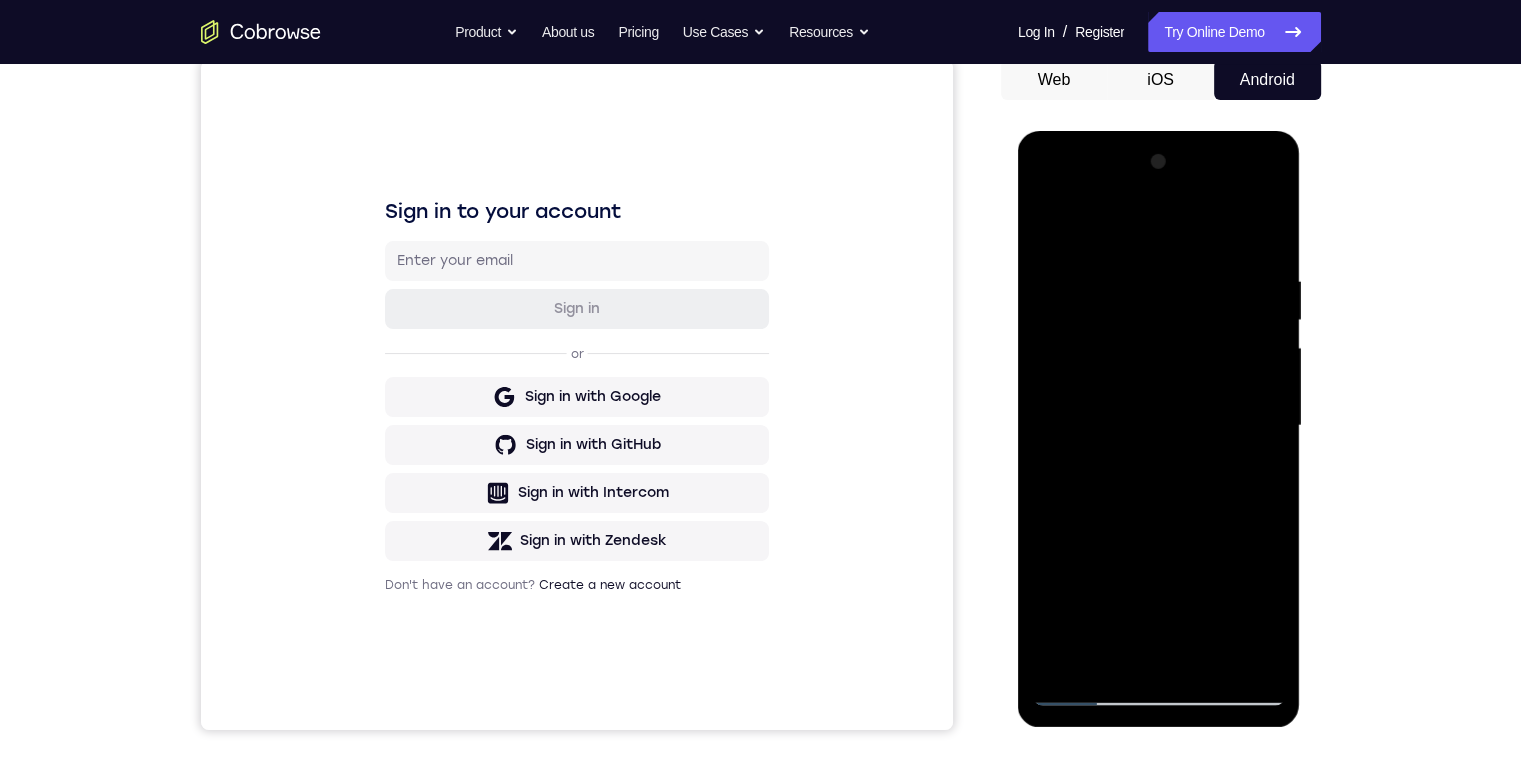 click at bounding box center [1159, 426] 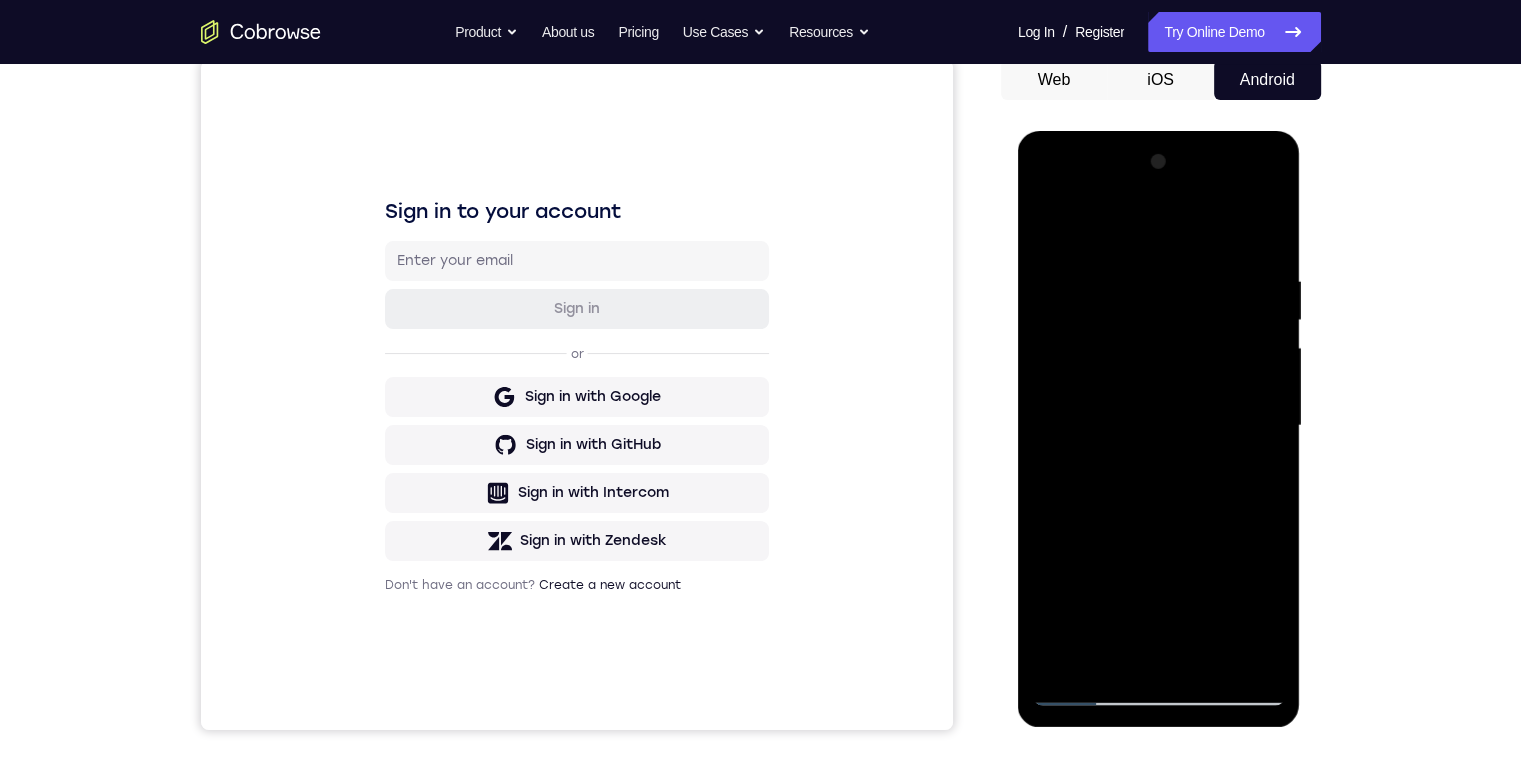 click at bounding box center (1159, 426) 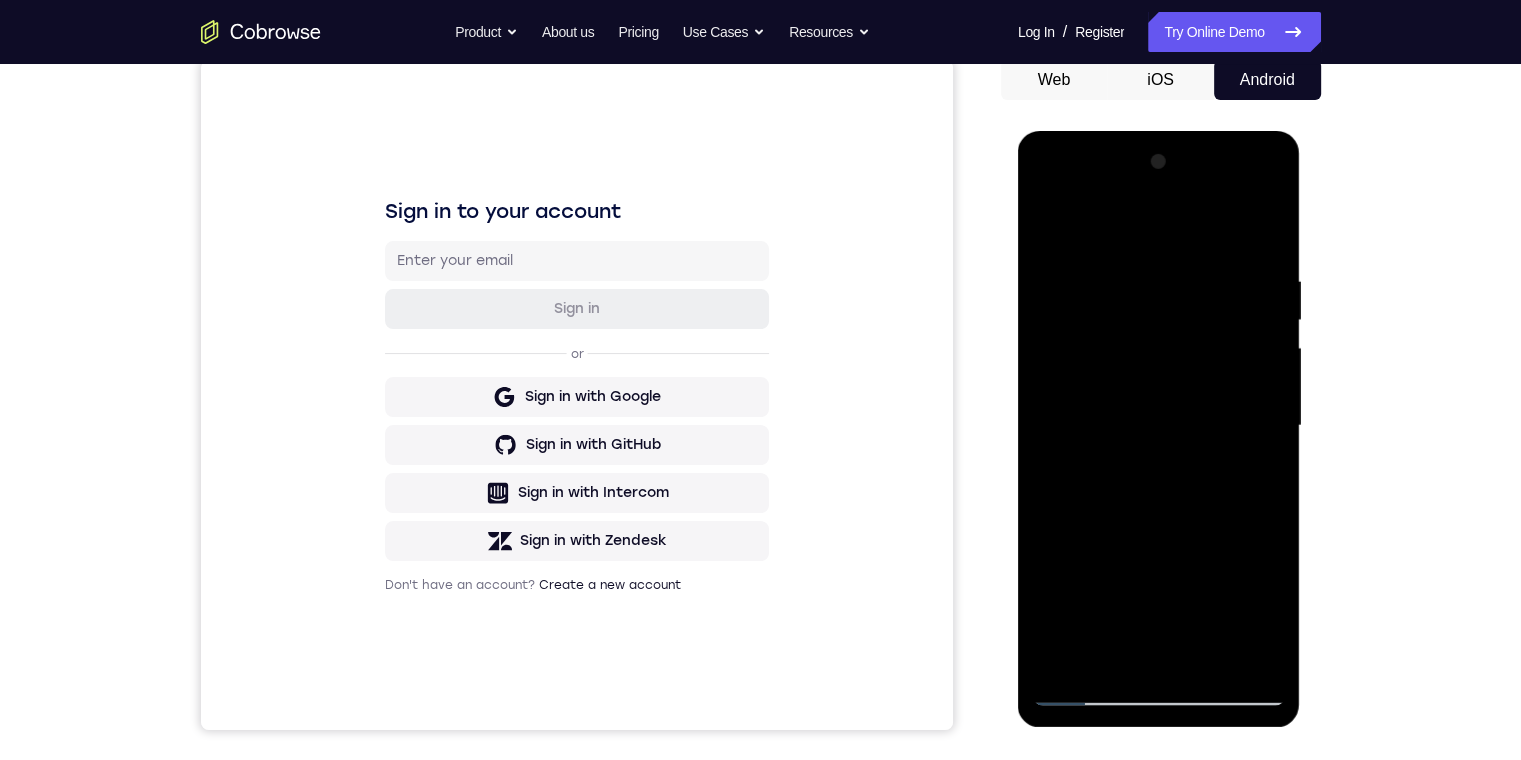 click at bounding box center [1159, 426] 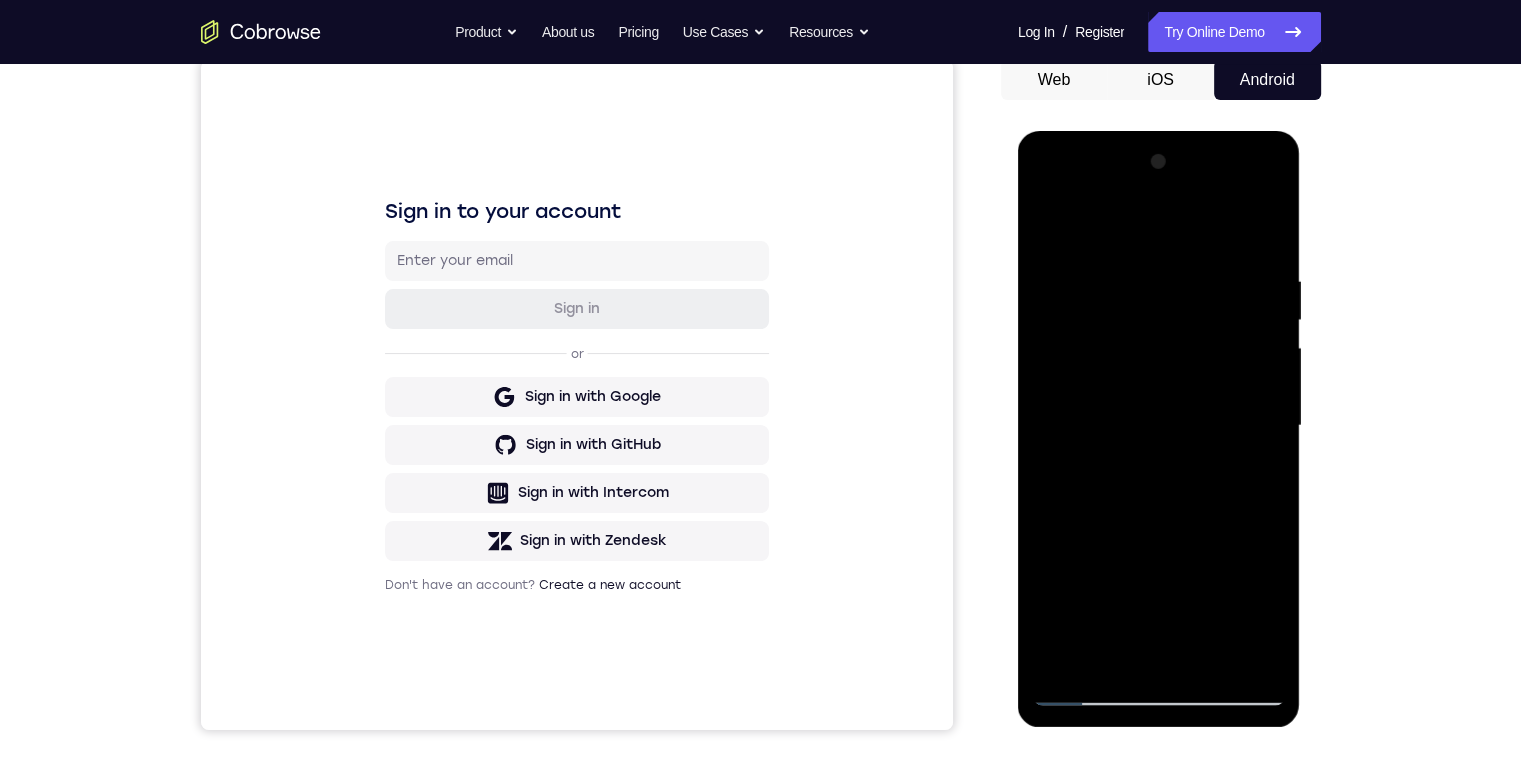 click at bounding box center (1159, 426) 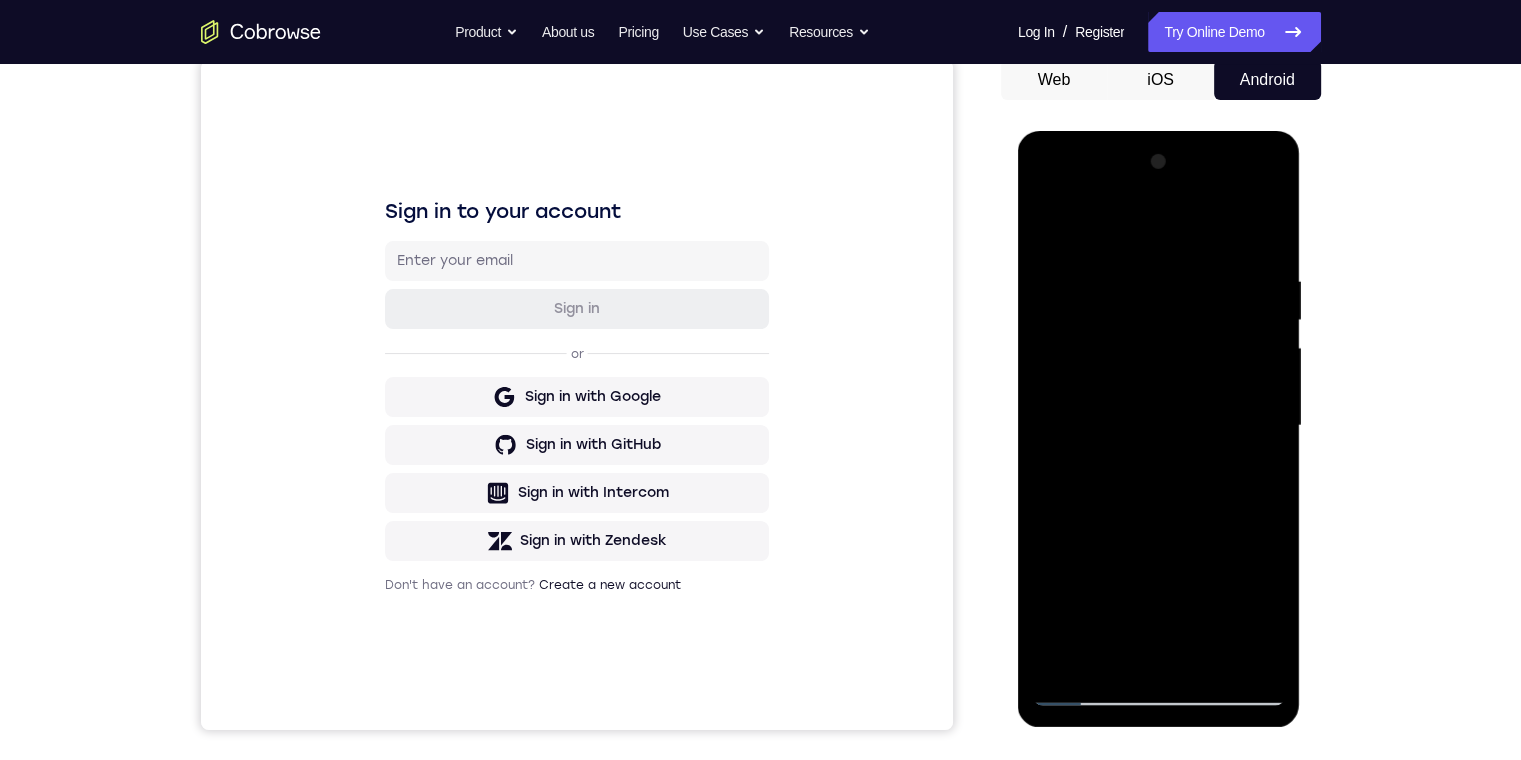 click at bounding box center [1159, 426] 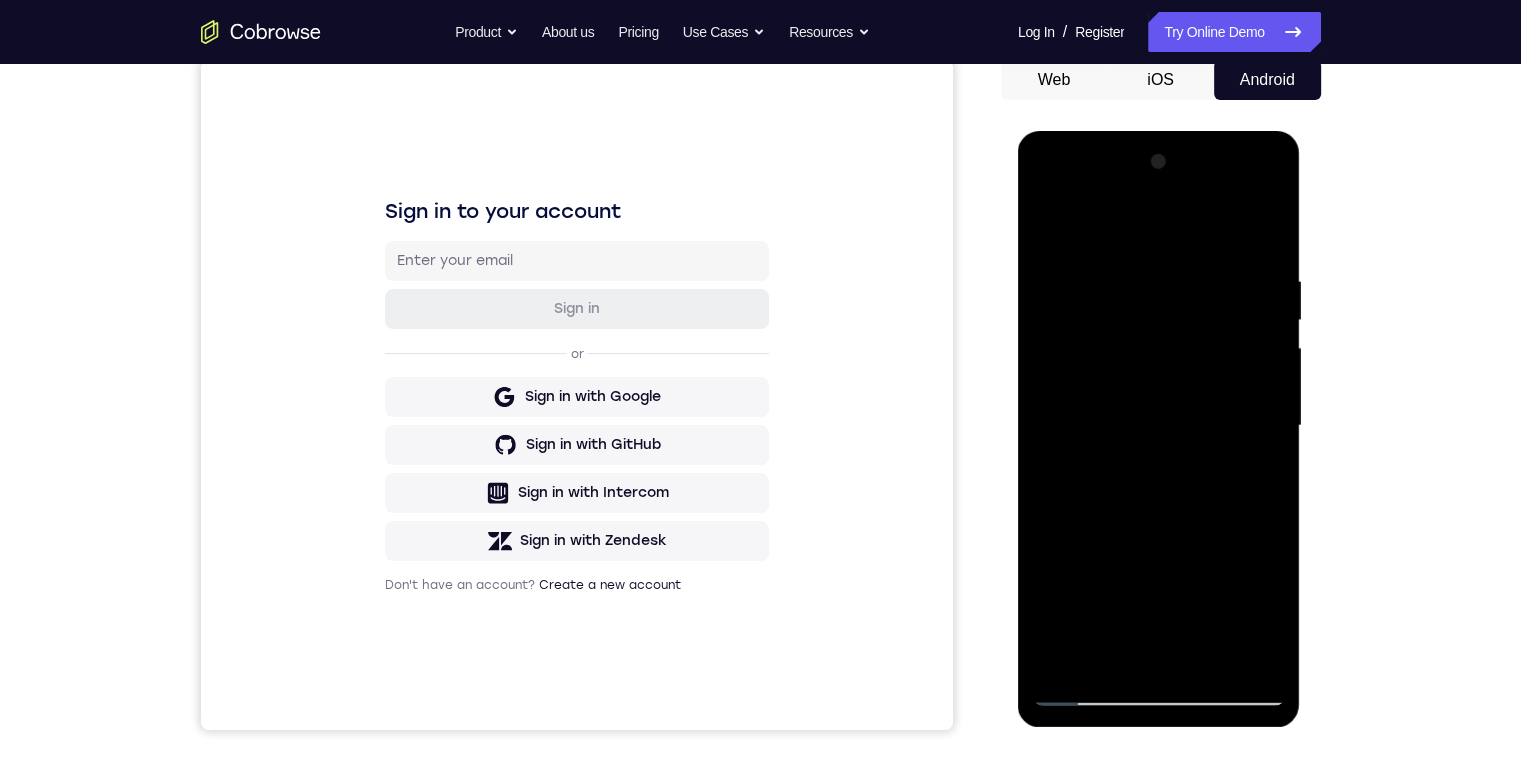 drag, startPoint x: 1101, startPoint y: 444, endPoint x: 1063, endPoint y: 442, distance: 38.052597 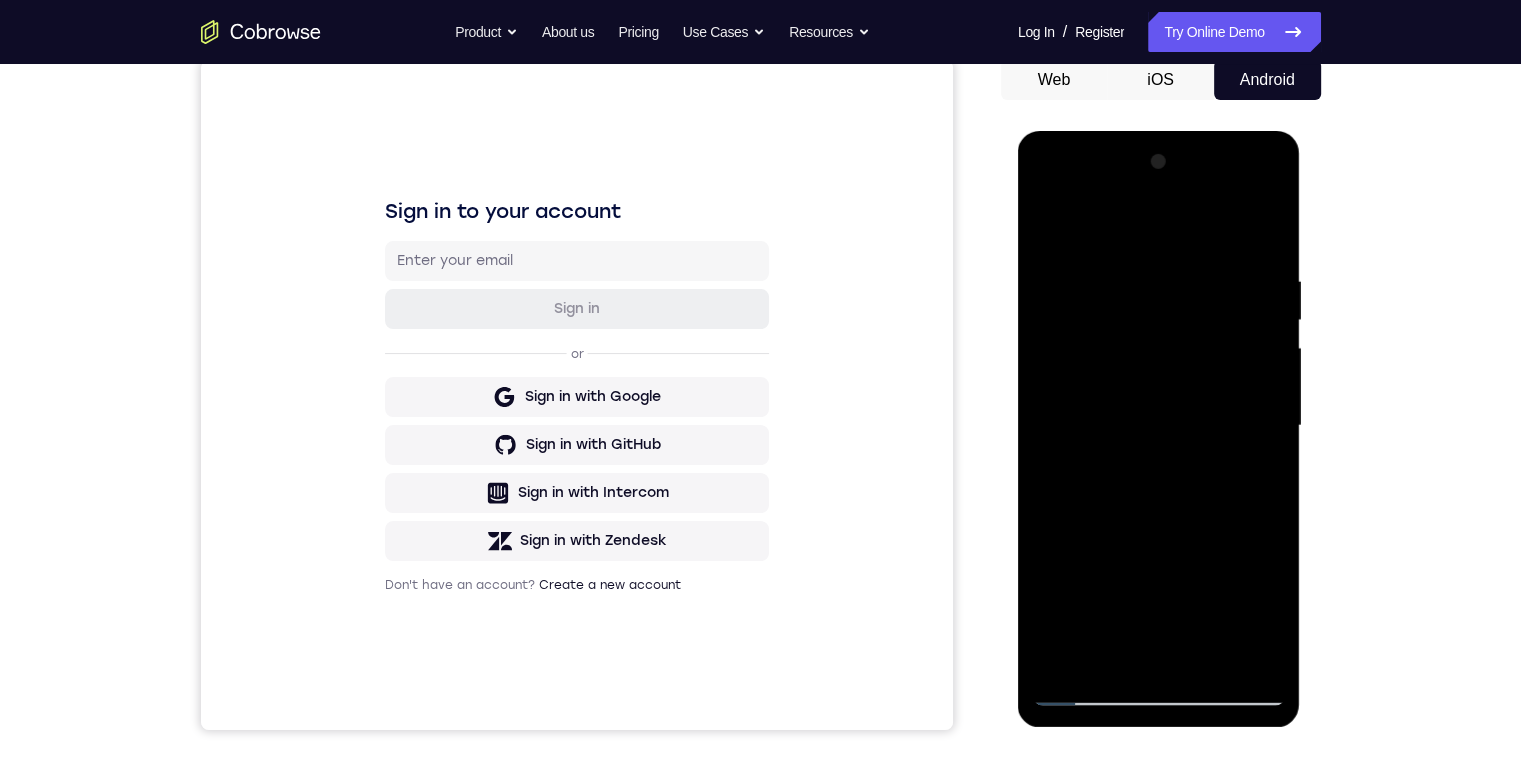 drag, startPoint x: 1303, startPoint y: 404, endPoint x: 1307, endPoint y: 476, distance: 72.11102 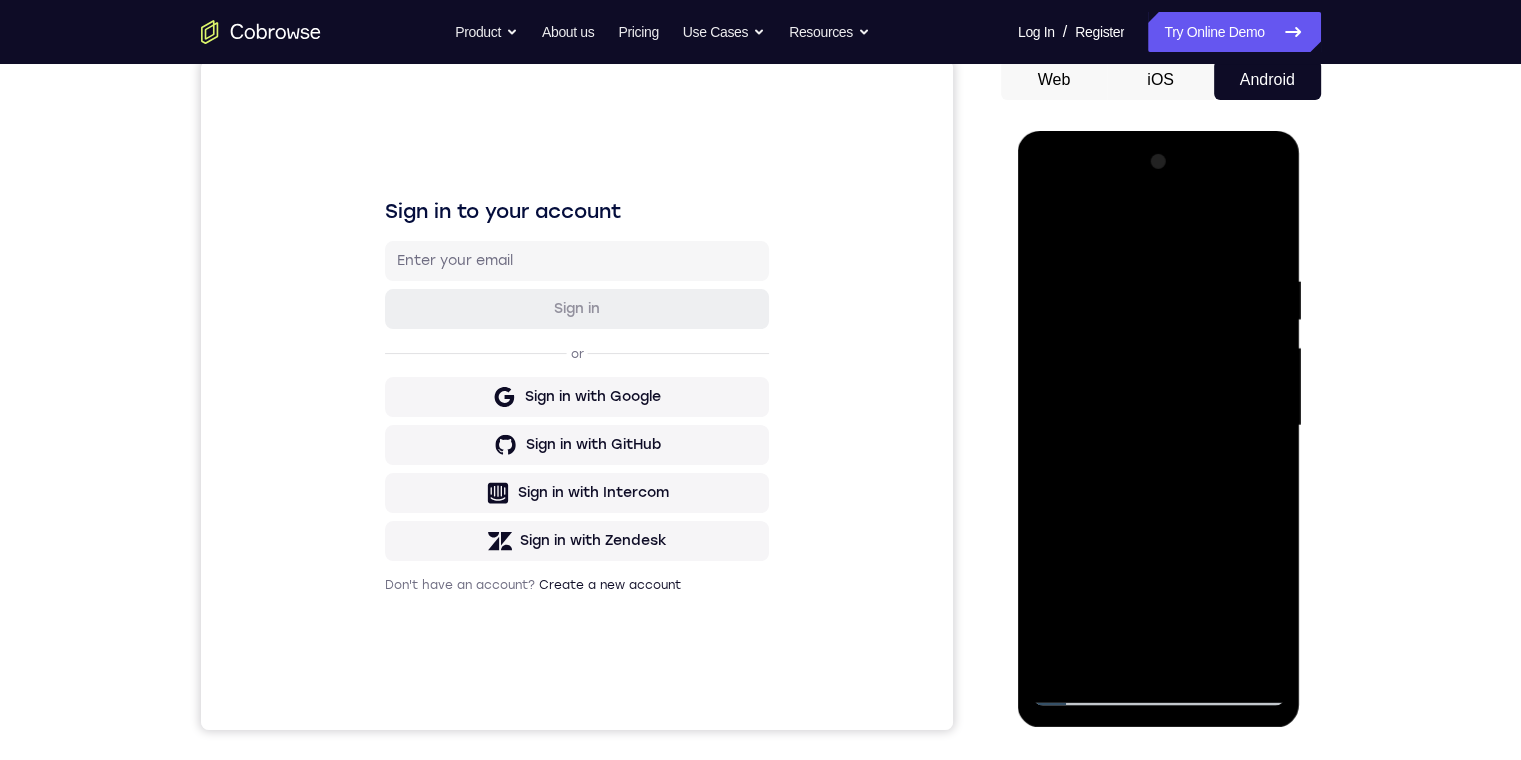 click at bounding box center [1159, 426] 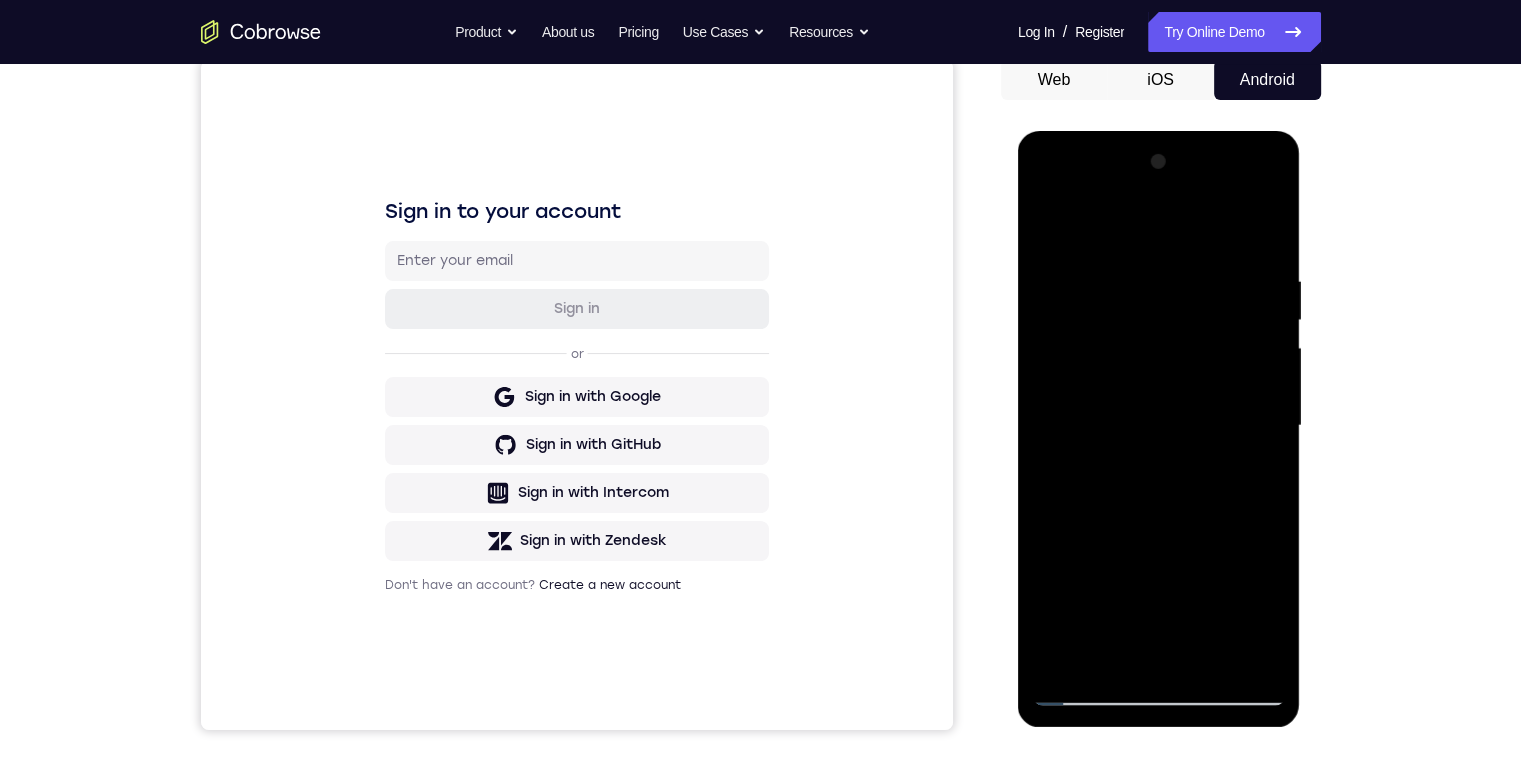click at bounding box center [1159, 426] 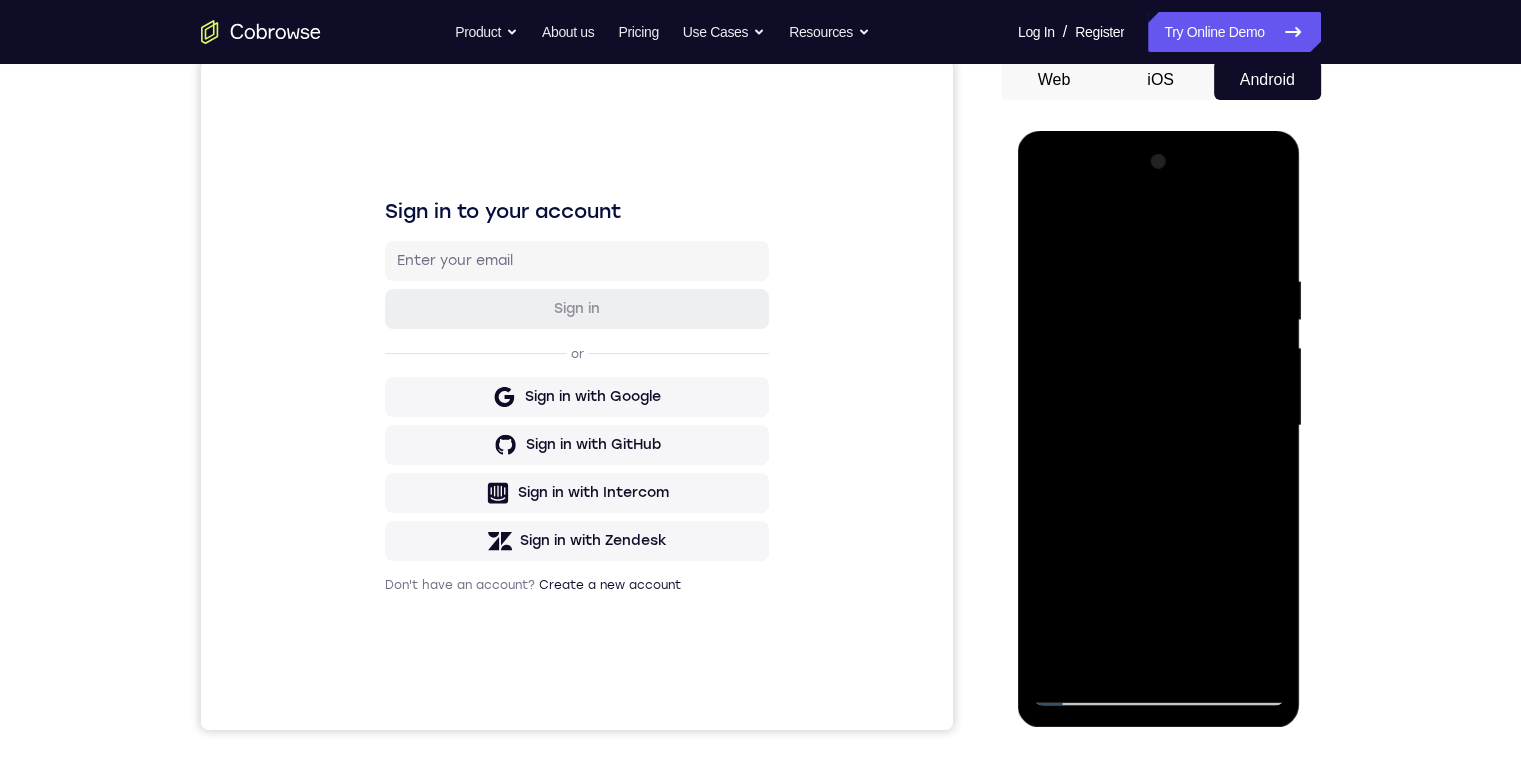 click at bounding box center (1159, 426) 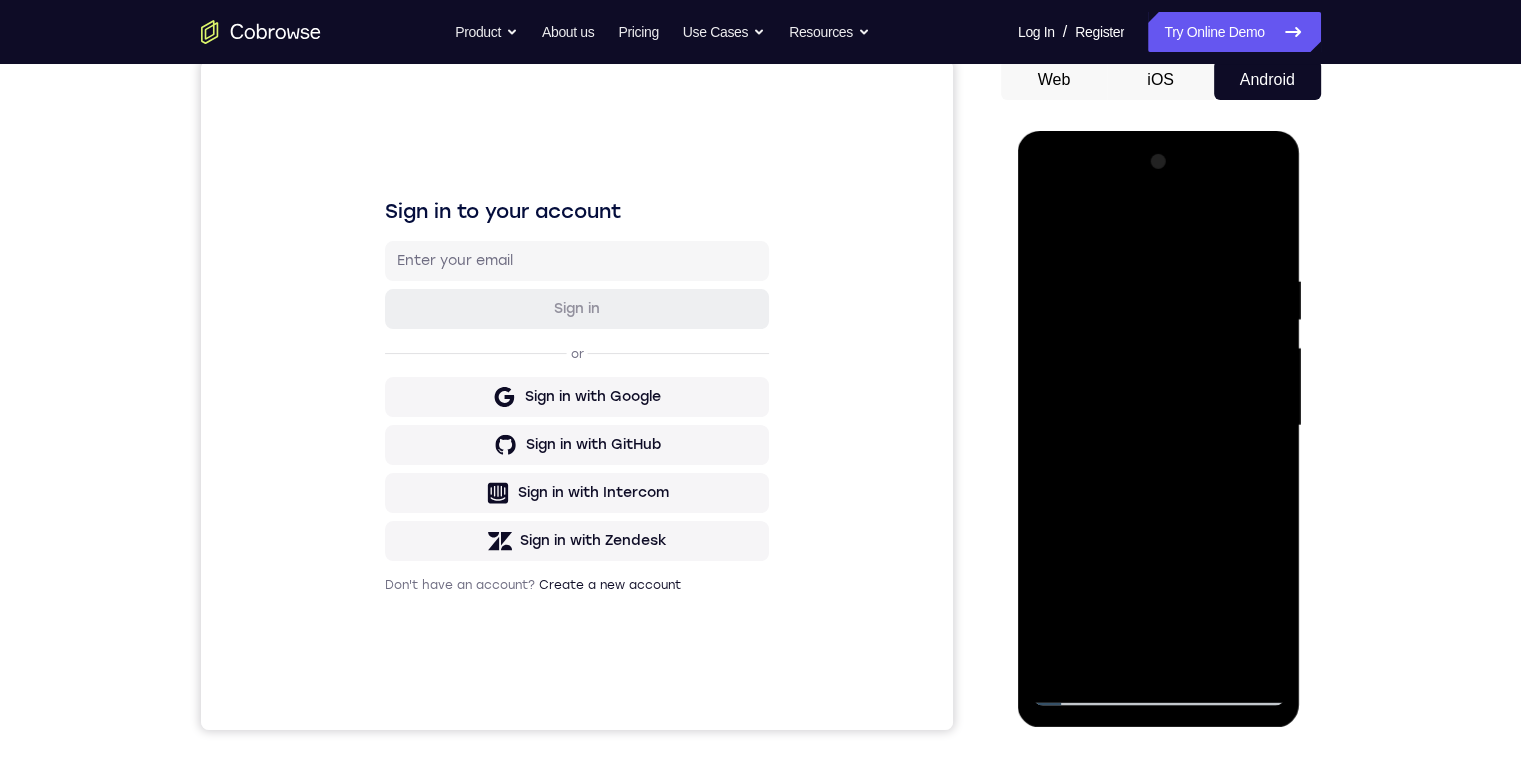 click at bounding box center [1159, 426] 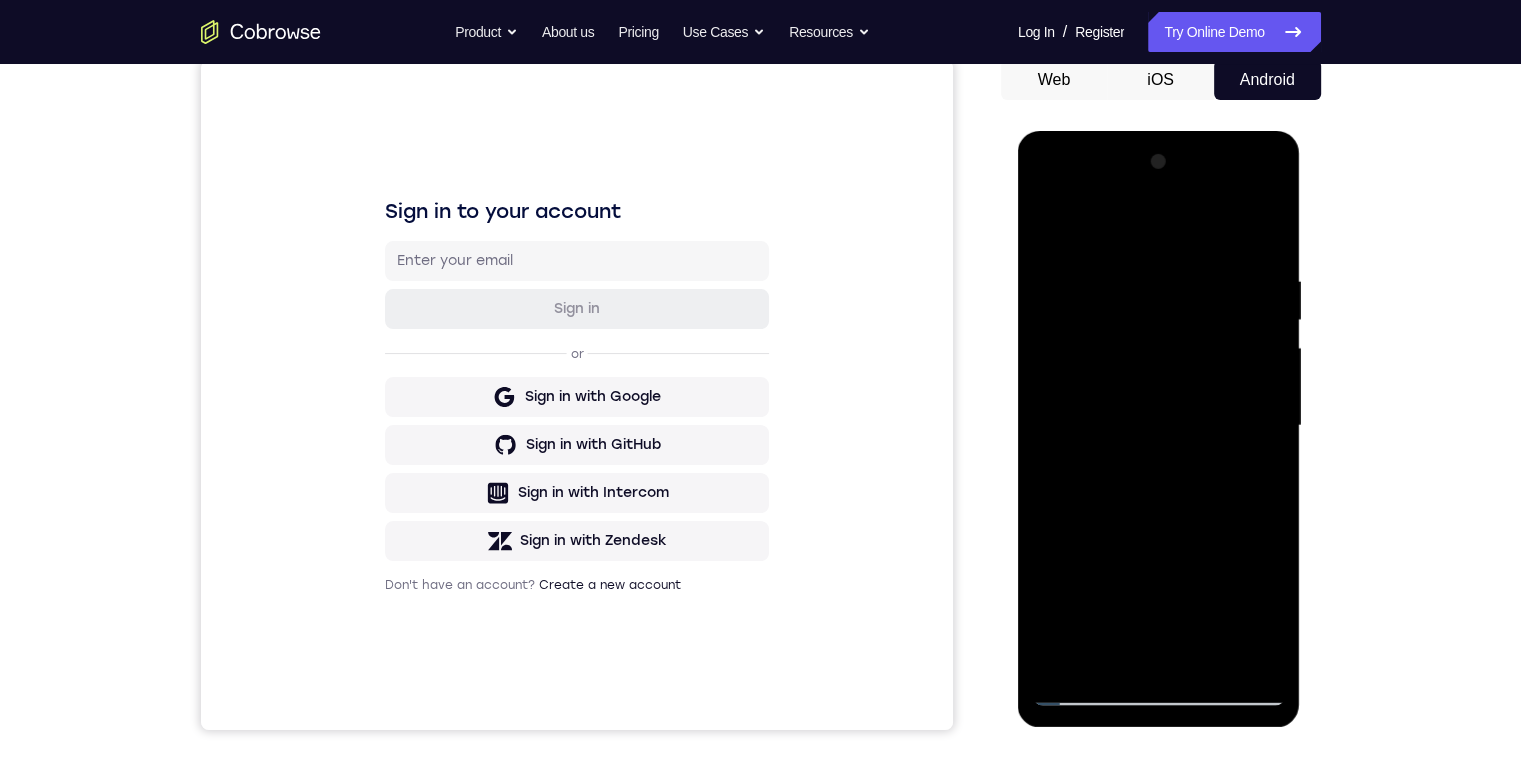 click at bounding box center [1159, 426] 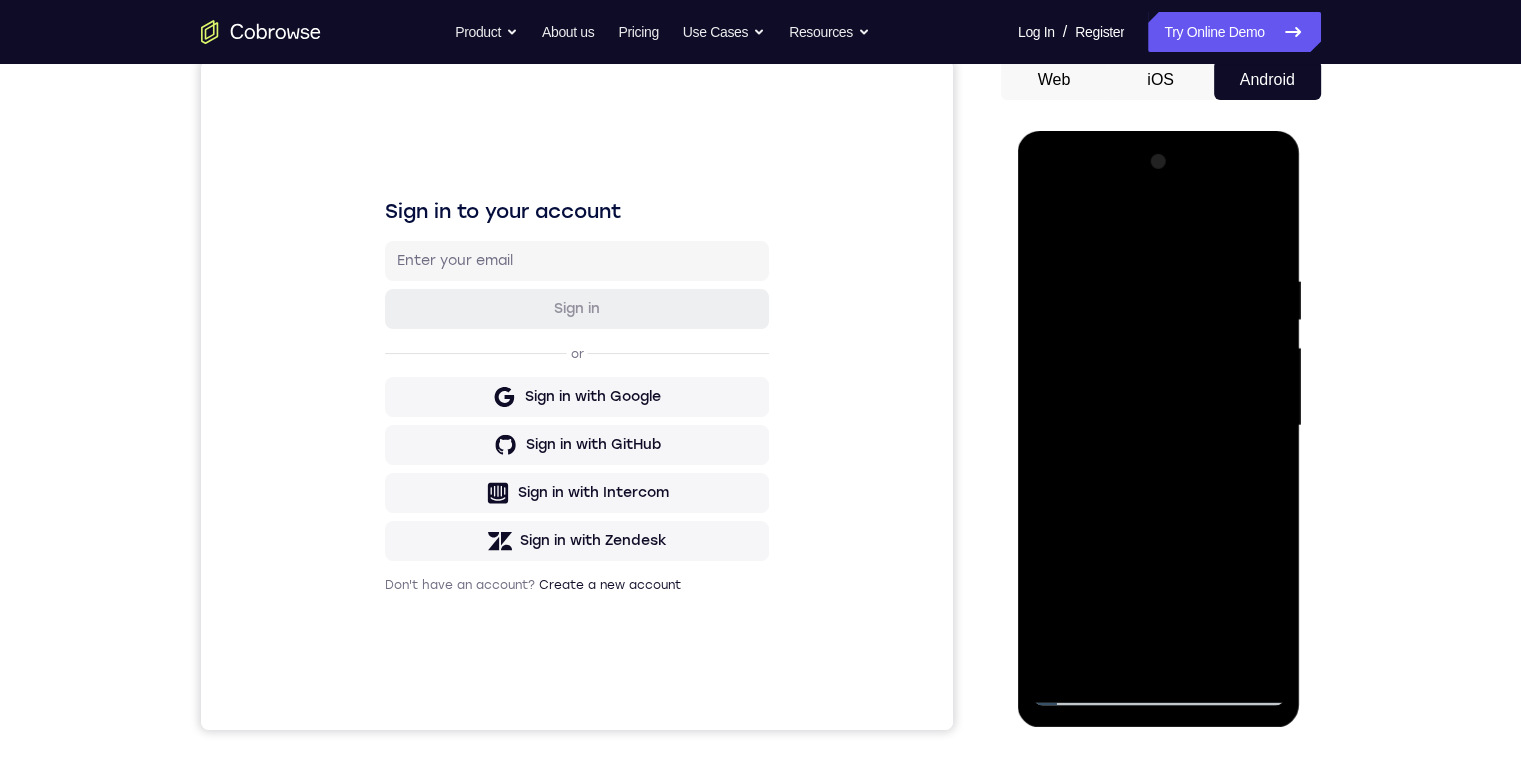 click at bounding box center (1159, 426) 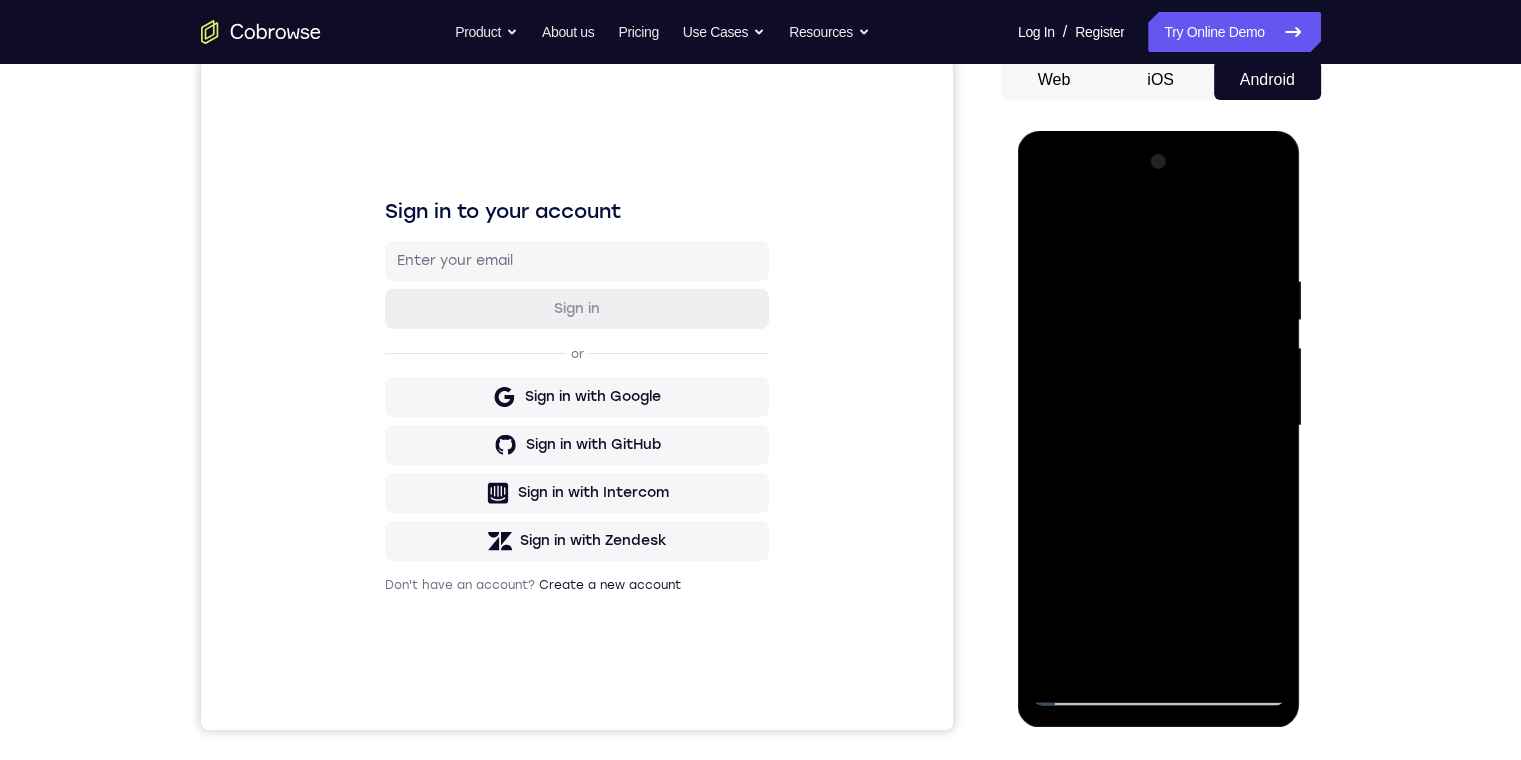 drag, startPoint x: 1168, startPoint y: 560, endPoint x: 1202, endPoint y: 554, distance: 34.525352 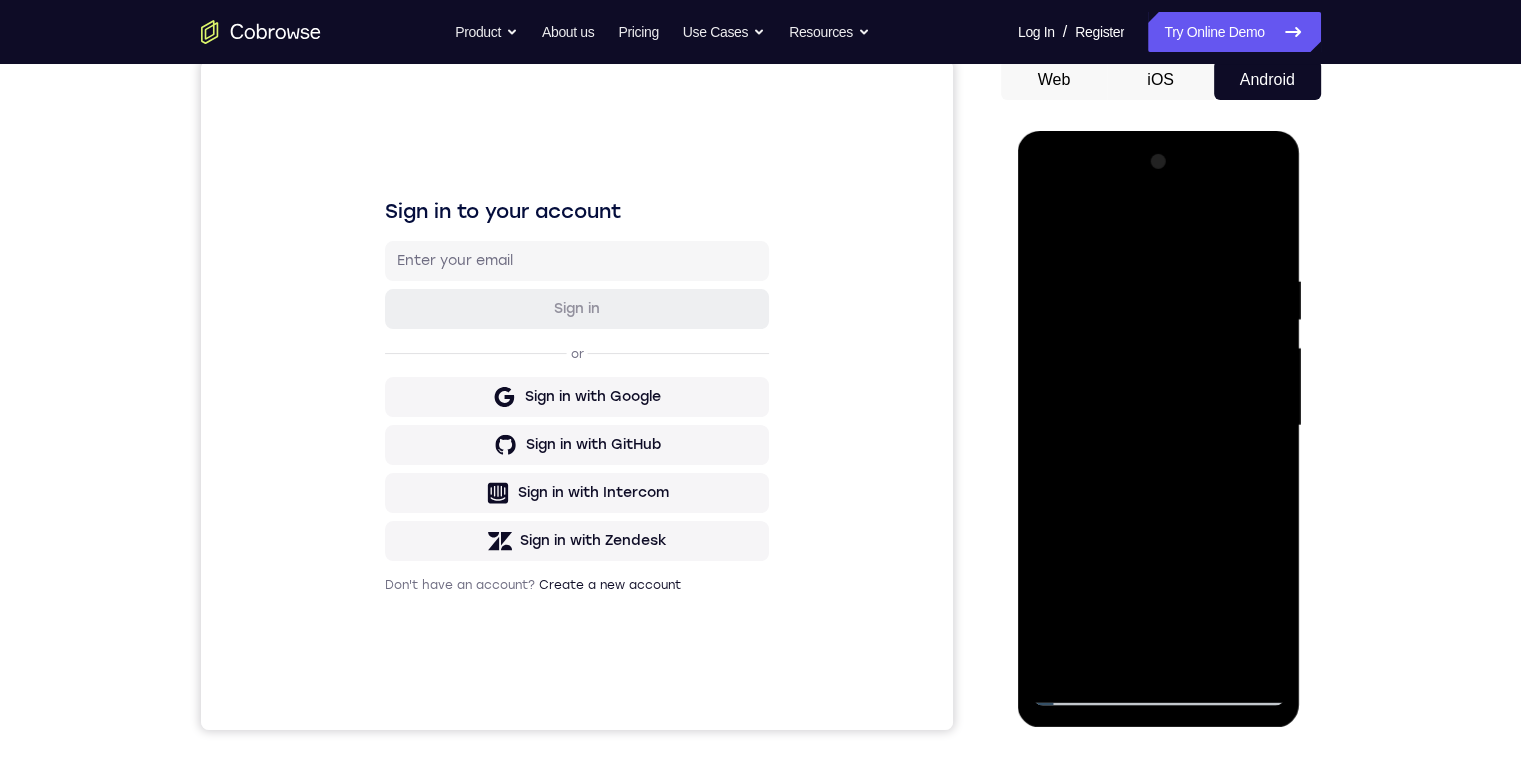 click at bounding box center [1159, 426] 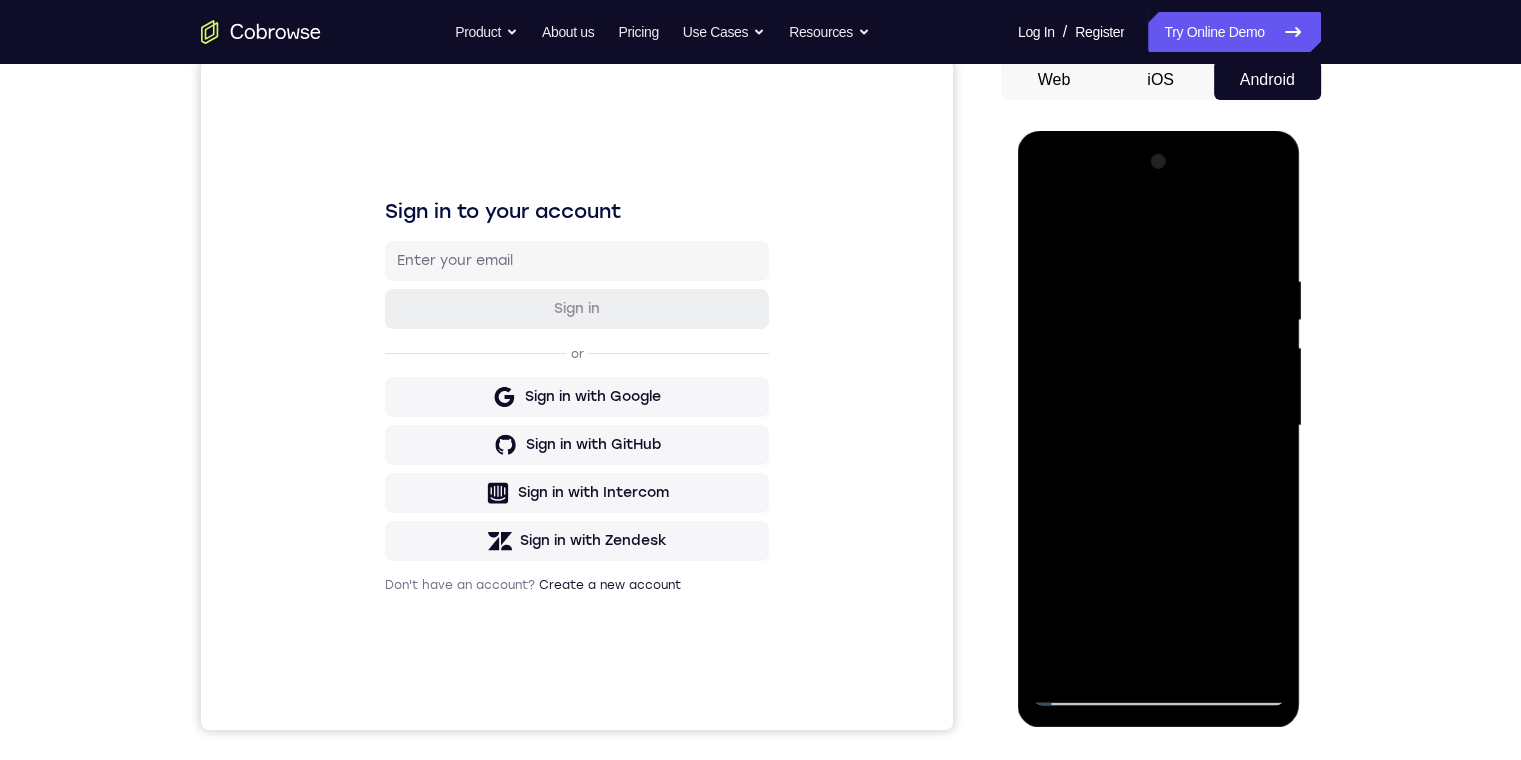 click at bounding box center (1159, 426) 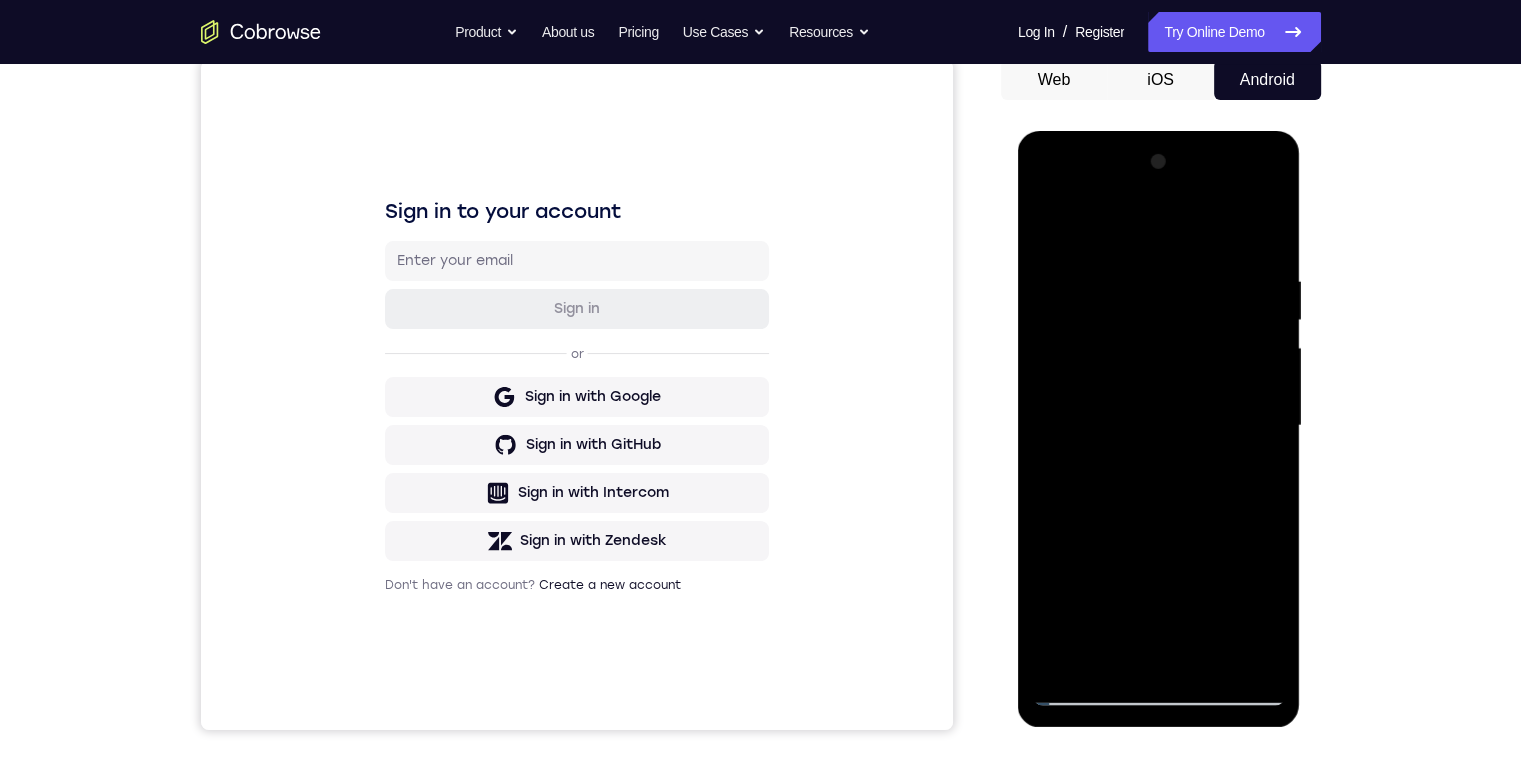 click at bounding box center [1159, 426] 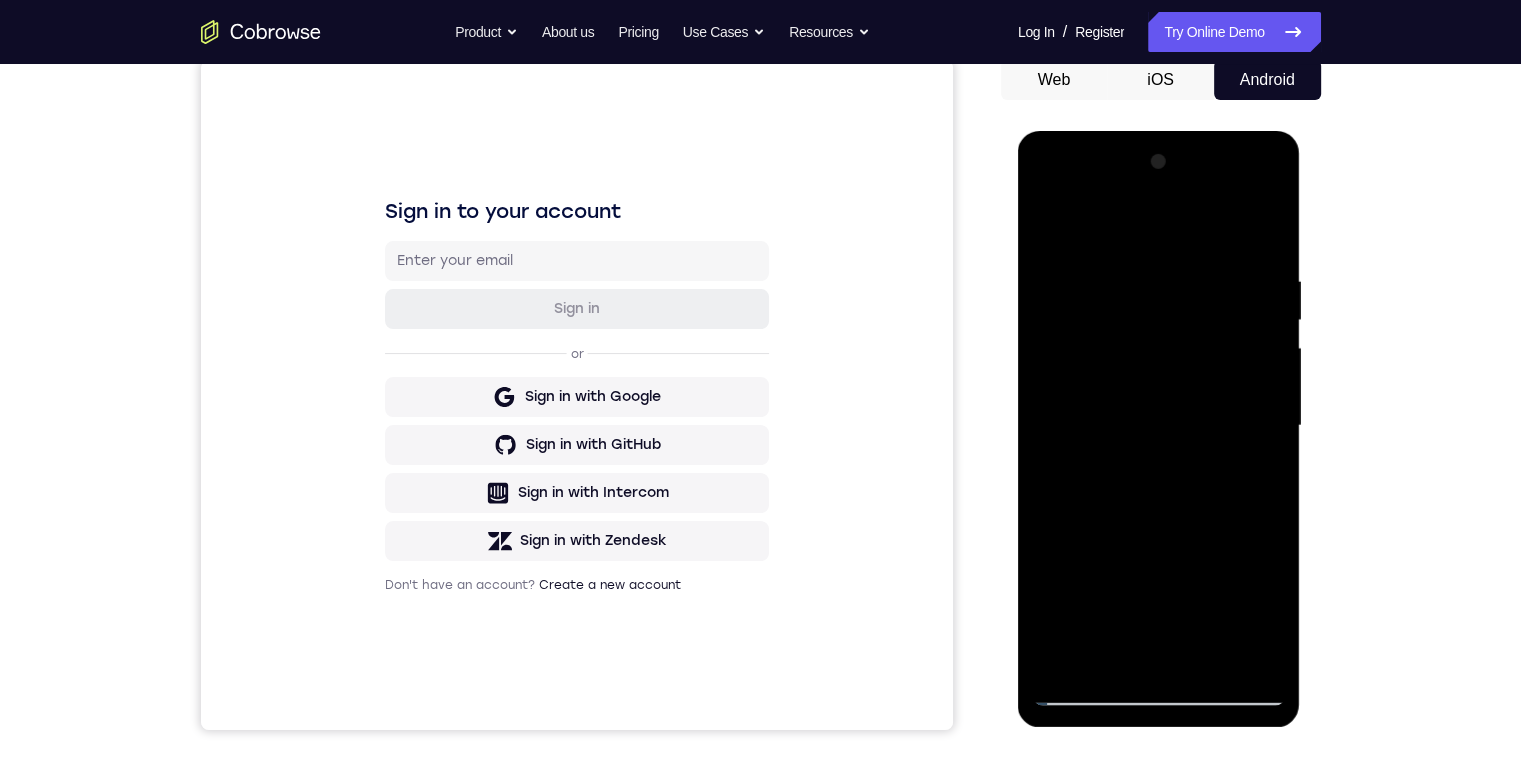 click at bounding box center [1159, 426] 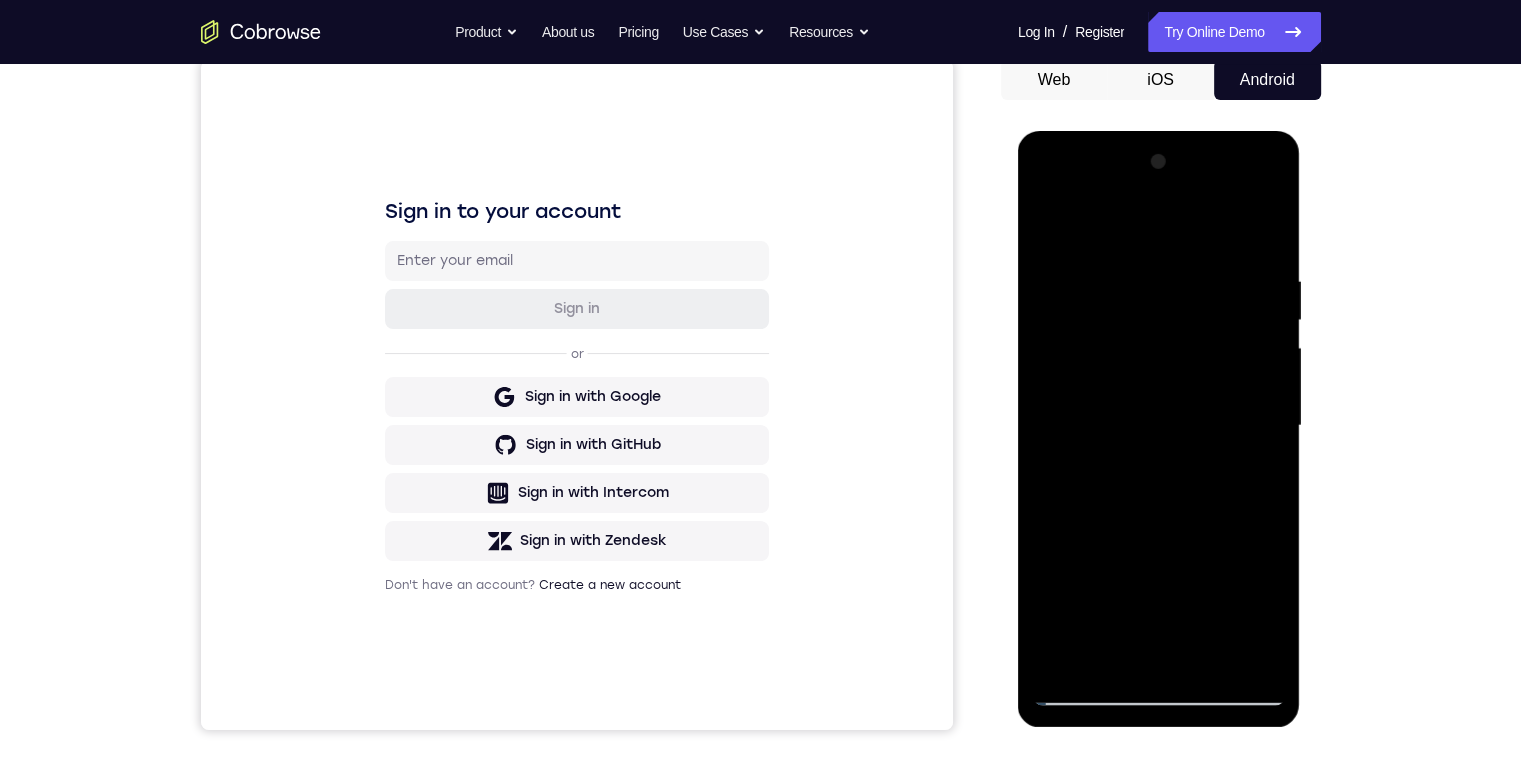 click at bounding box center (1159, 426) 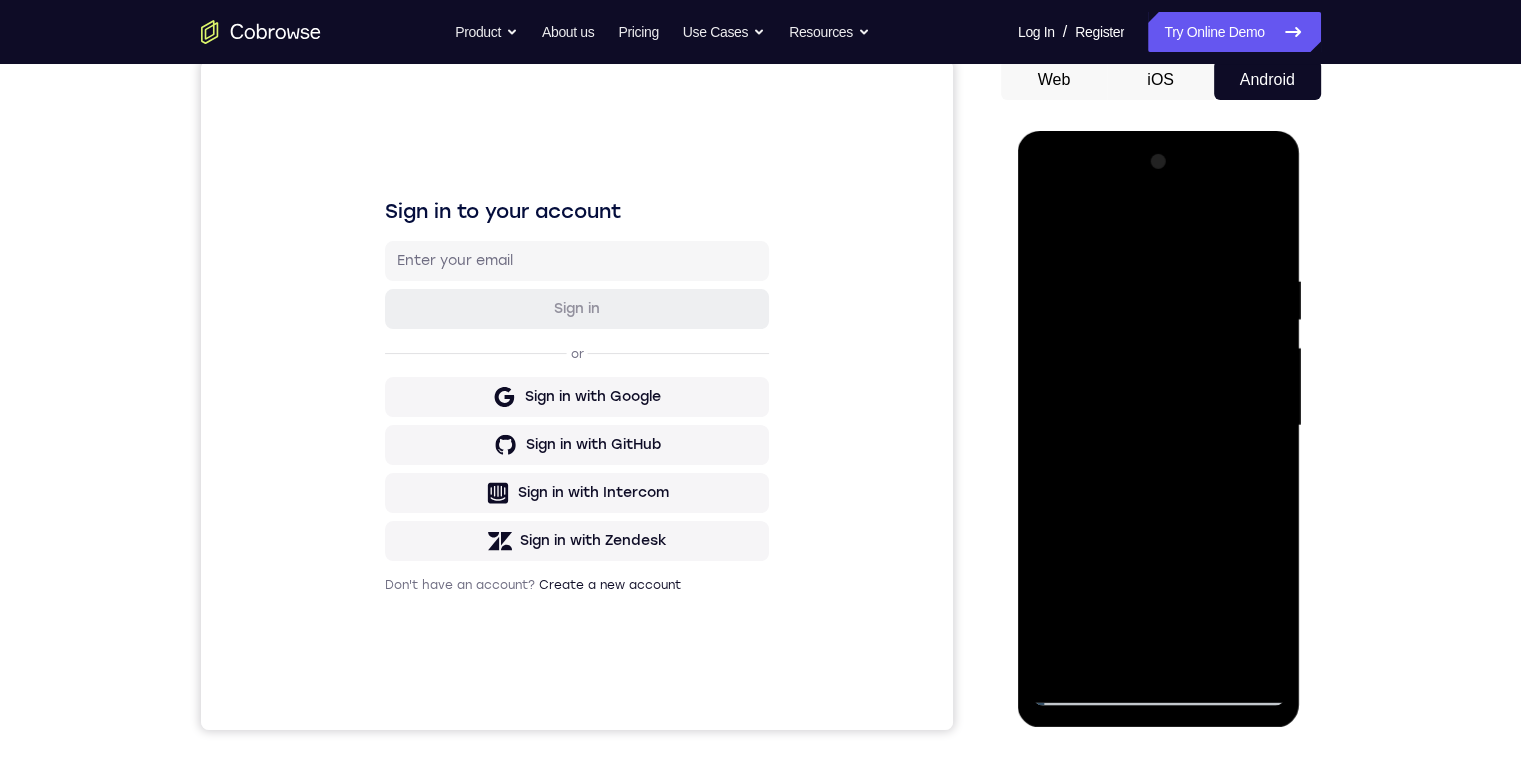 click at bounding box center [1159, 426] 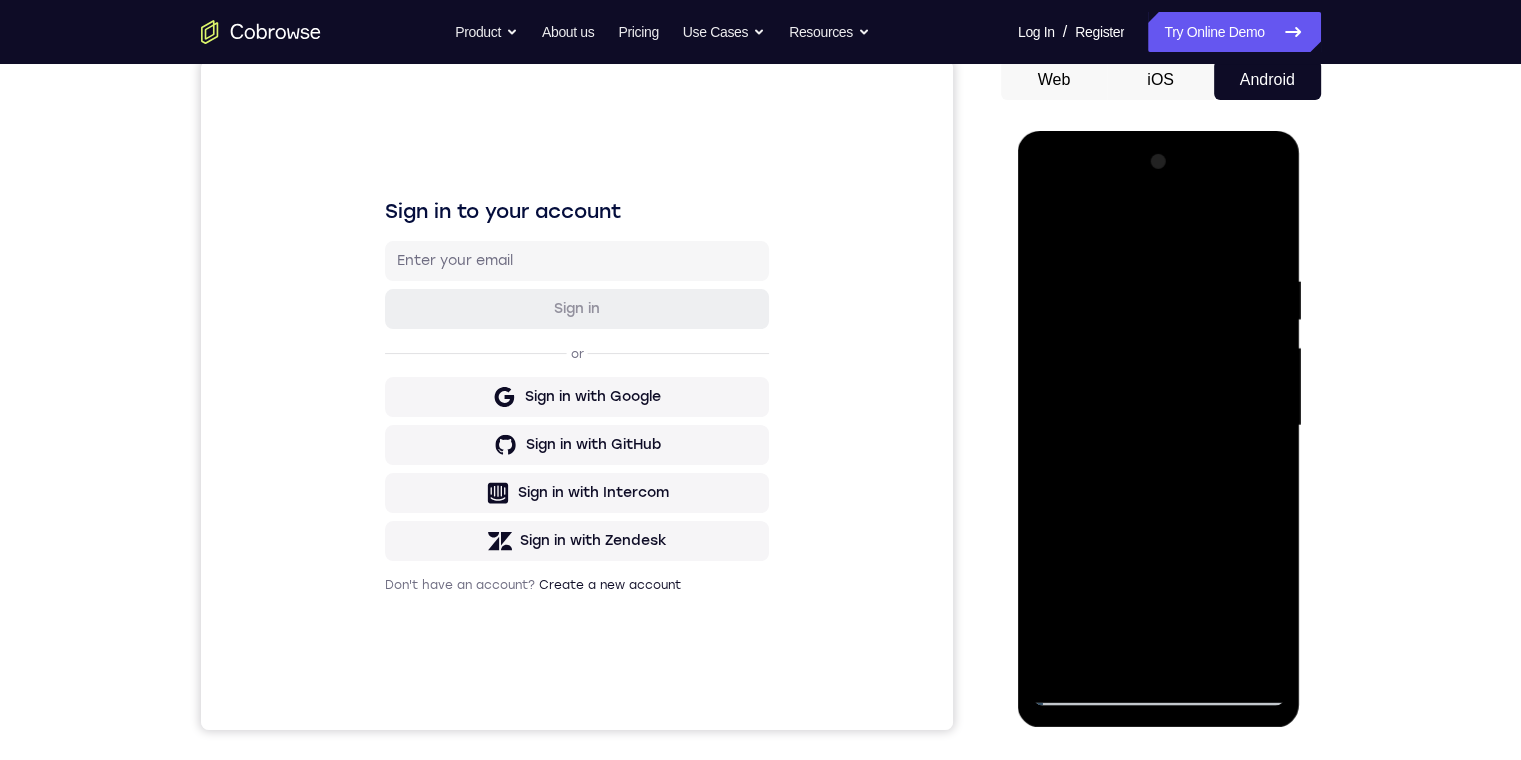 click at bounding box center (1159, 426) 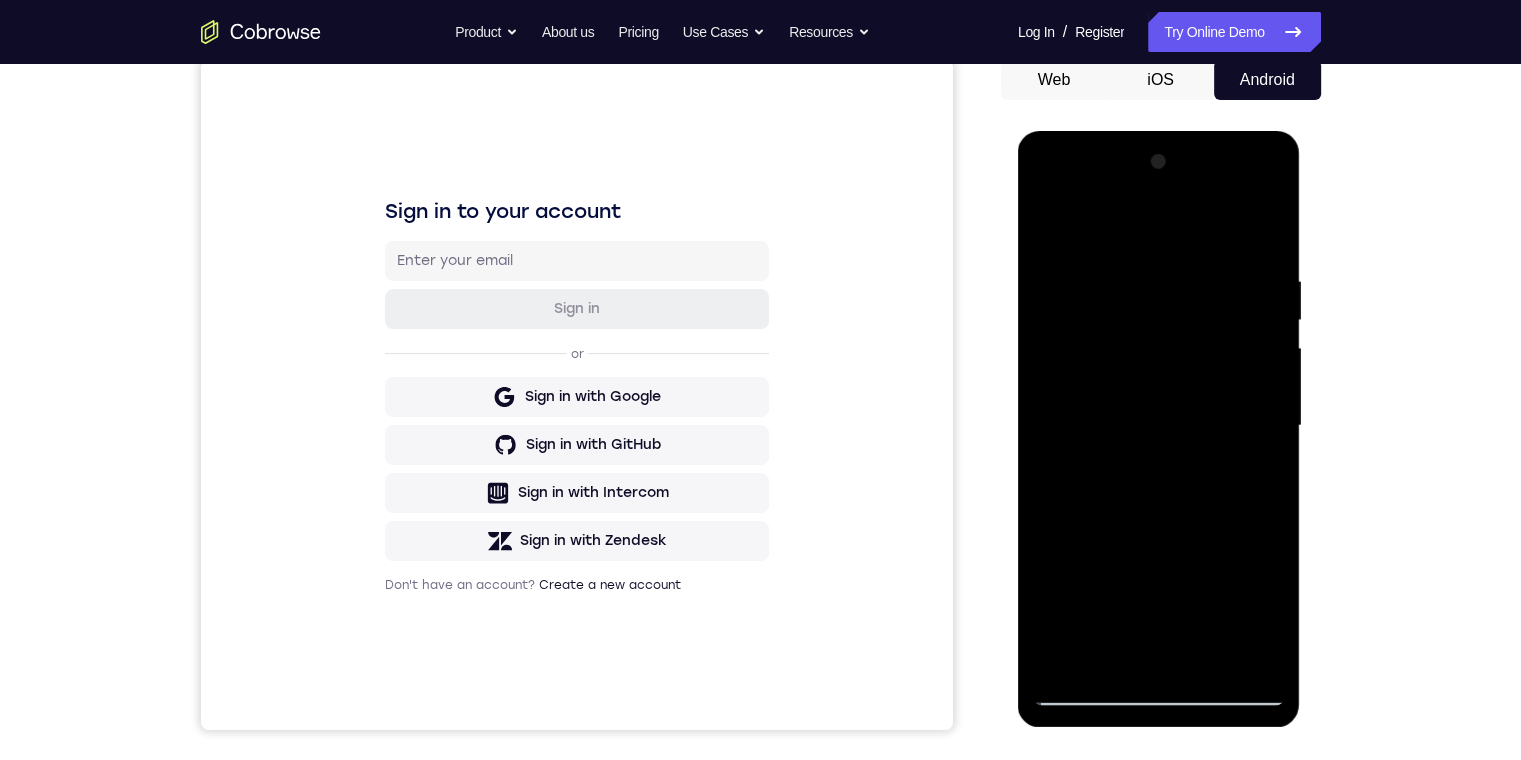 click at bounding box center (1159, 426) 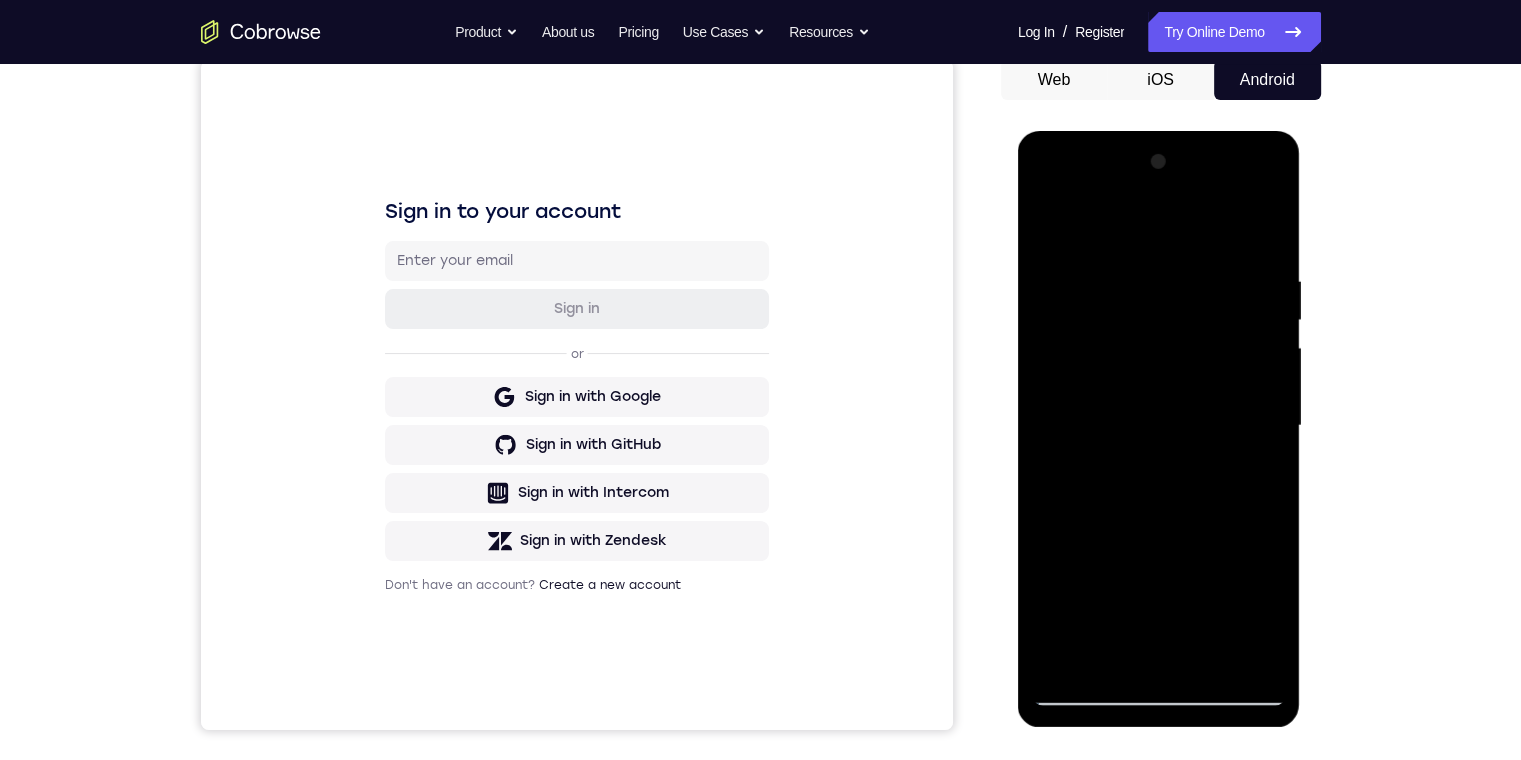 click at bounding box center [1159, 426] 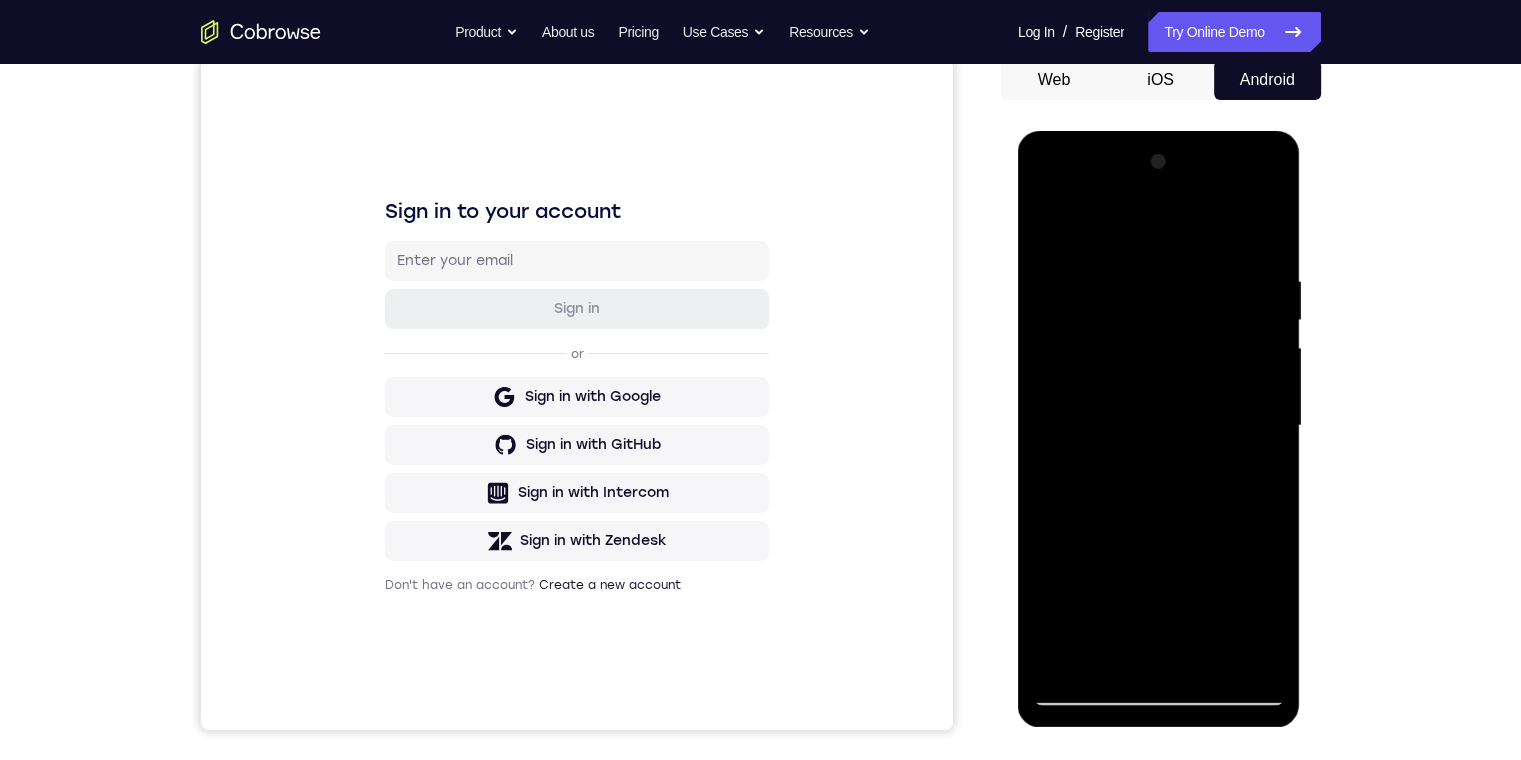 click at bounding box center (1159, 426) 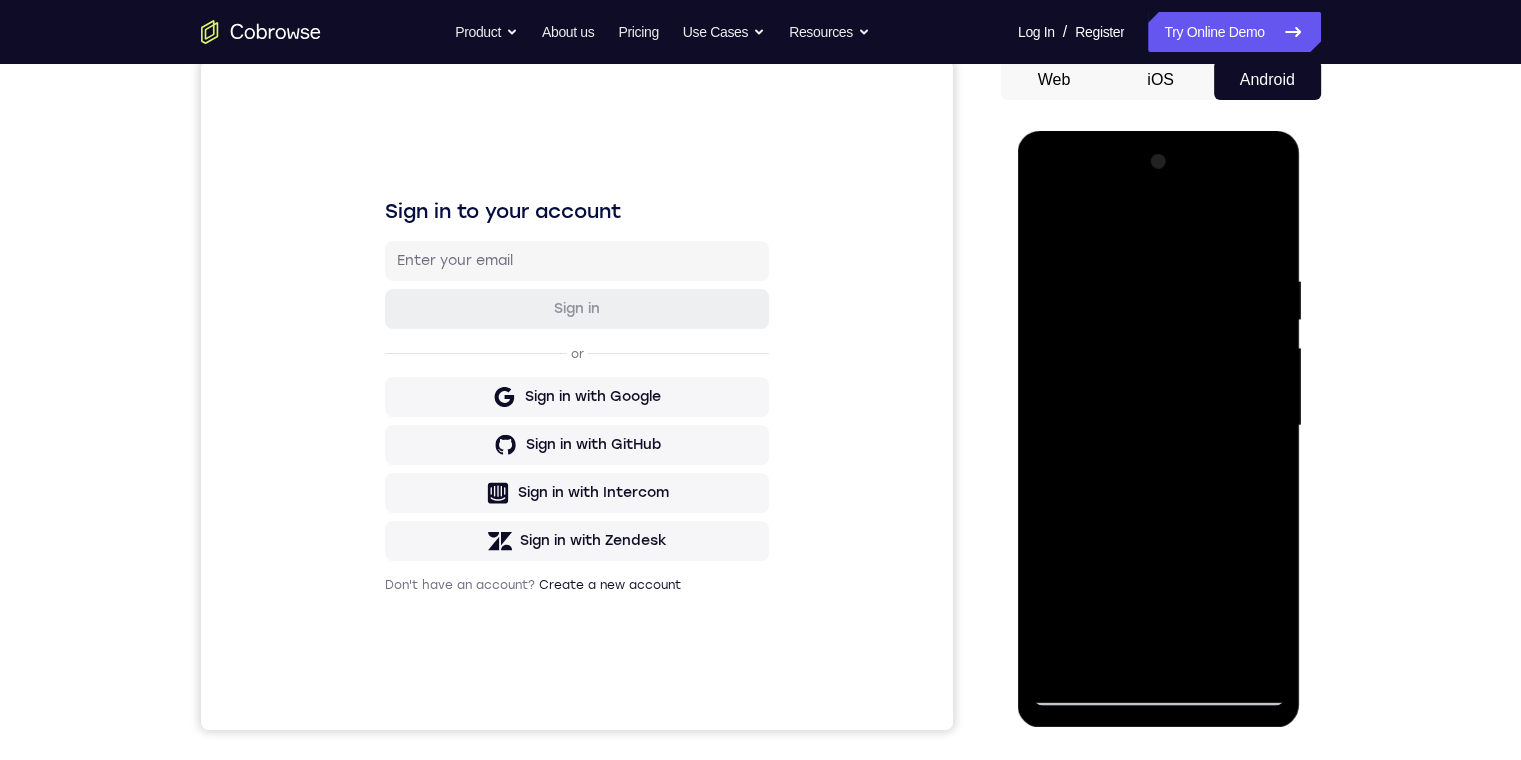 click at bounding box center [1159, 426] 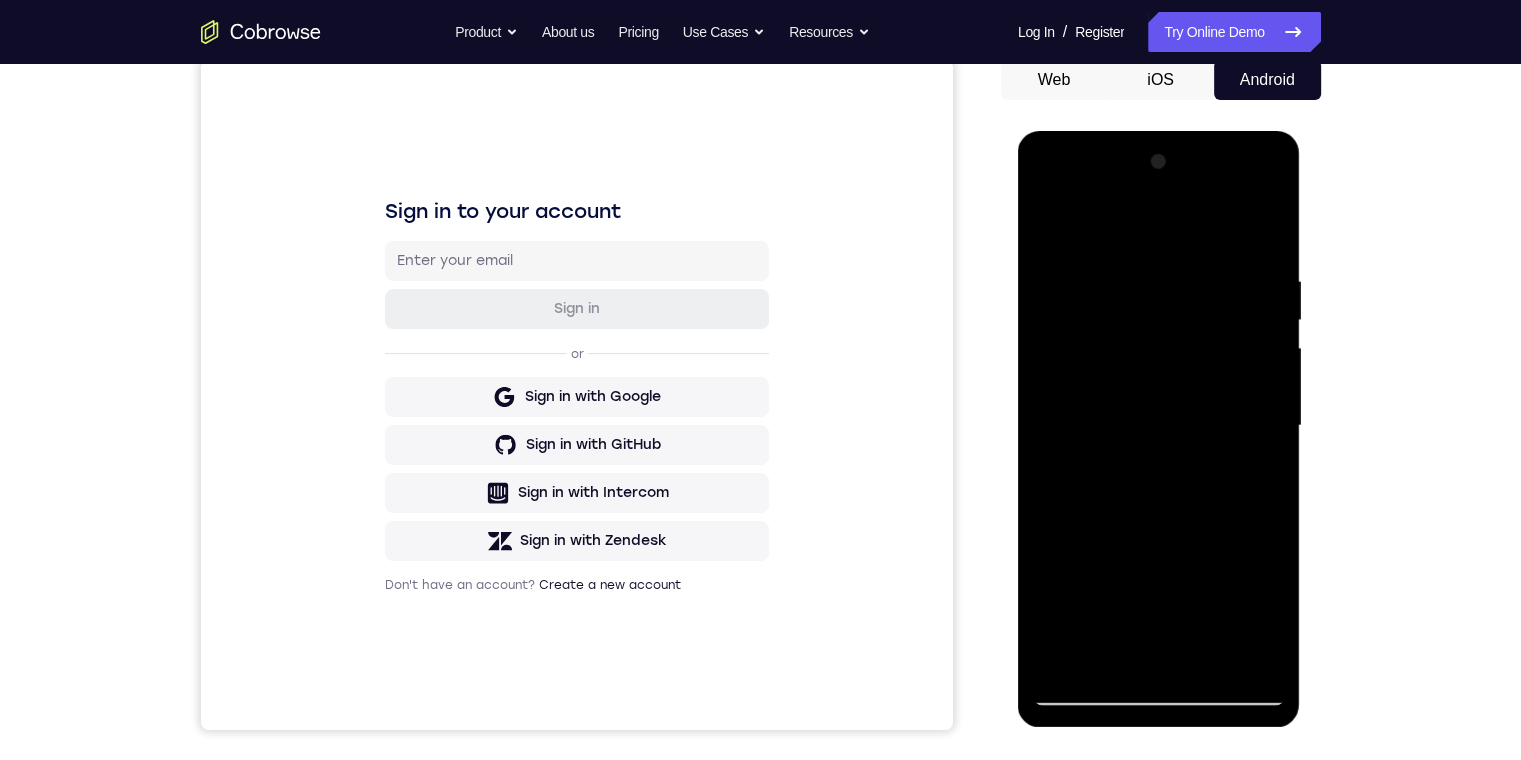 click at bounding box center (1159, 426) 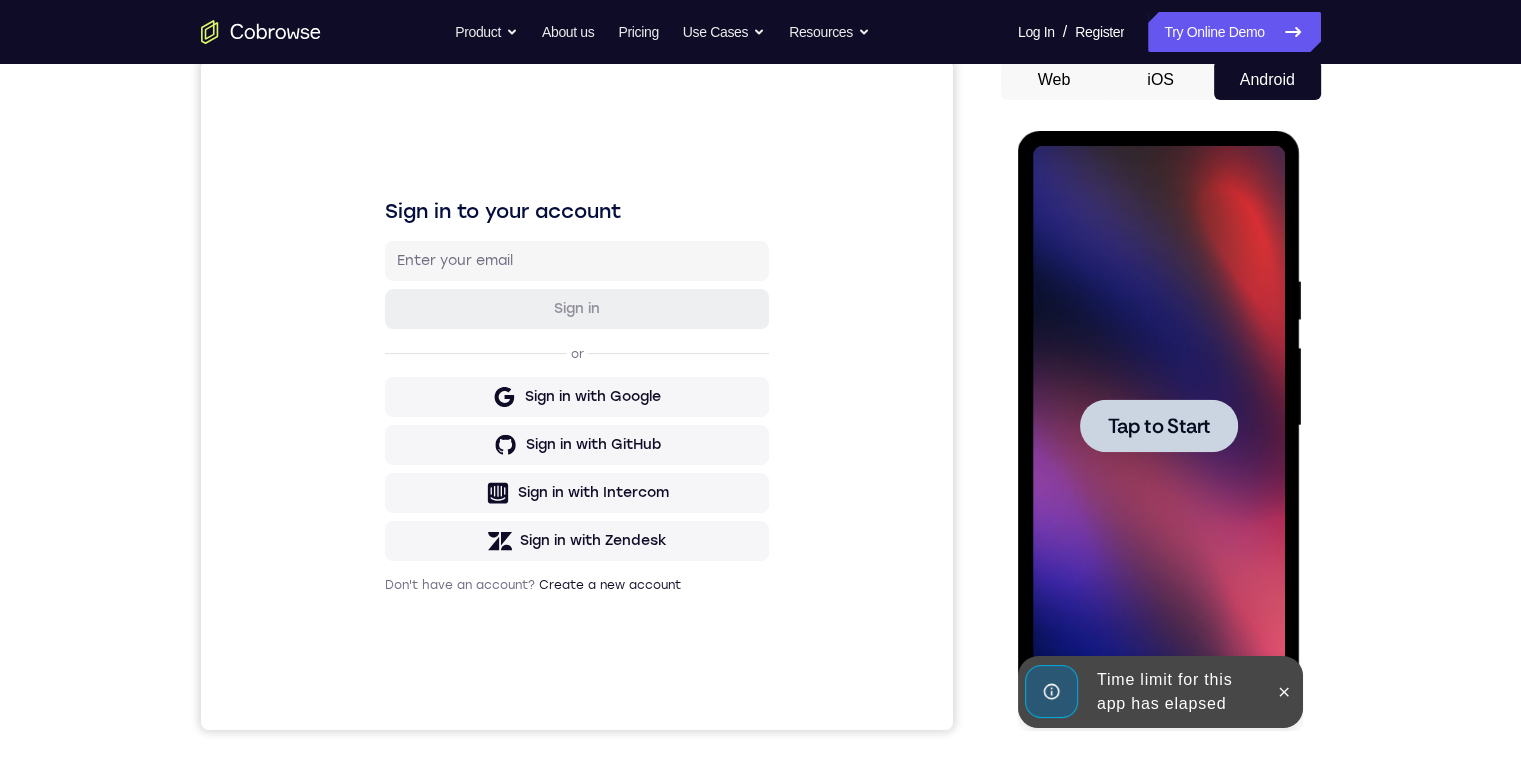 click on "Tap to Start" at bounding box center [1159, 426] 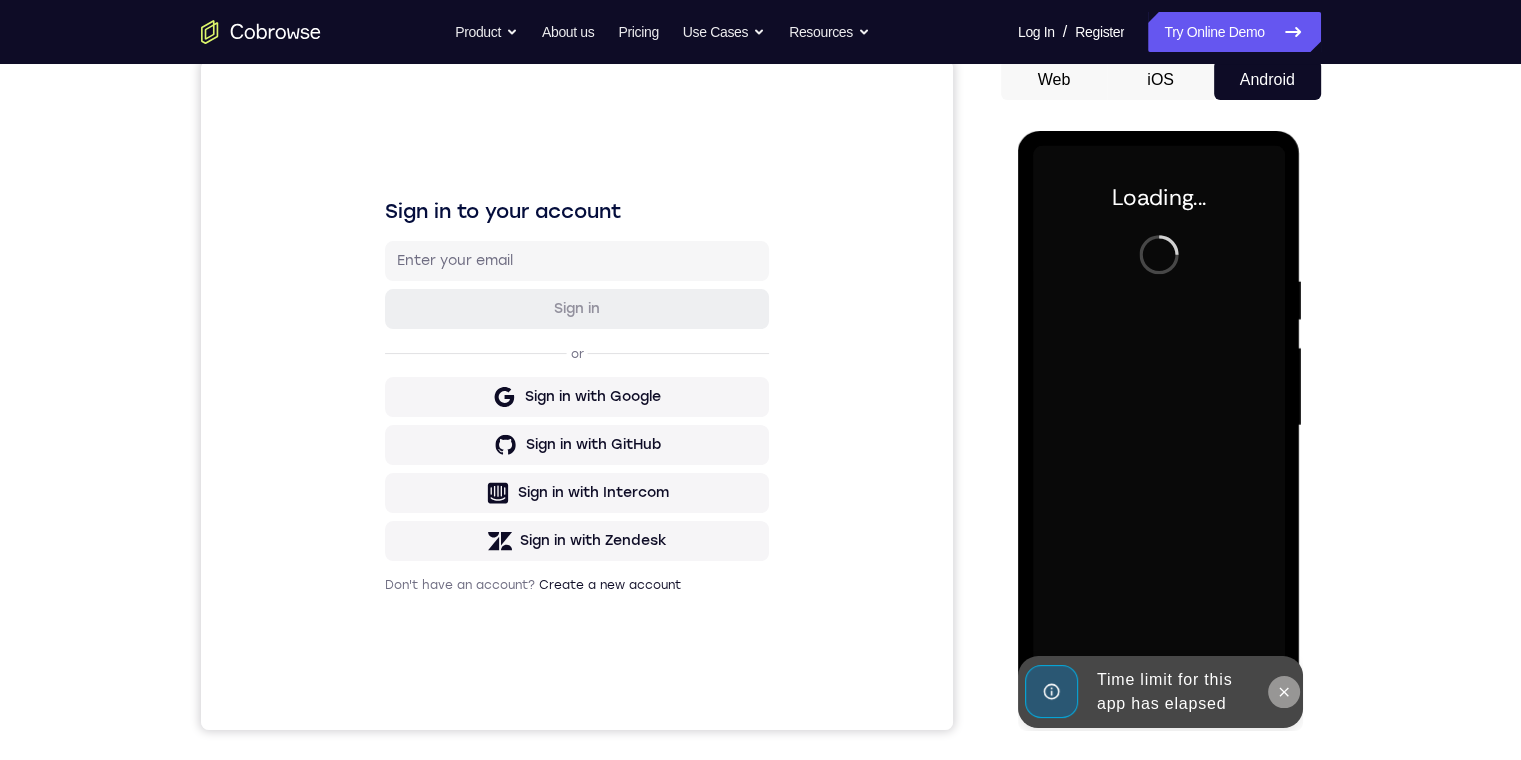 click 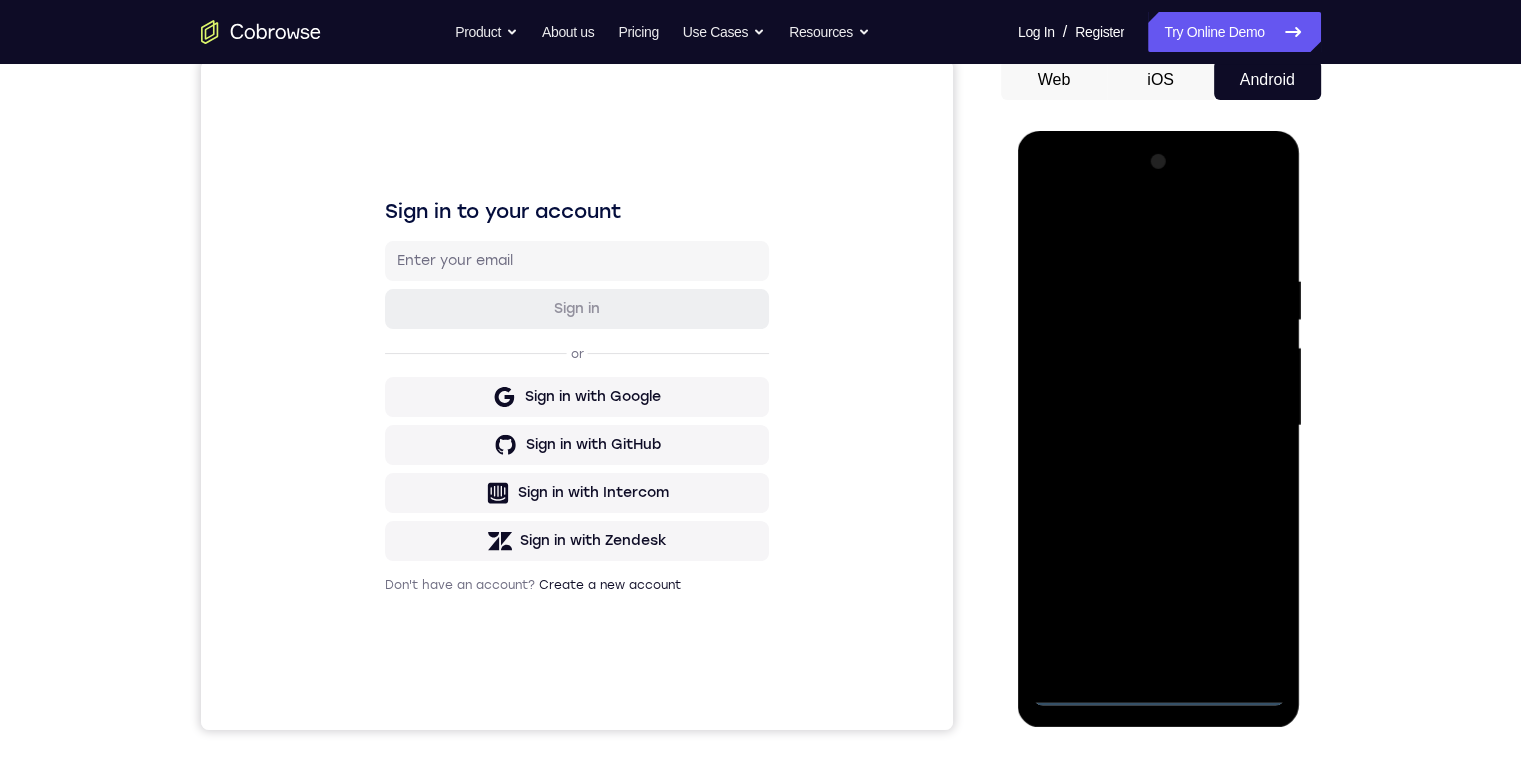 click at bounding box center [1159, 426] 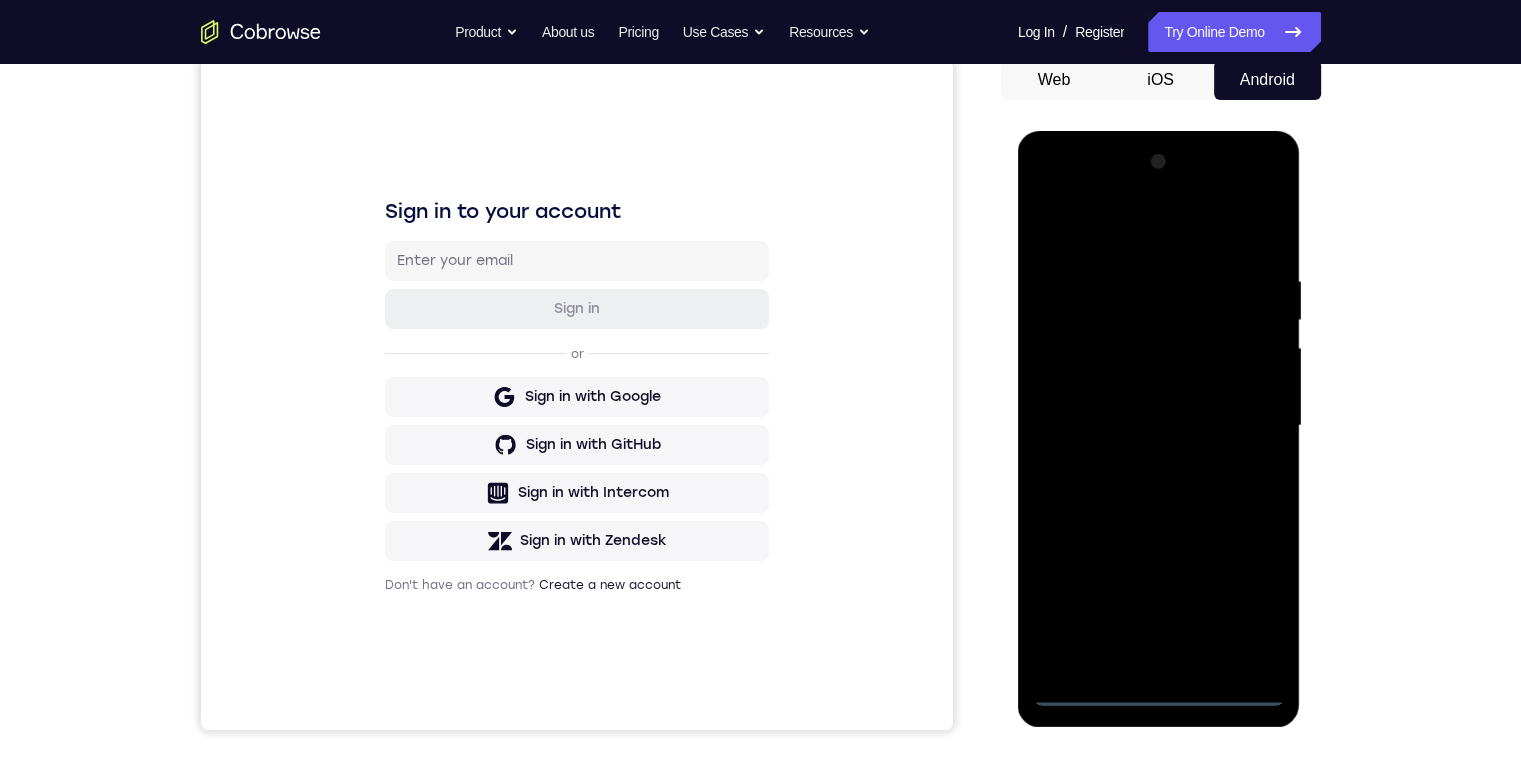 click at bounding box center [1159, 426] 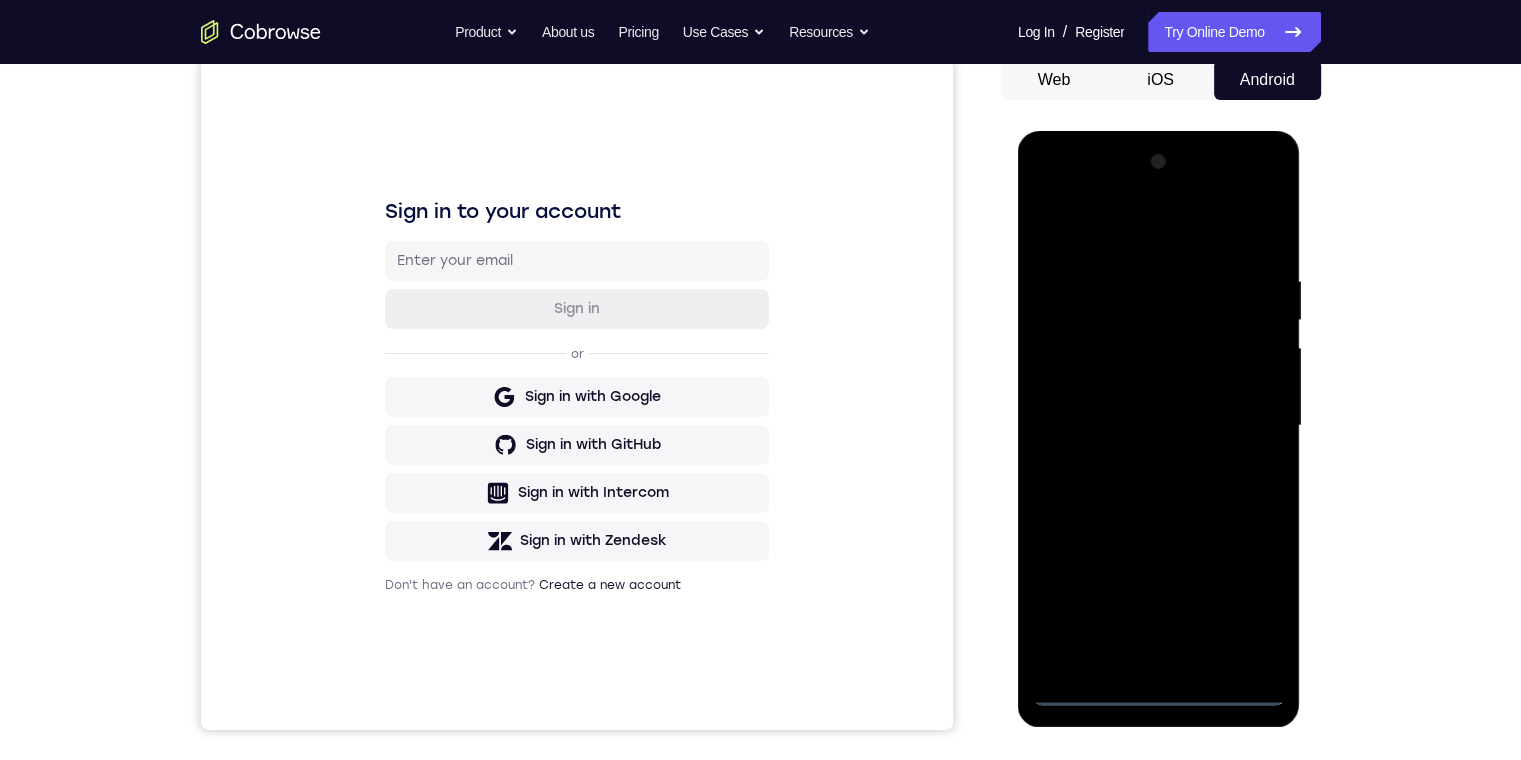 click at bounding box center [1159, 426] 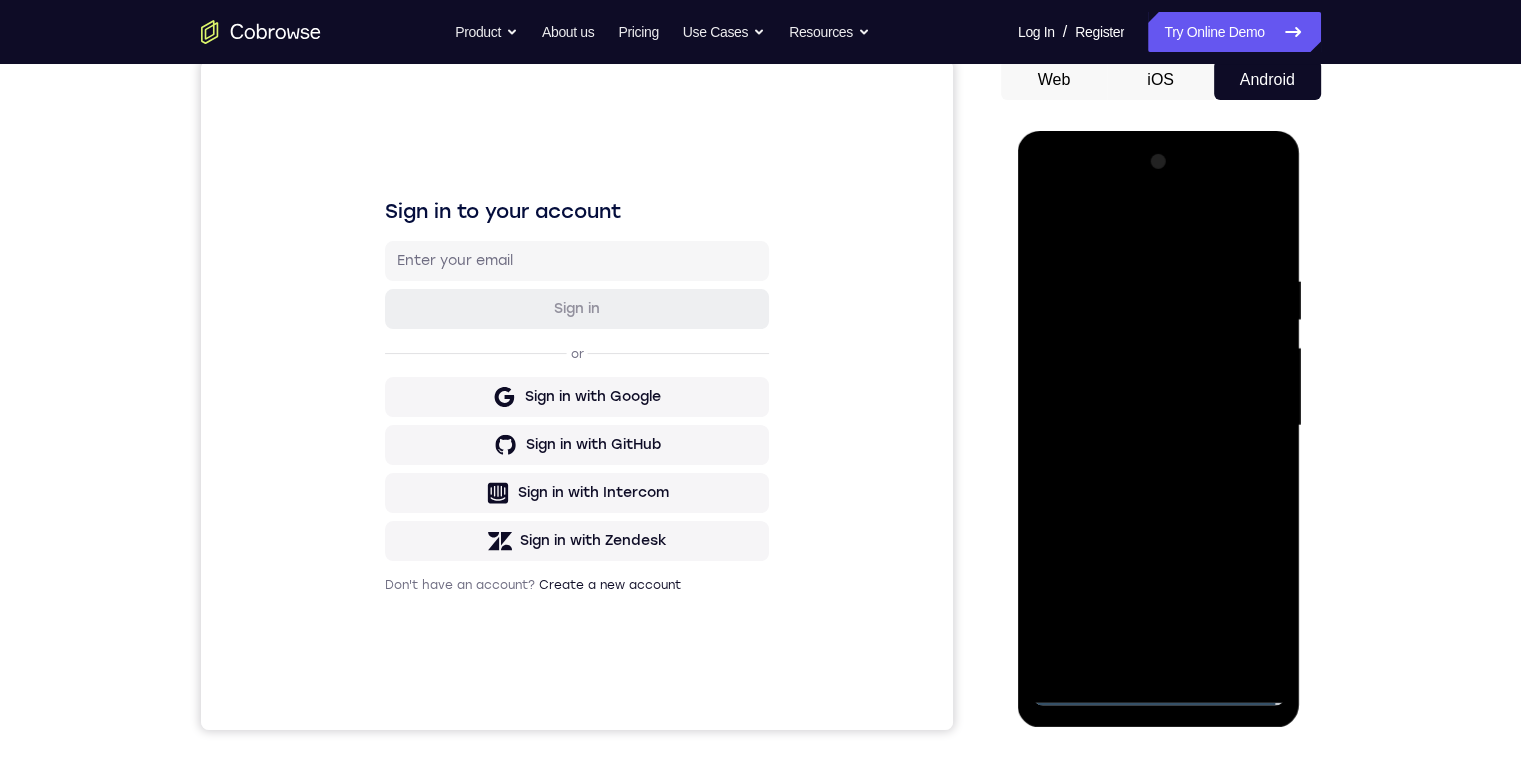 click at bounding box center (1159, 426) 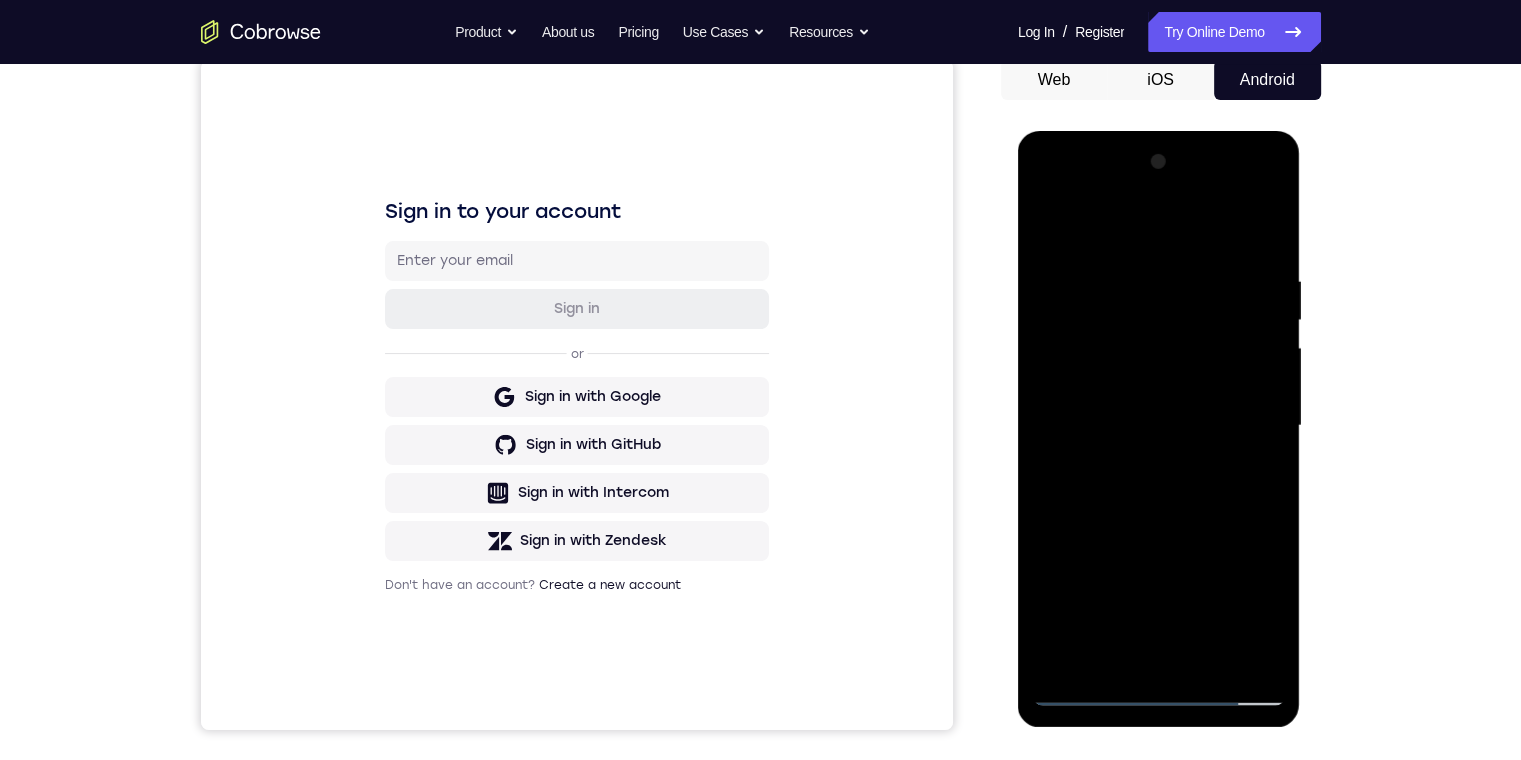 click at bounding box center (1159, 426) 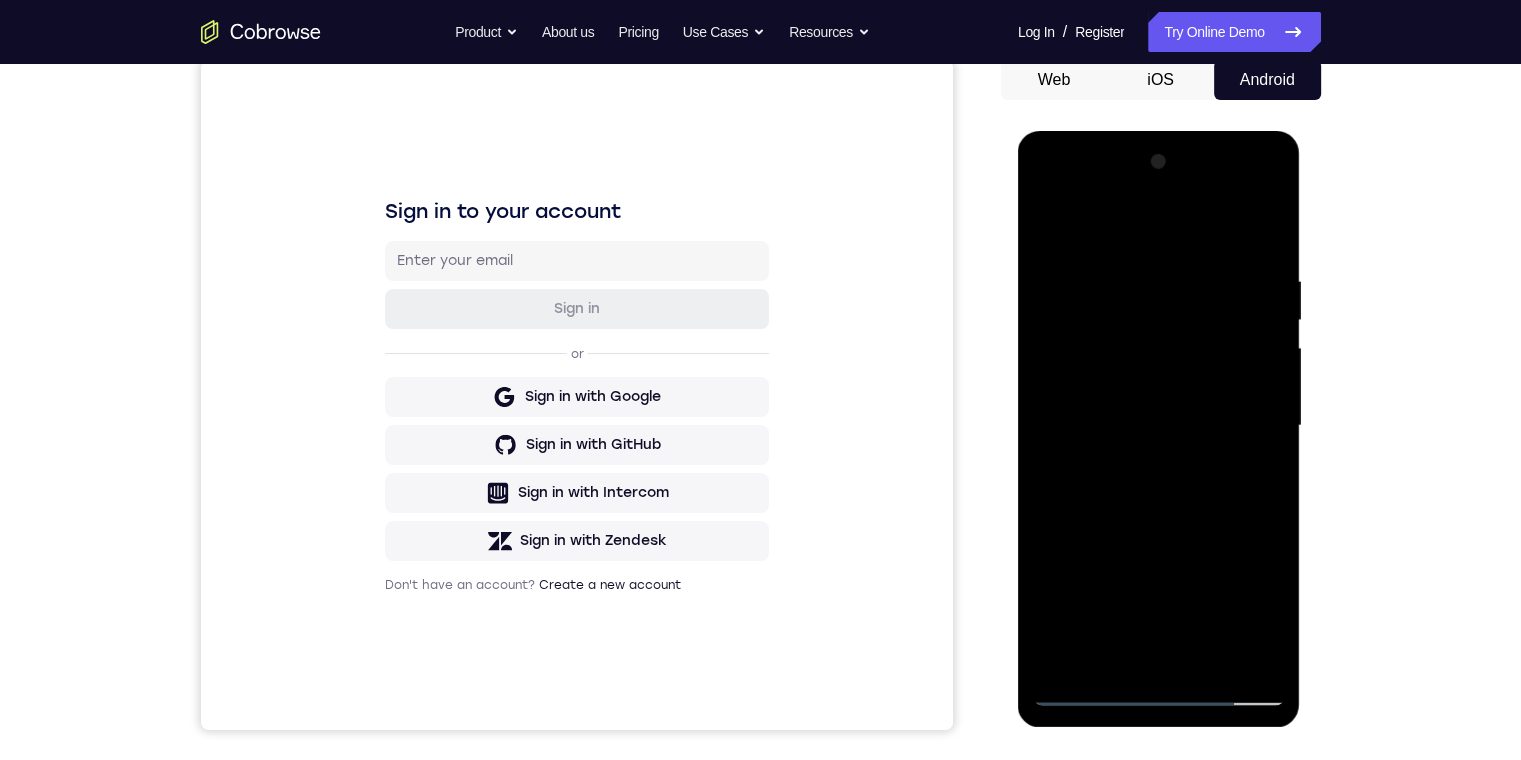 click at bounding box center [1159, 426] 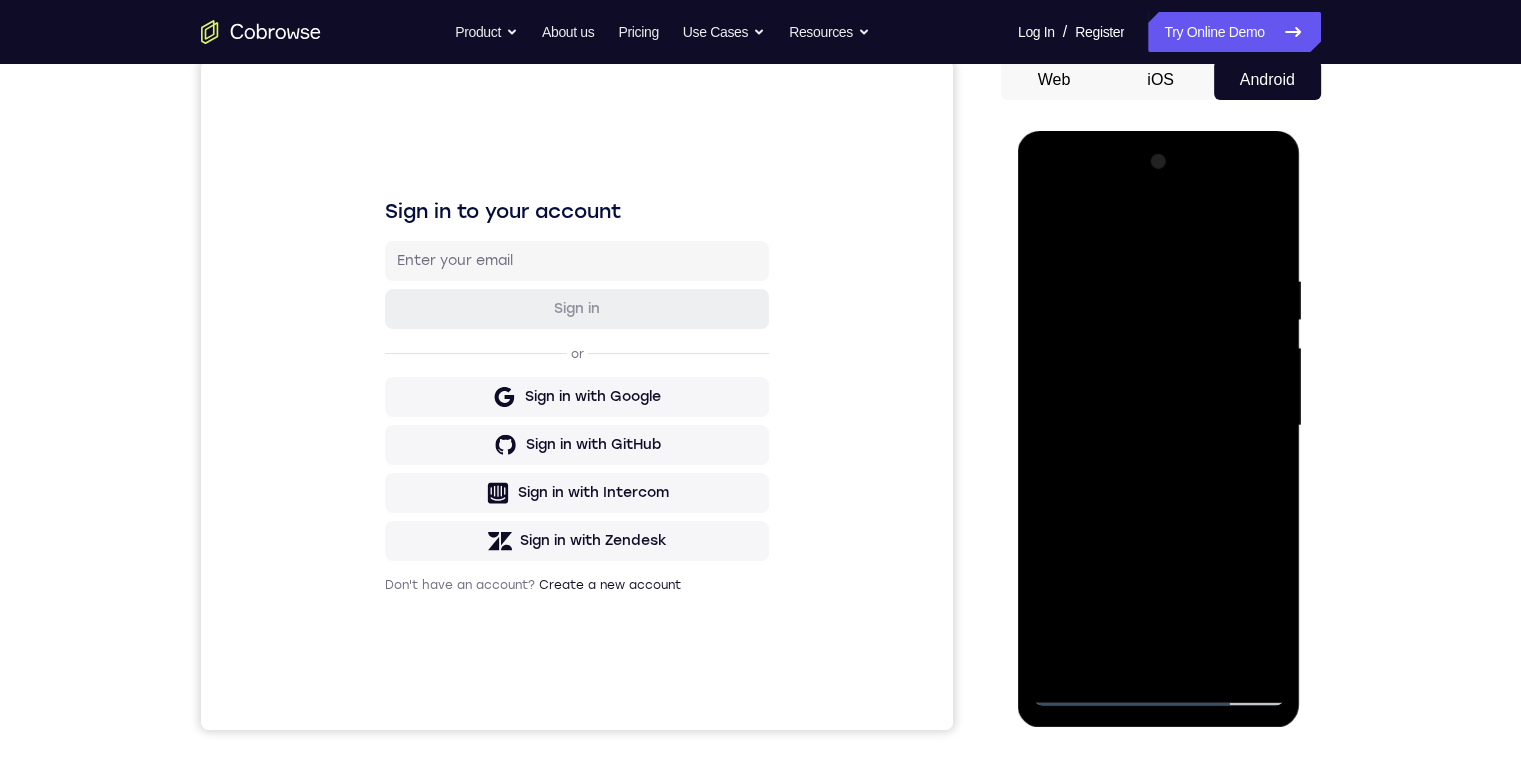 click at bounding box center [1159, 426] 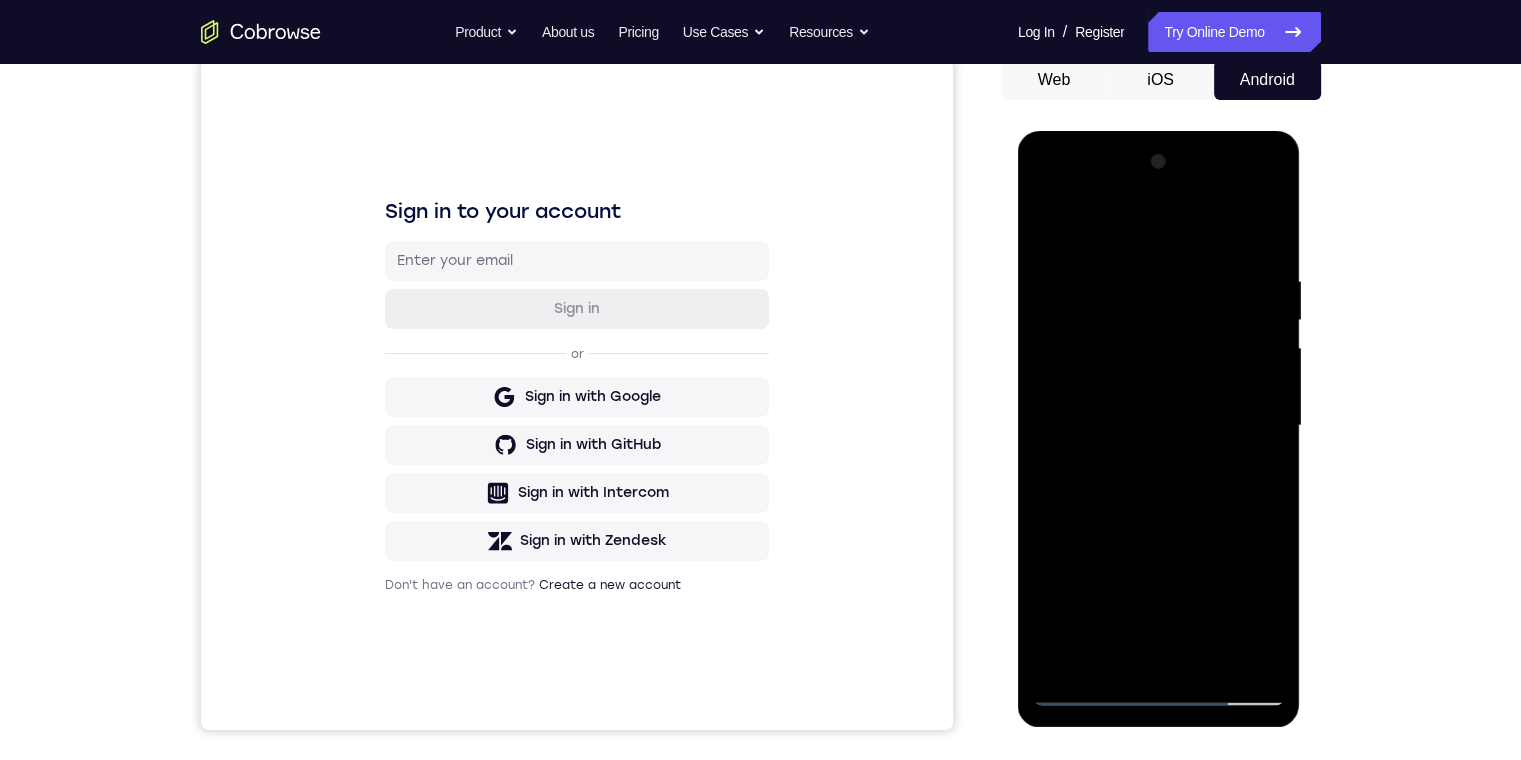click at bounding box center [1159, 426] 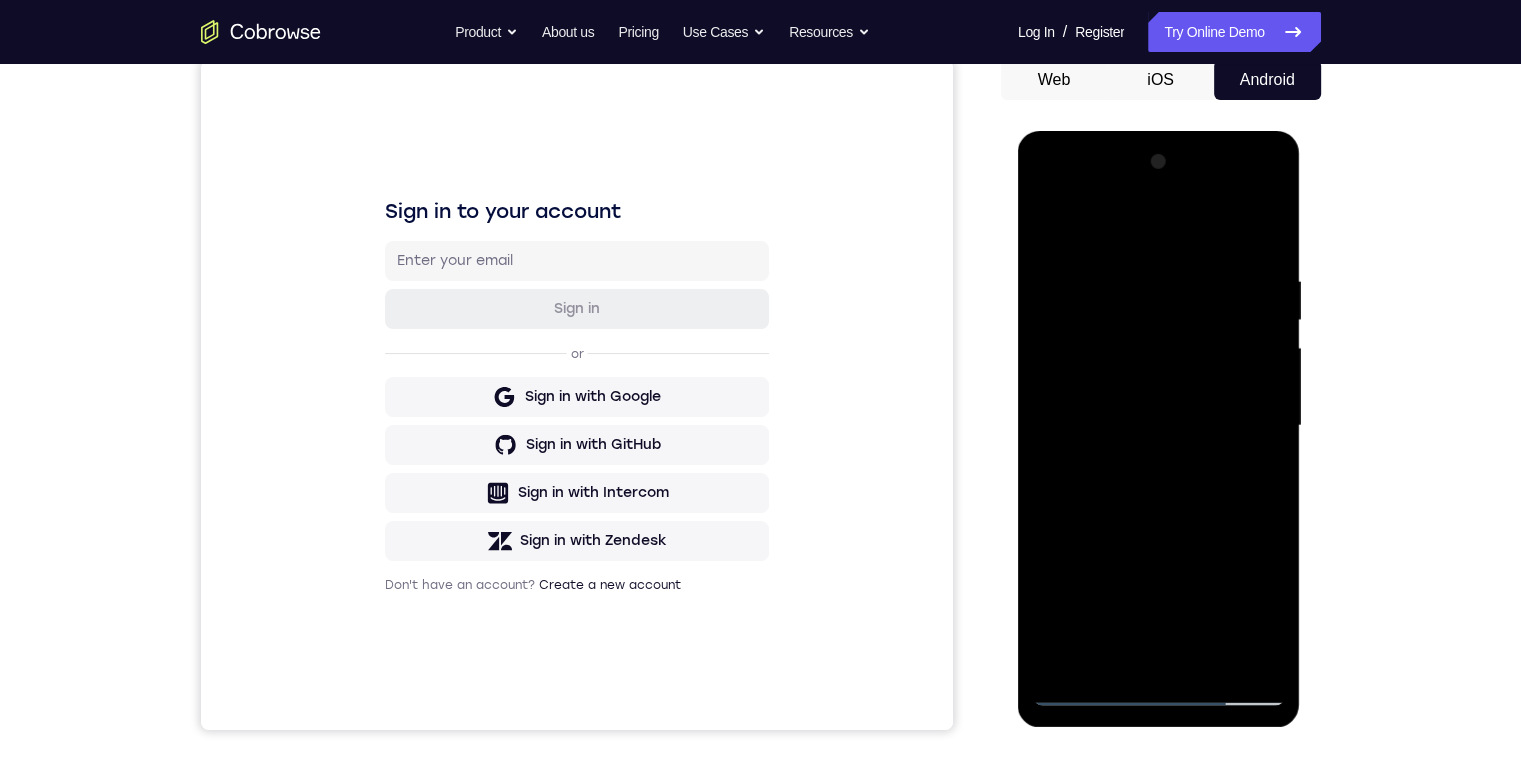 click at bounding box center (1159, 426) 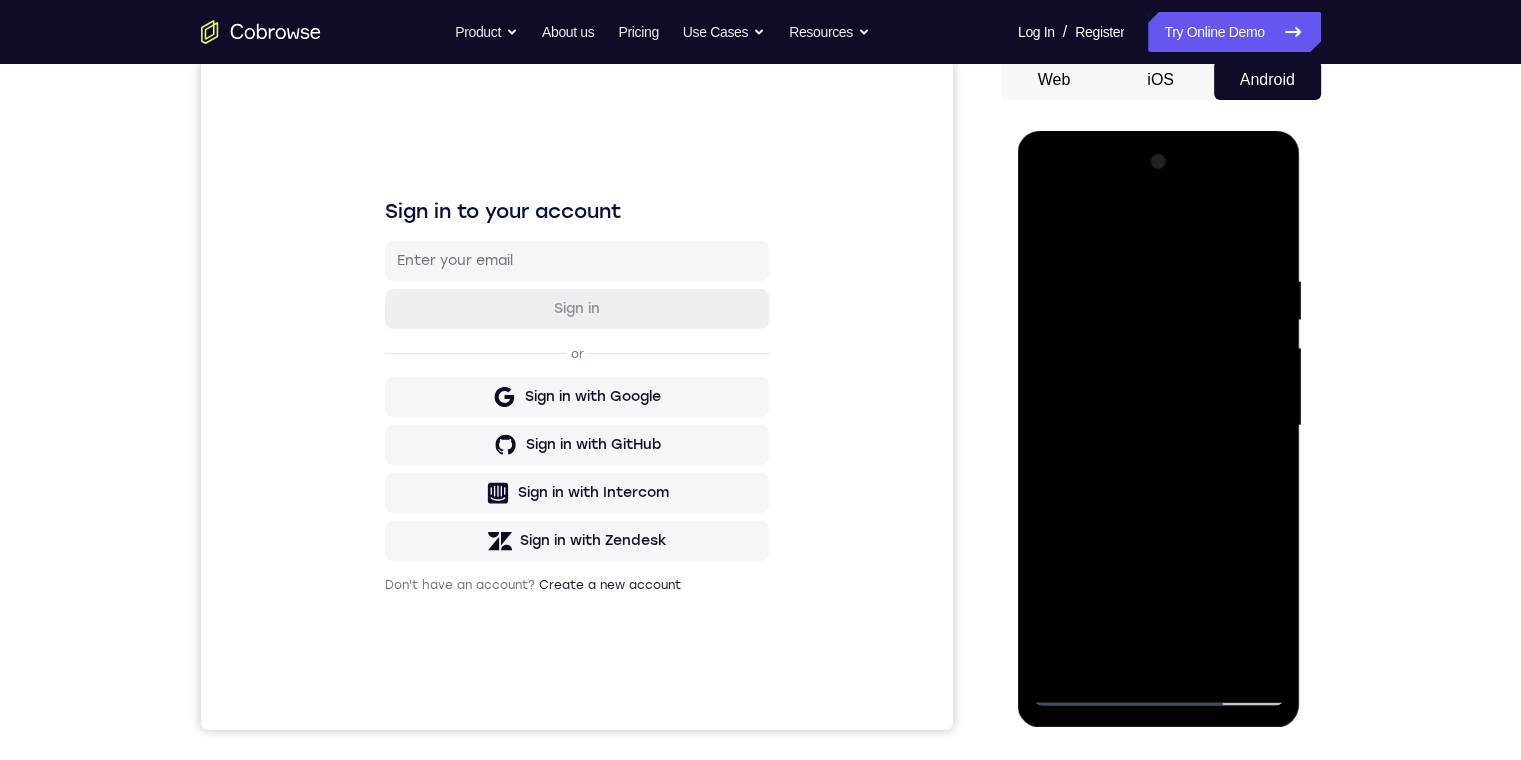 click at bounding box center [1159, 426] 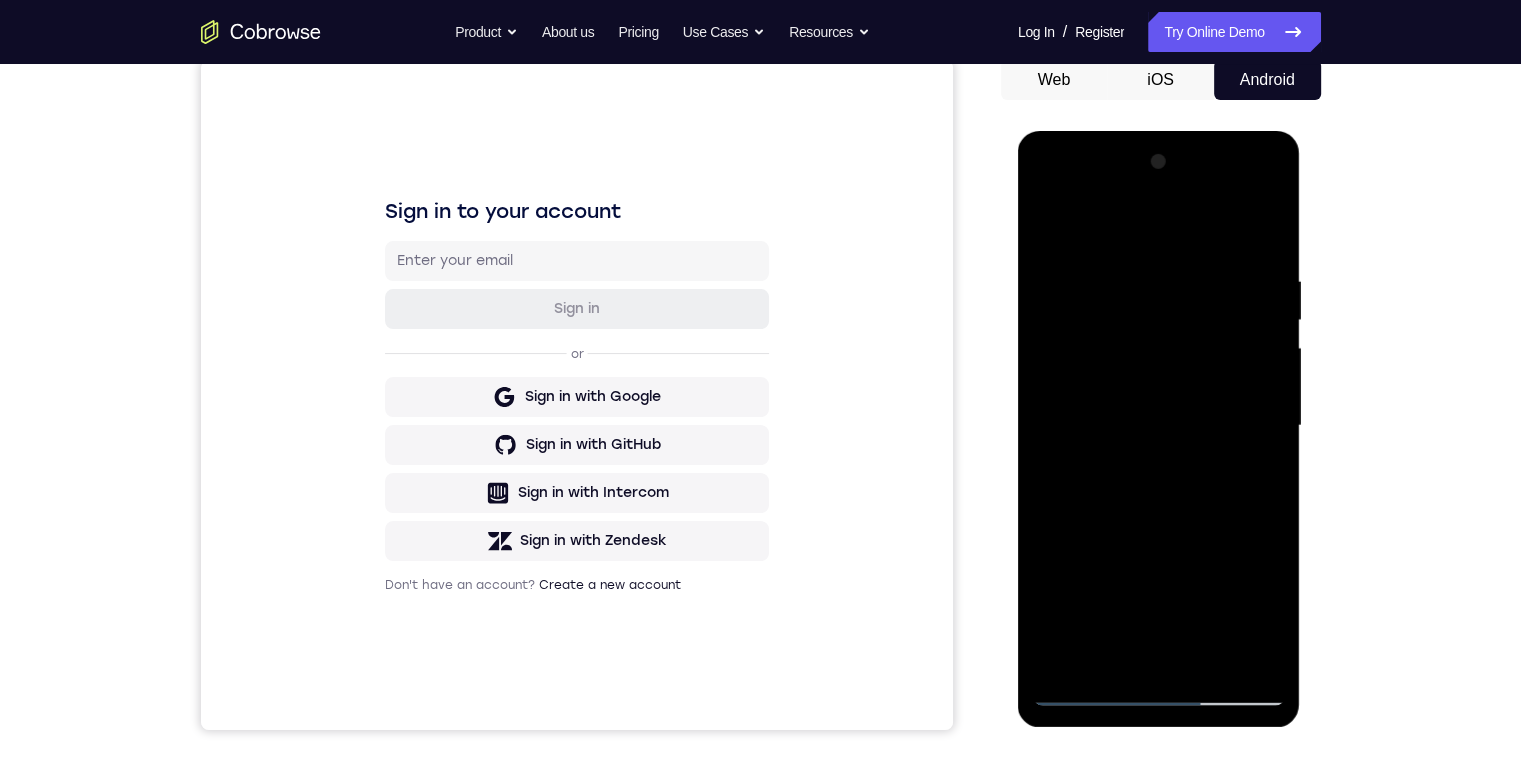 click at bounding box center [1159, 426] 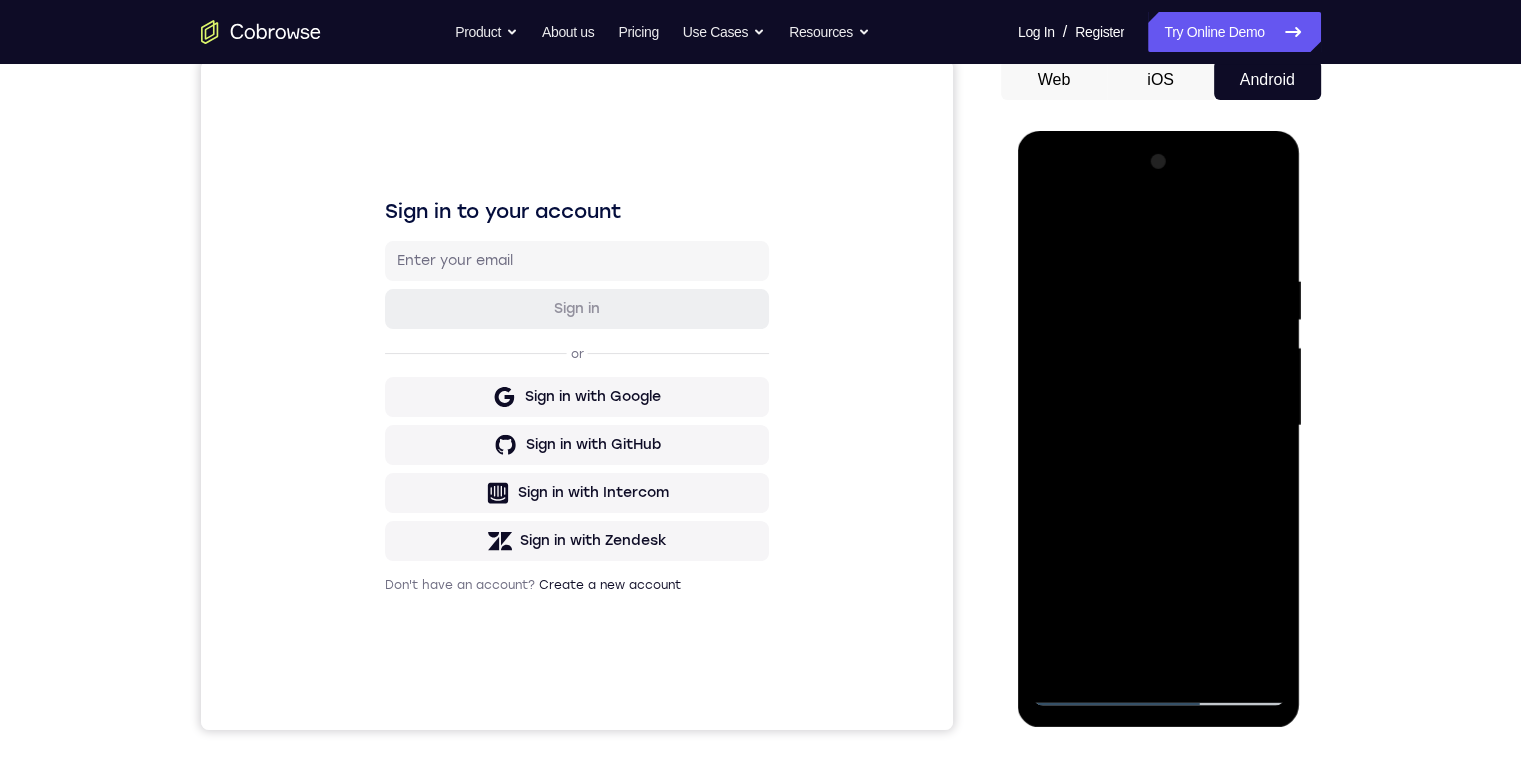 click at bounding box center [1159, 426] 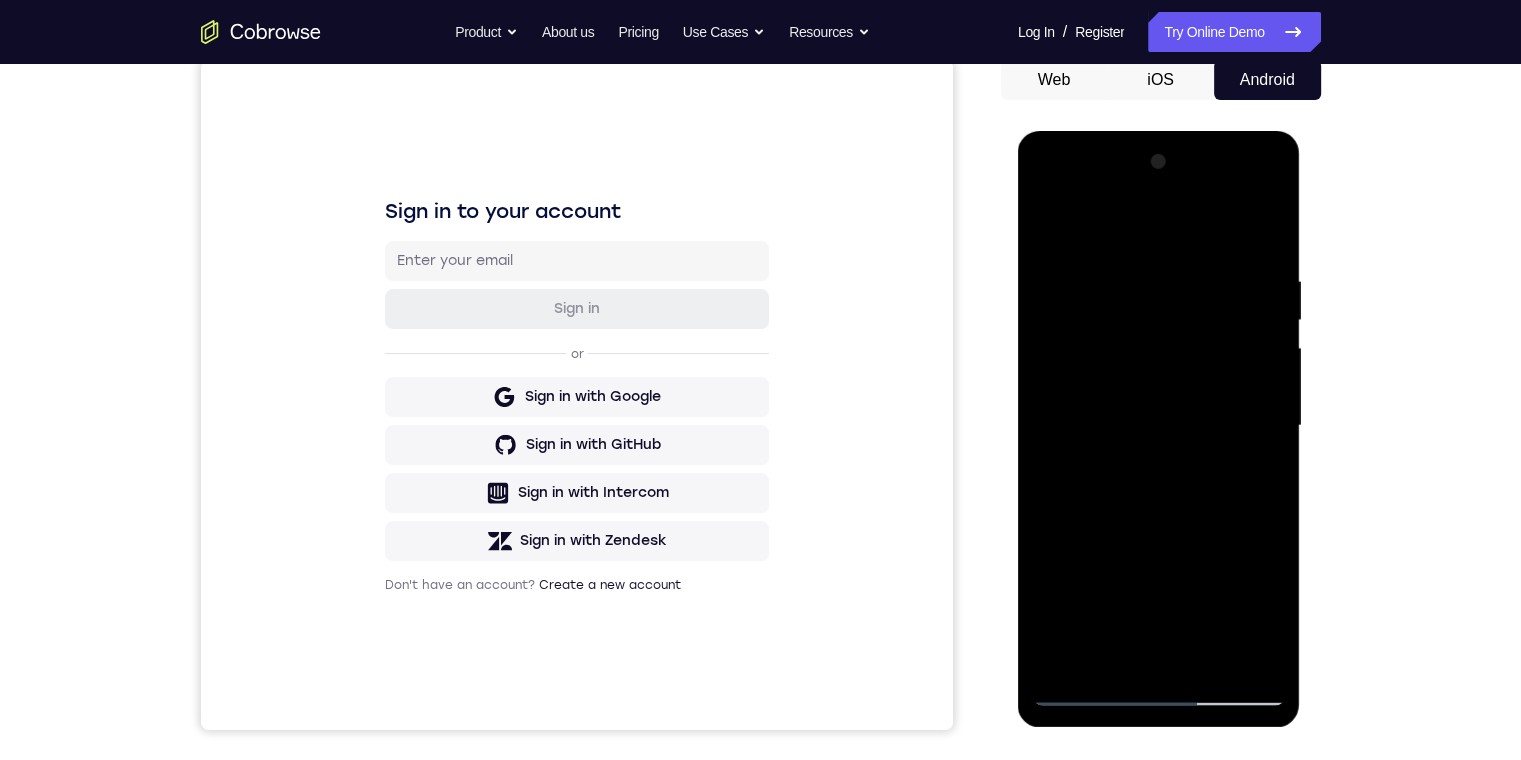 click at bounding box center (1159, 426) 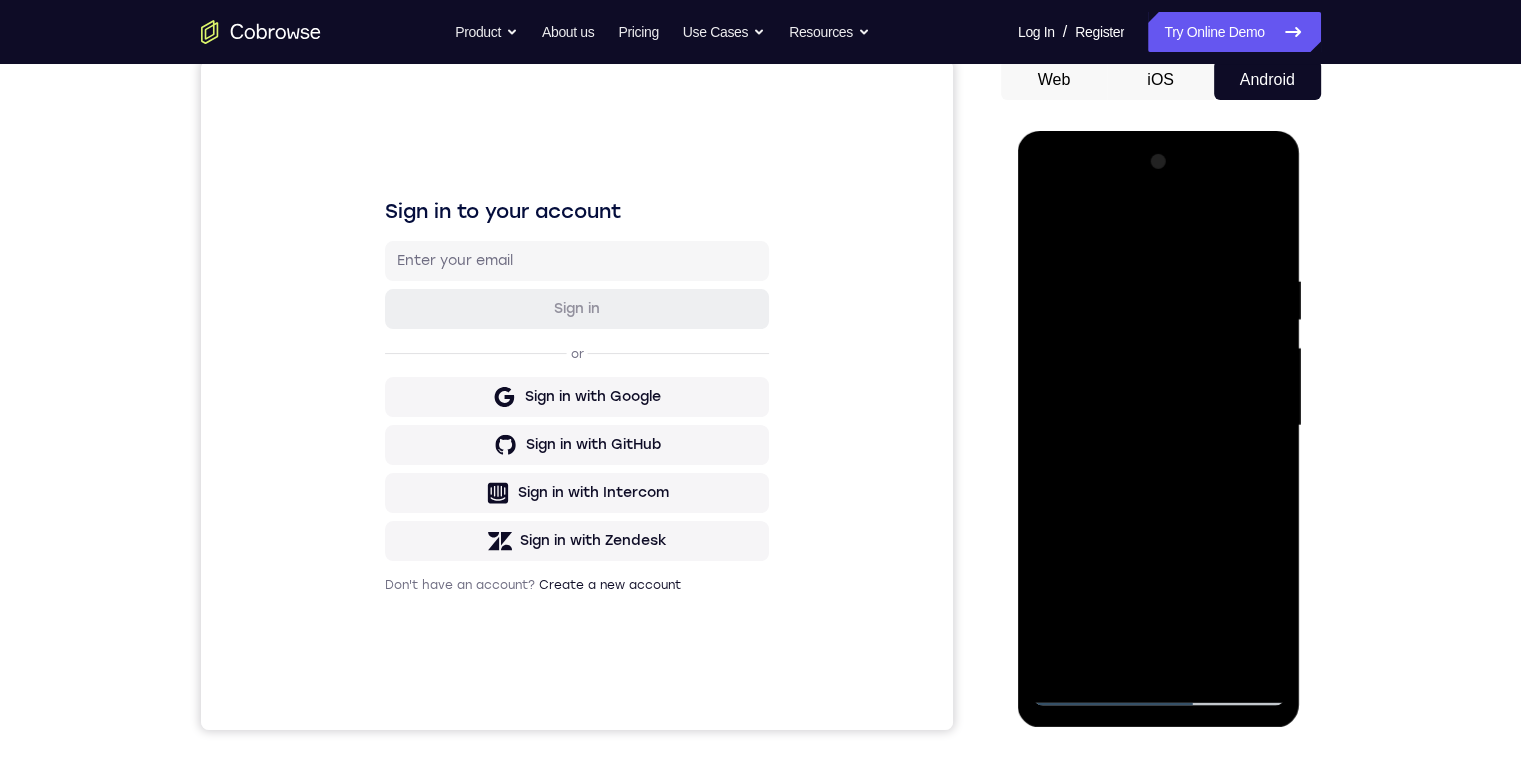 click at bounding box center [1159, 426] 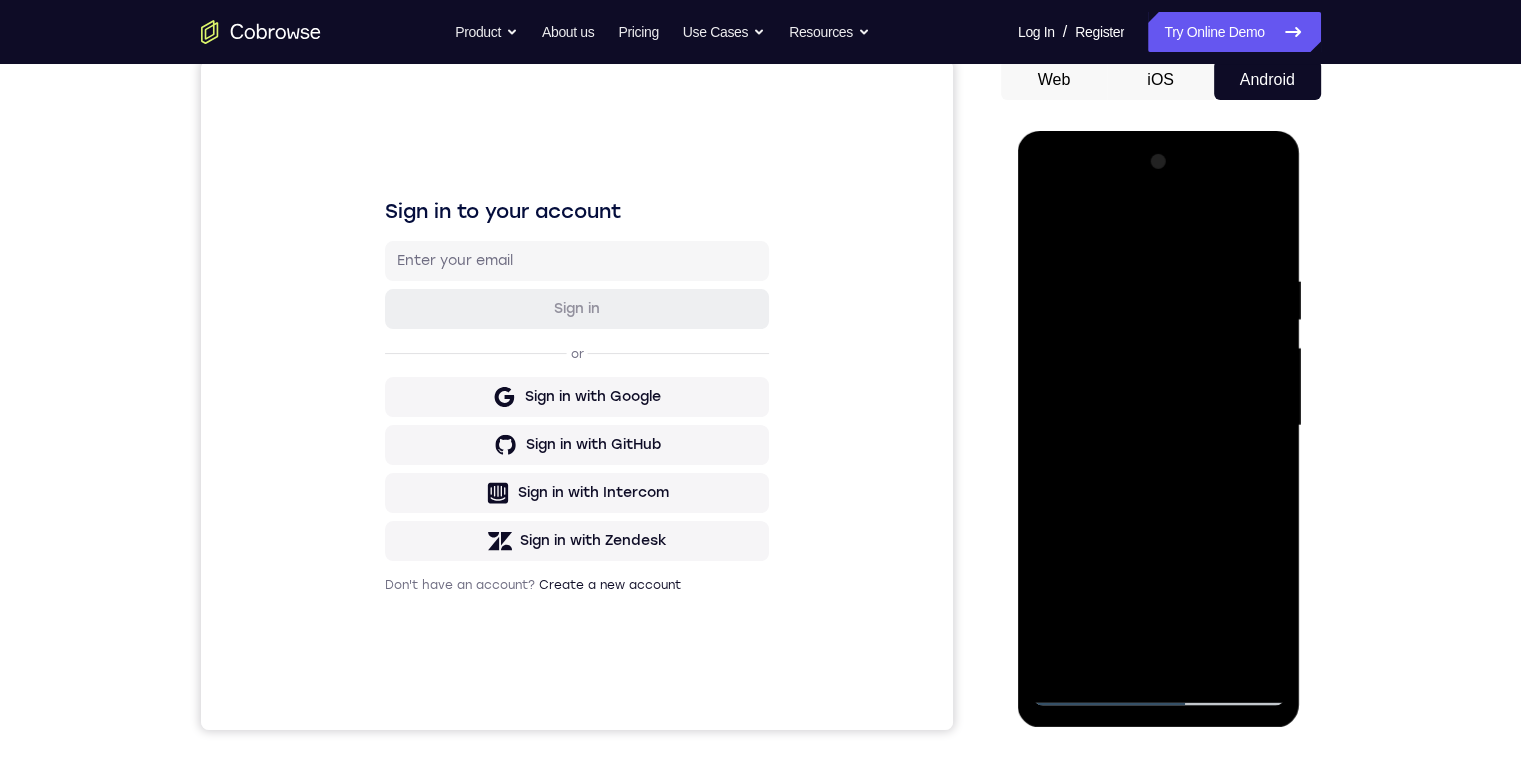 scroll, scrollTop: 300, scrollLeft: 0, axis: vertical 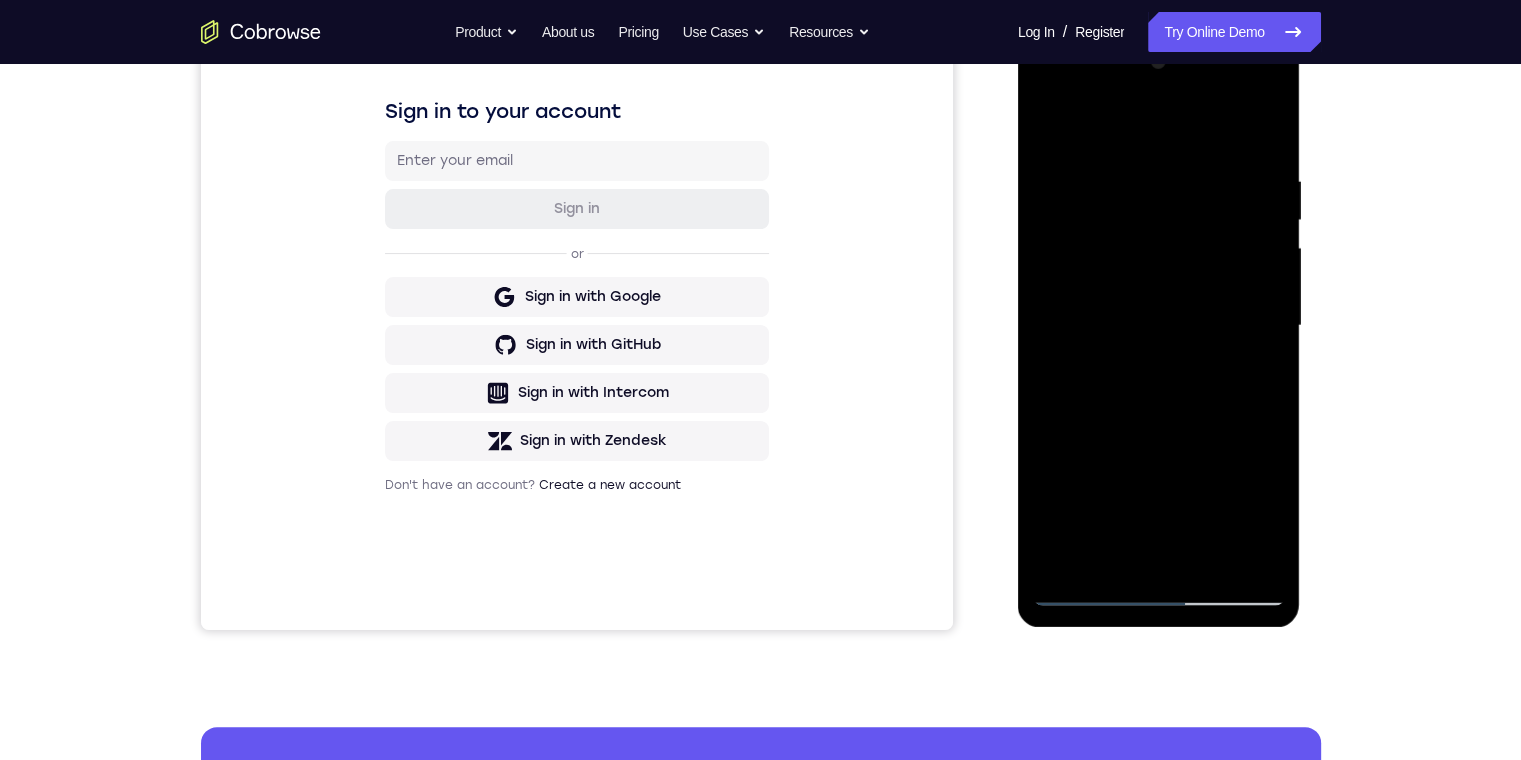 click at bounding box center [1159, 326] 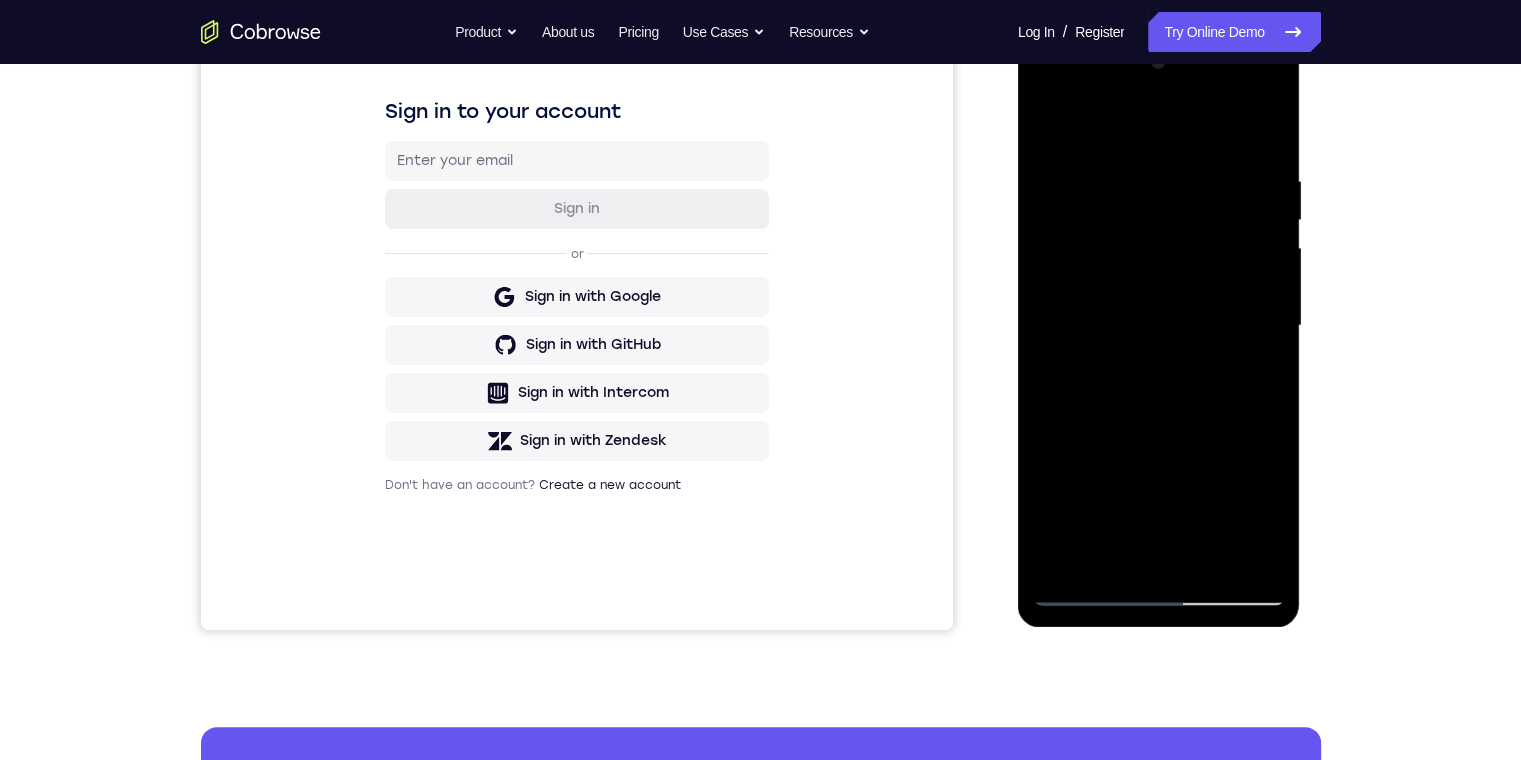 click at bounding box center (1159, 326) 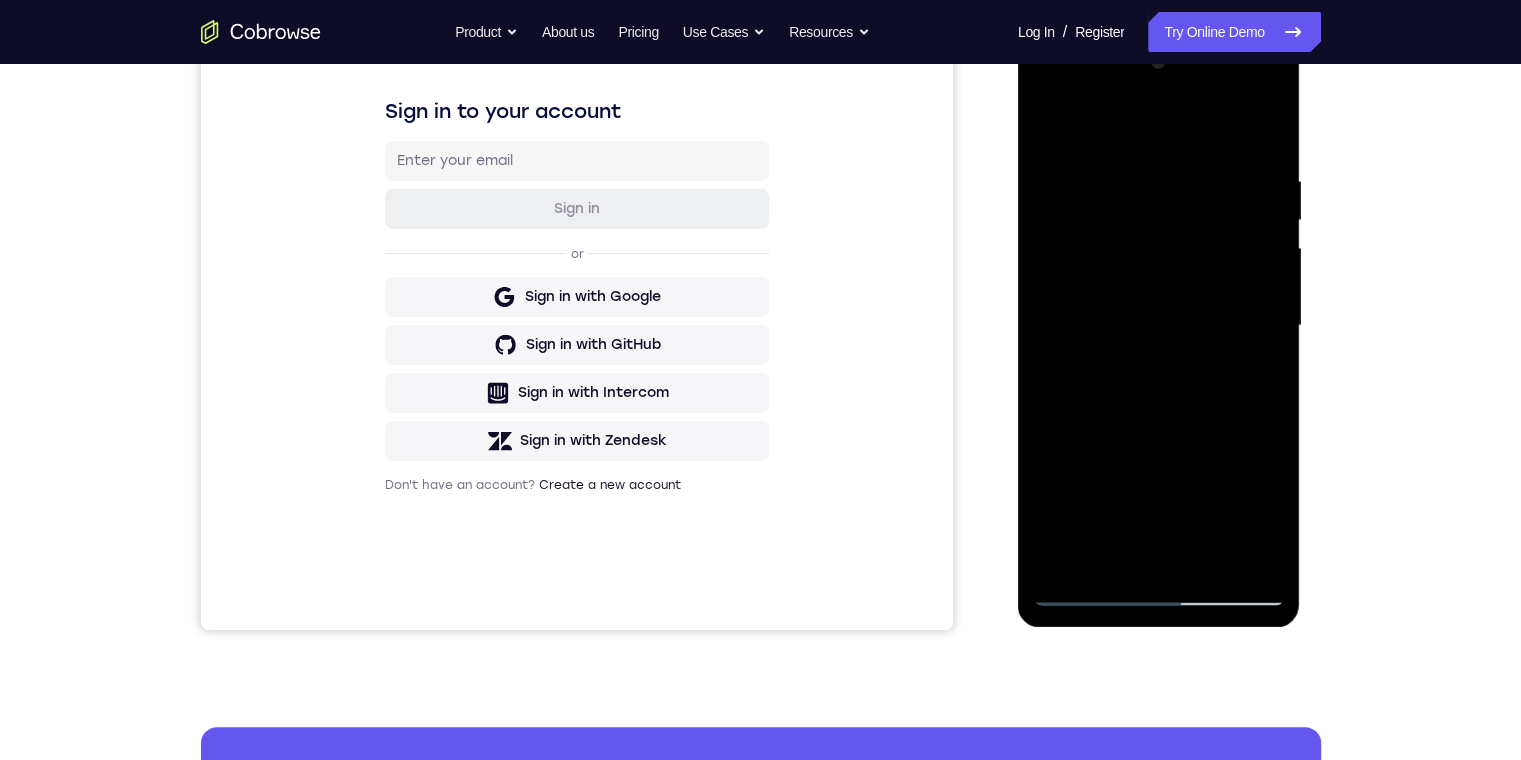 click at bounding box center (1159, 326) 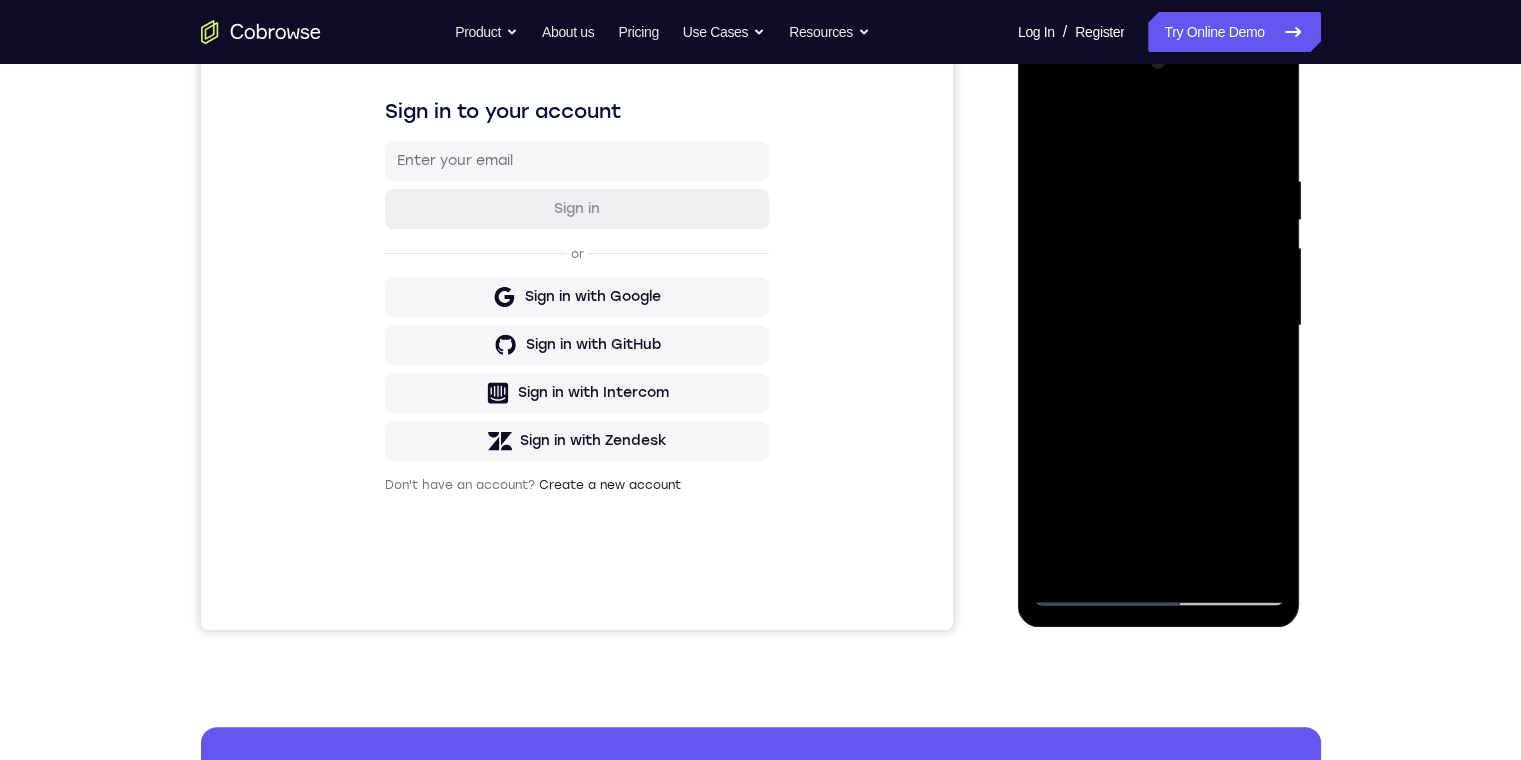 scroll, scrollTop: 200, scrollLeft: 0, axis: vertical 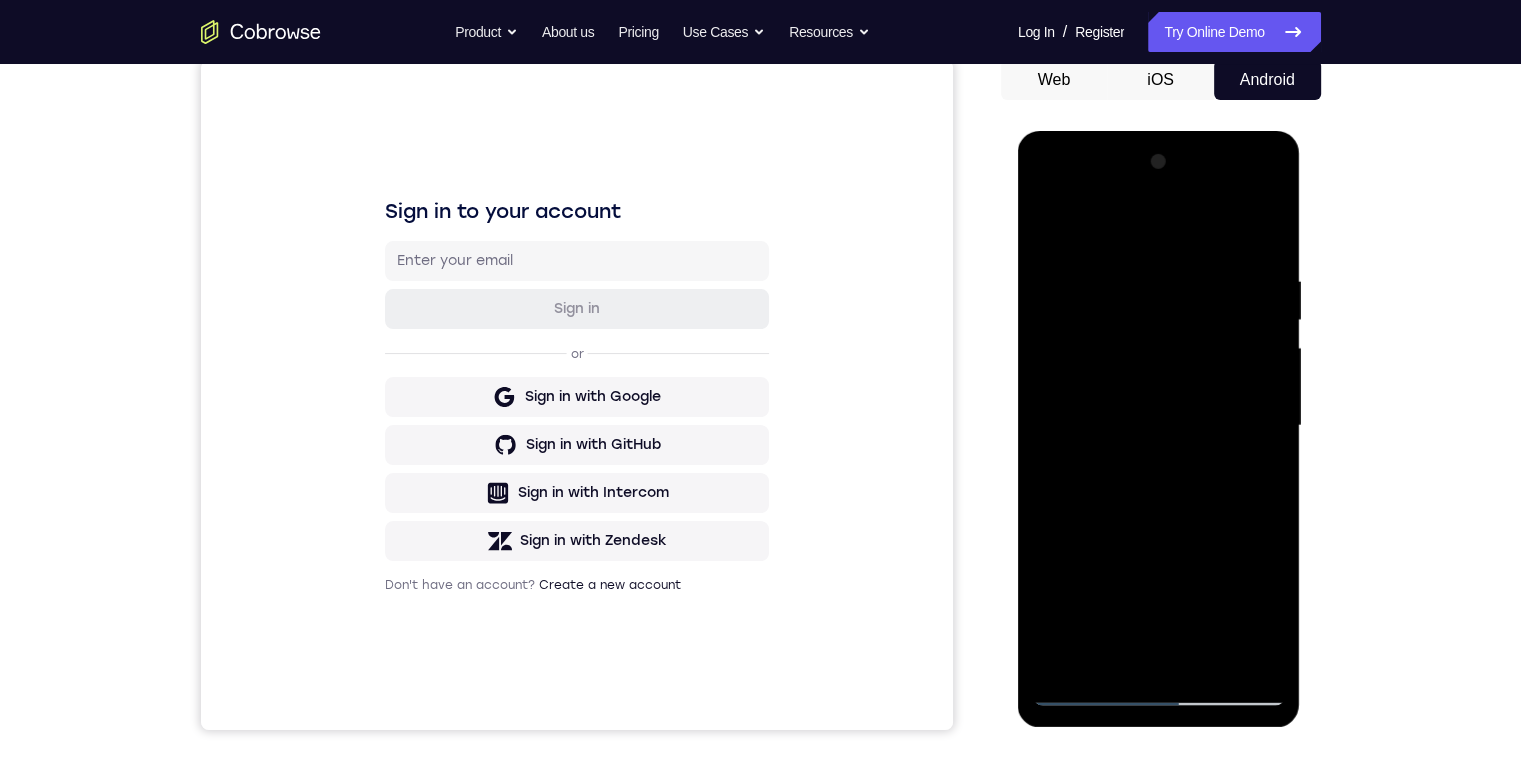 click at bounding box center (1159, 426) 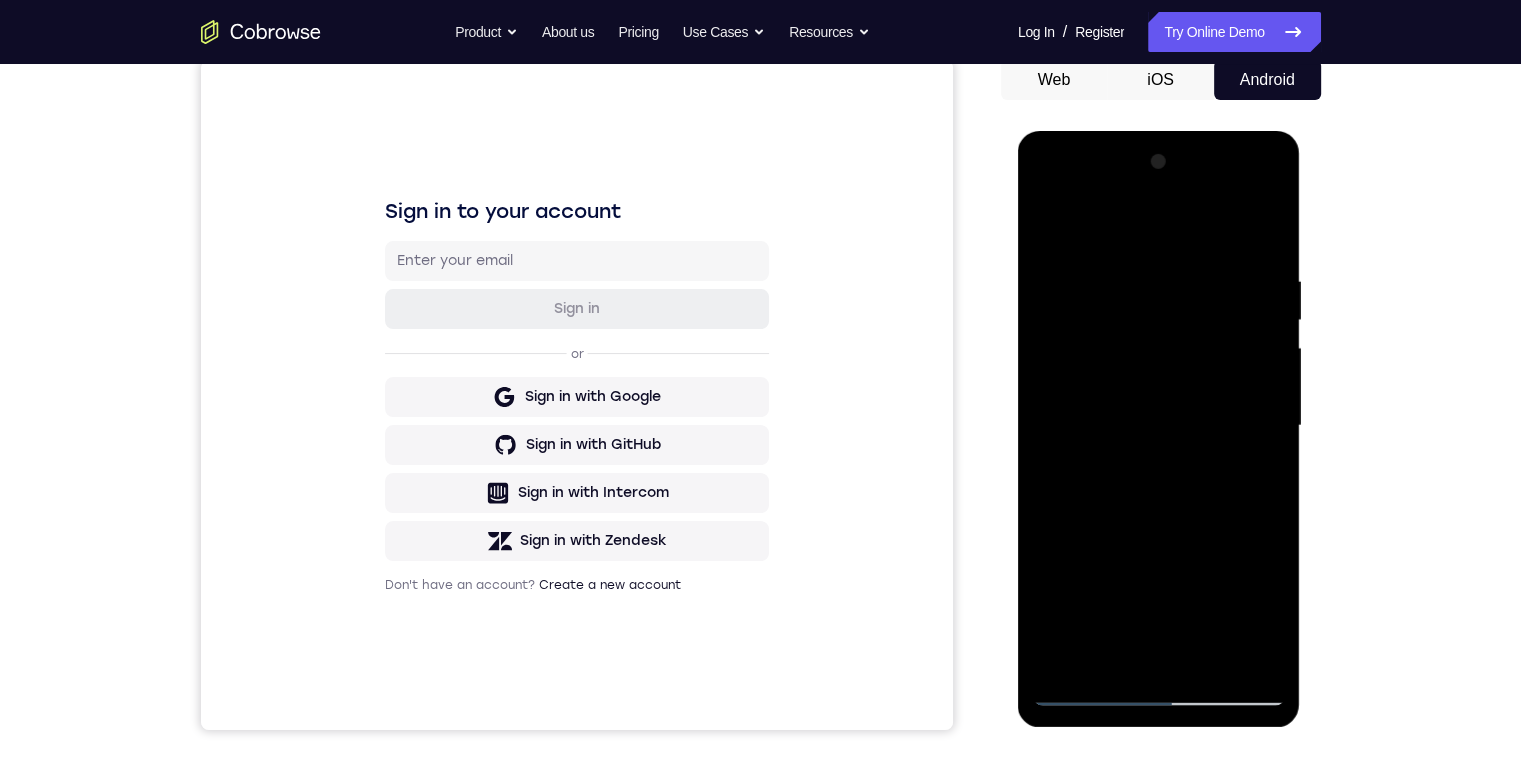 click at bounding box center [1159, 426] 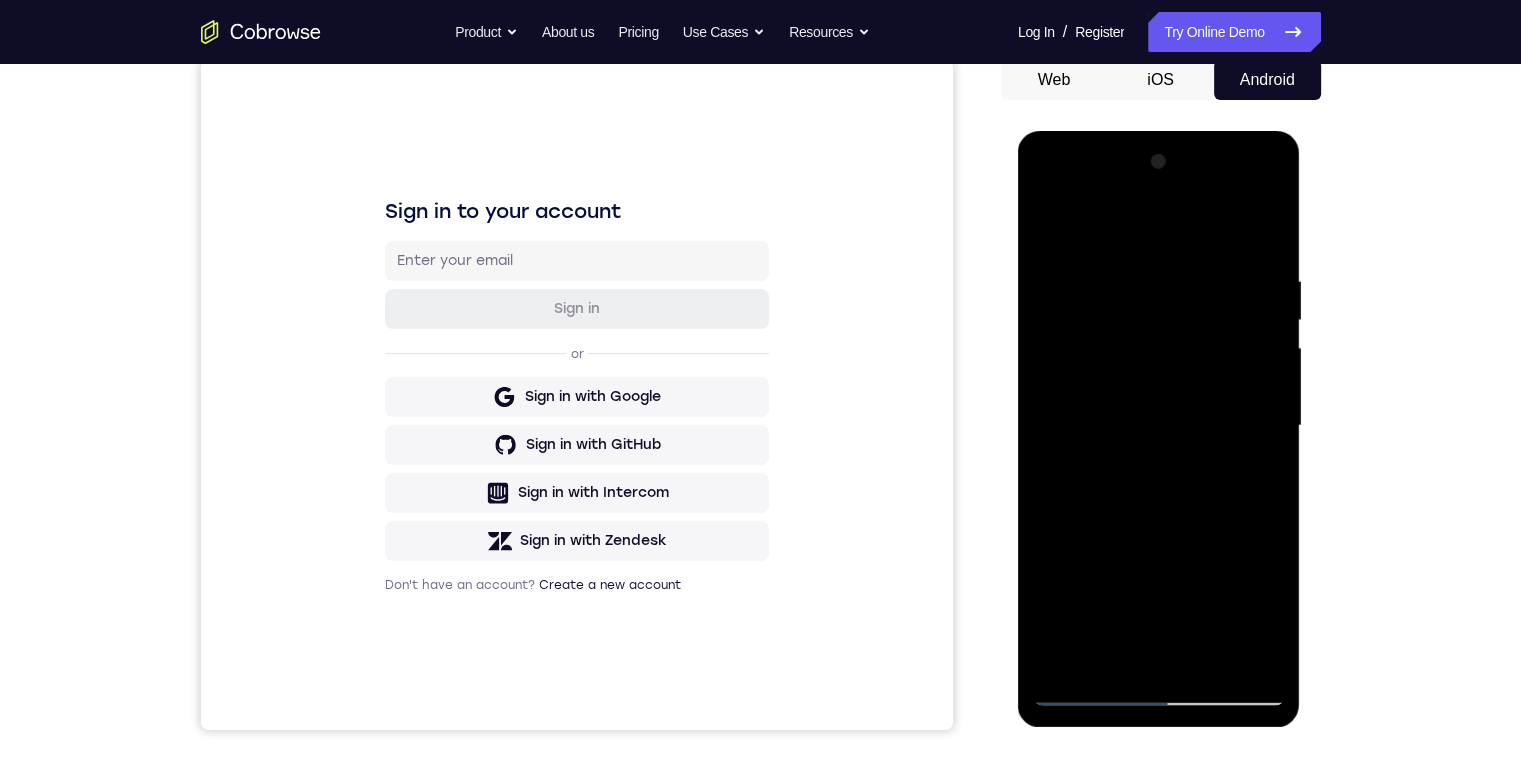 click at bounding box center [1159, 426] 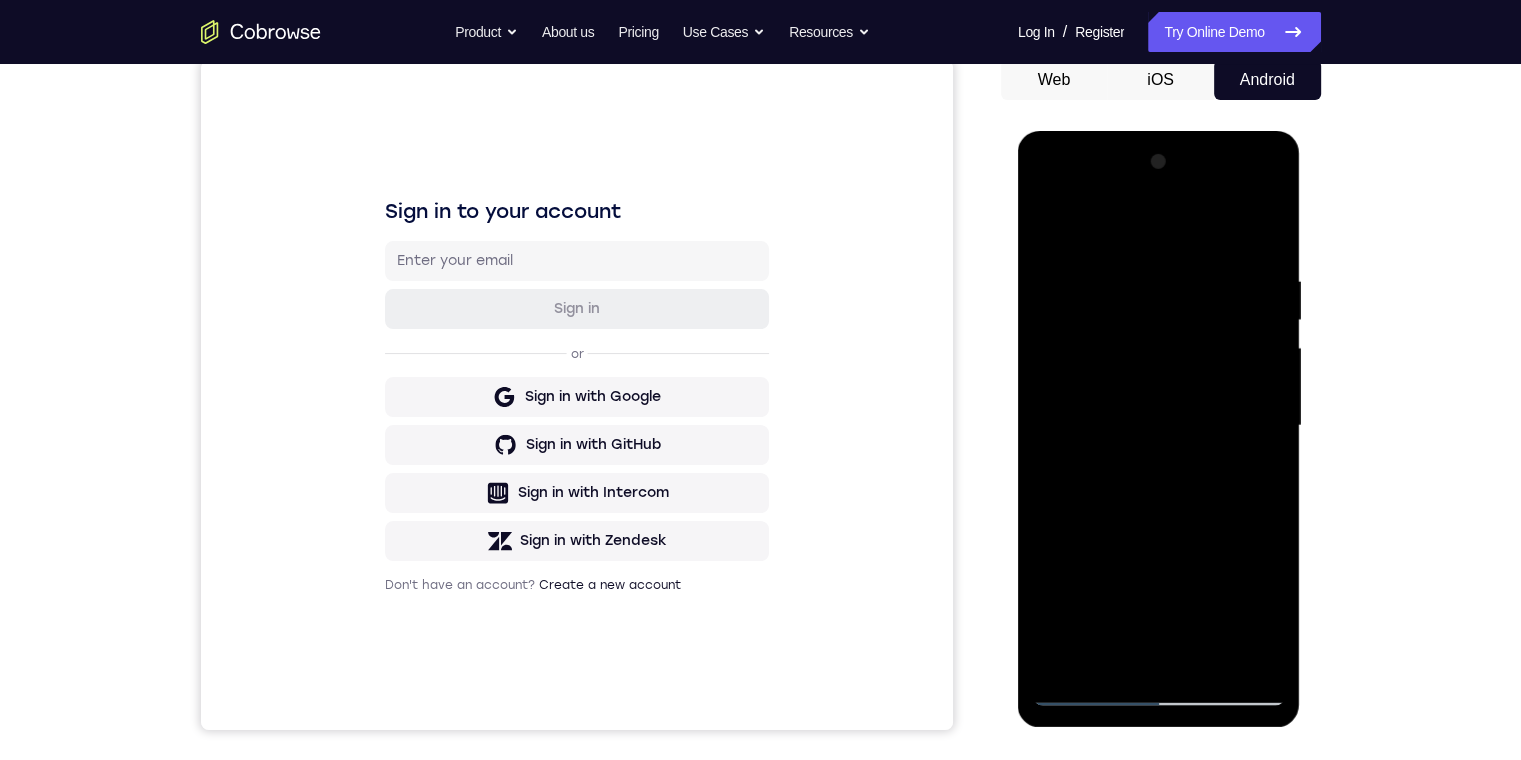 click at bounding box center [1159, 426] 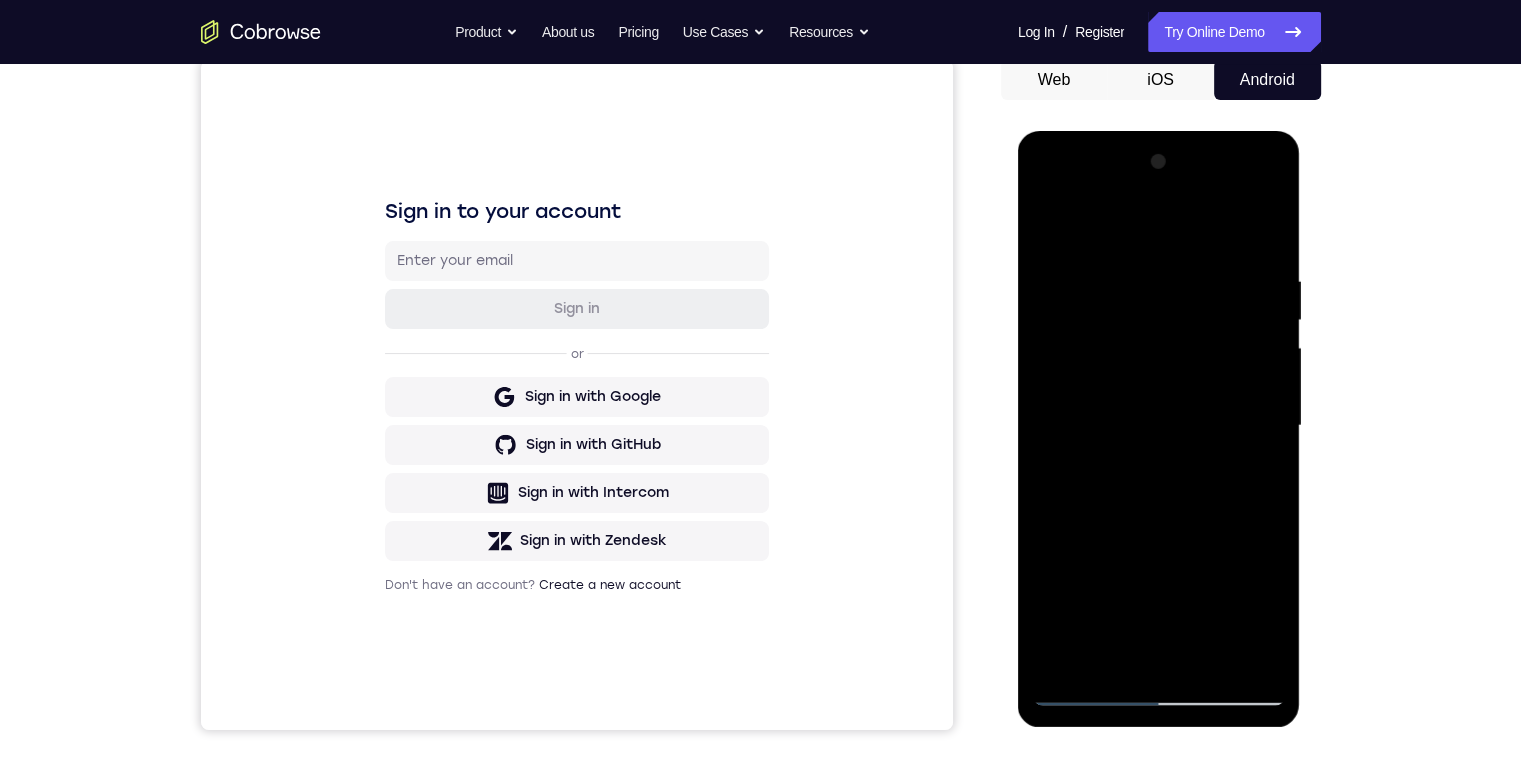 click at bounding box center [1159, 426] 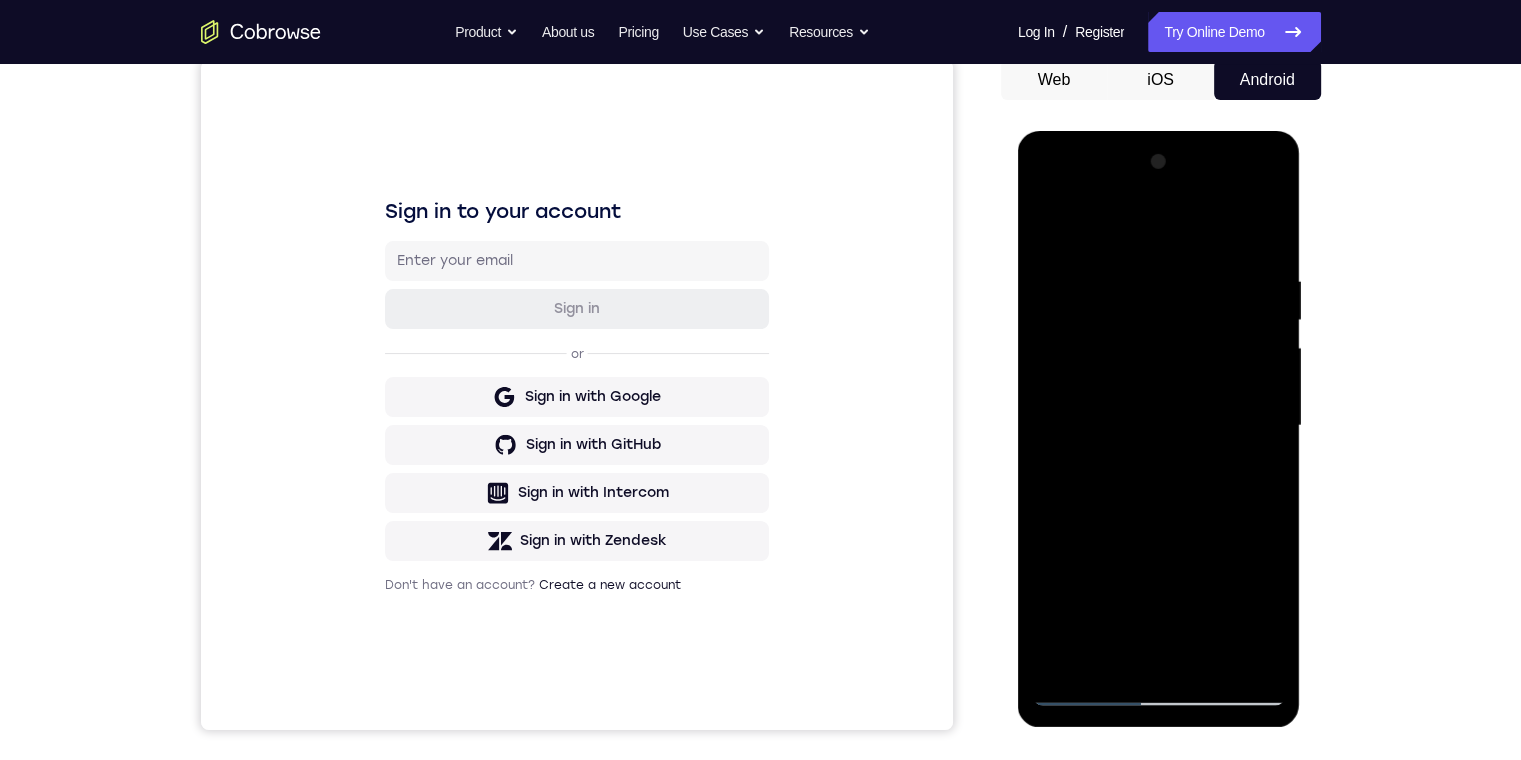 click at bounding box center (1159, 426) 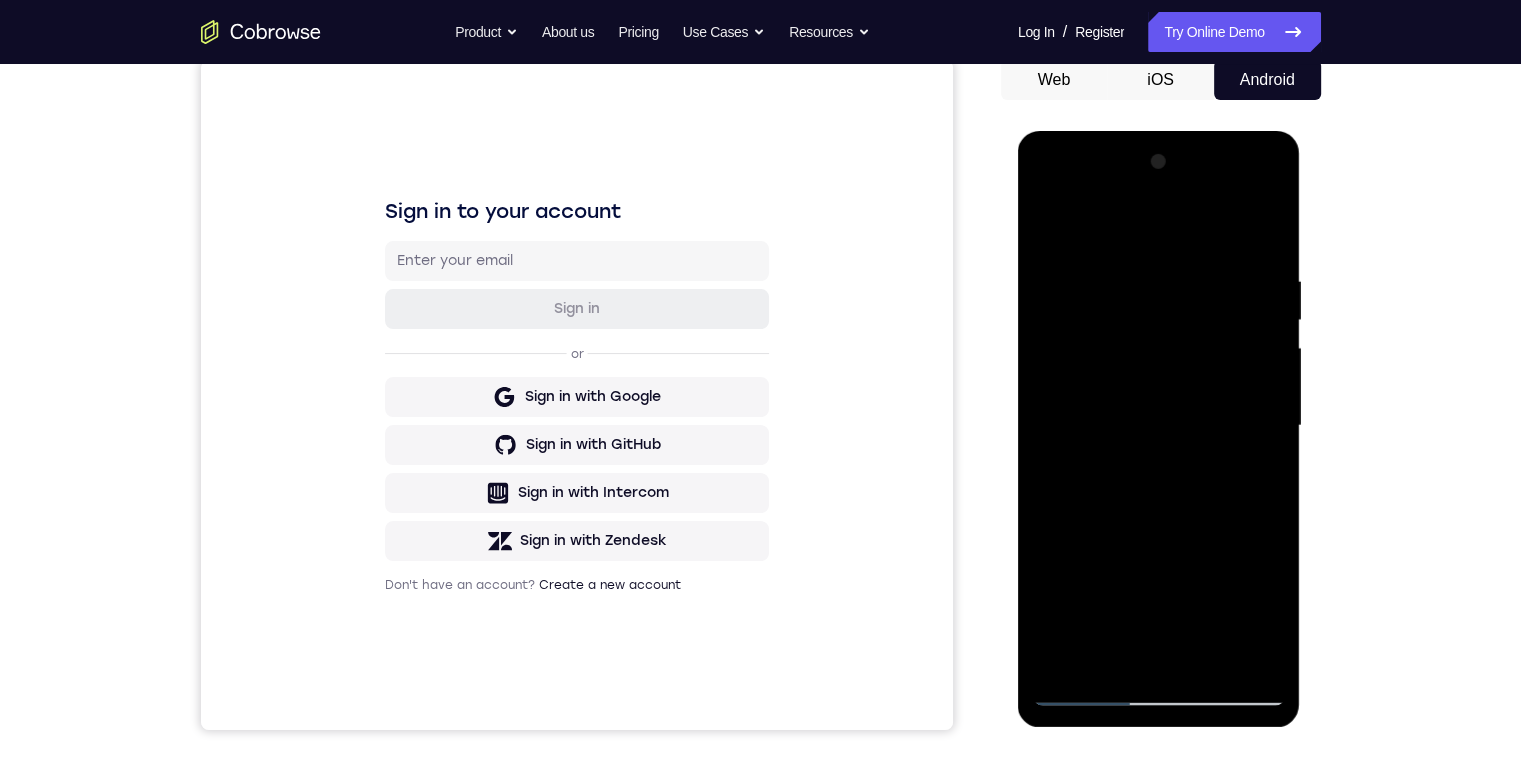 click at bounding box center (1159, 426) 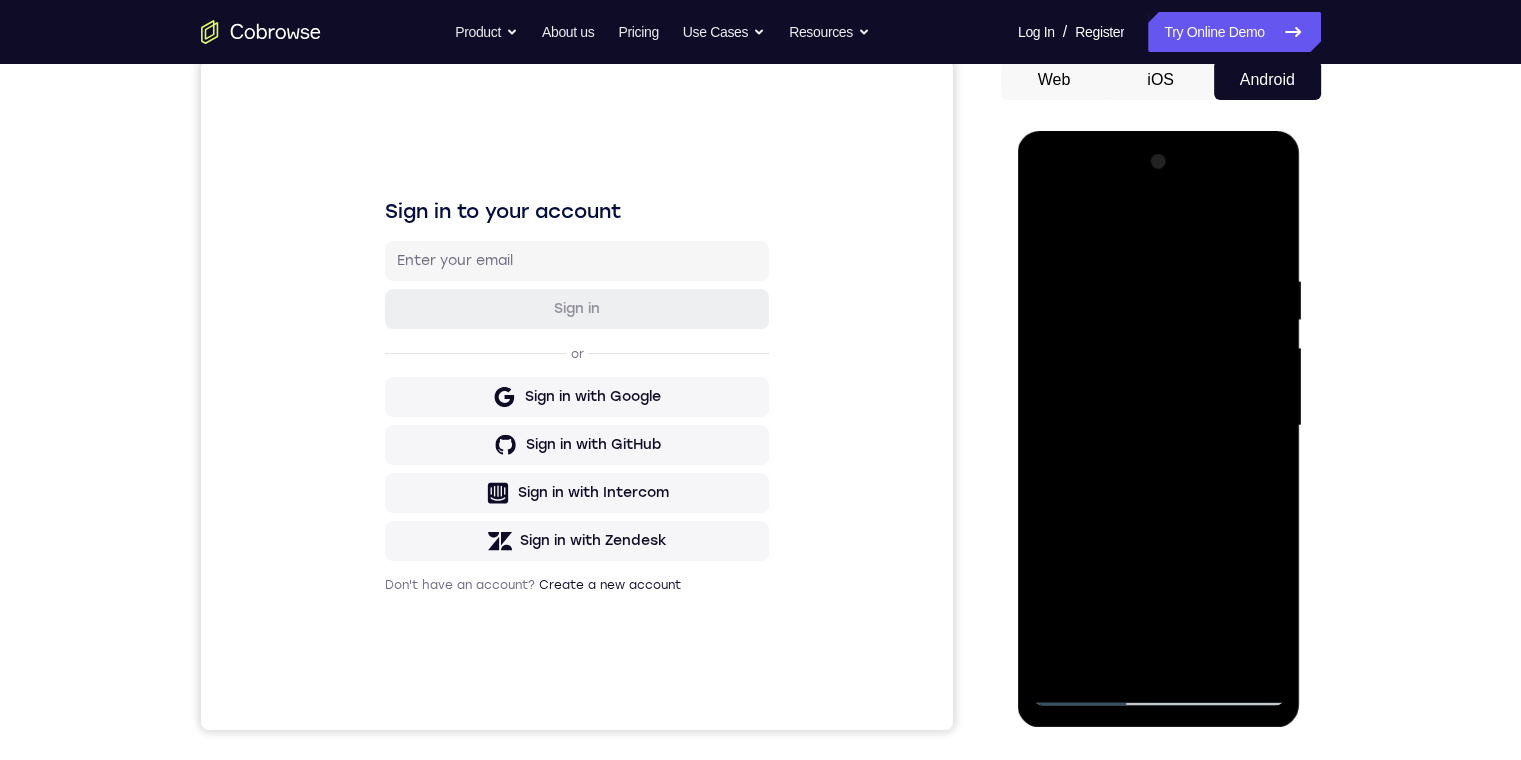 click at bounding box center [1159, 426] 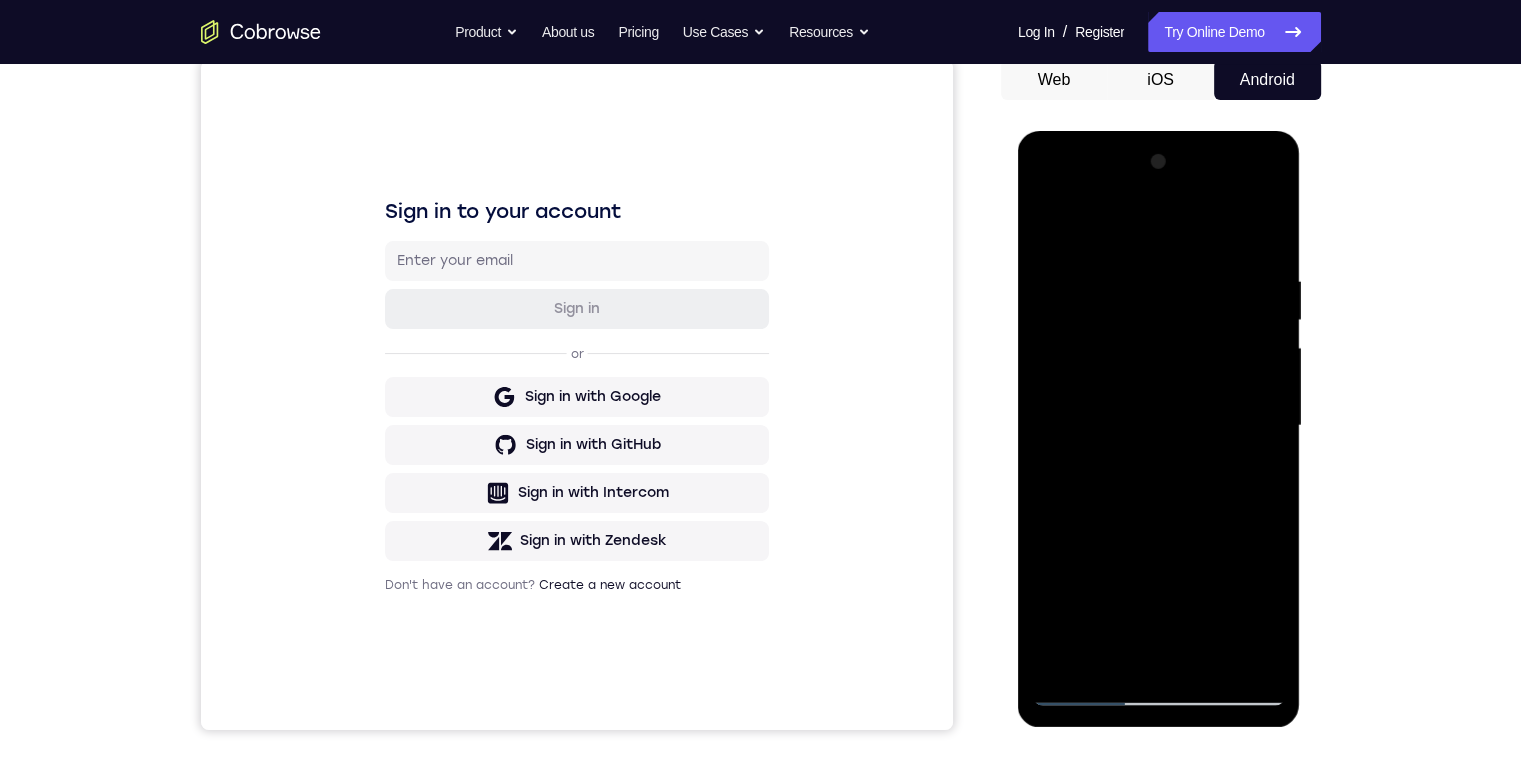 click at bounding box center [1159, 426] 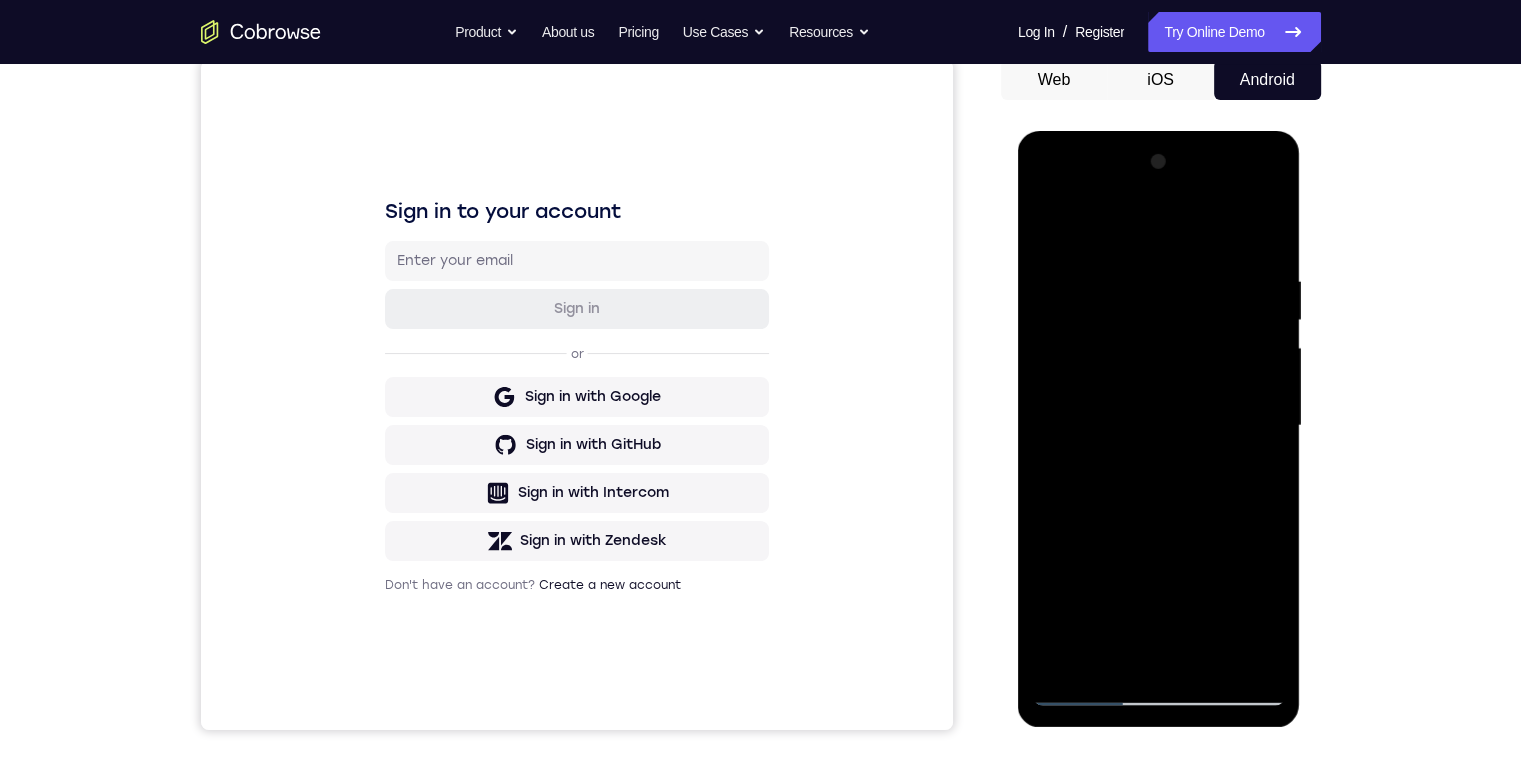 click at bounding box center (1159, 426) 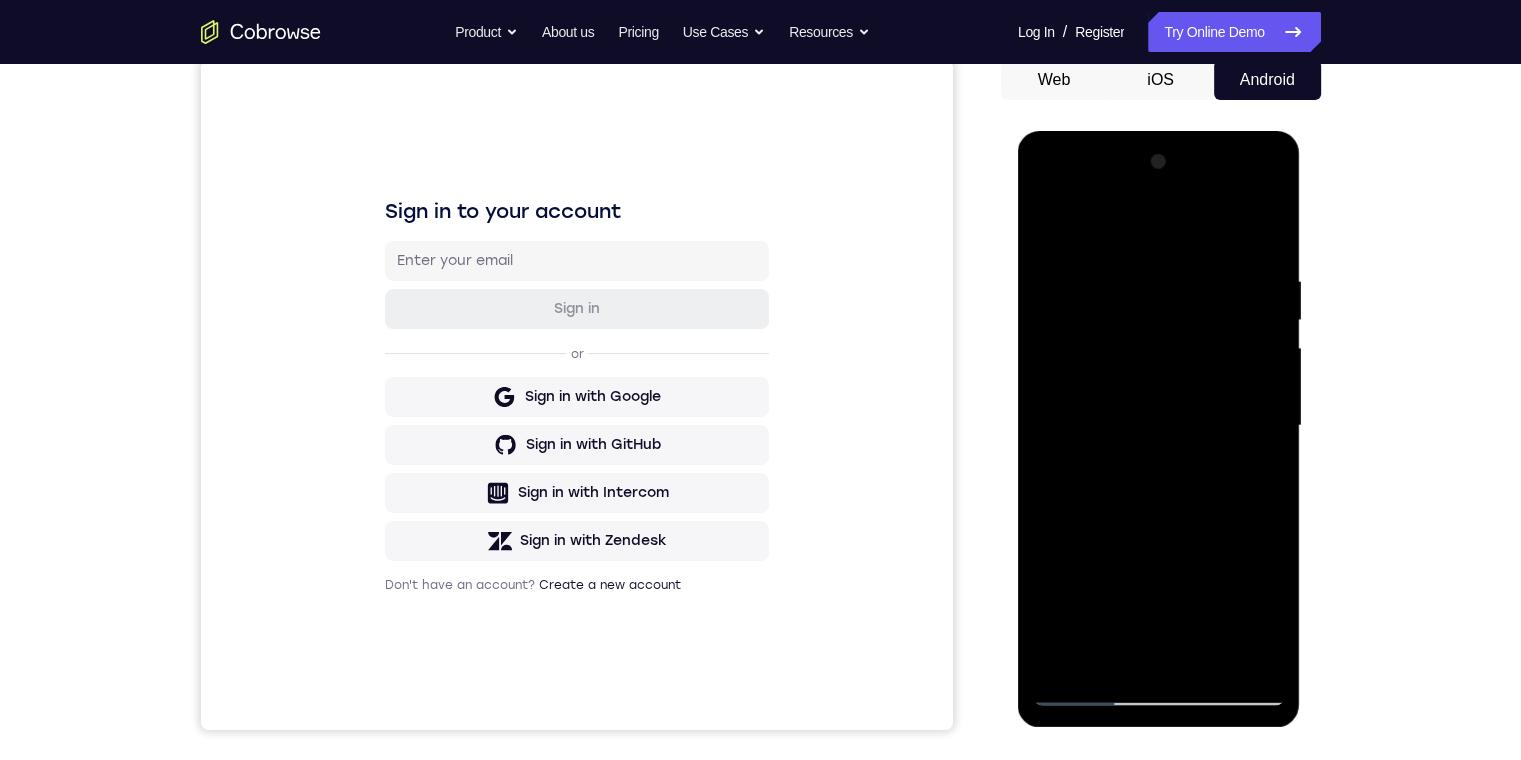click at bounding box center [1159, 426] 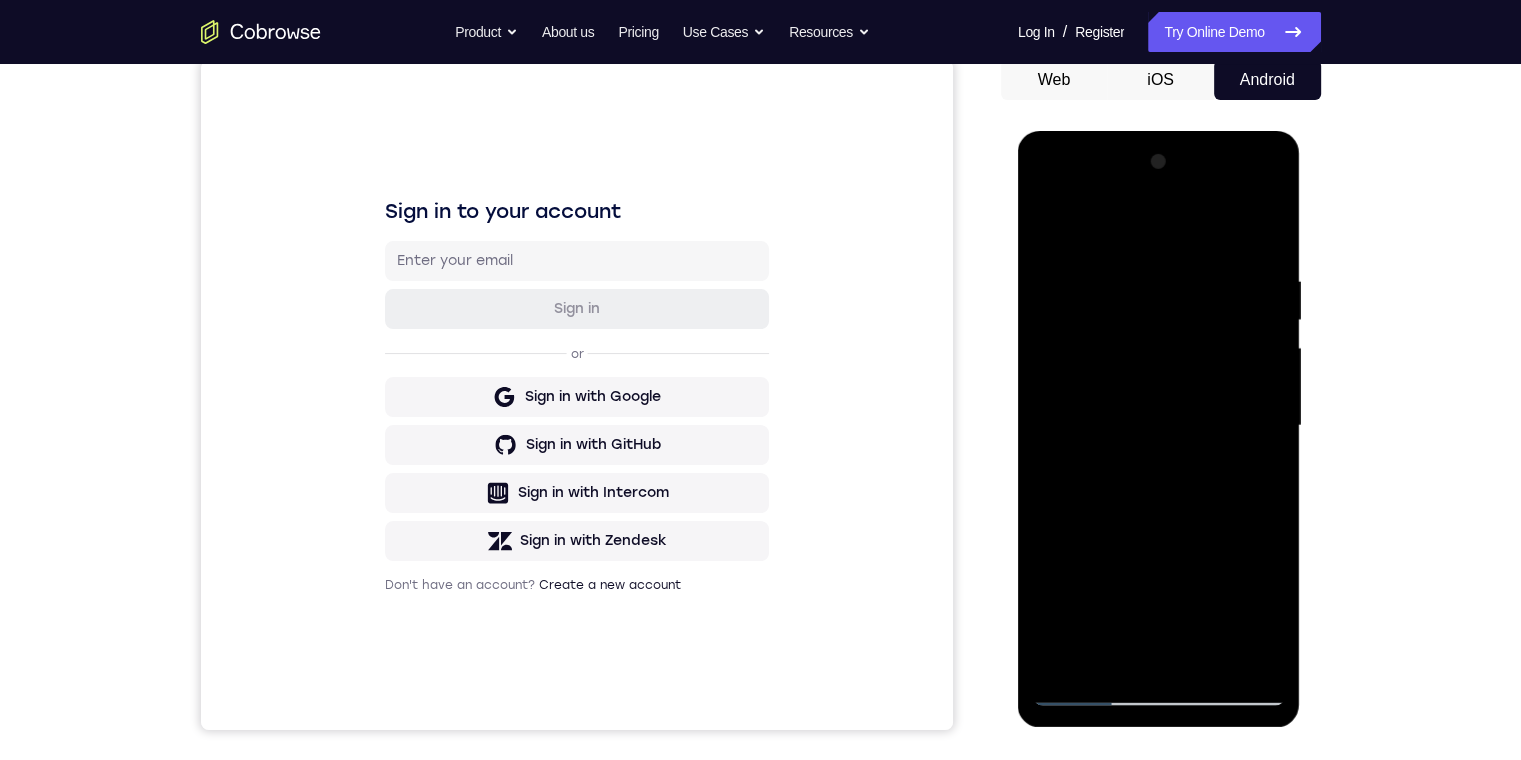 click at bounding box center (1159, 426) 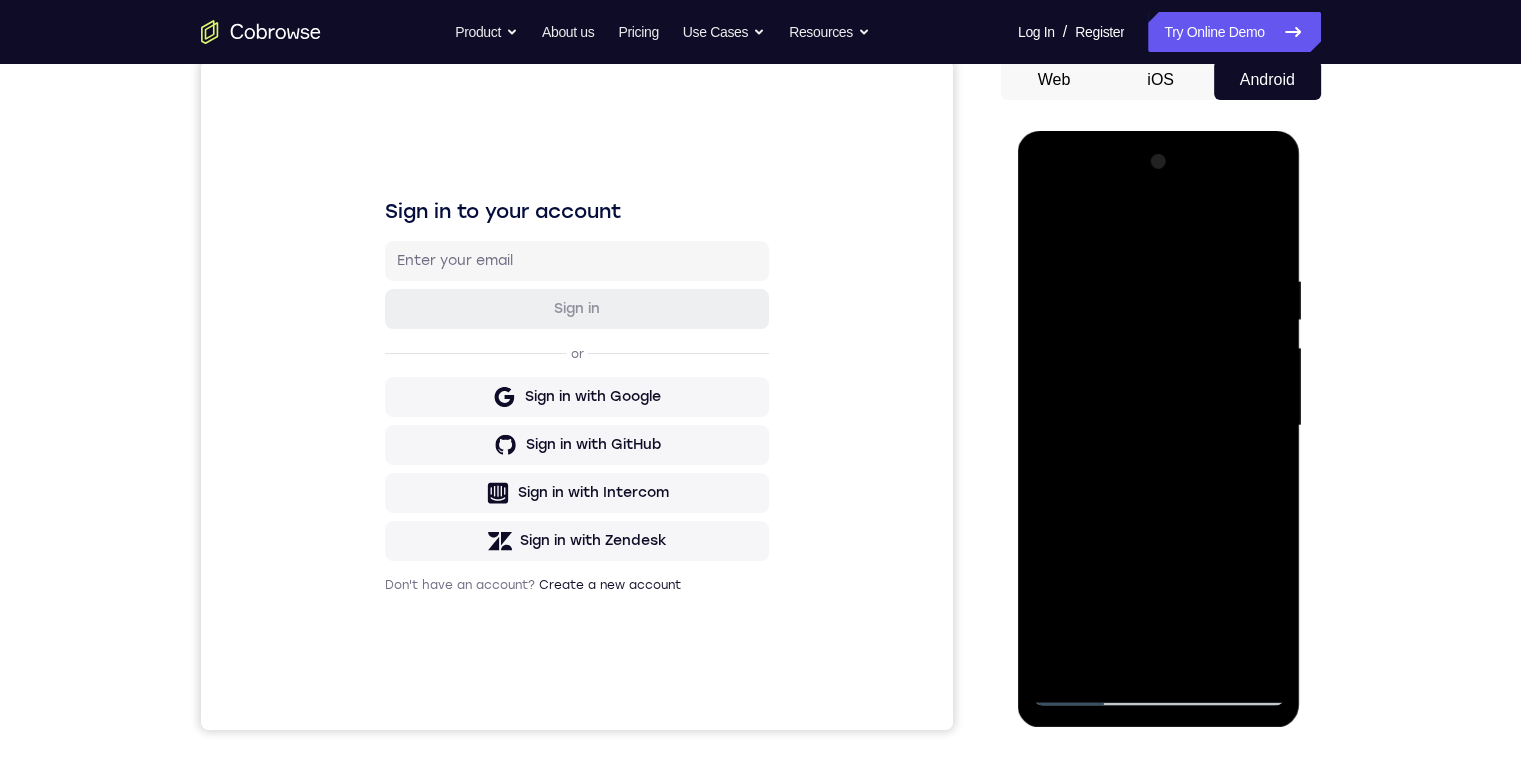 click at bounding box center [1159, 426] 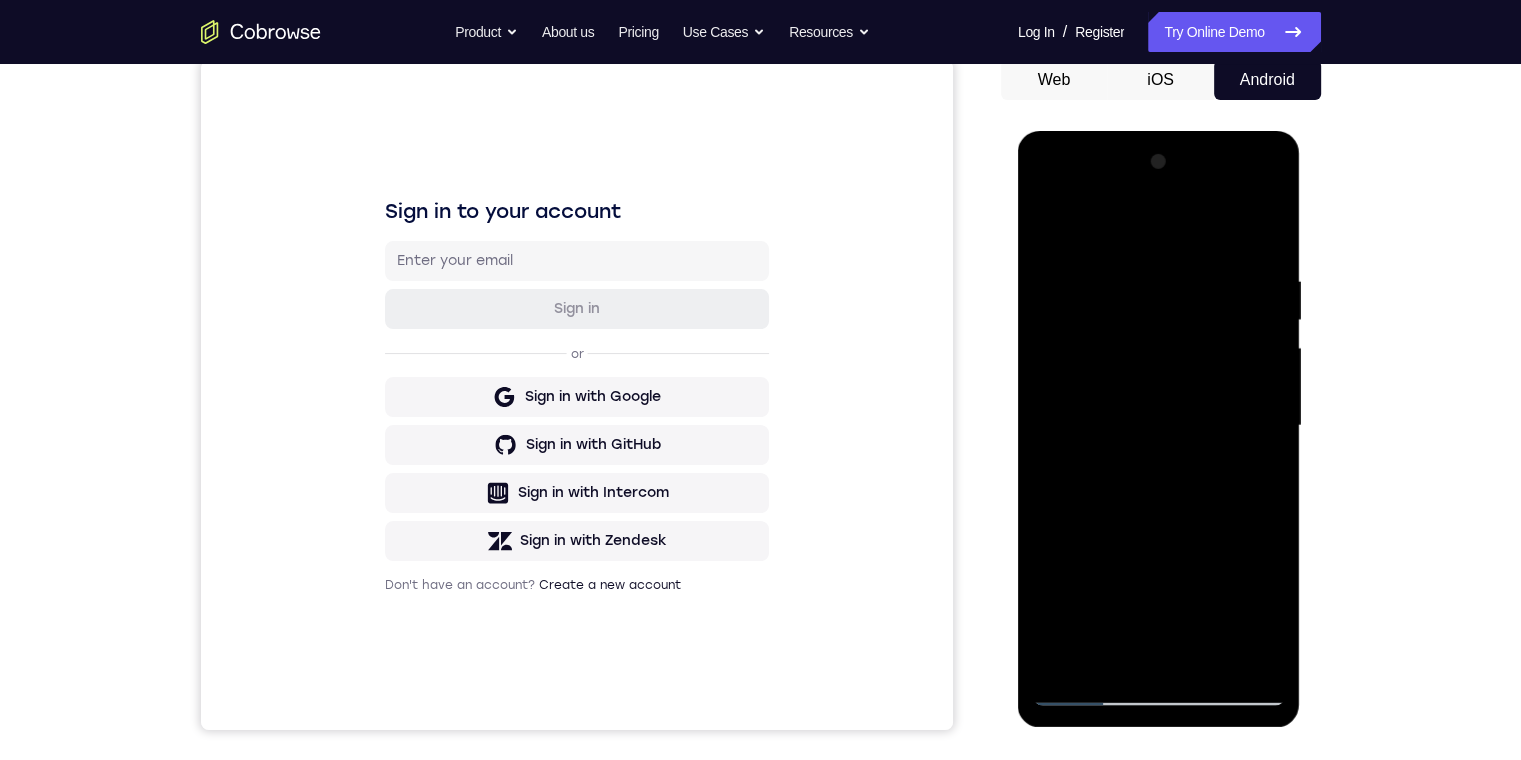 click at bounding box center (1159, 426) 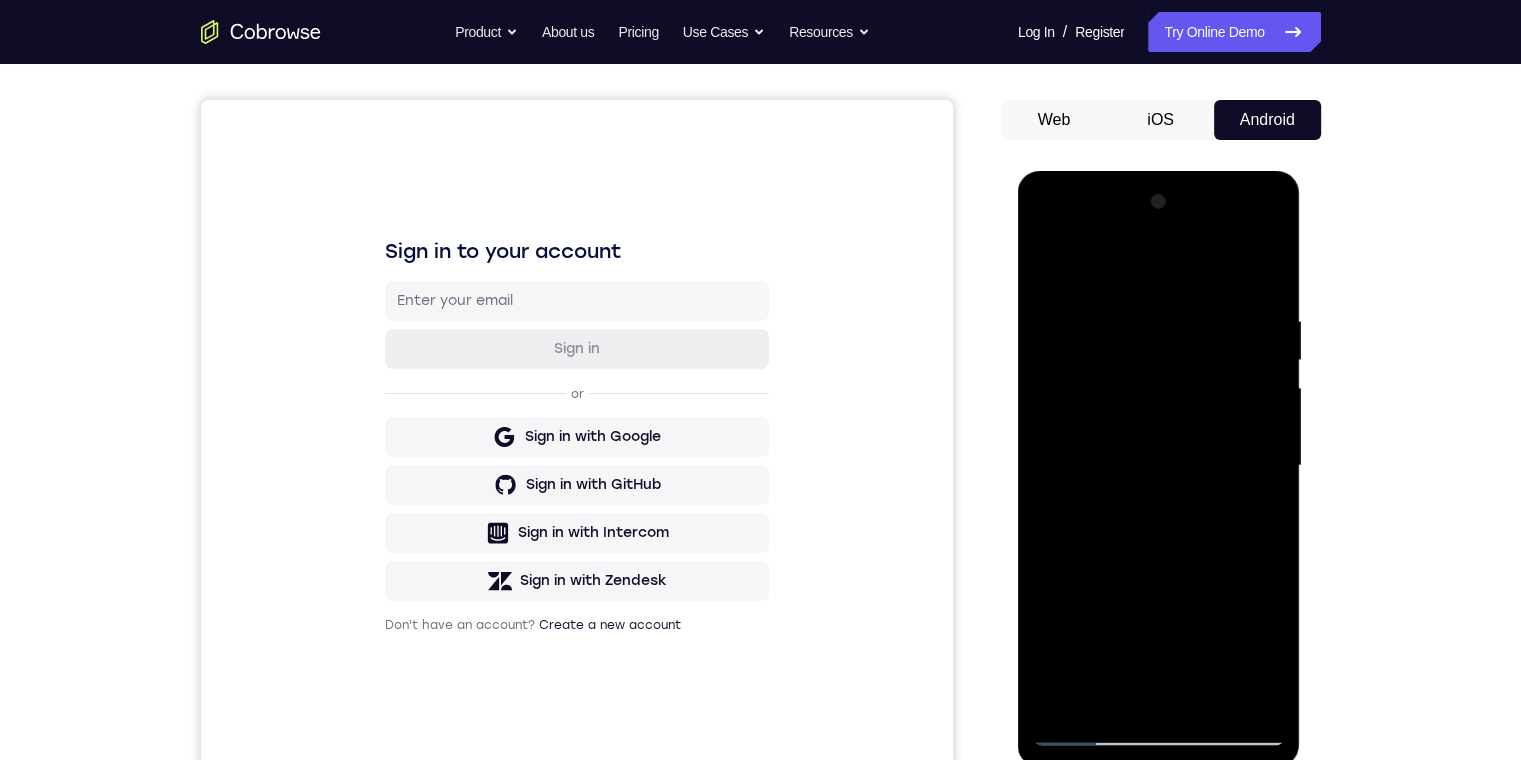 scroll, scrollTop: 200, scrollLeft: 0, axis: vertical 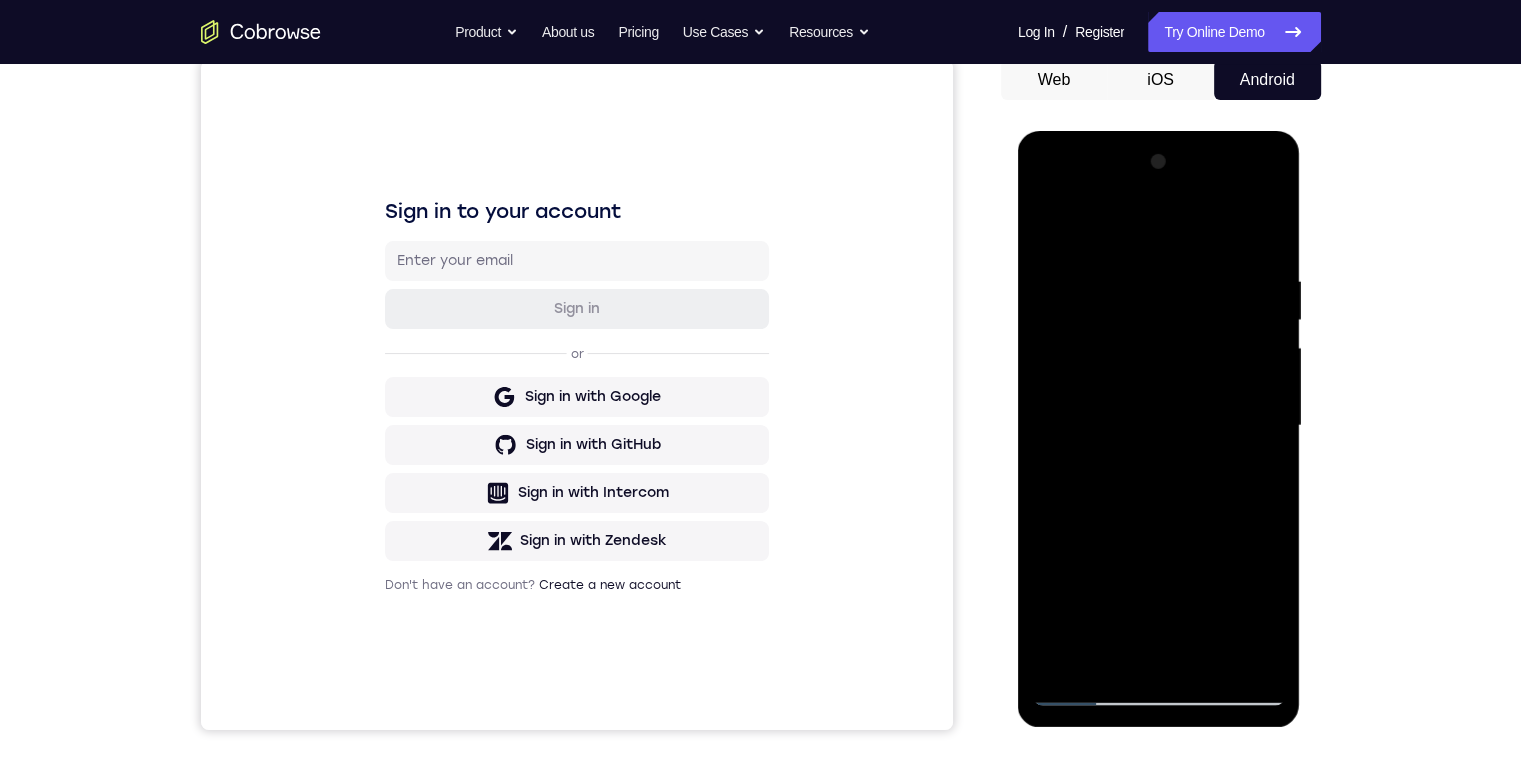 click at bounding box center [1159, 426] 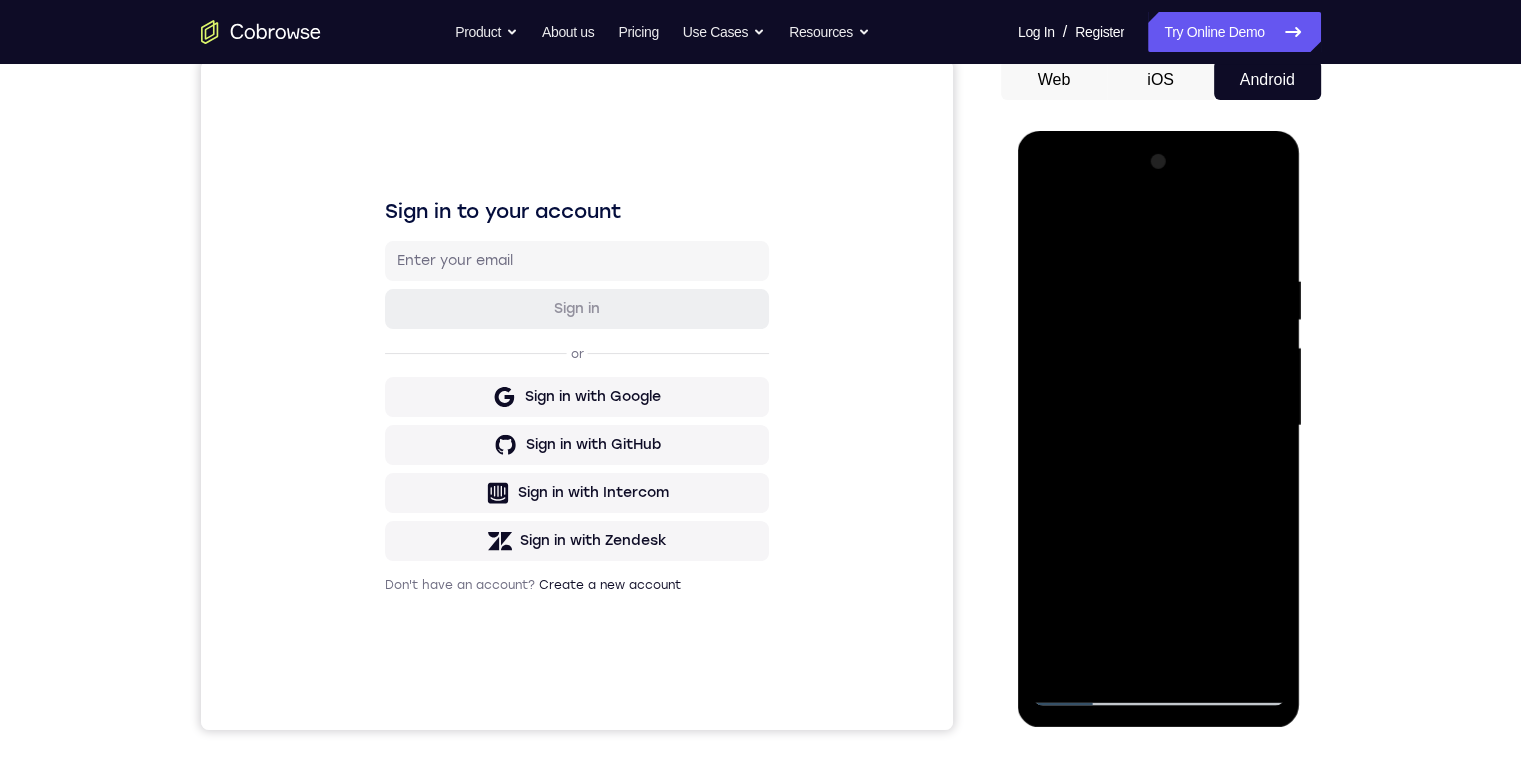 click at bounding box center (1159, 426) 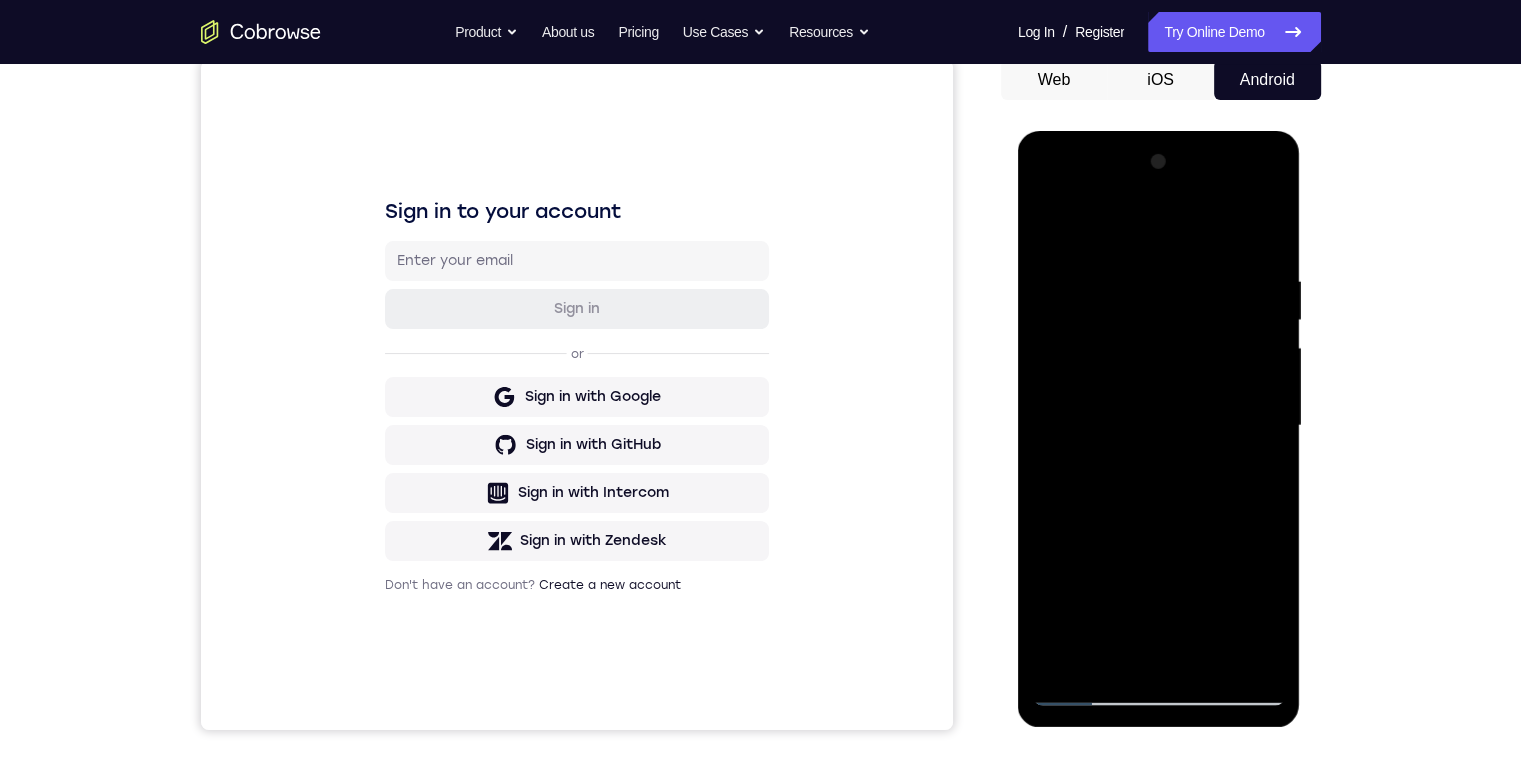click at bounding box center [1159, 426] 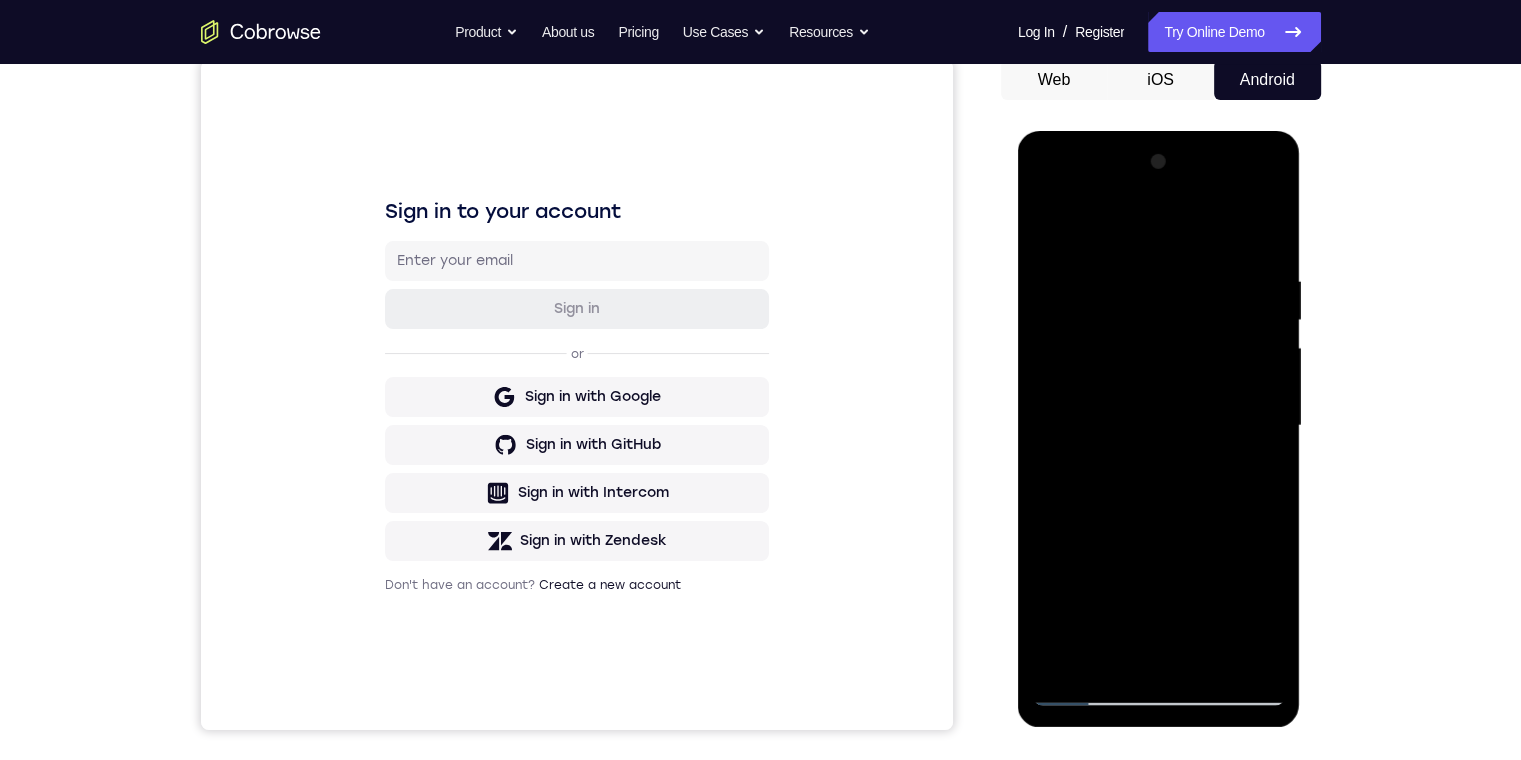 click at bounding box center [1159, 426] 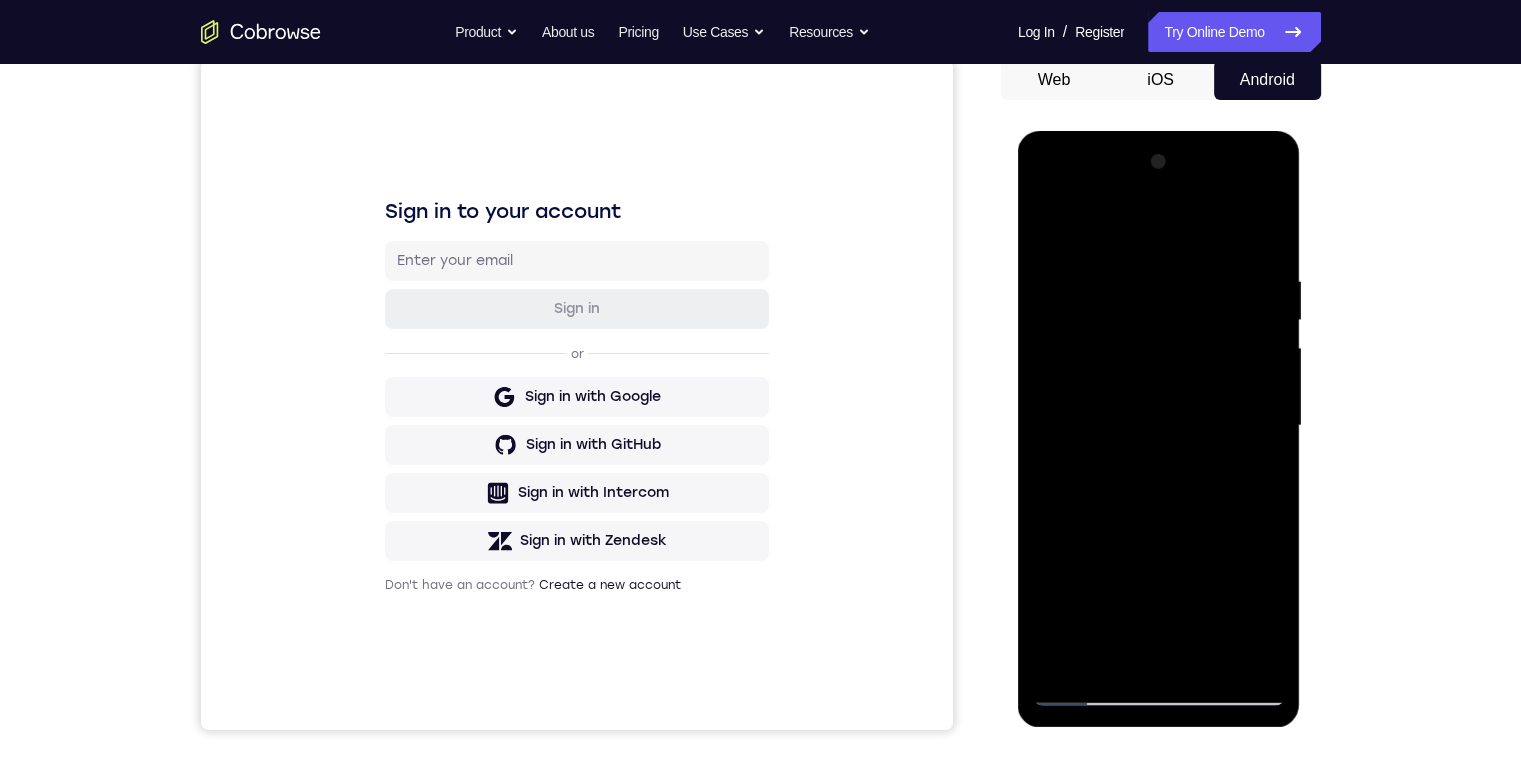 drag, startPoint x: 1095, startPoint y: 275, endPoint x: 1157, endPoint y: 250, distance: 66.85058 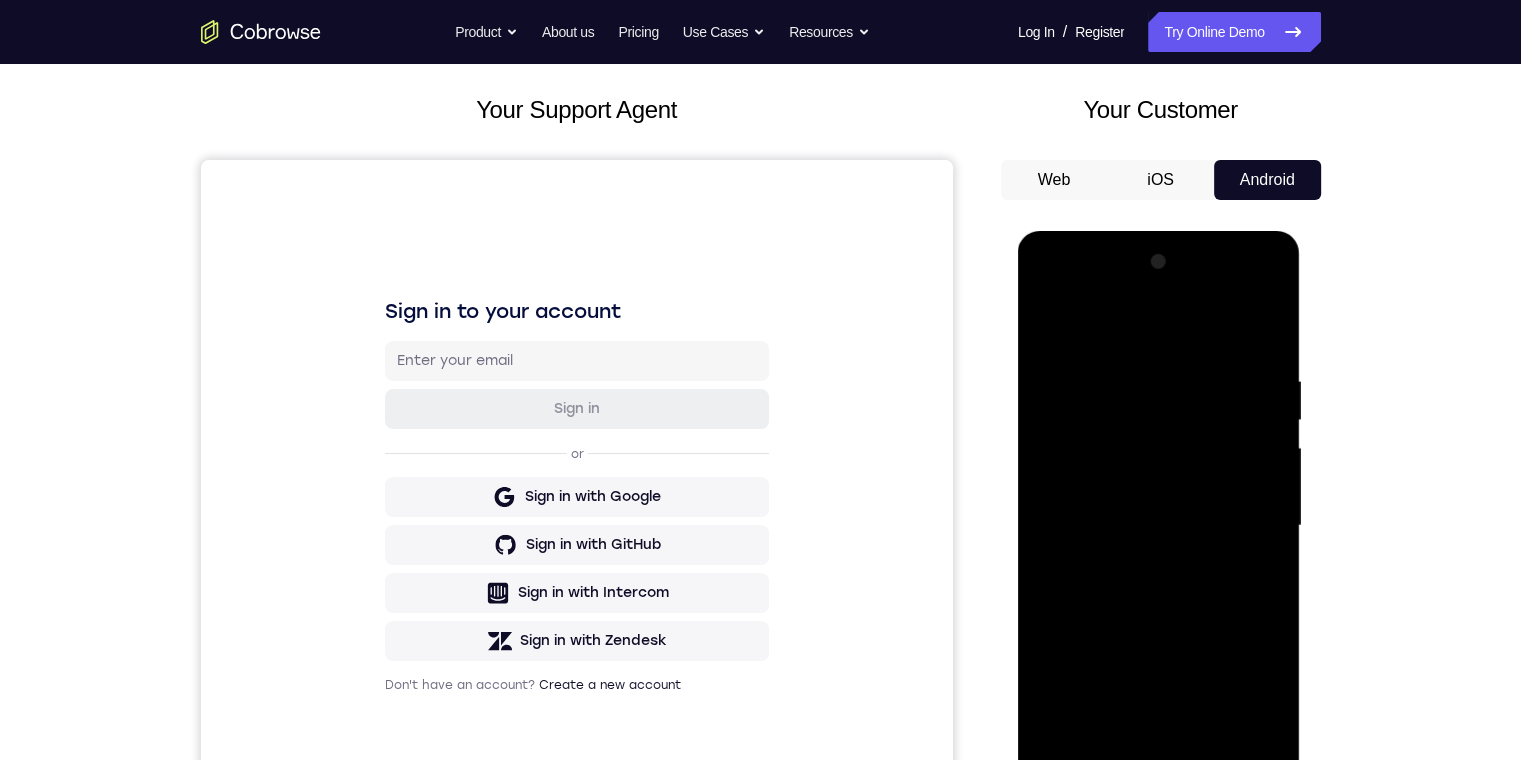 click at bounding box center [1159, 526] 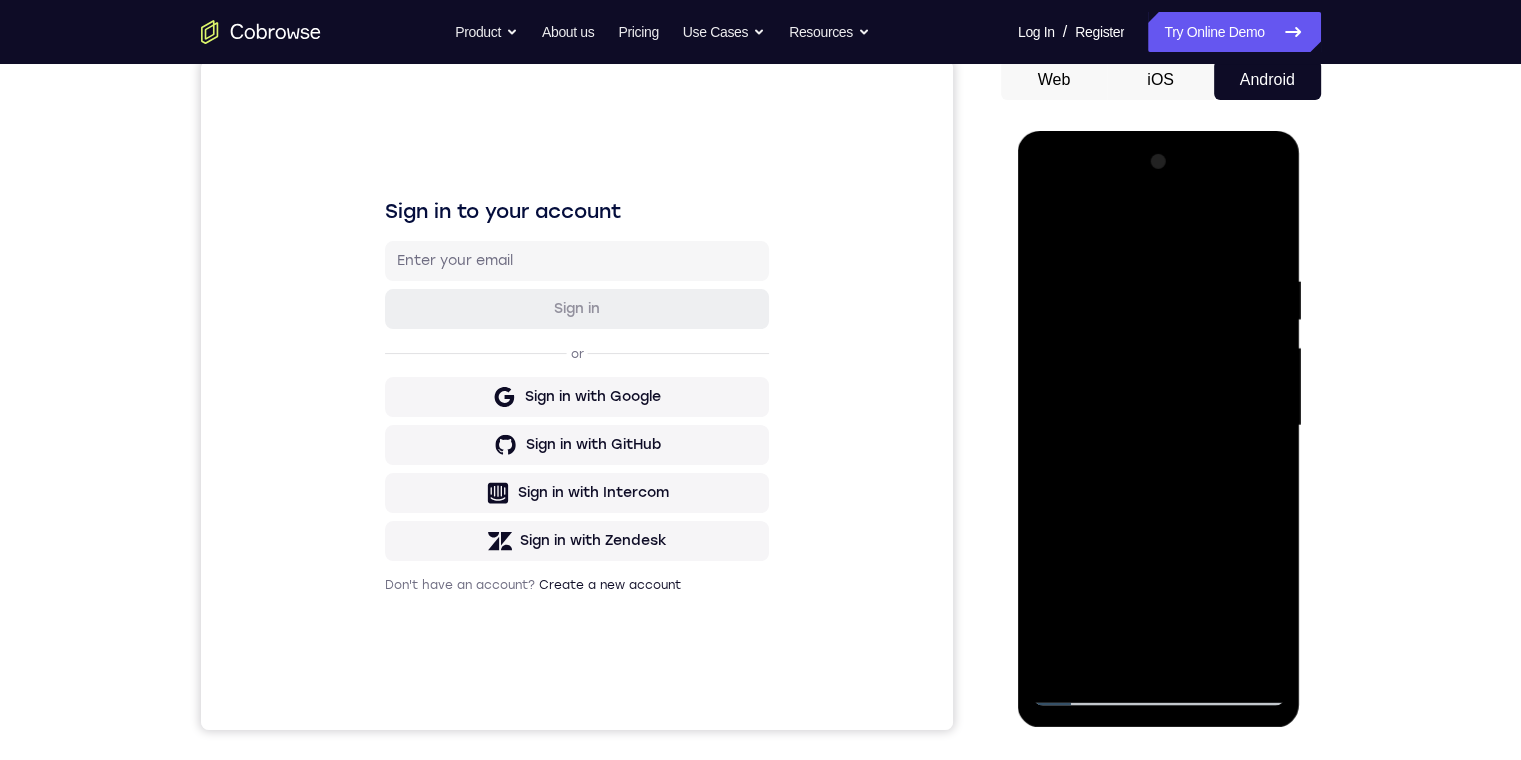 click at bounding box center [1159, 426] 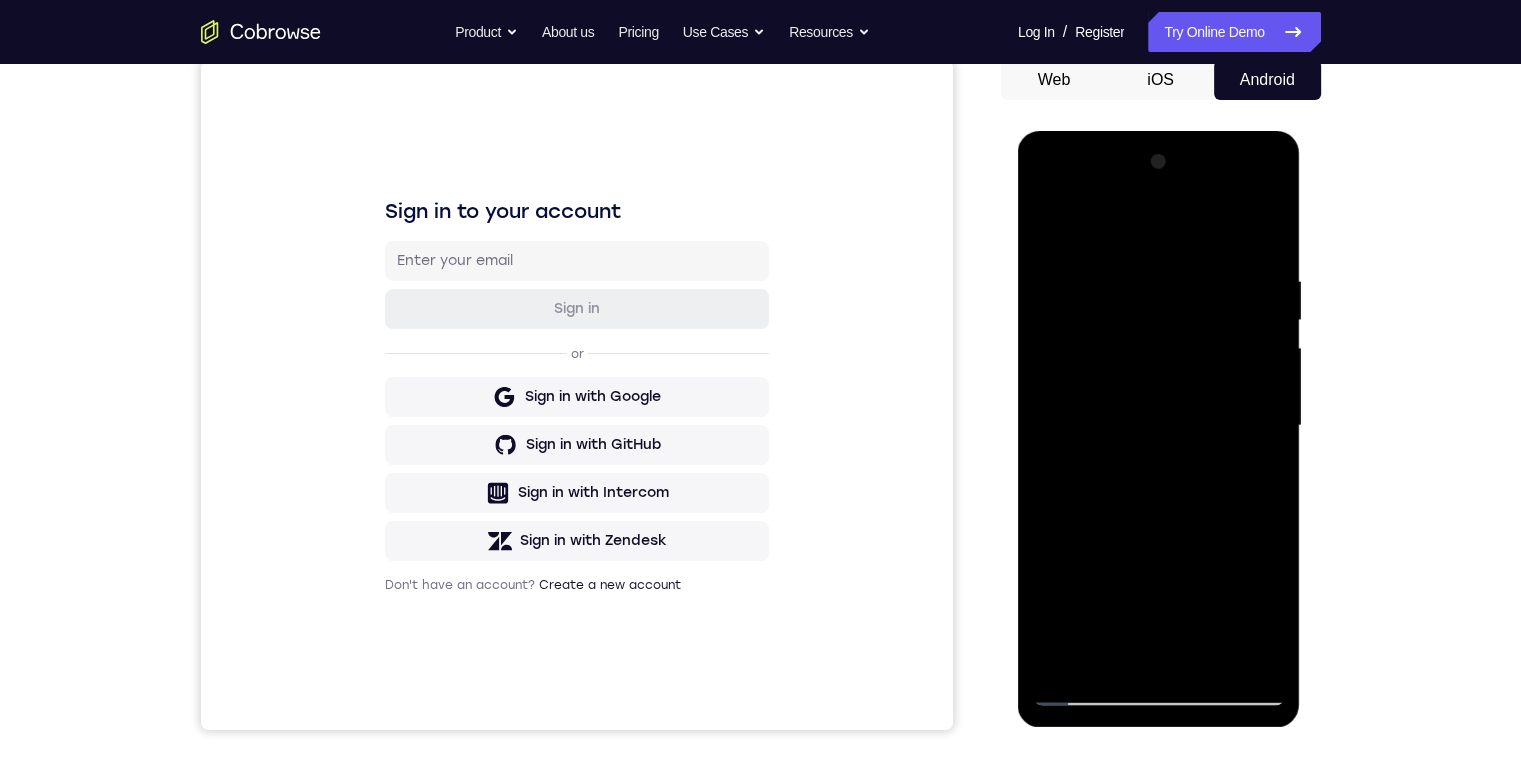click at bounding box center (1159, 426) 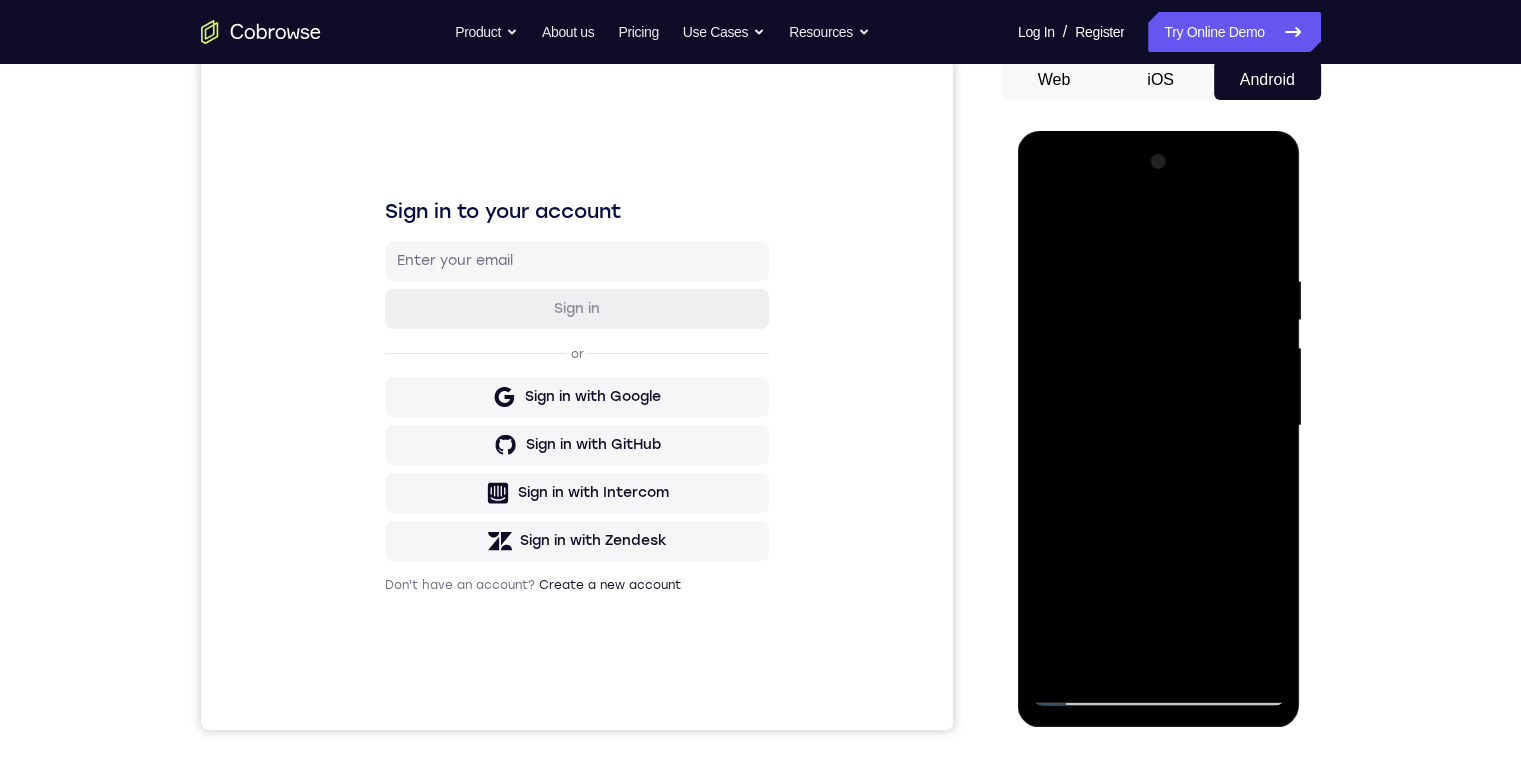 click at bounding box center [1159, 426] 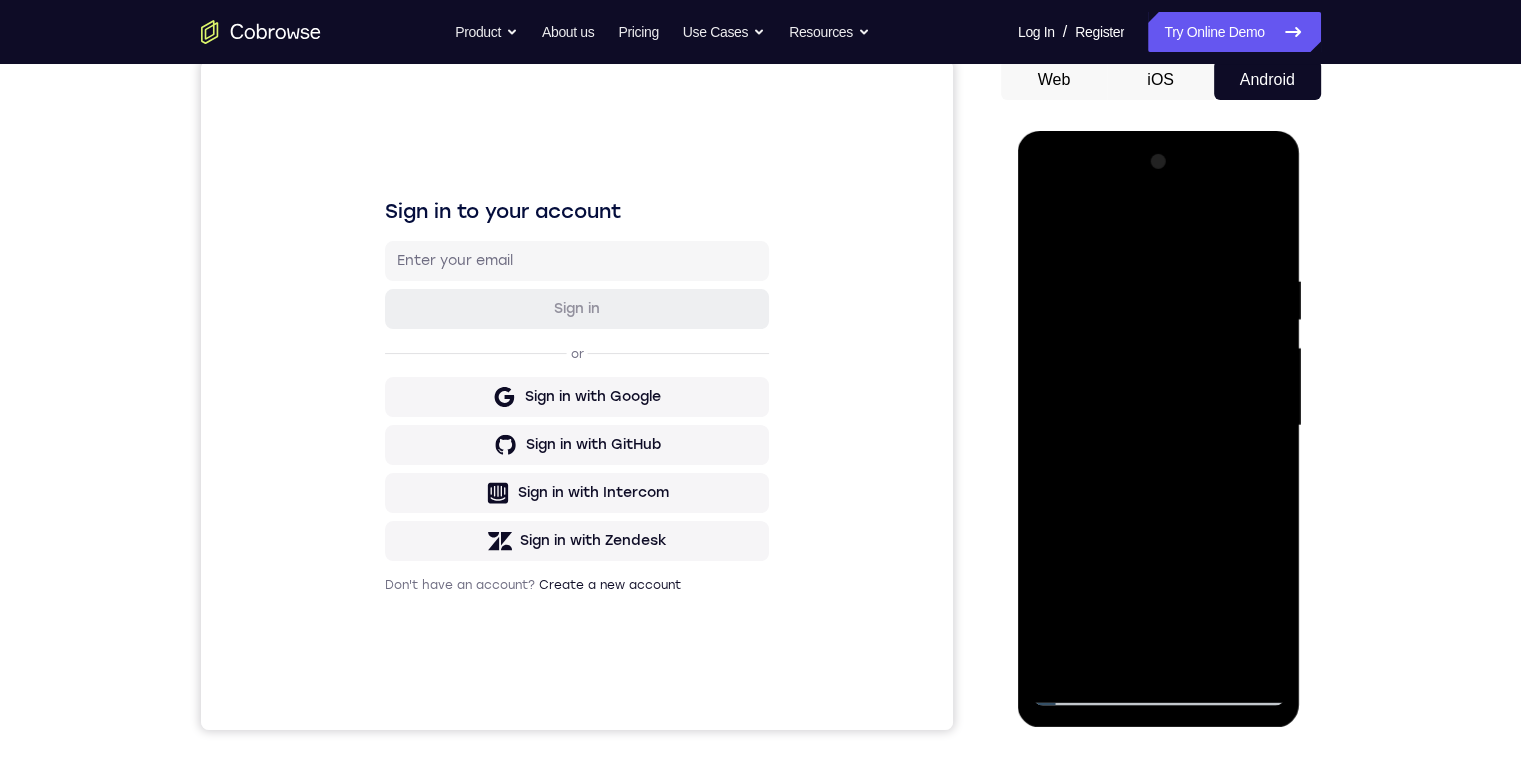 click at bounding box center (1159, 426) 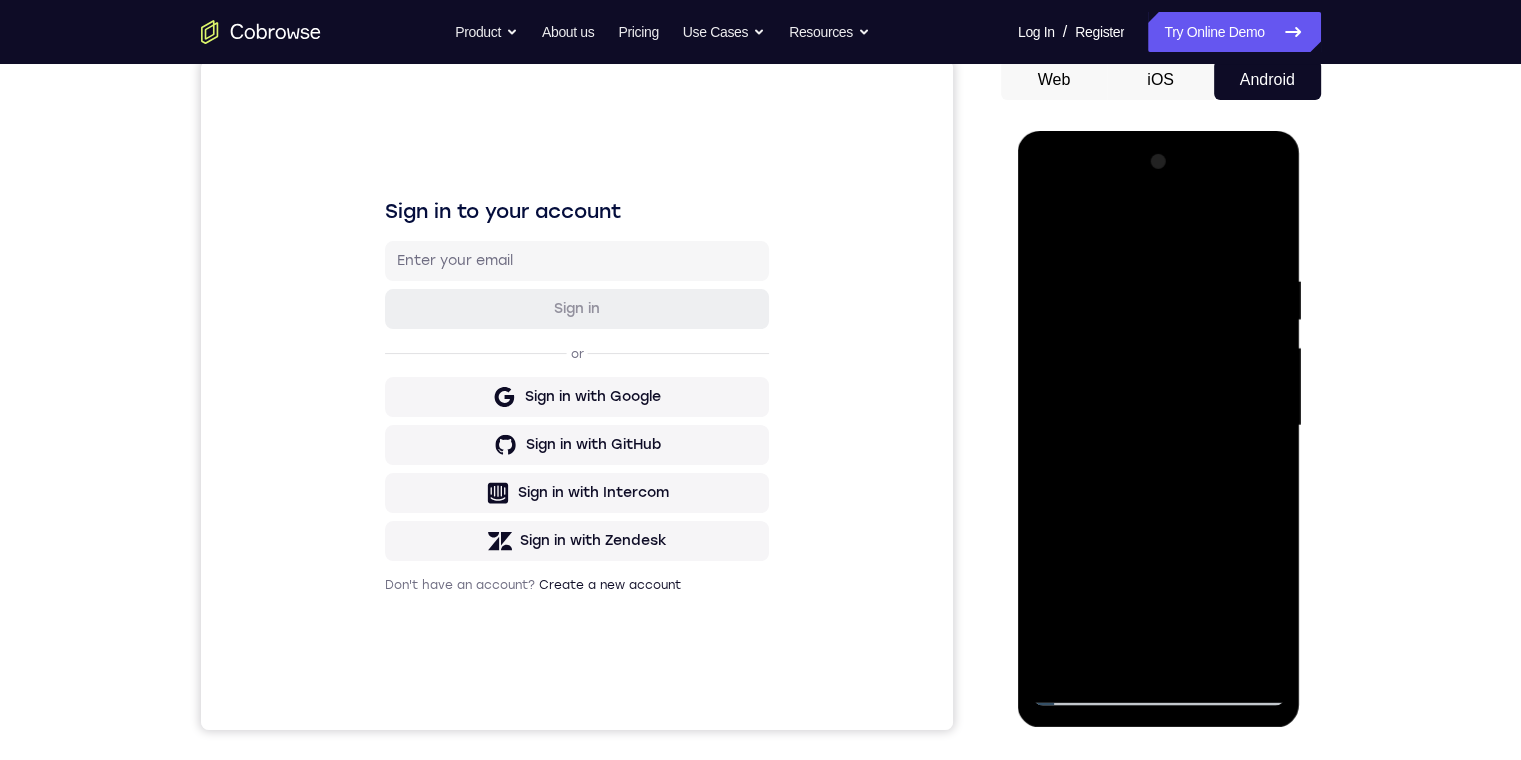 drag, startPoint x: 1391, startPoint y: 500, endPoint x: 1182, endPoint y: 515, distance: 209.53758 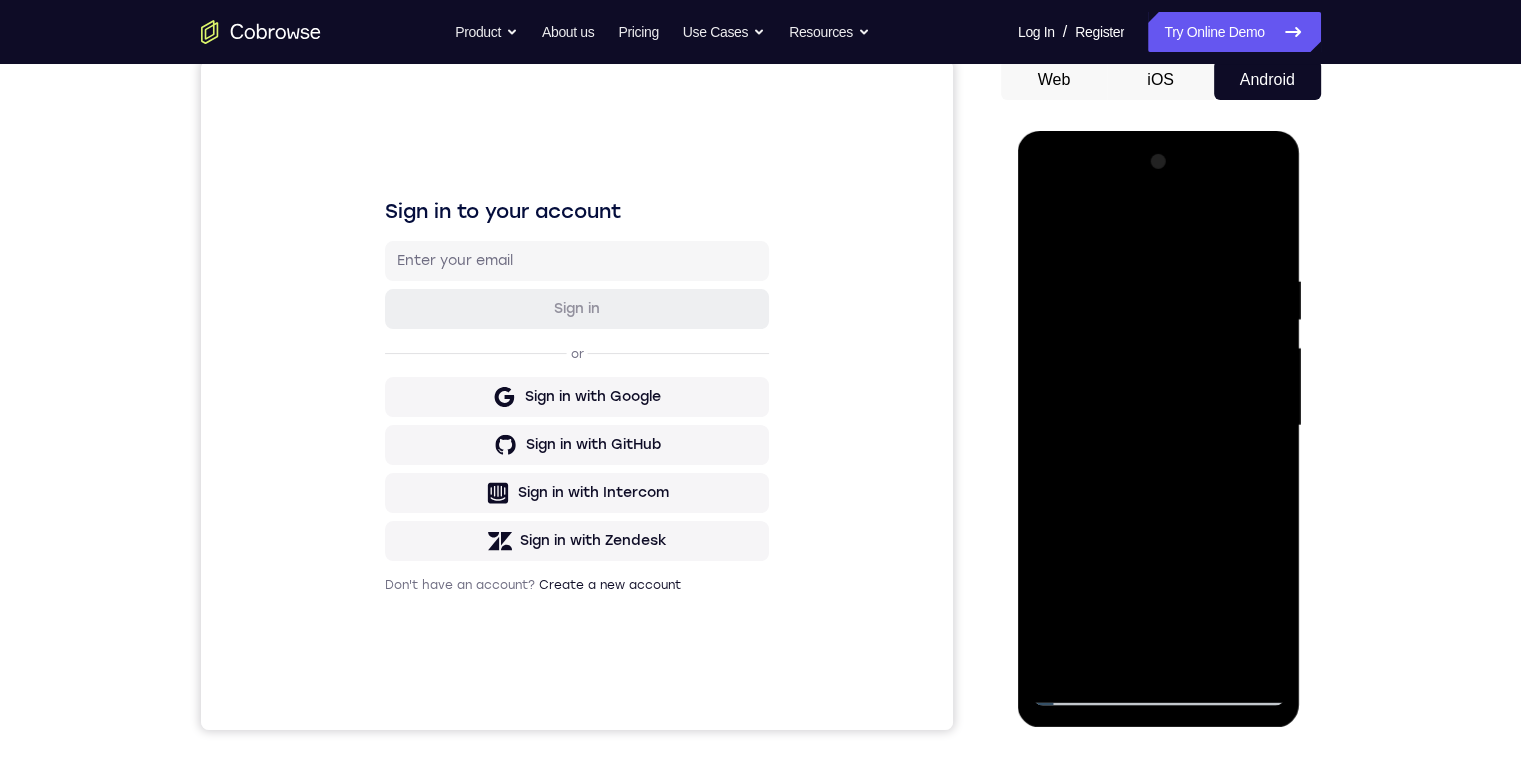 click at bounding box center [1159, 429] 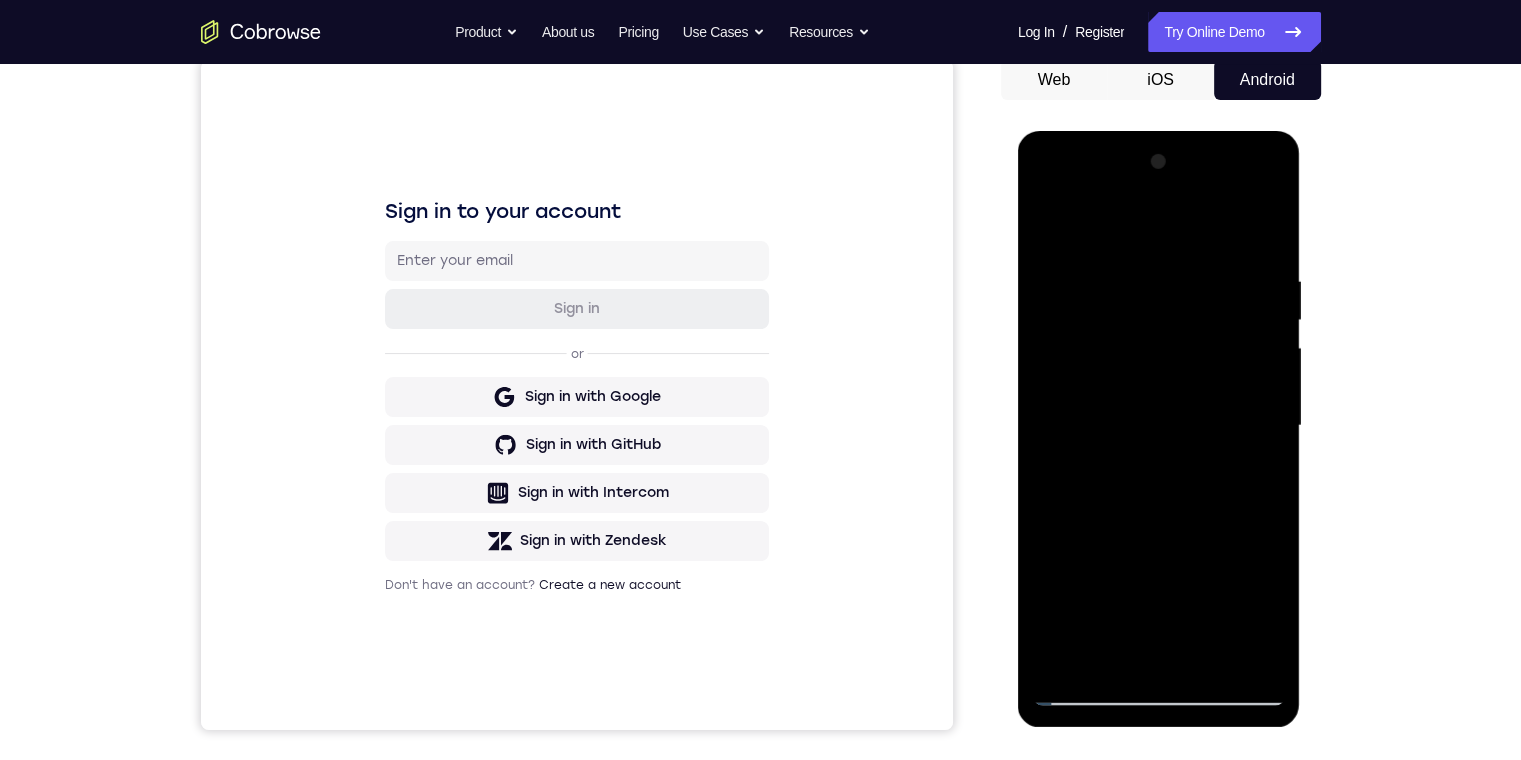 drag, startPoint x: 1123, startPoint y: 468, endPoint x: 1200, endPoint y: 548, distance: 111.03603 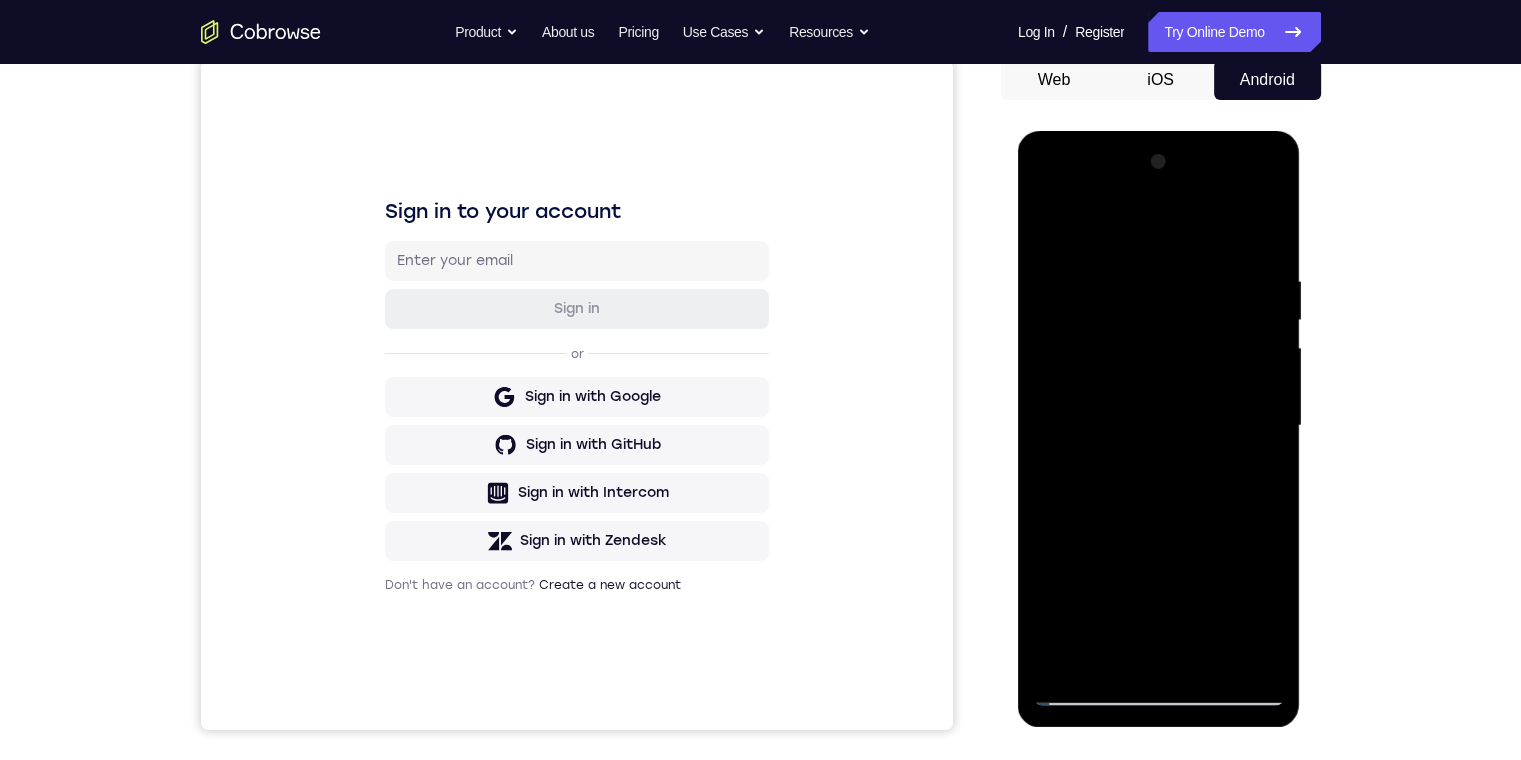 scroll, scrollTop: 400, scrollLeft: 0, axis: vertical 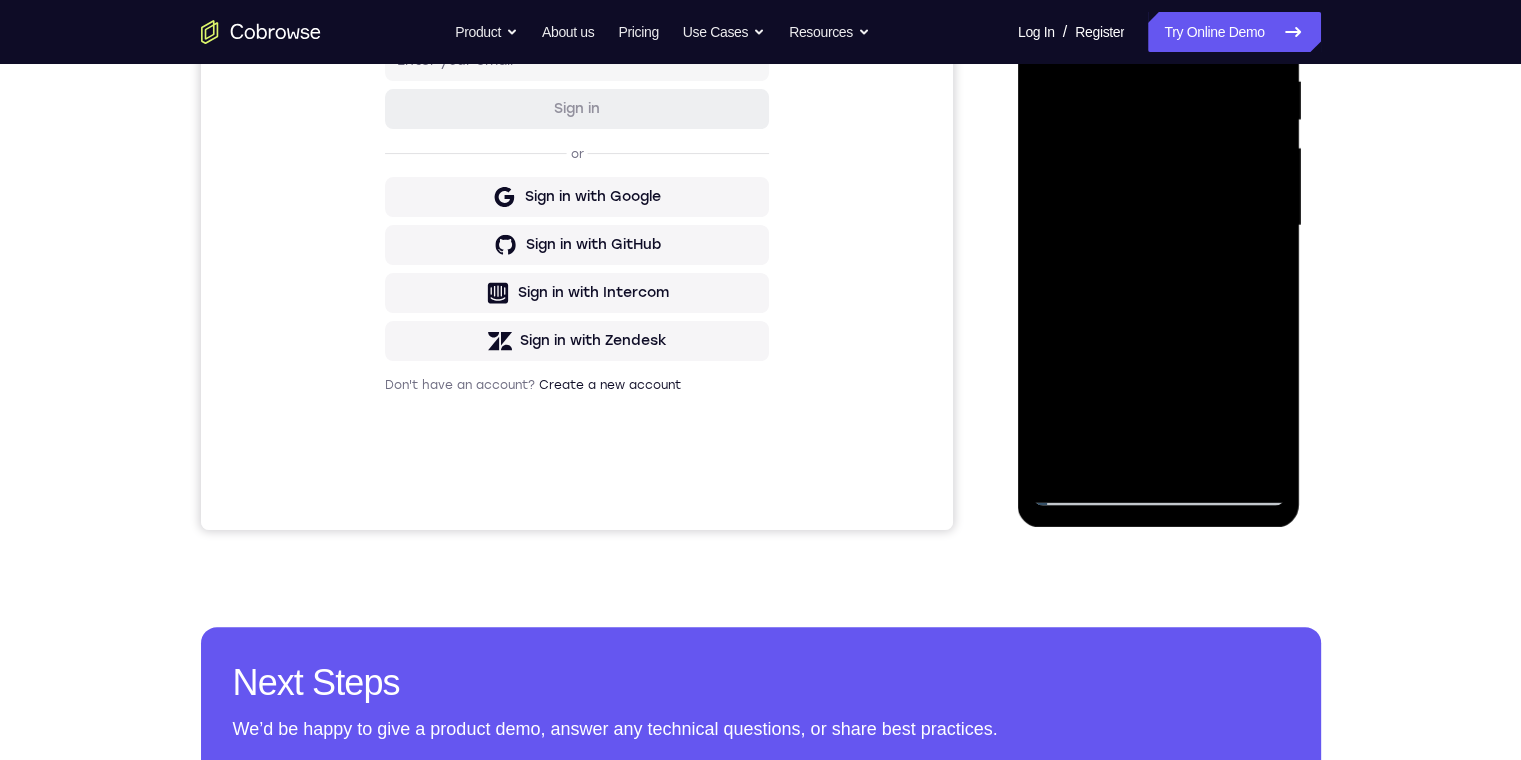 click at bounding box center [1159, 226] 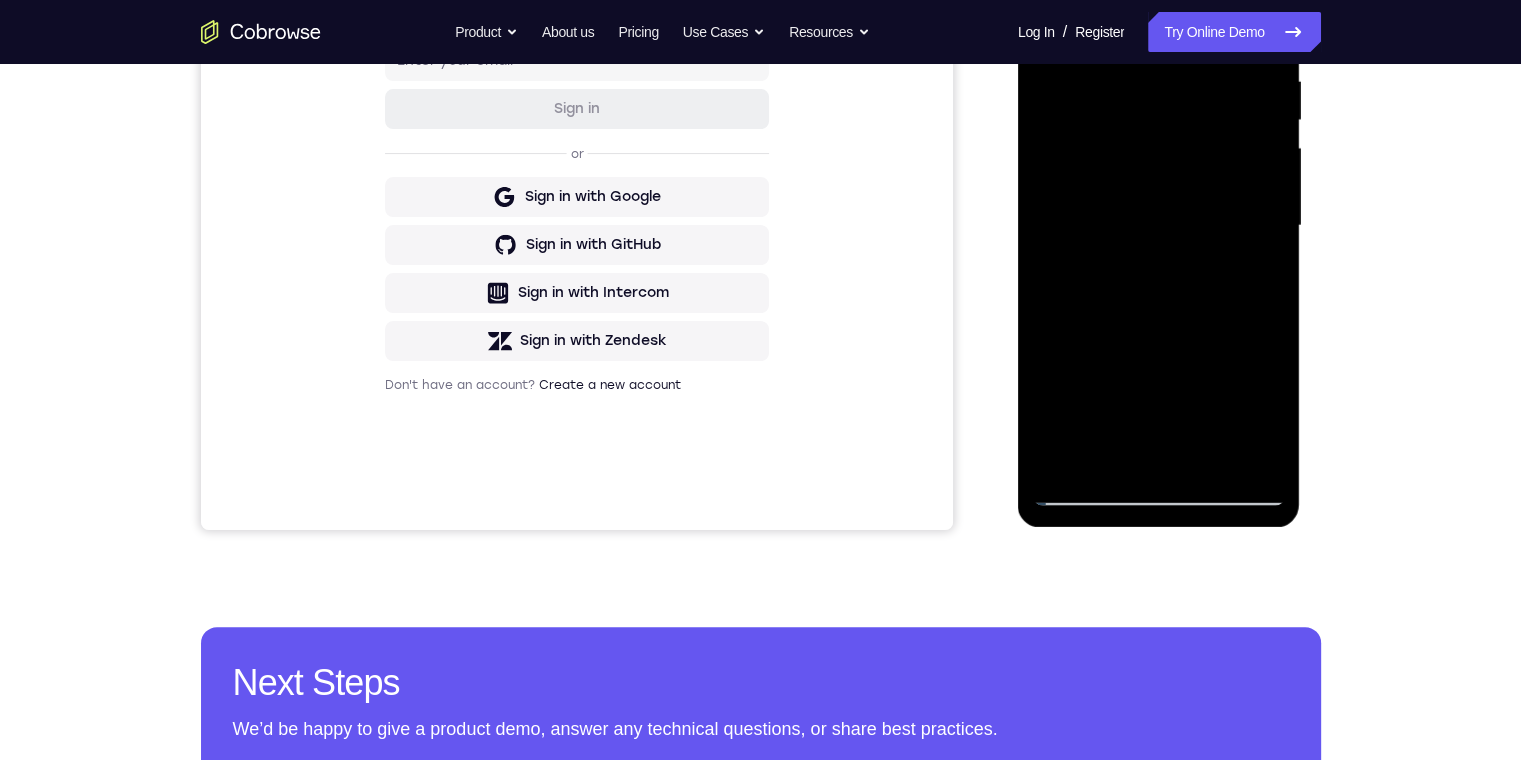 click at bounding box center (1159, 226) 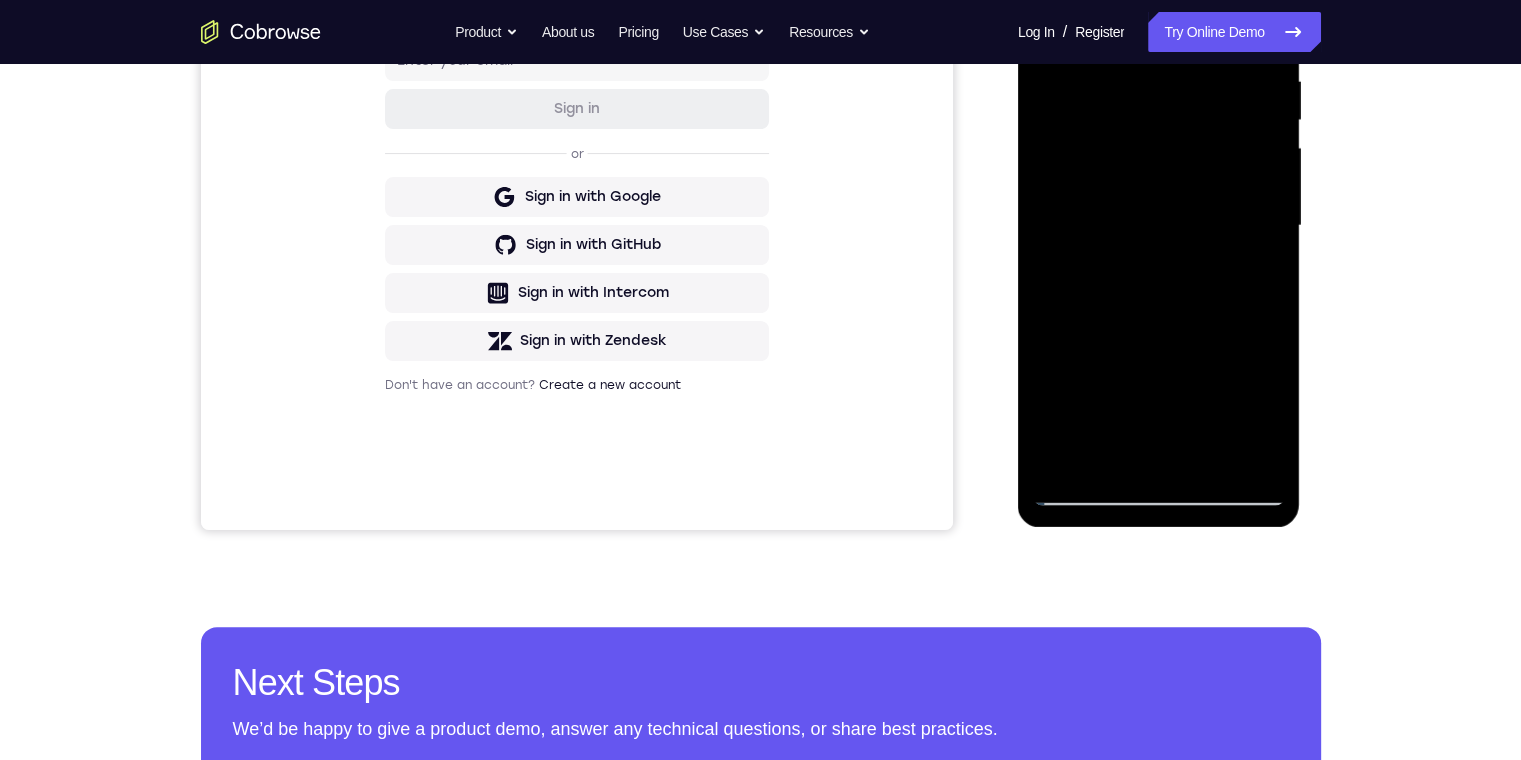 click at bounding box center (1159, 226) 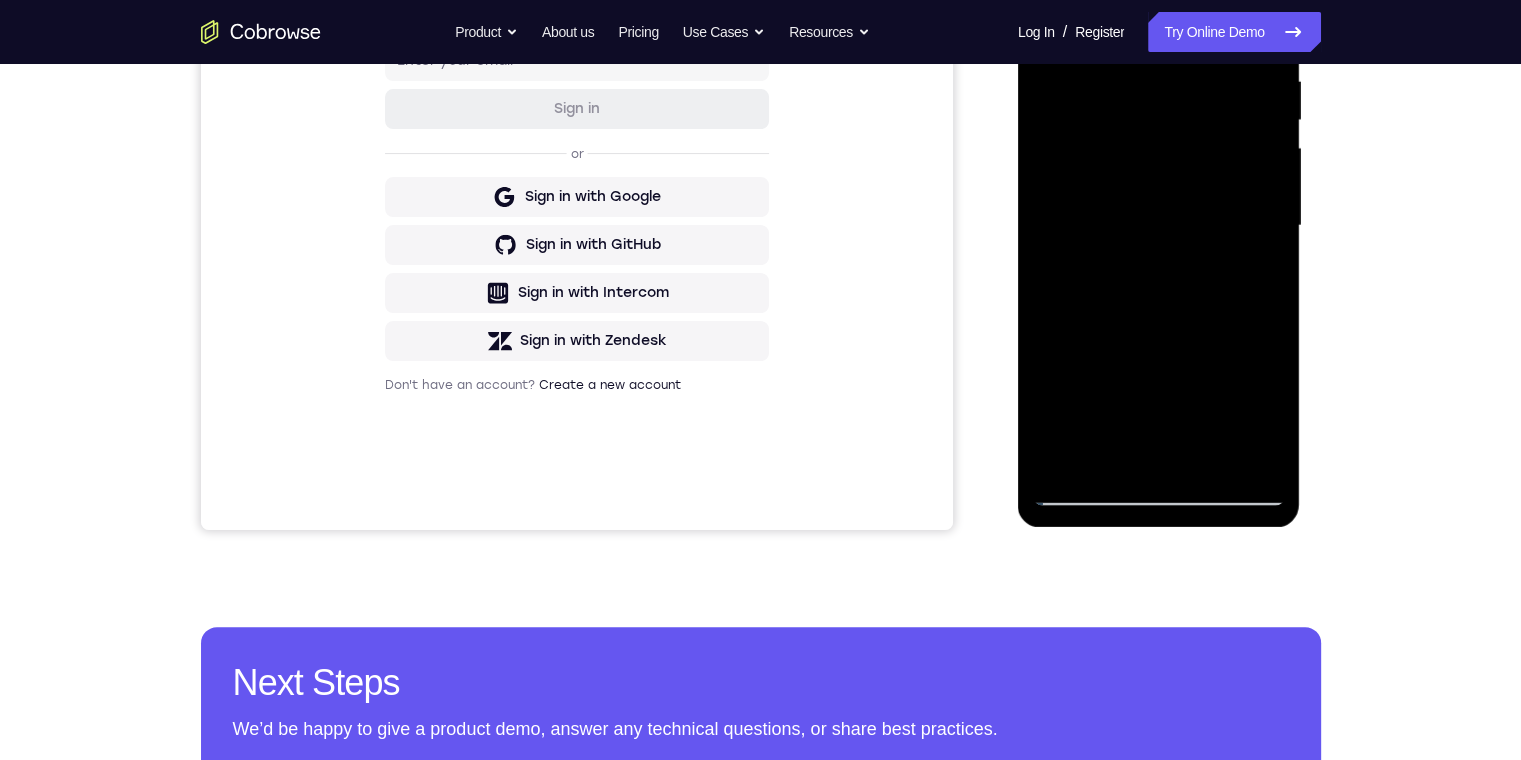 click at bounding box center (1159, 226) 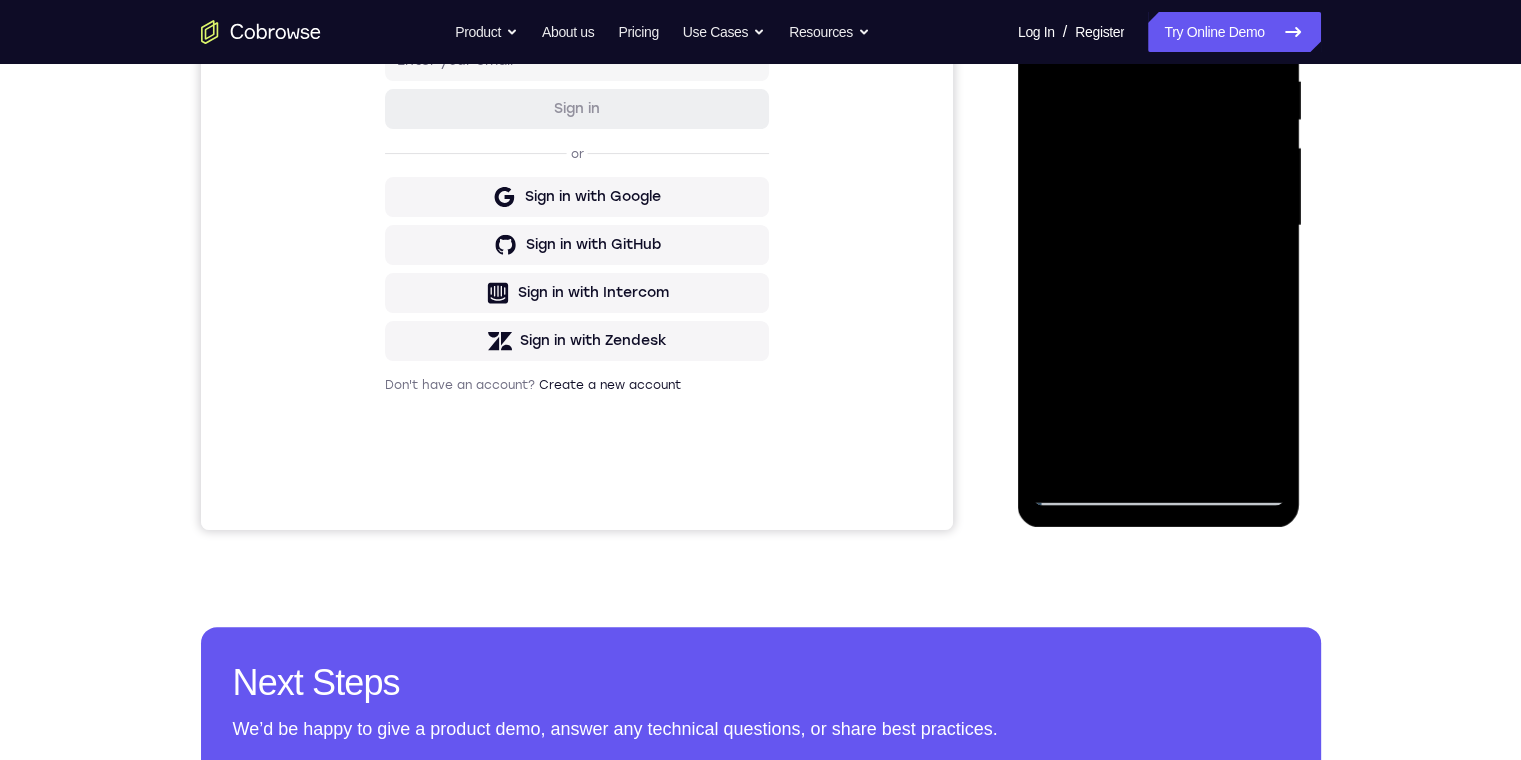 click at bounding box center (1159, 226) 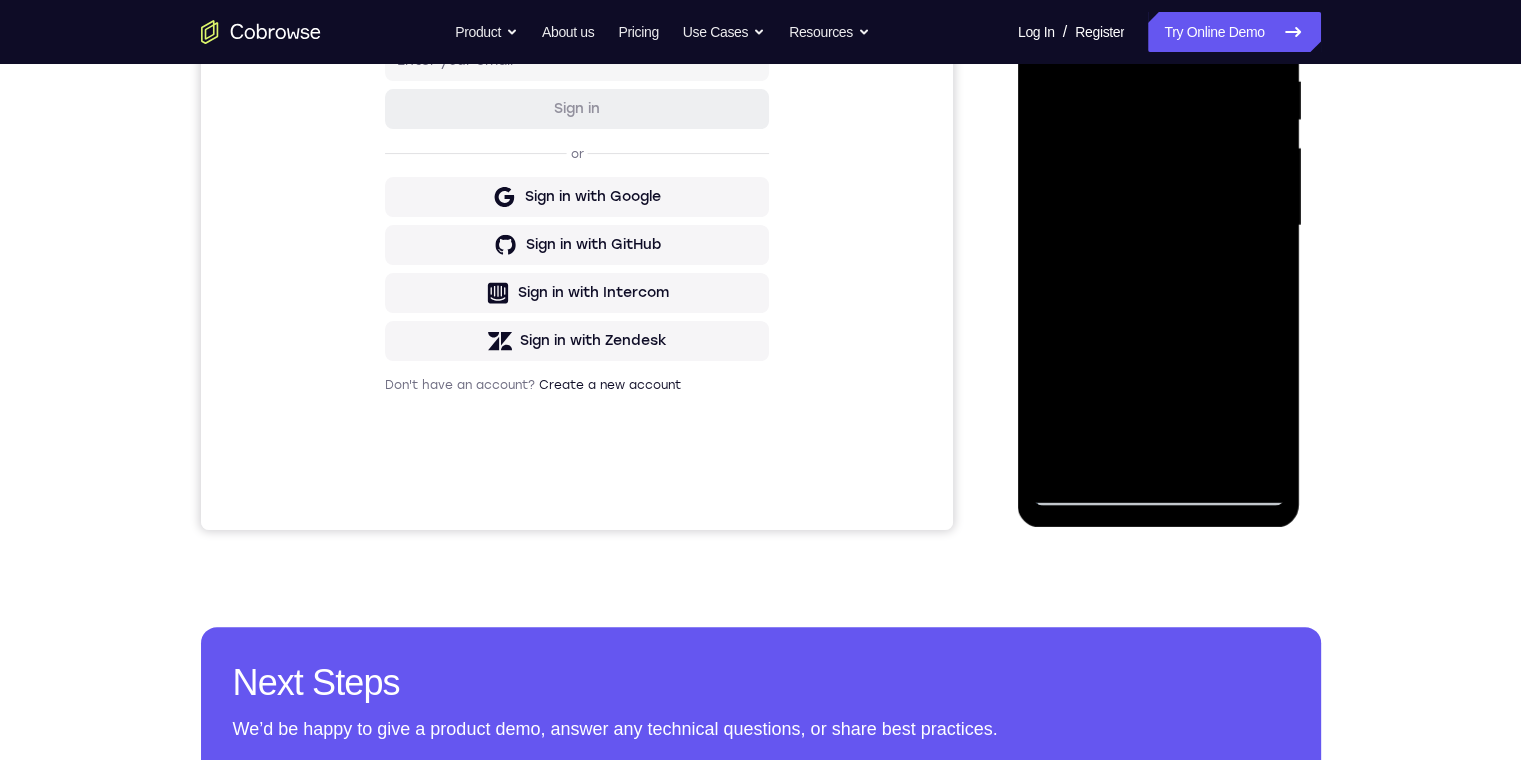 click at bounding box center [1159, 226] 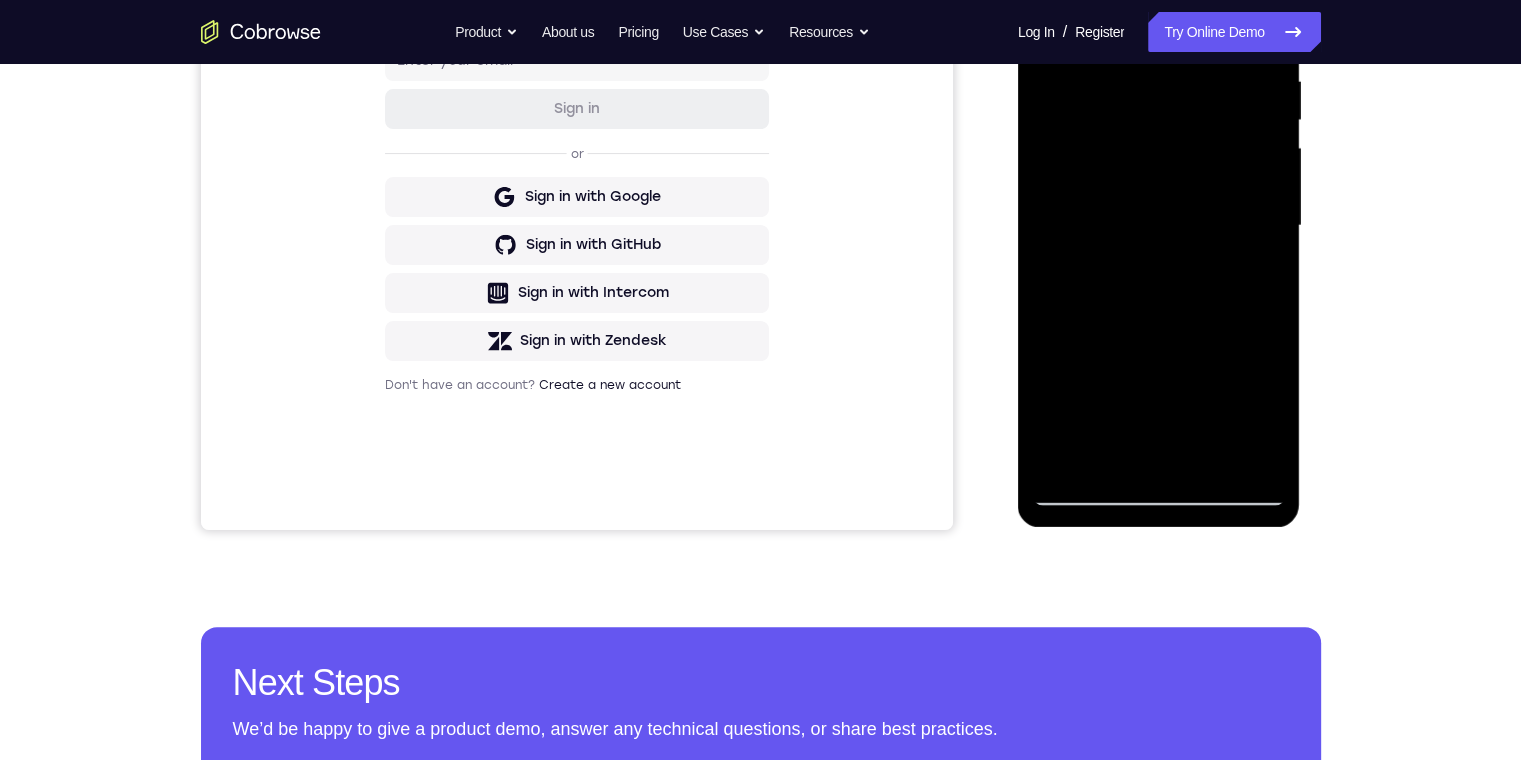 click at bounding box center (1159, 226) 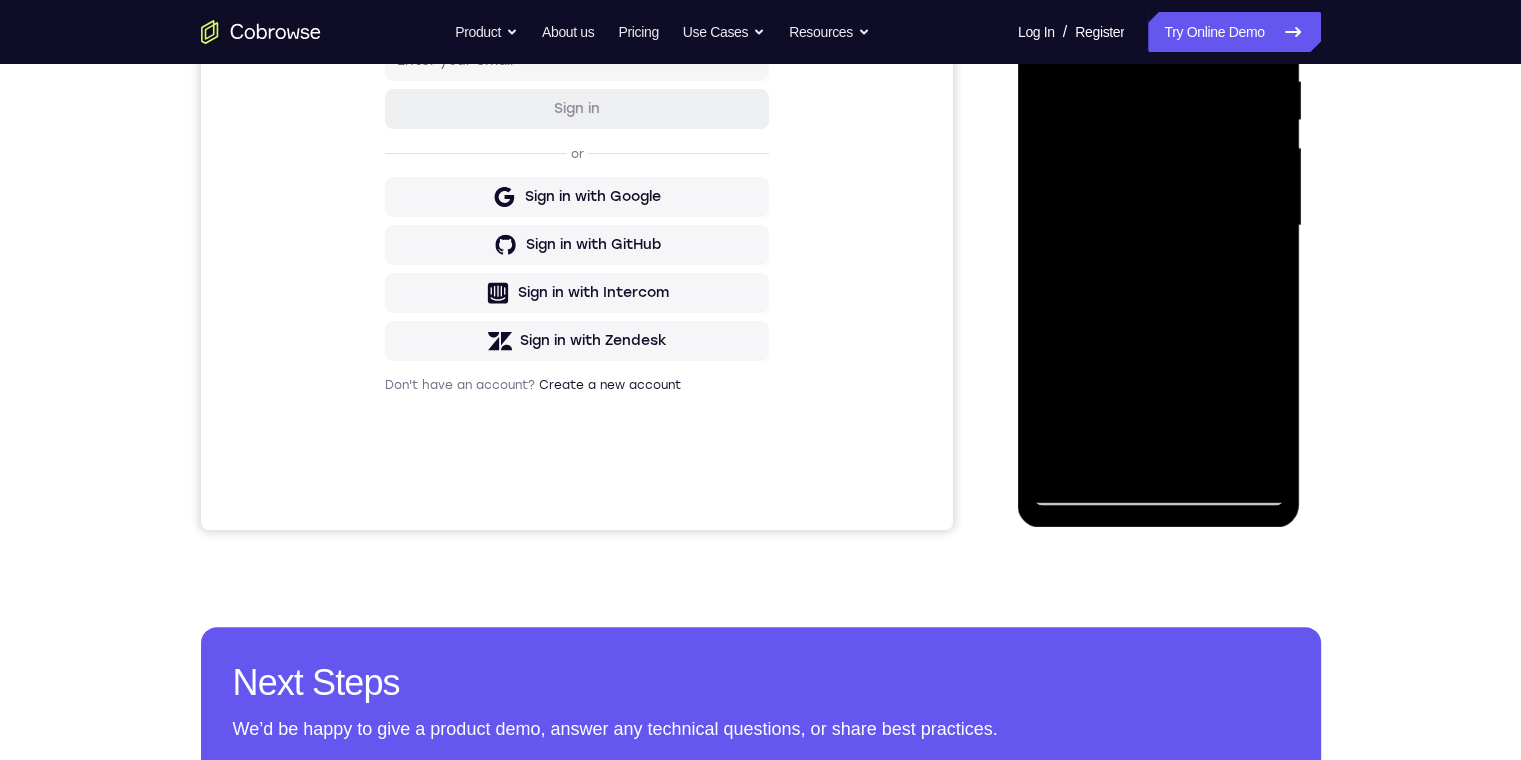 click at bounding box center (1159, 226) 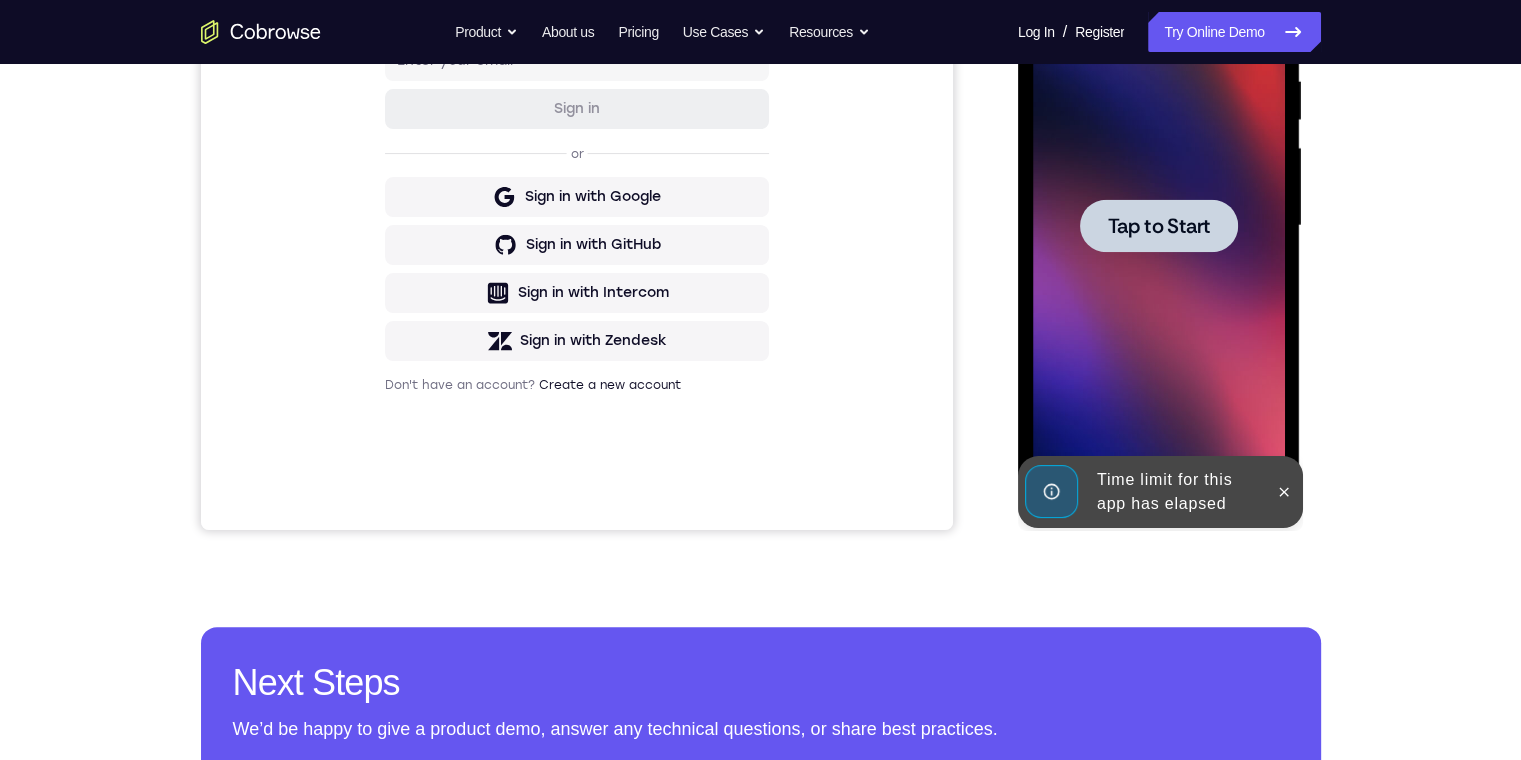 click at bounding box center (1159, 225) 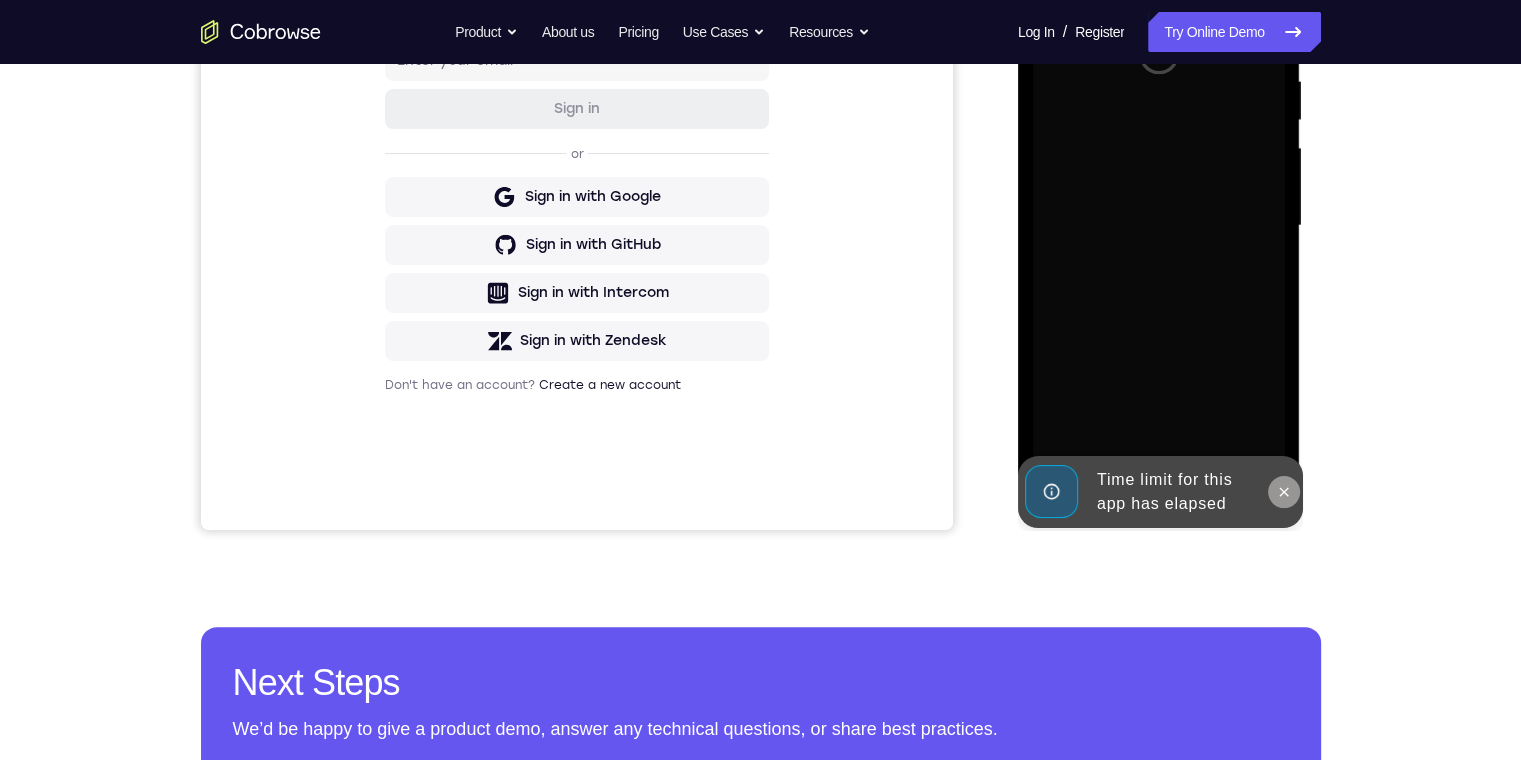 click 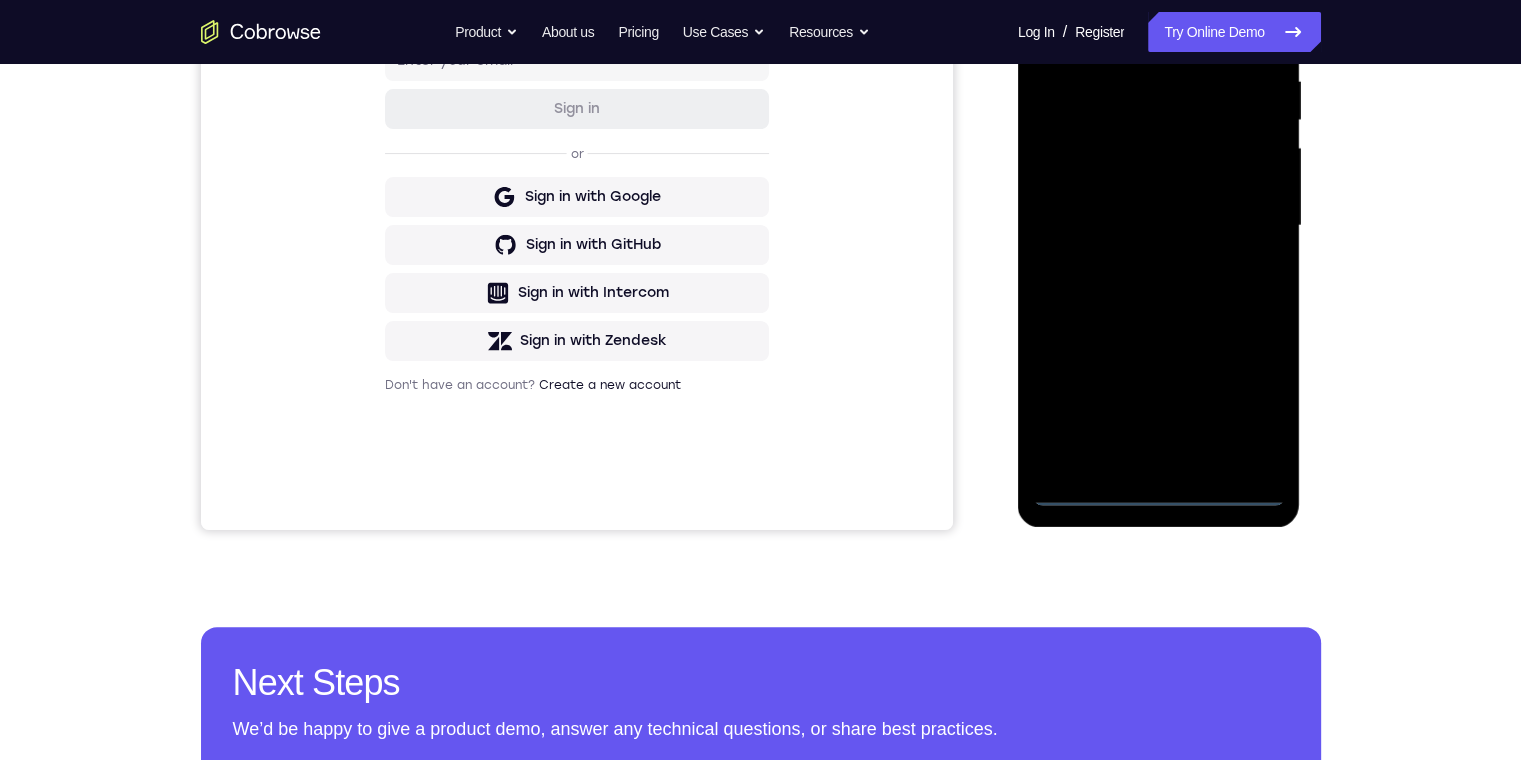 scroll, scrollTop: 200, scrollLeft: 0, axis: vertical 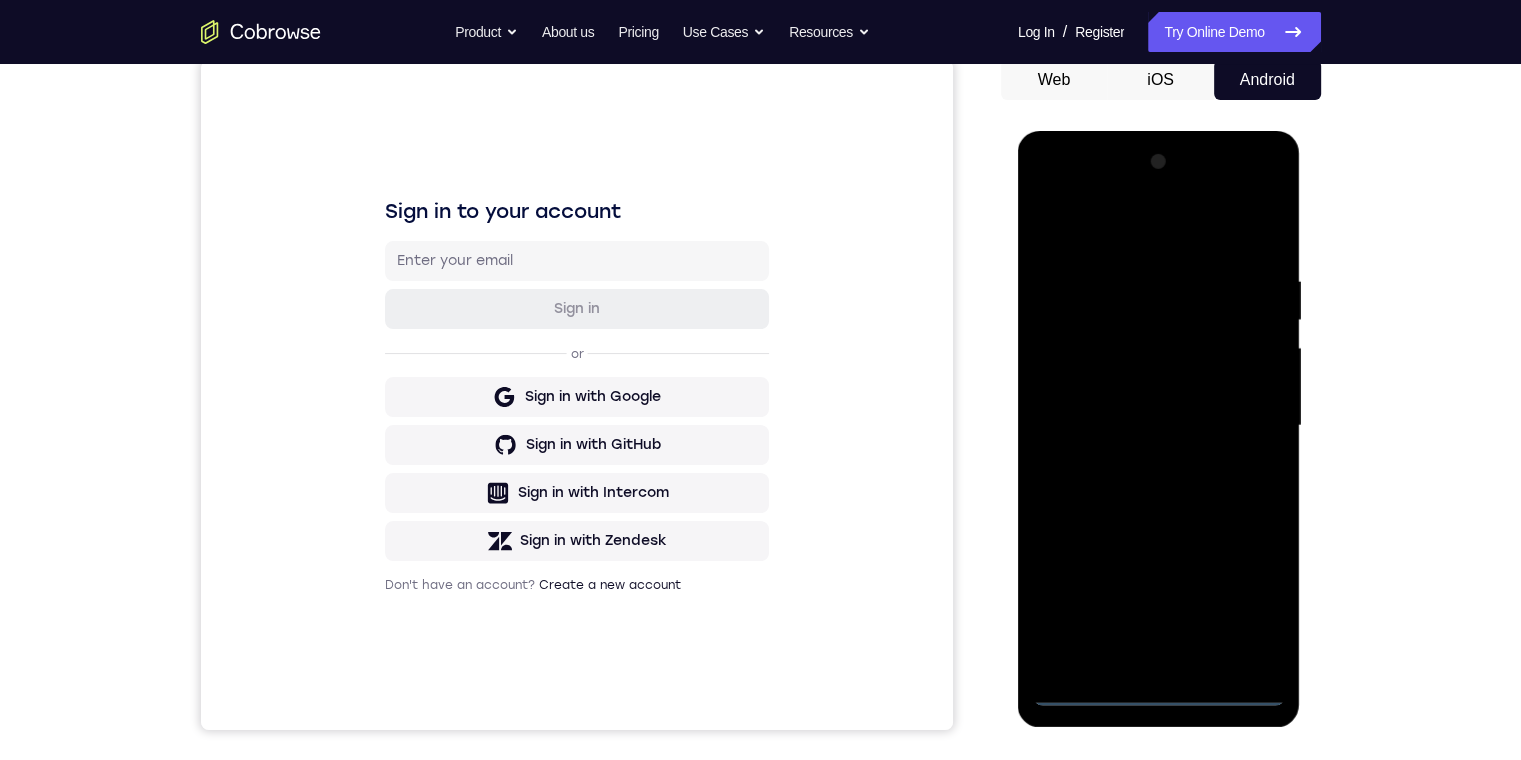 click at bounding box center [1159, 426] 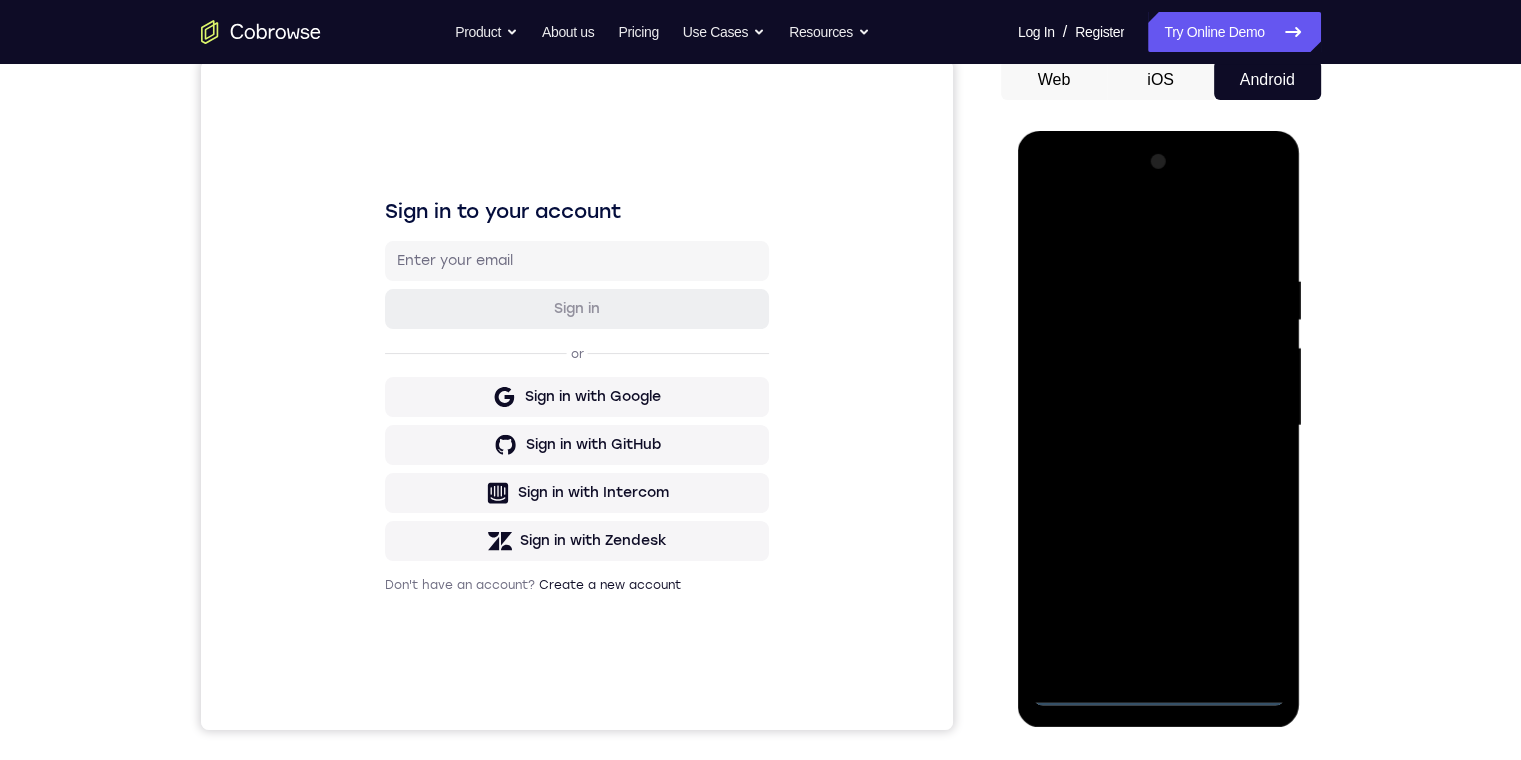 click on "Online web based iOS Simulators and Android Emulators. Run iPhone, iPad, Mobile Safari, APK, mobile apps in your browser with HTML5 and Javascript. For mobile app customer support, training, app previews, testing, and much more." at bounding box center (1160, 431) 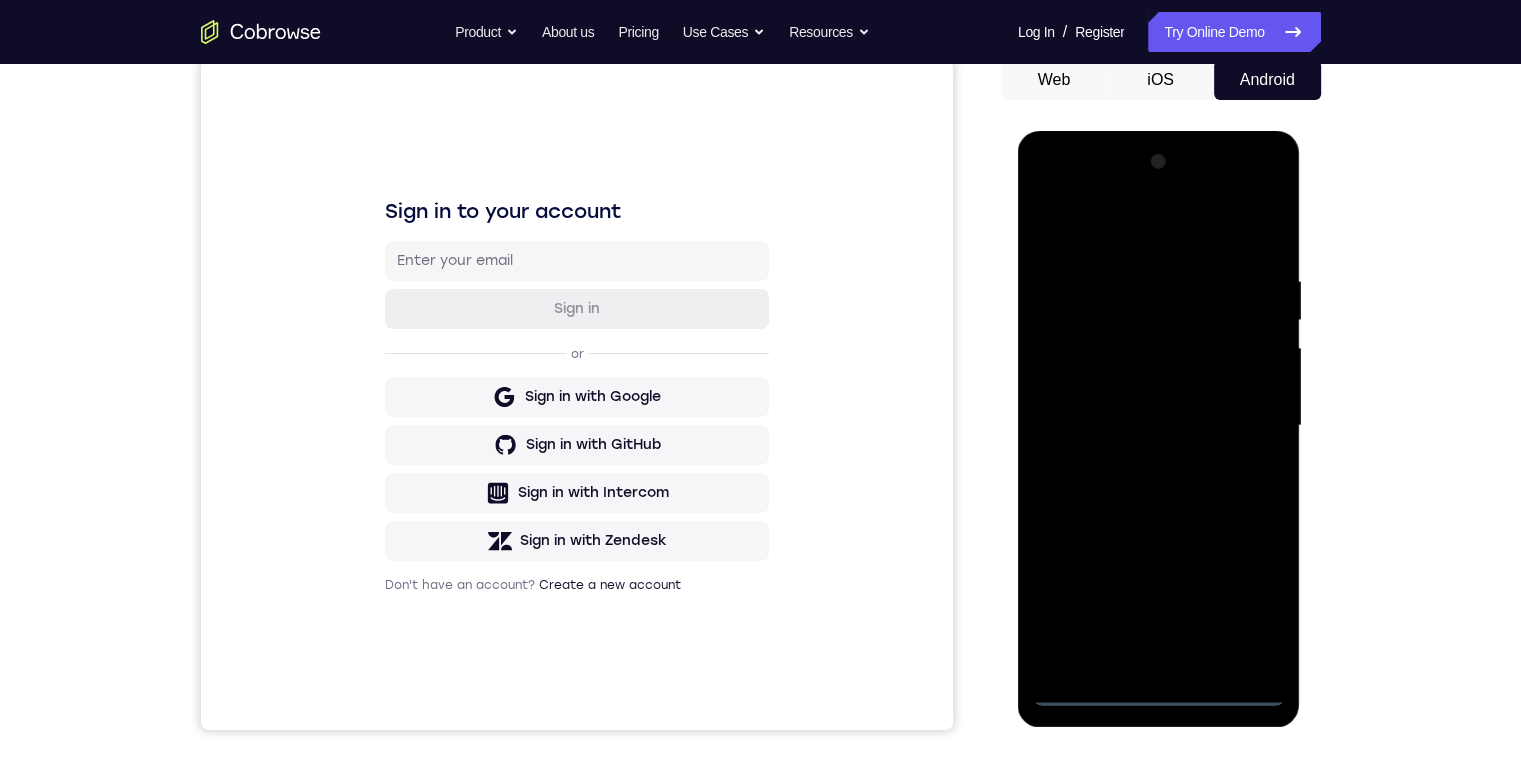 click at bounding box center (1159, 426) 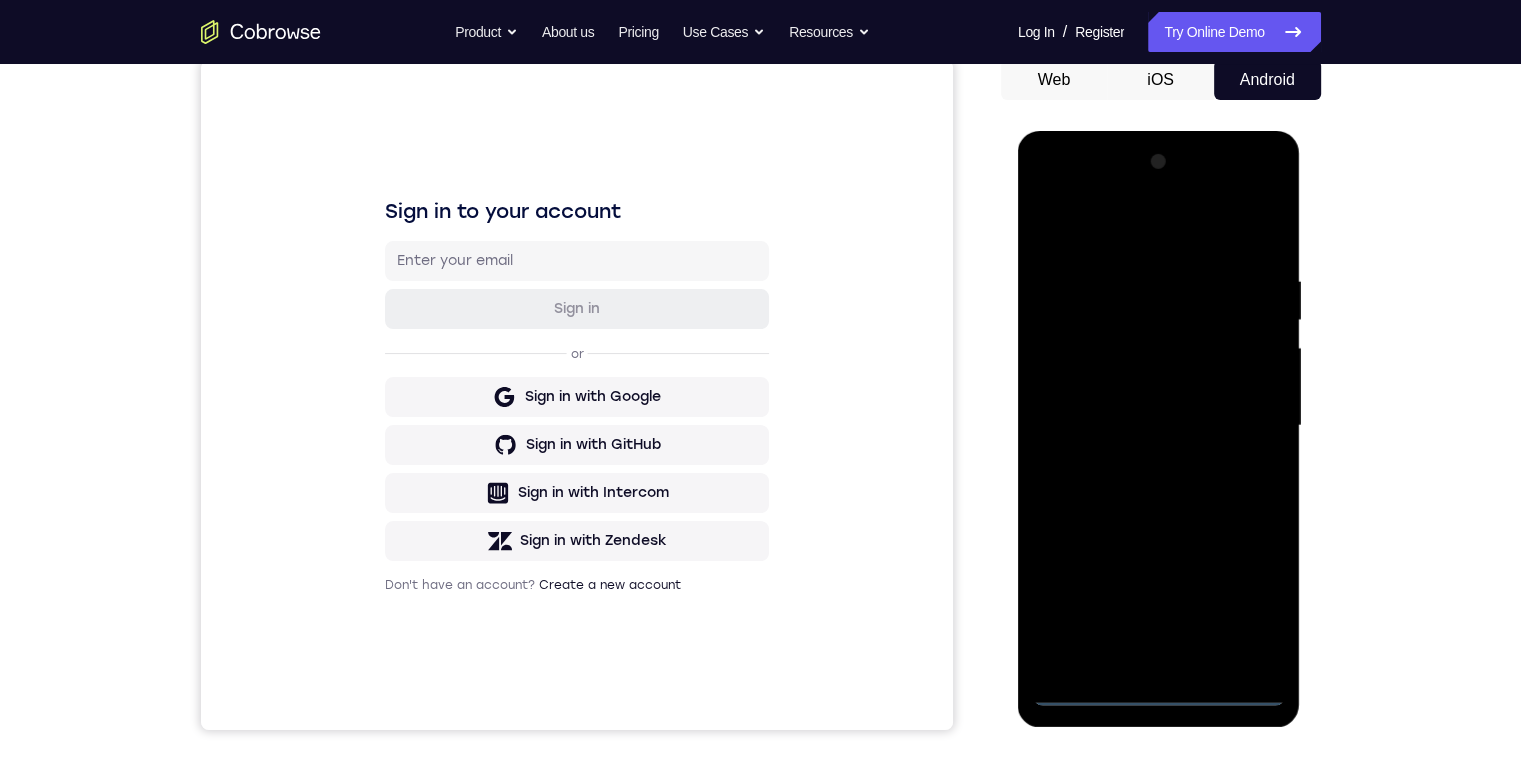click at bounding box center (1159, 426) 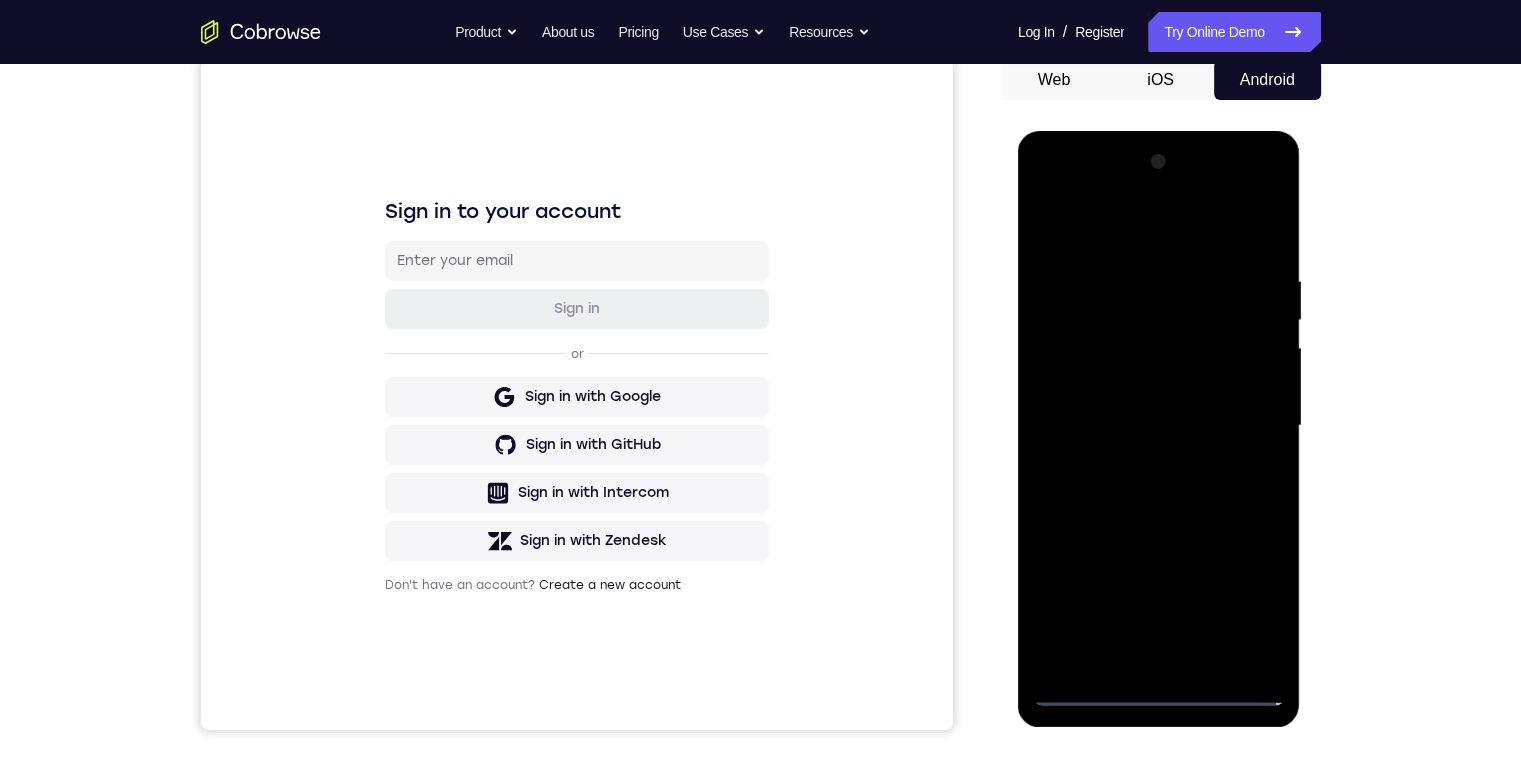 click at bounding box center (1159, 426) 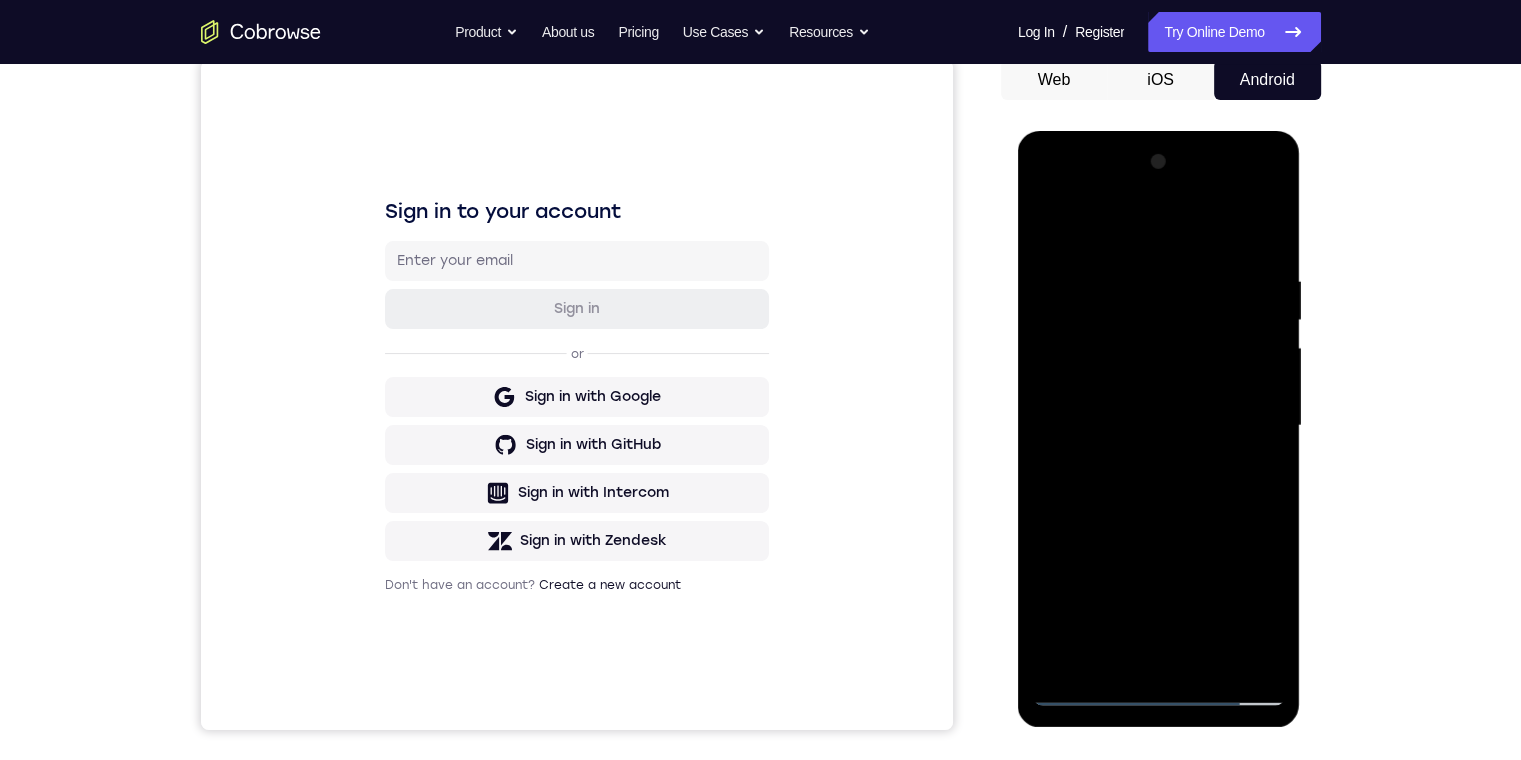 click at bounding box center [1159, 426] 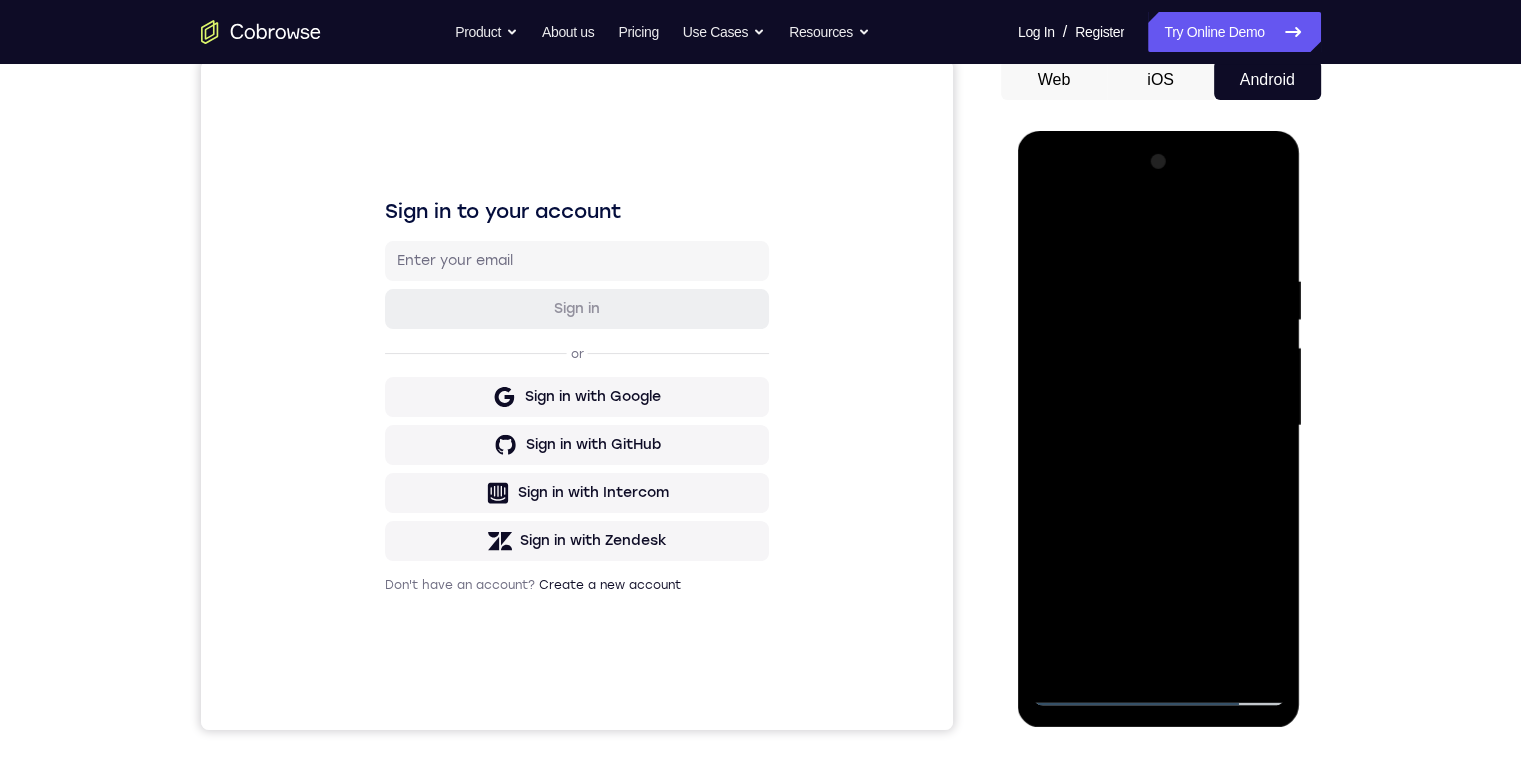 click at bounding box center [1159, 426] 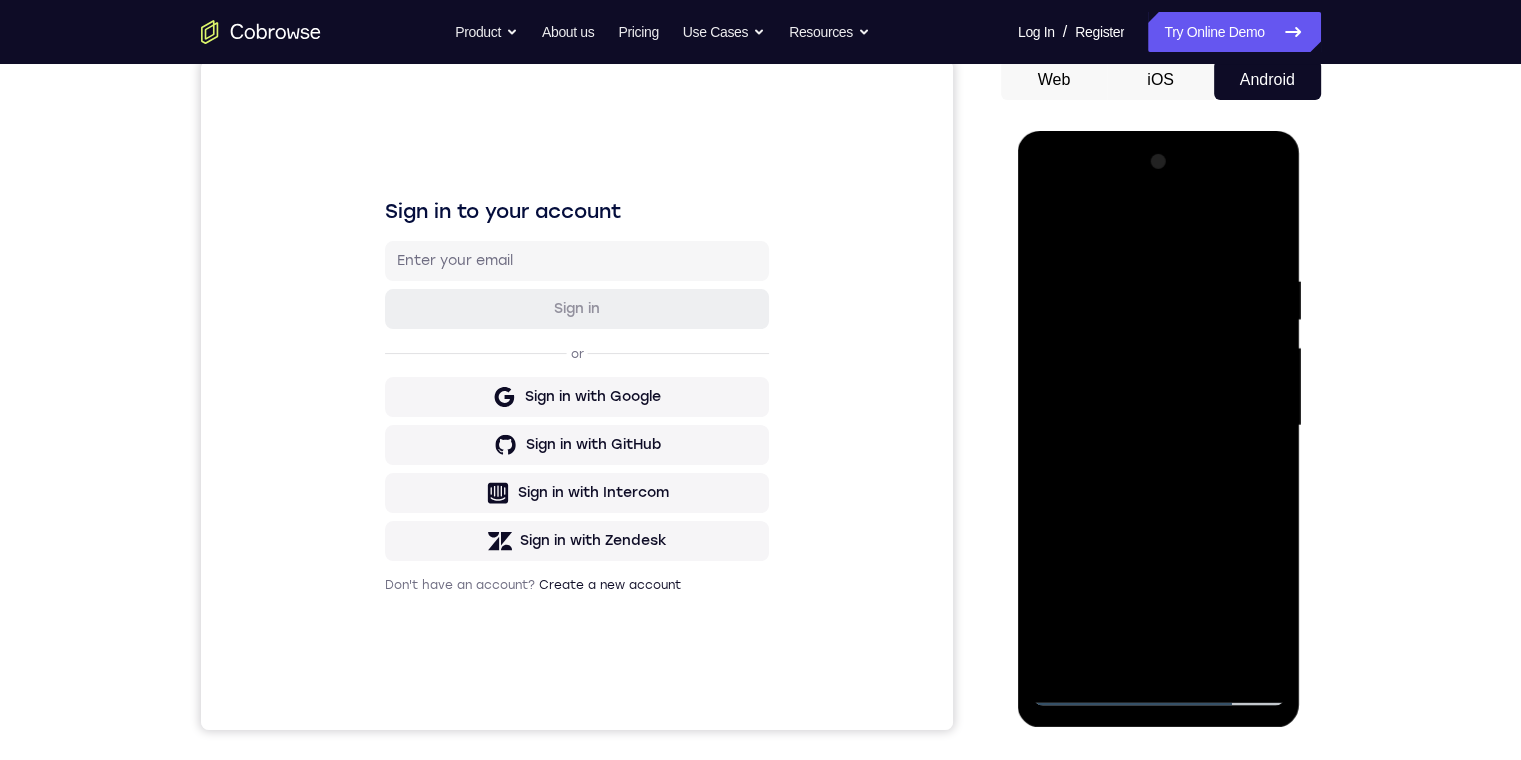 click at bounding box center [1159, 426] 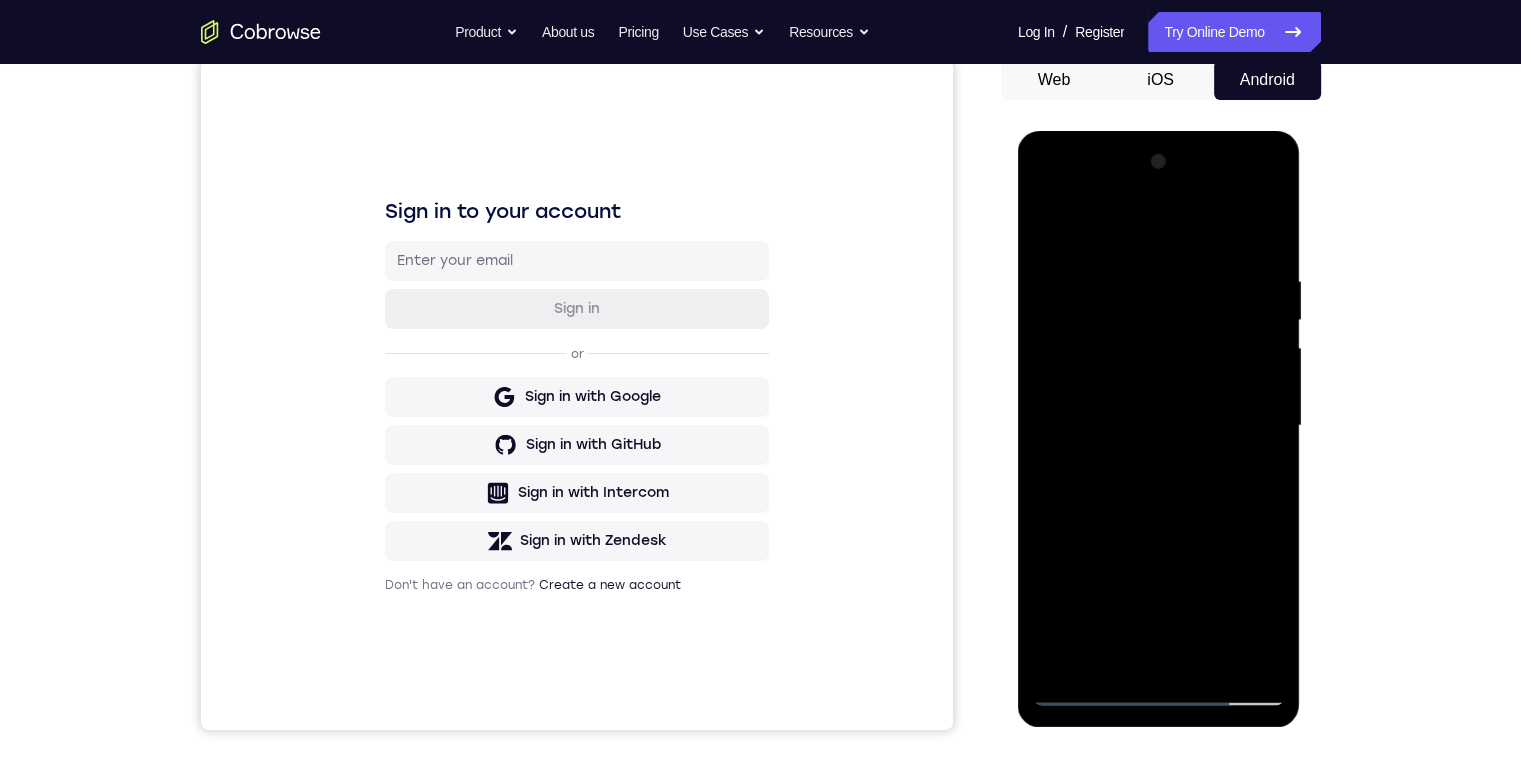click at bounding box center (1159, 426) 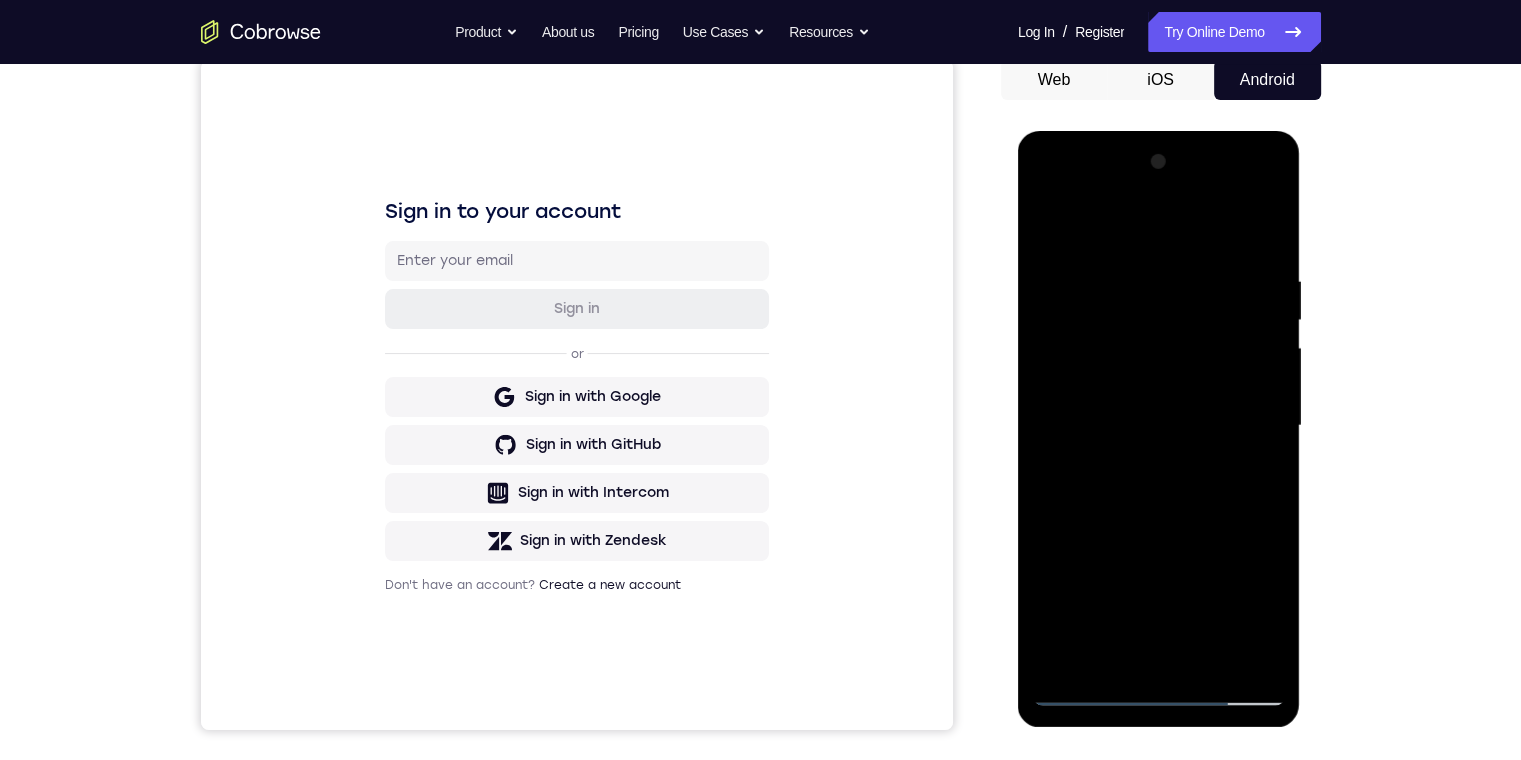 click at bounding box center [1159, 426] 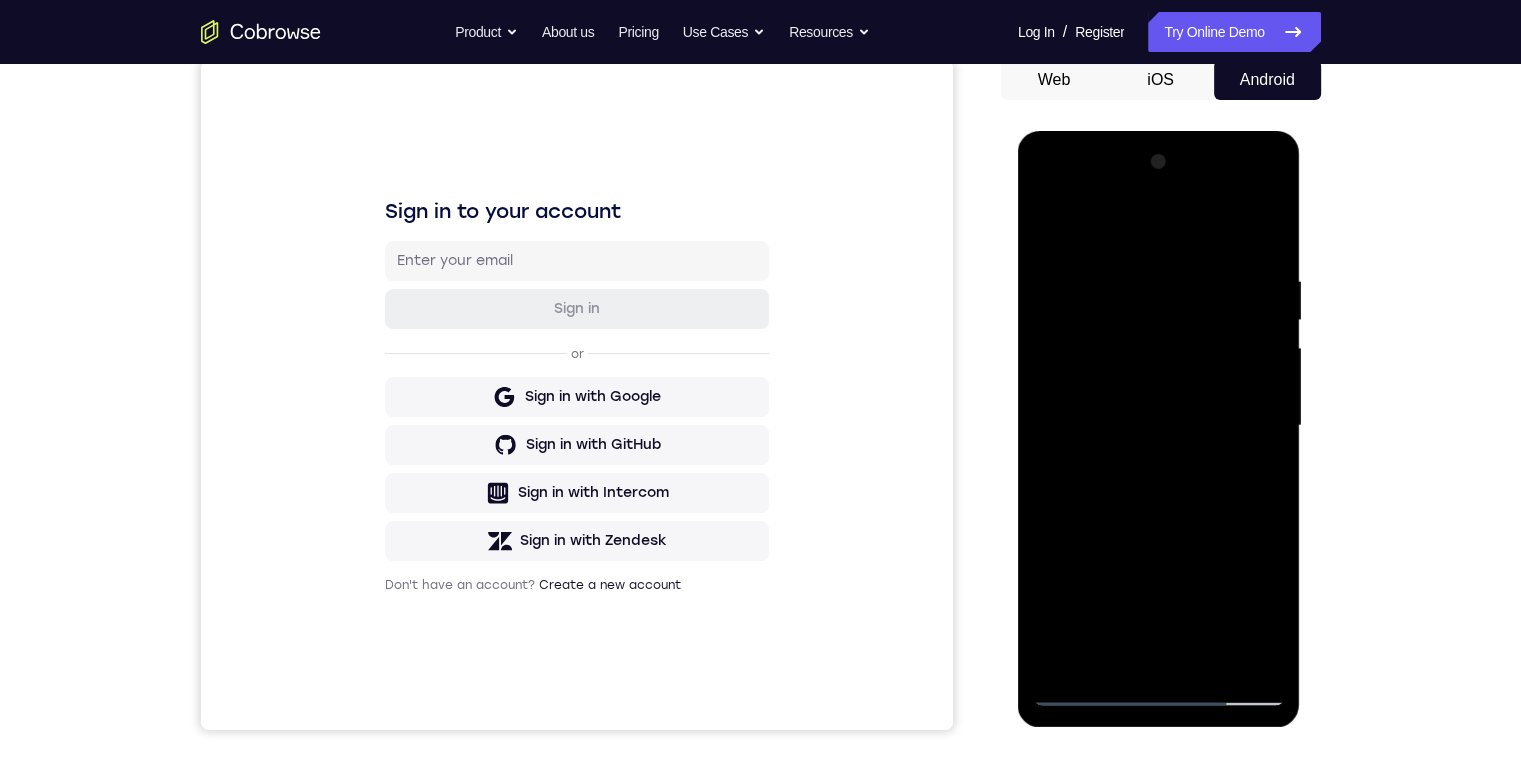 click at bounding box center [1159, 426] 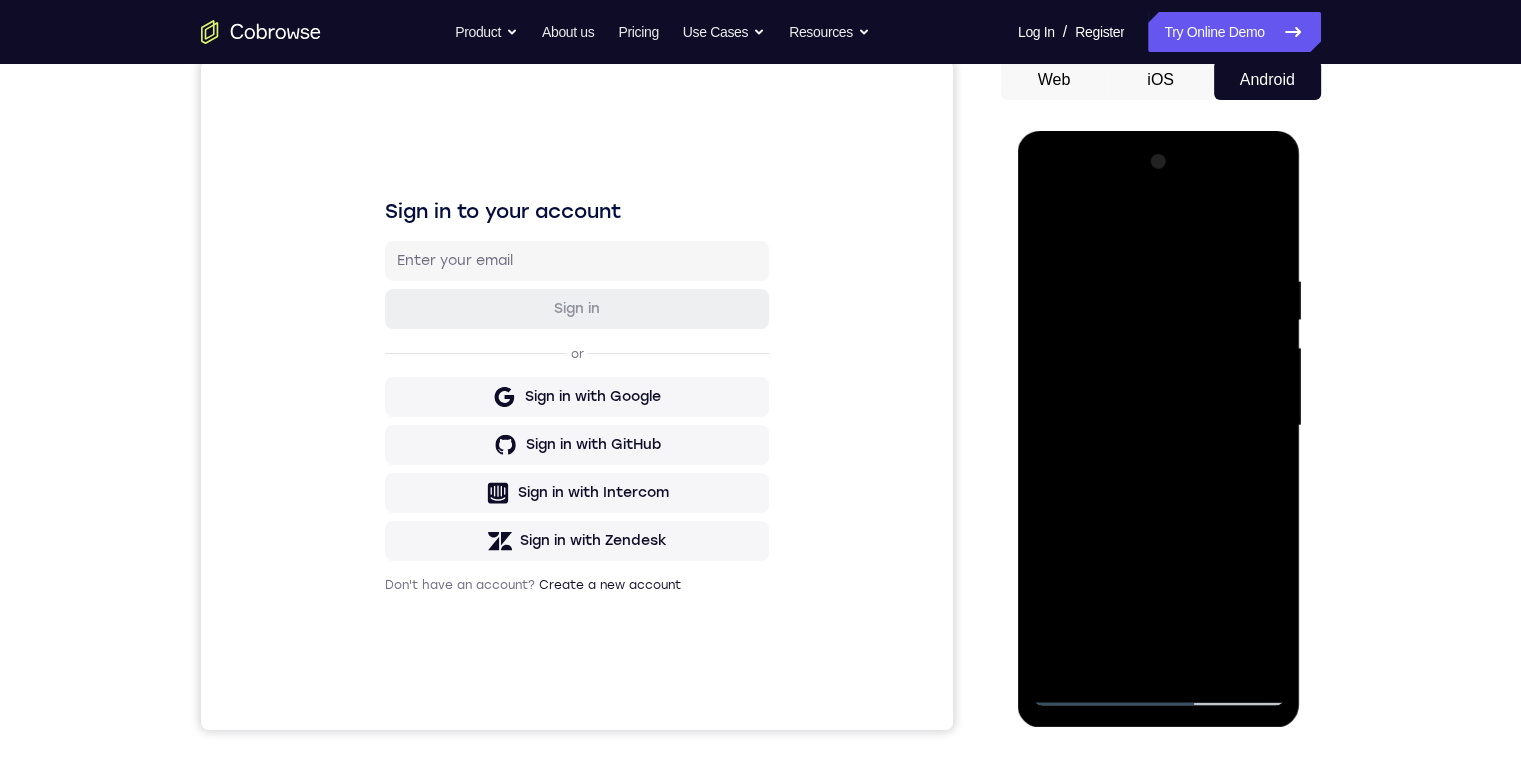 click at bounding box center [1159, 426] 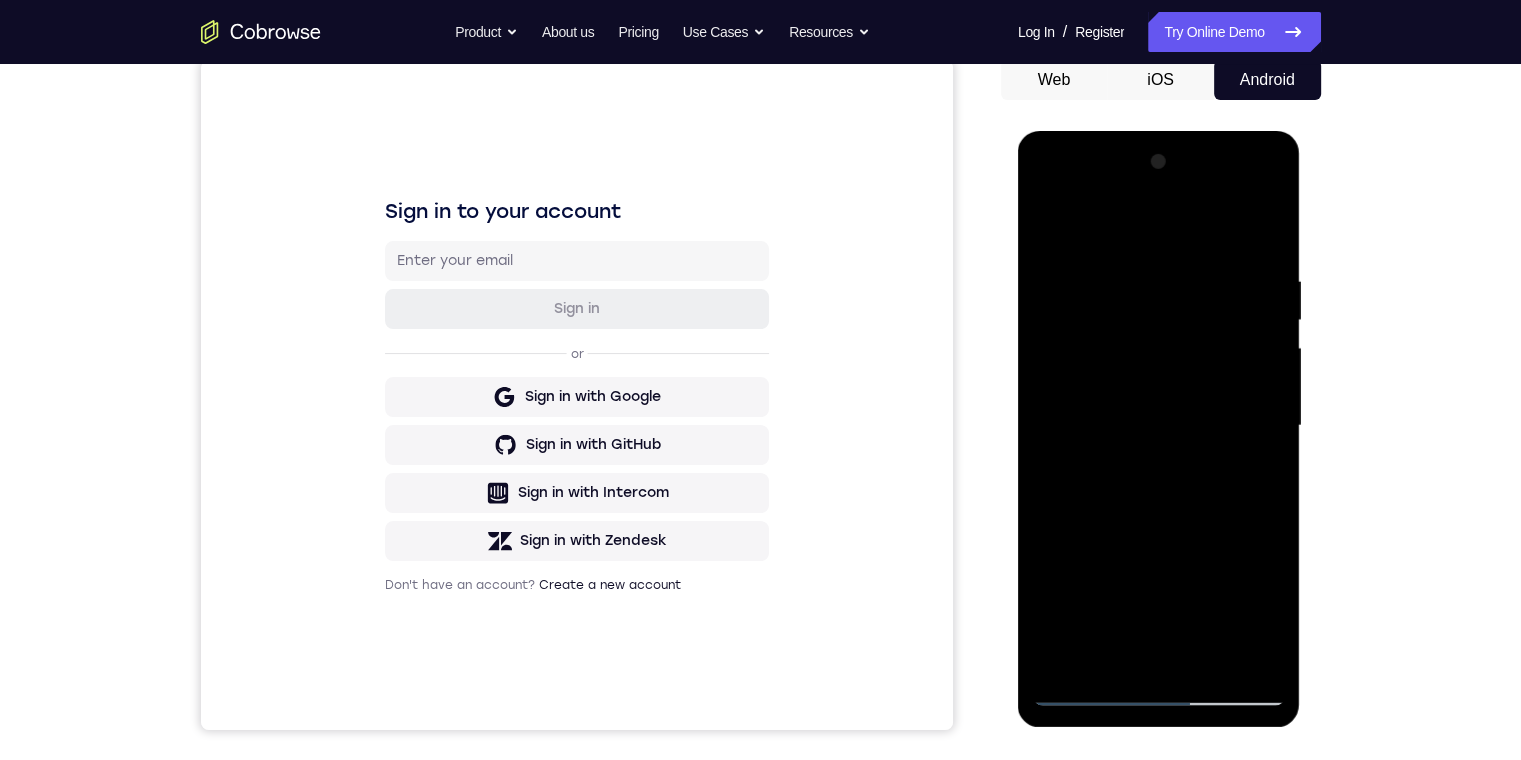 click at bounding box center (1159, 426) 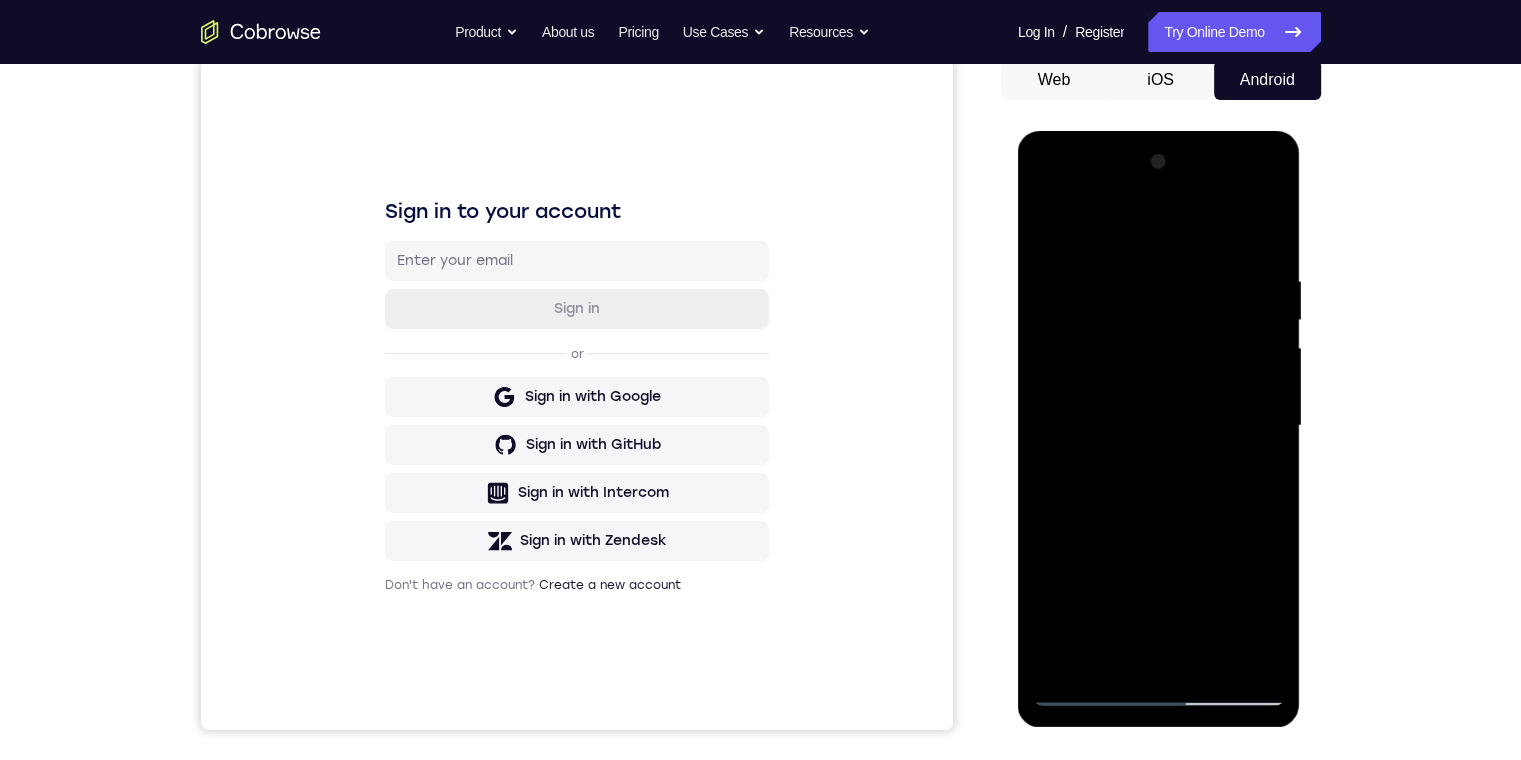click at bounding box center (1159, 426) 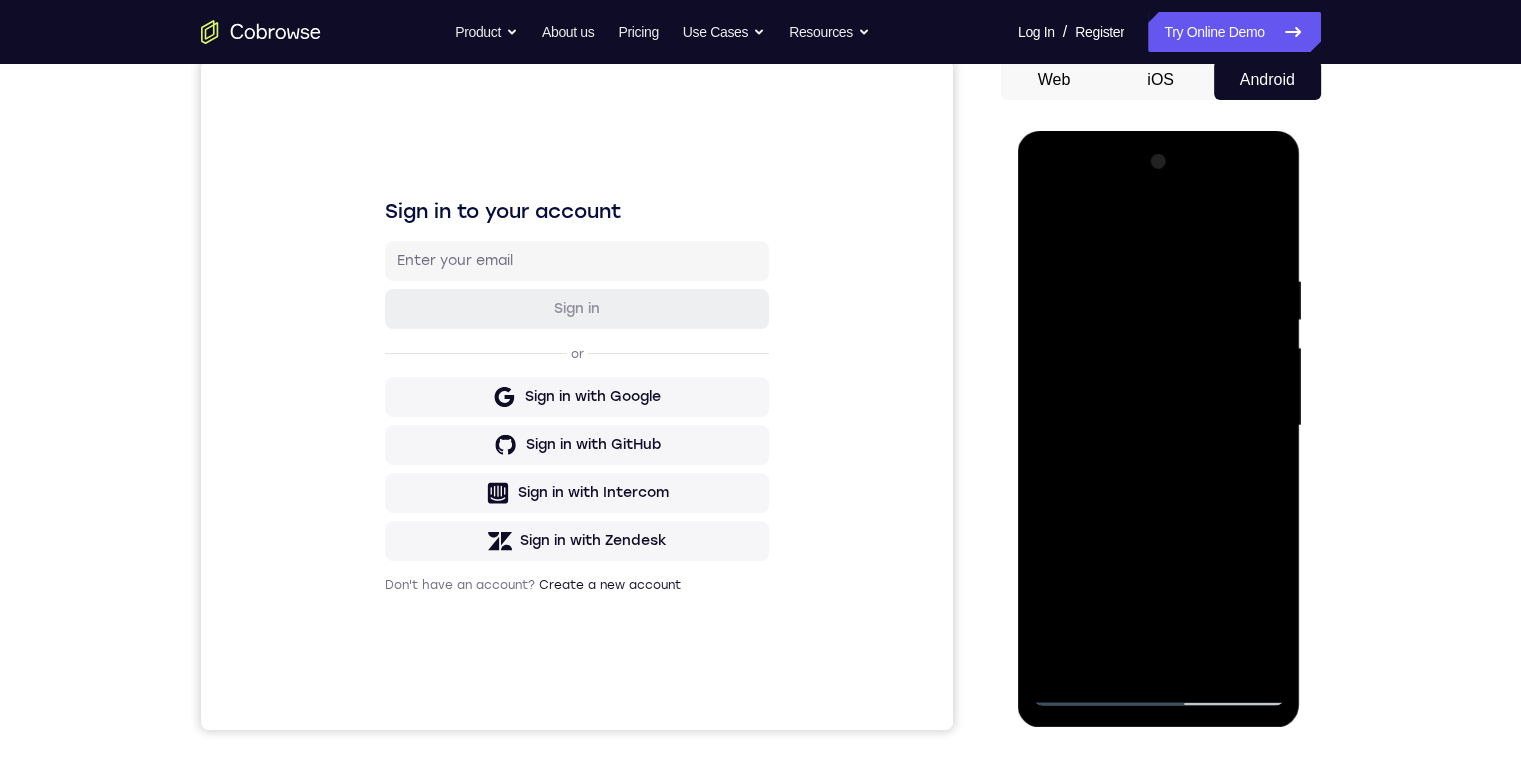 click at bounding box center [1159, 426] 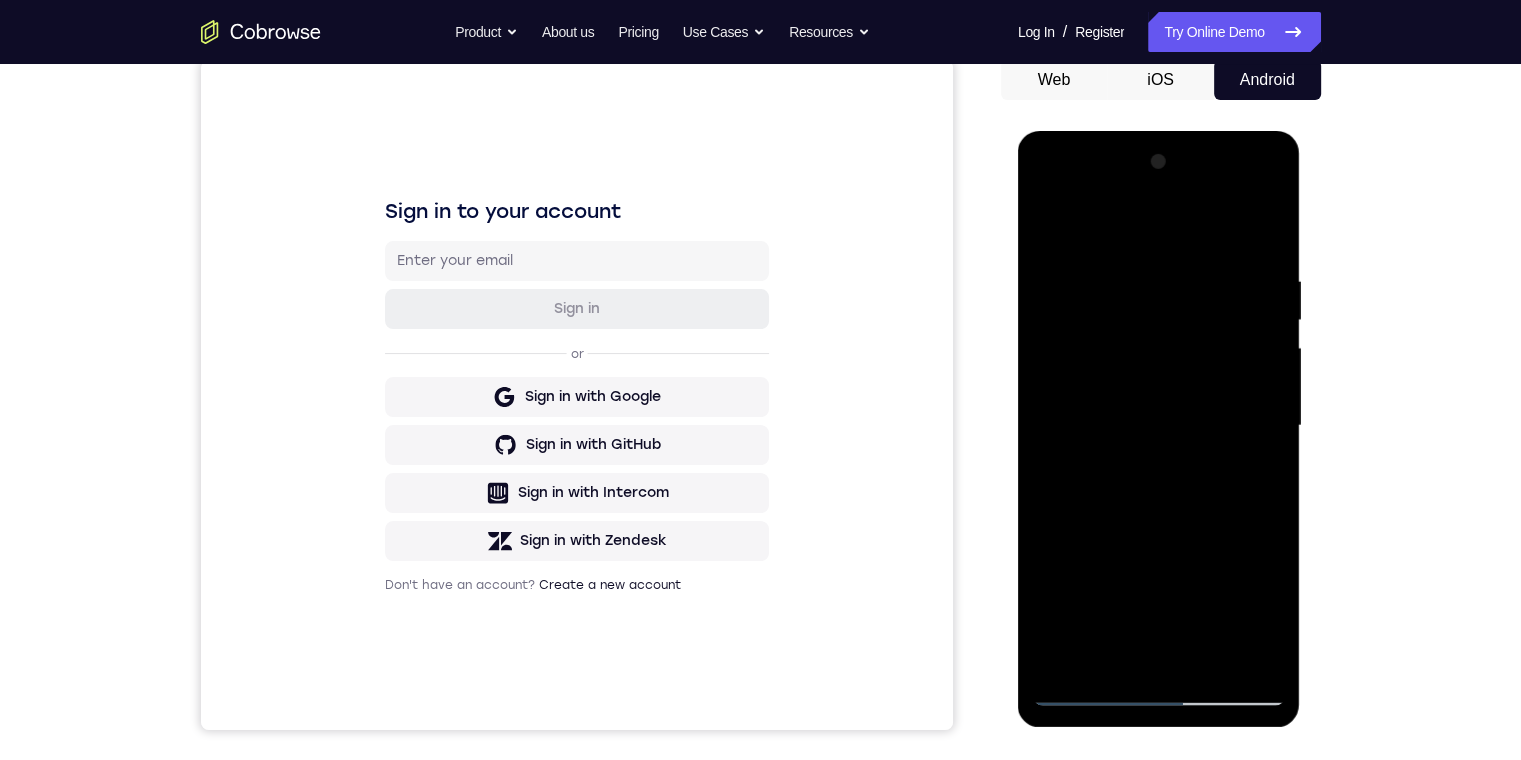 click at bounding box center [1159, 426] 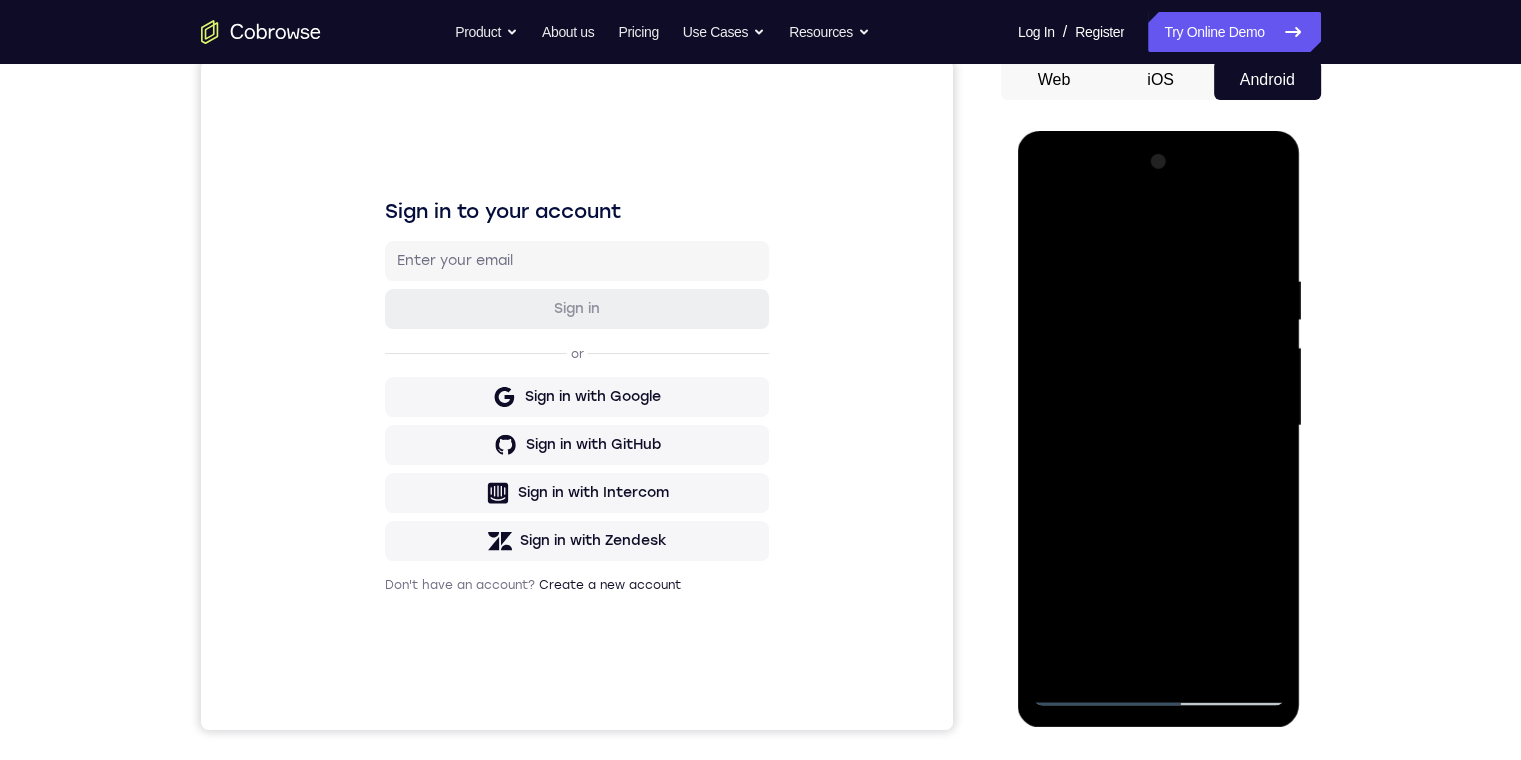 click at bounding box center (1159, 426) 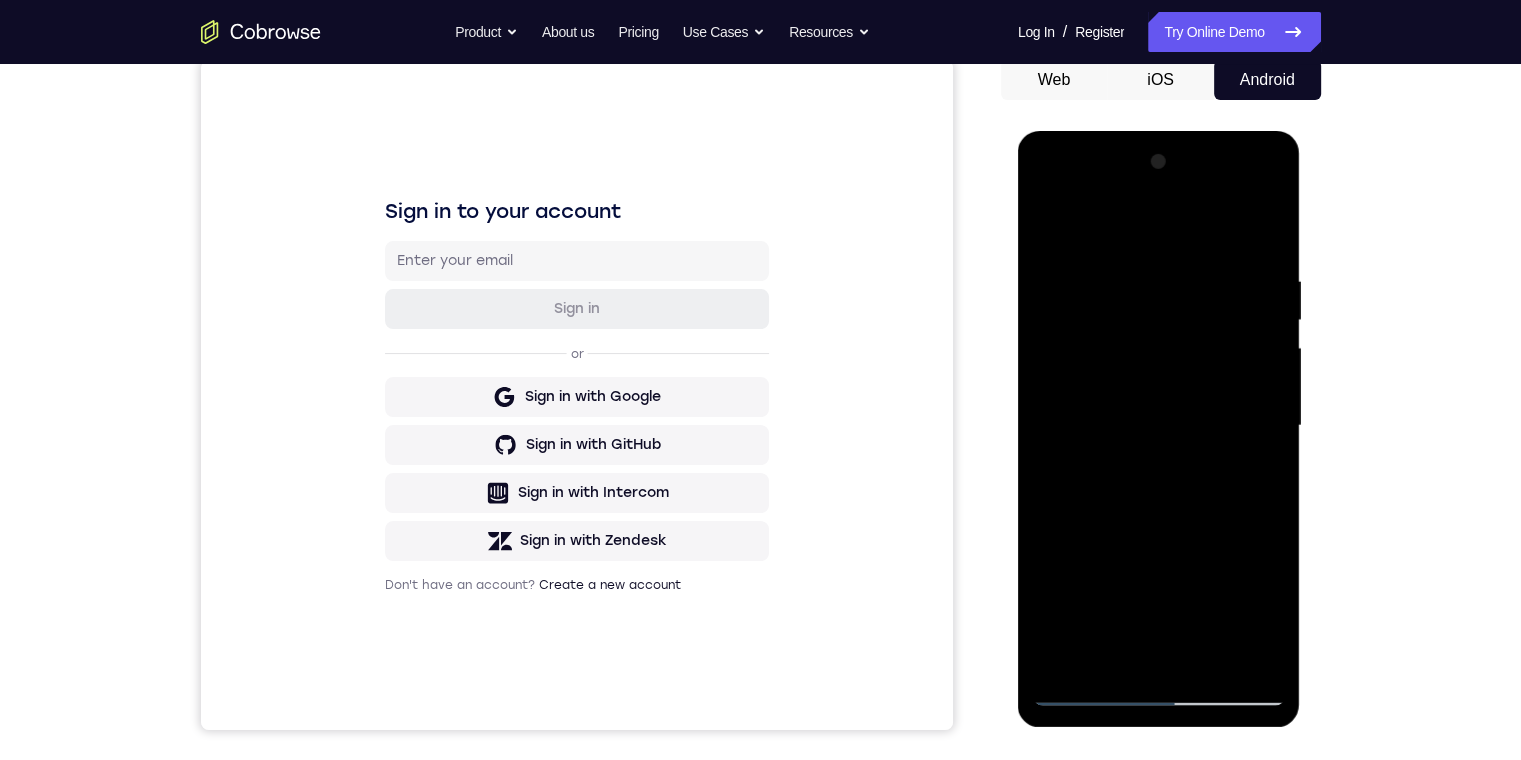 click at bounding box center (1159, 426) 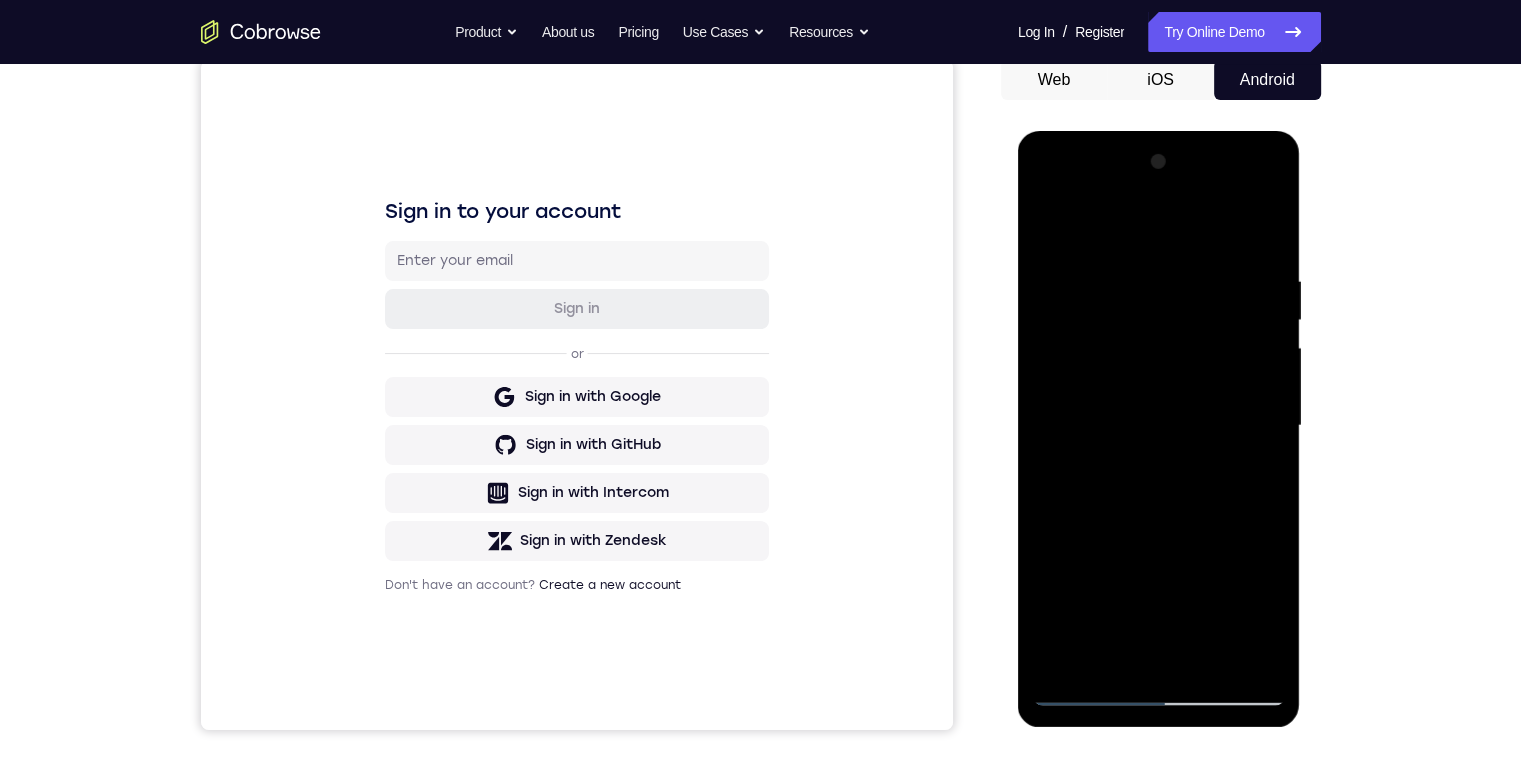 click at bounding box center (1159, 426) 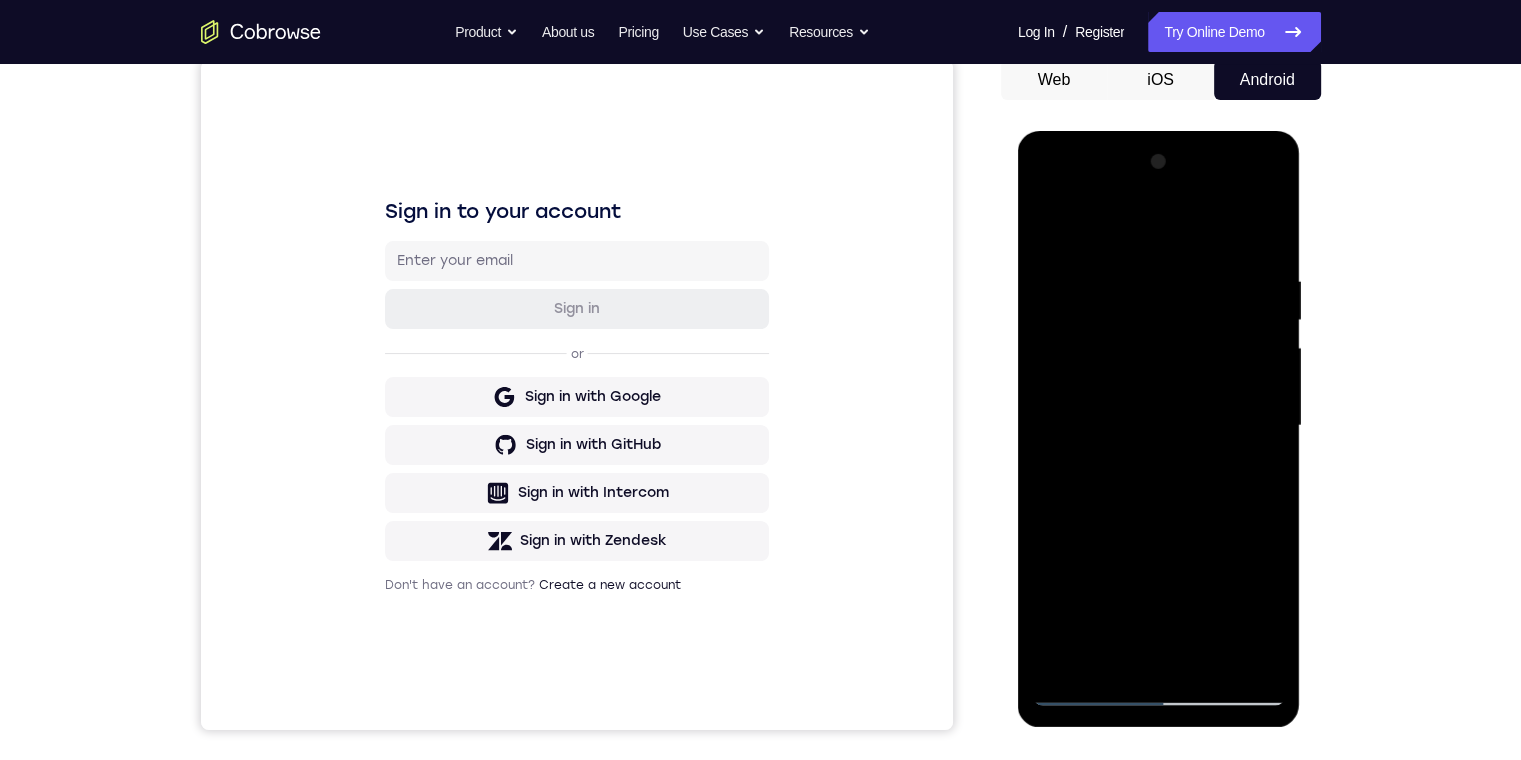 click at bounding box center [1159, 426] 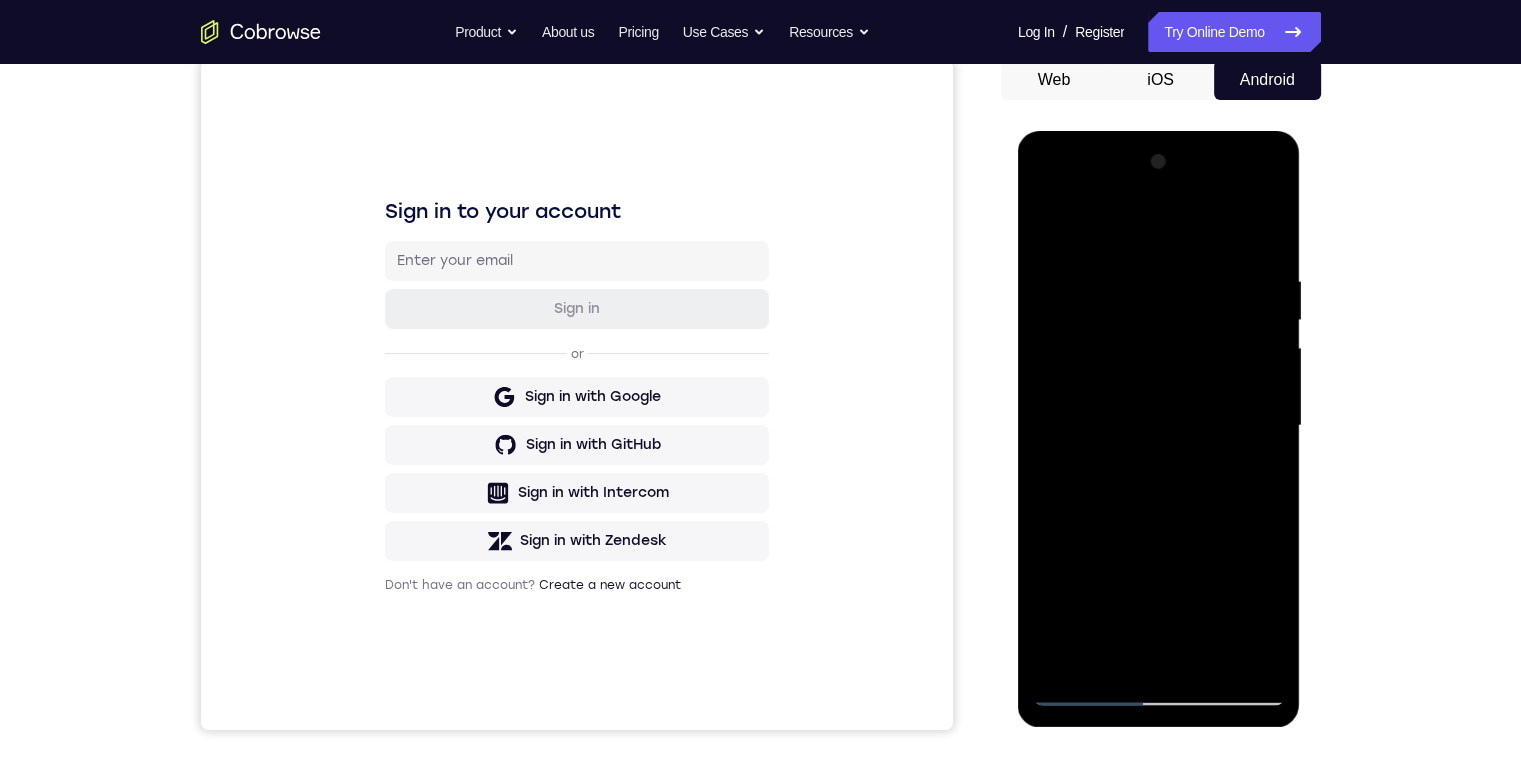 drag, startPoint x: 1094, startPoint y: 523, endPoint x: 1100, endPoint y: 502, distance: 21.84033 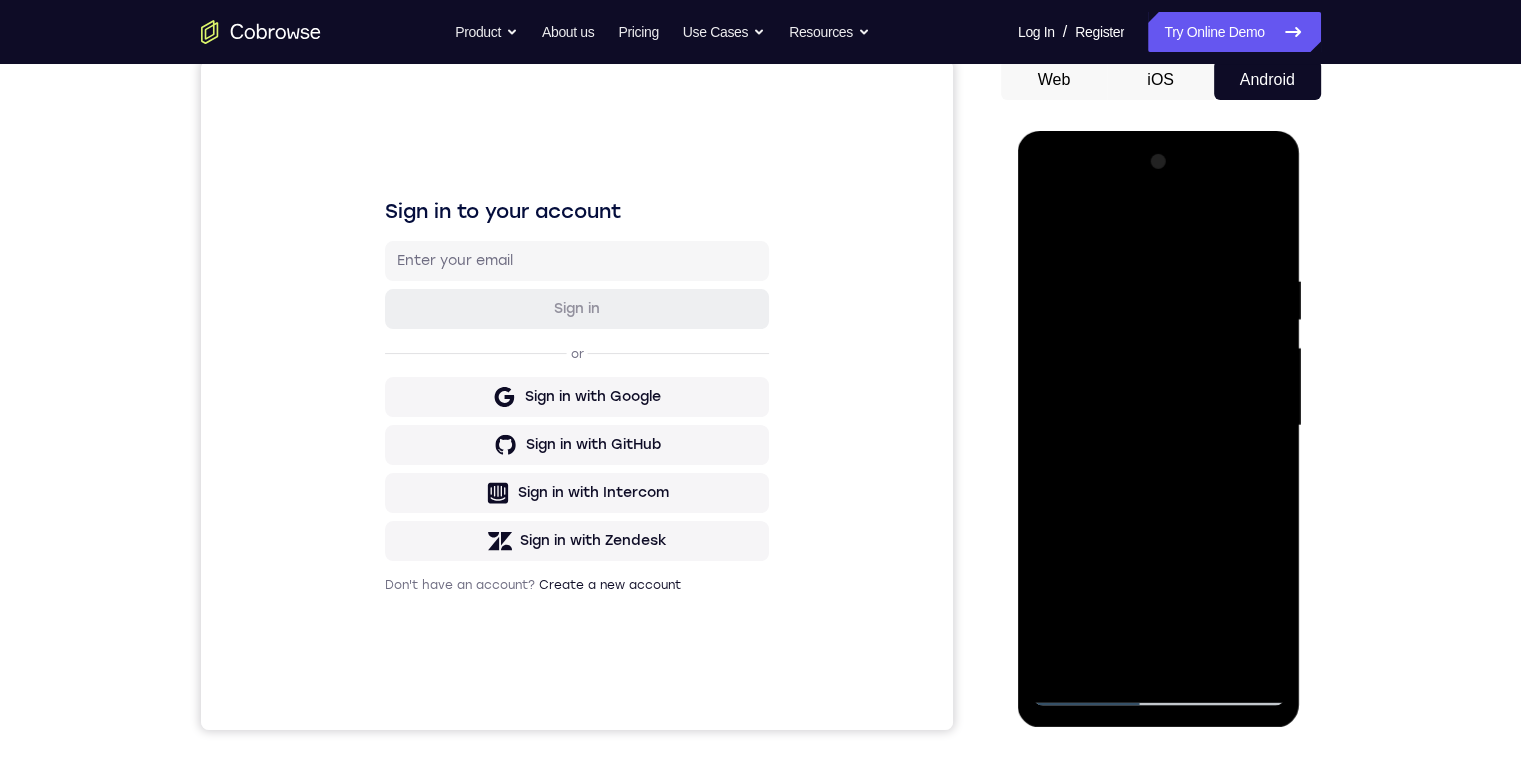 click at bounding box center [1159, 426] 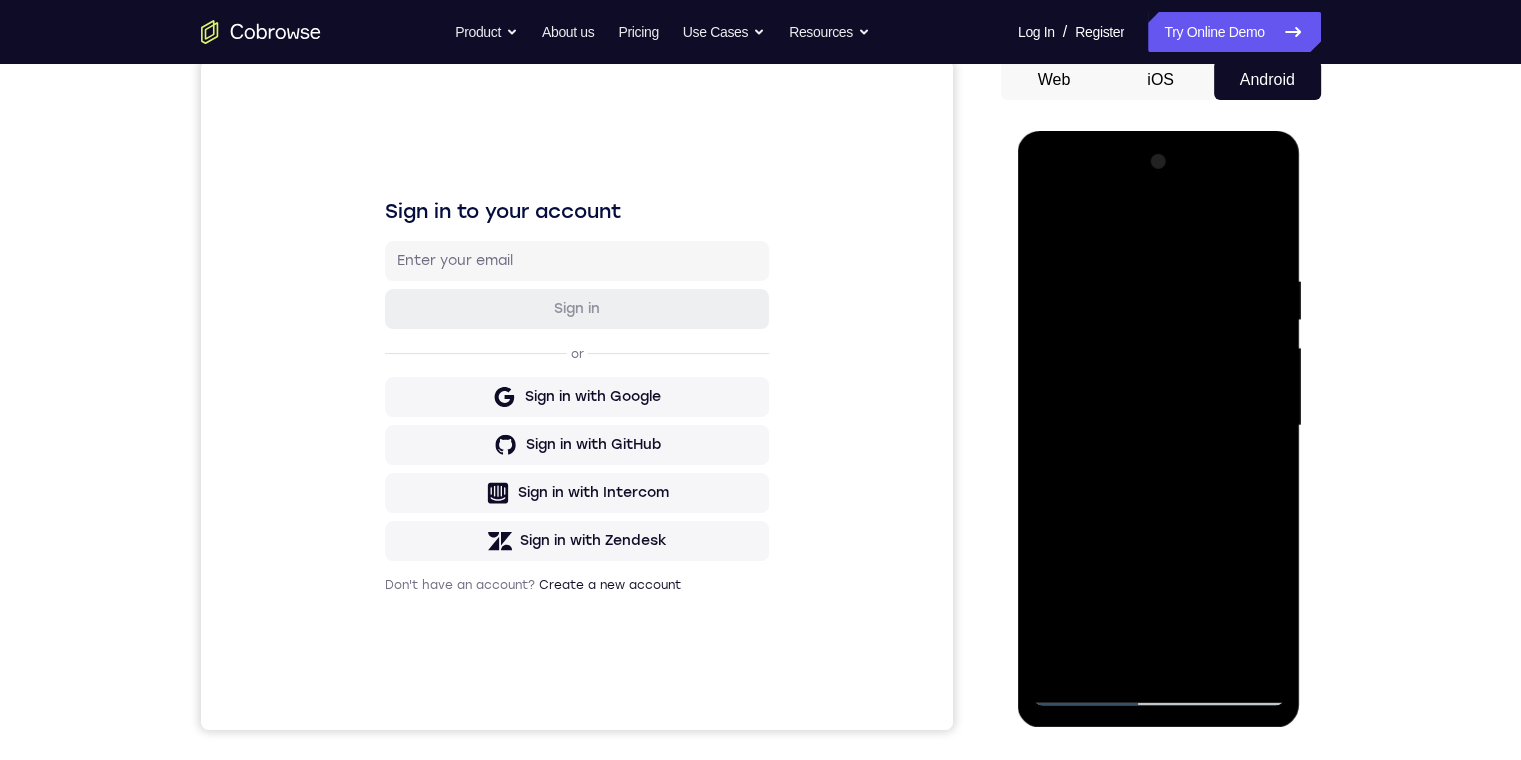click at bounding box center (1159, 426) 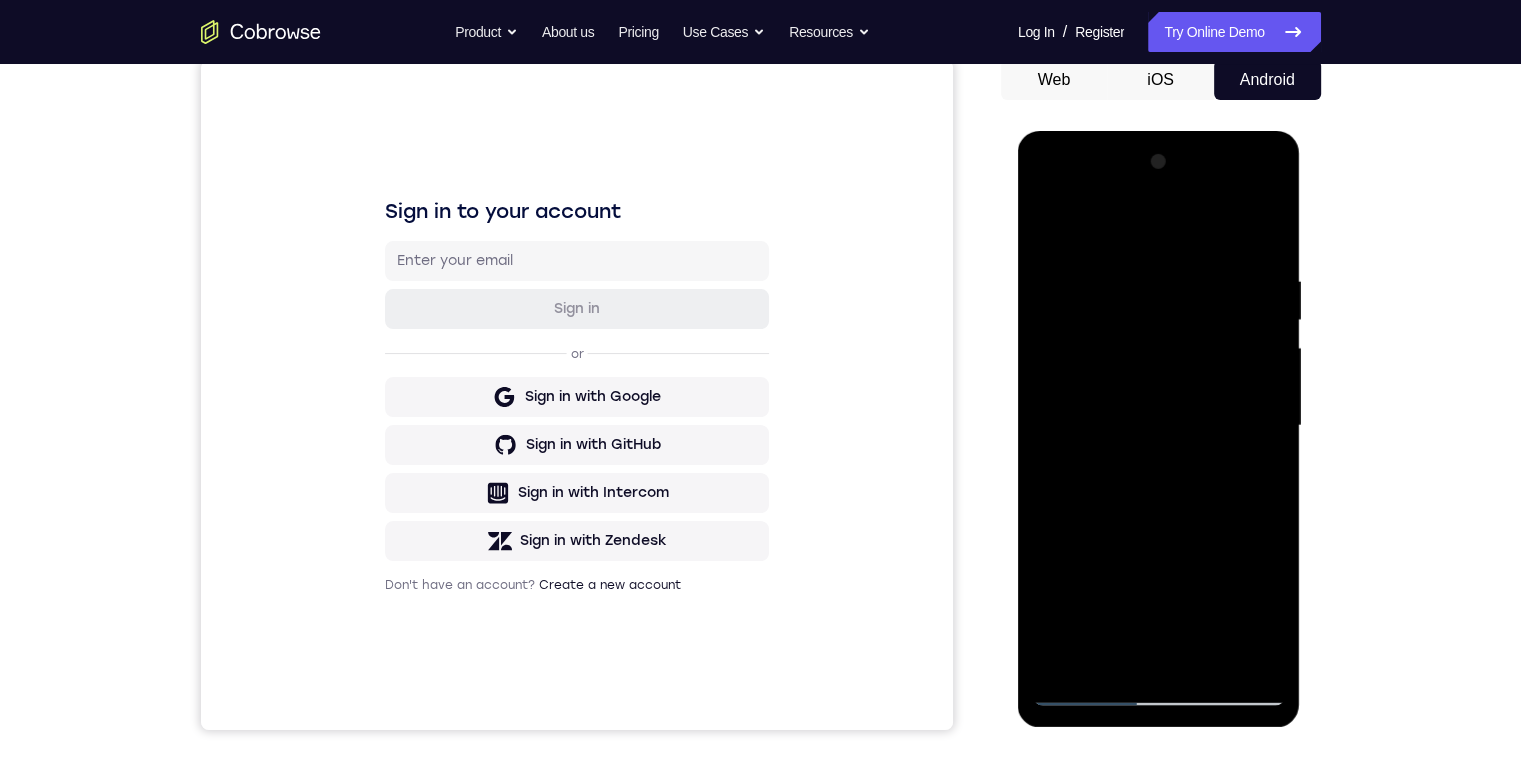click at bounding box center [1159, 426] 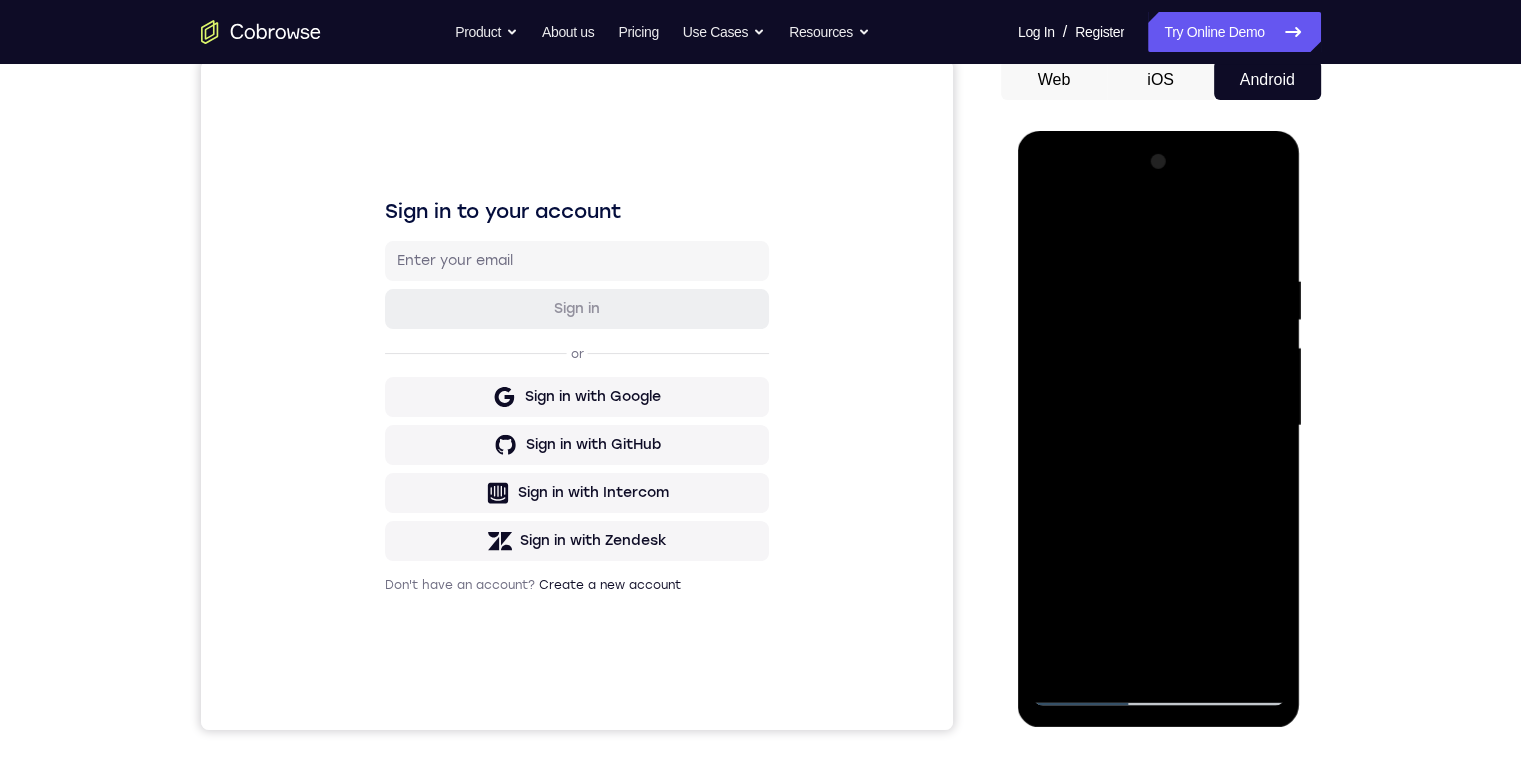 click at bounding box center [1159, 426] 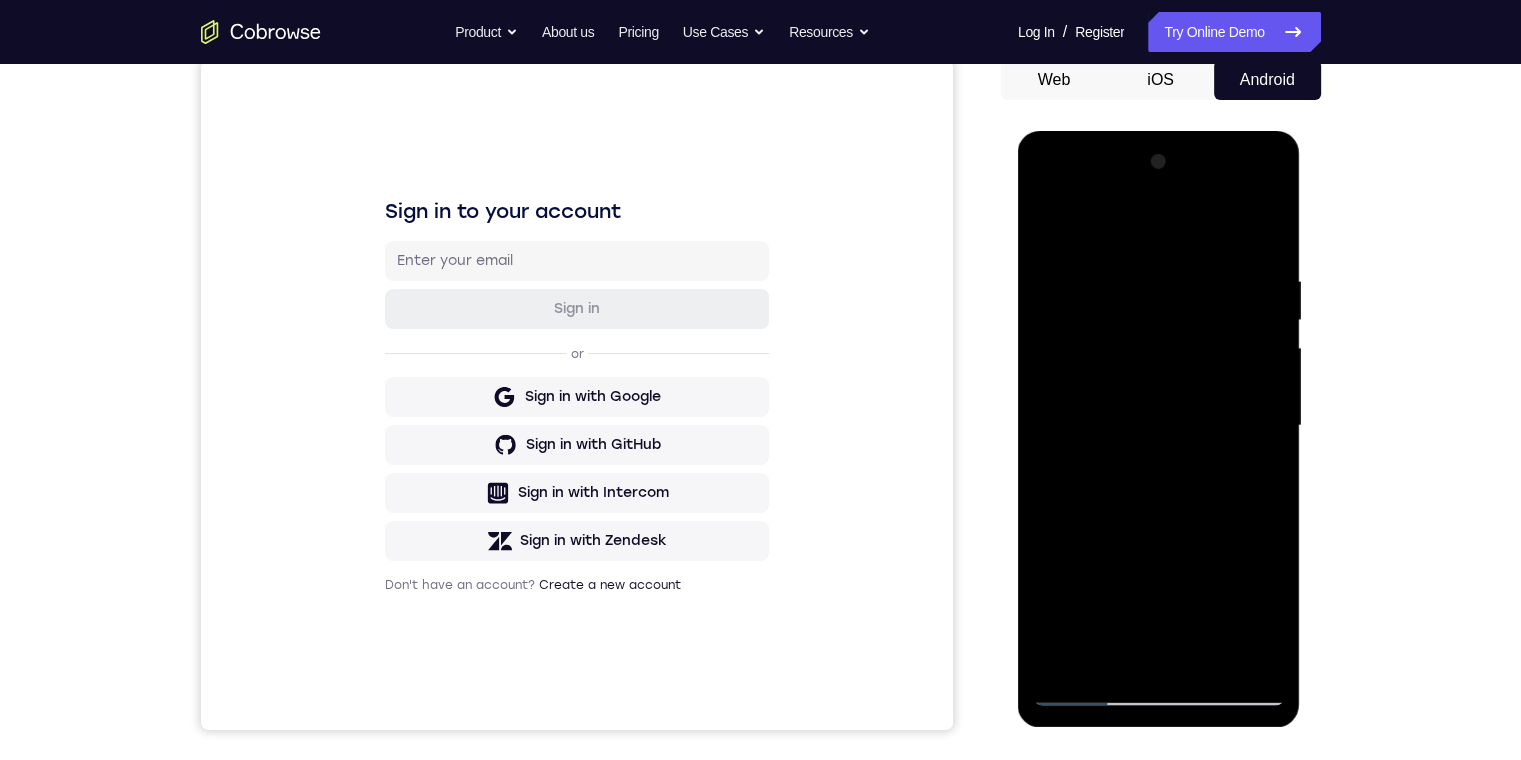 click at bounding box center [1159, 426] 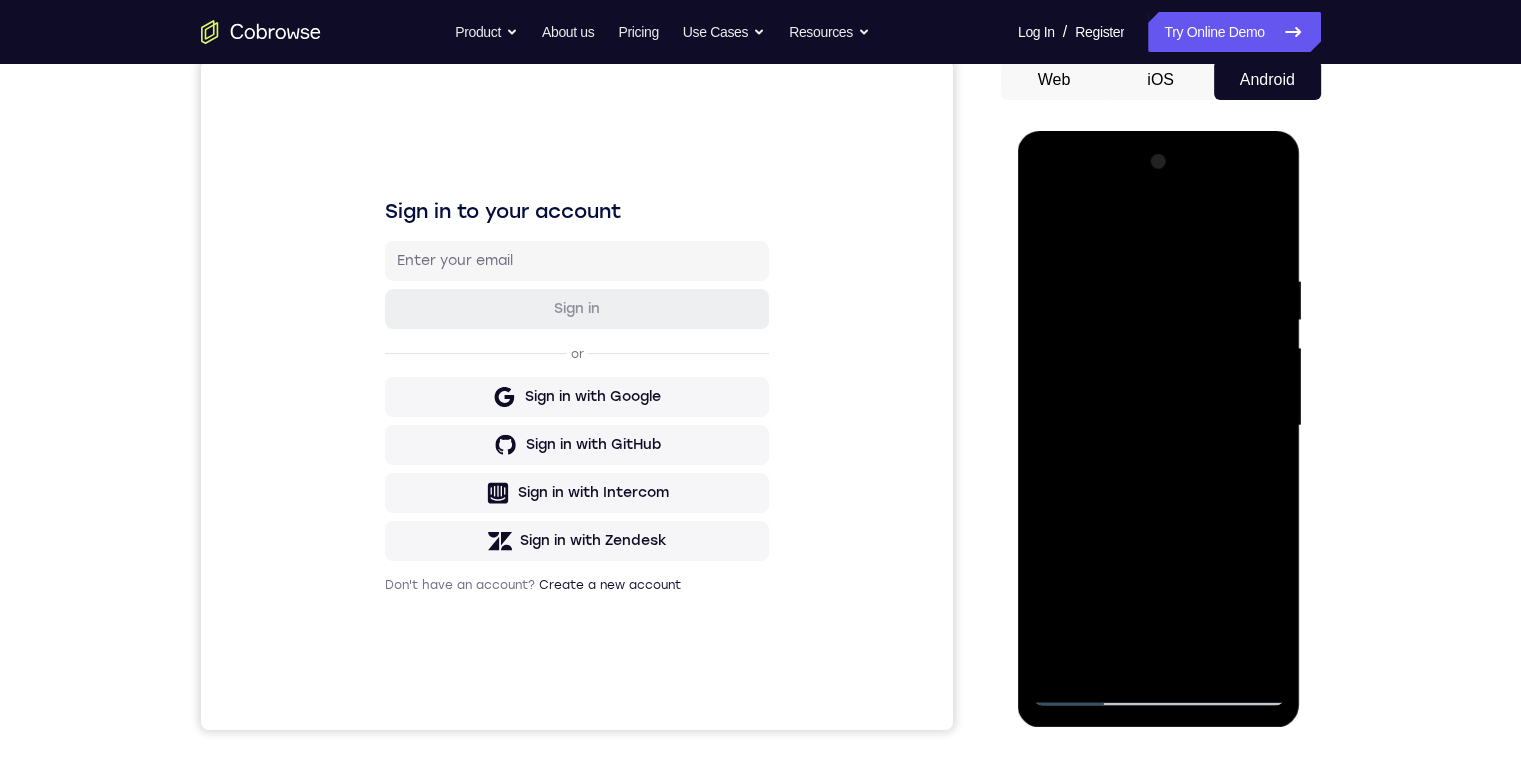 click at bounding box center (1159, 426) 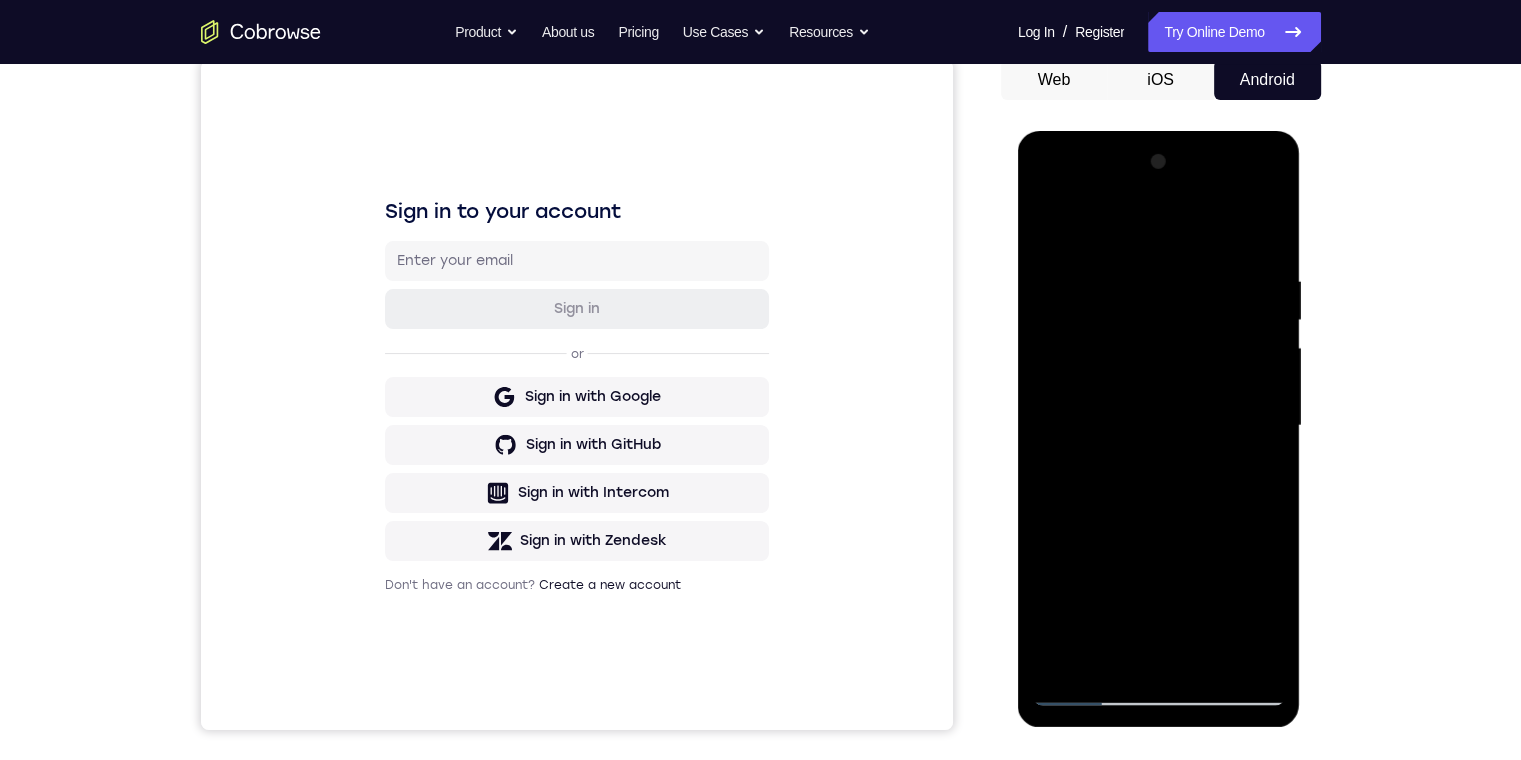 click at bounding box center [1159, 426] 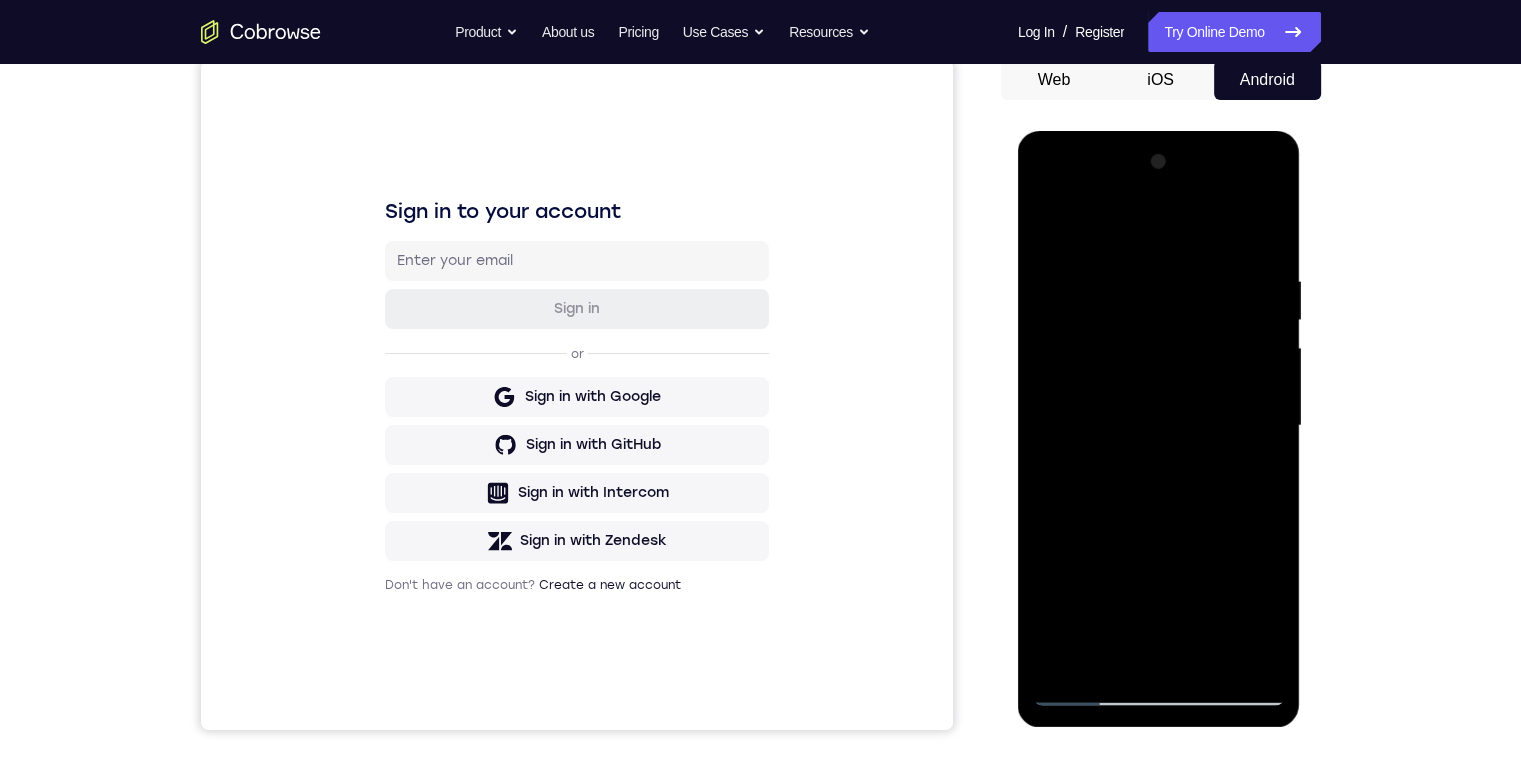 drag, startPoint x: 1075, startPoint y: 480, endPoint x: 1290, endPoint y: 471, distance: 215.1883 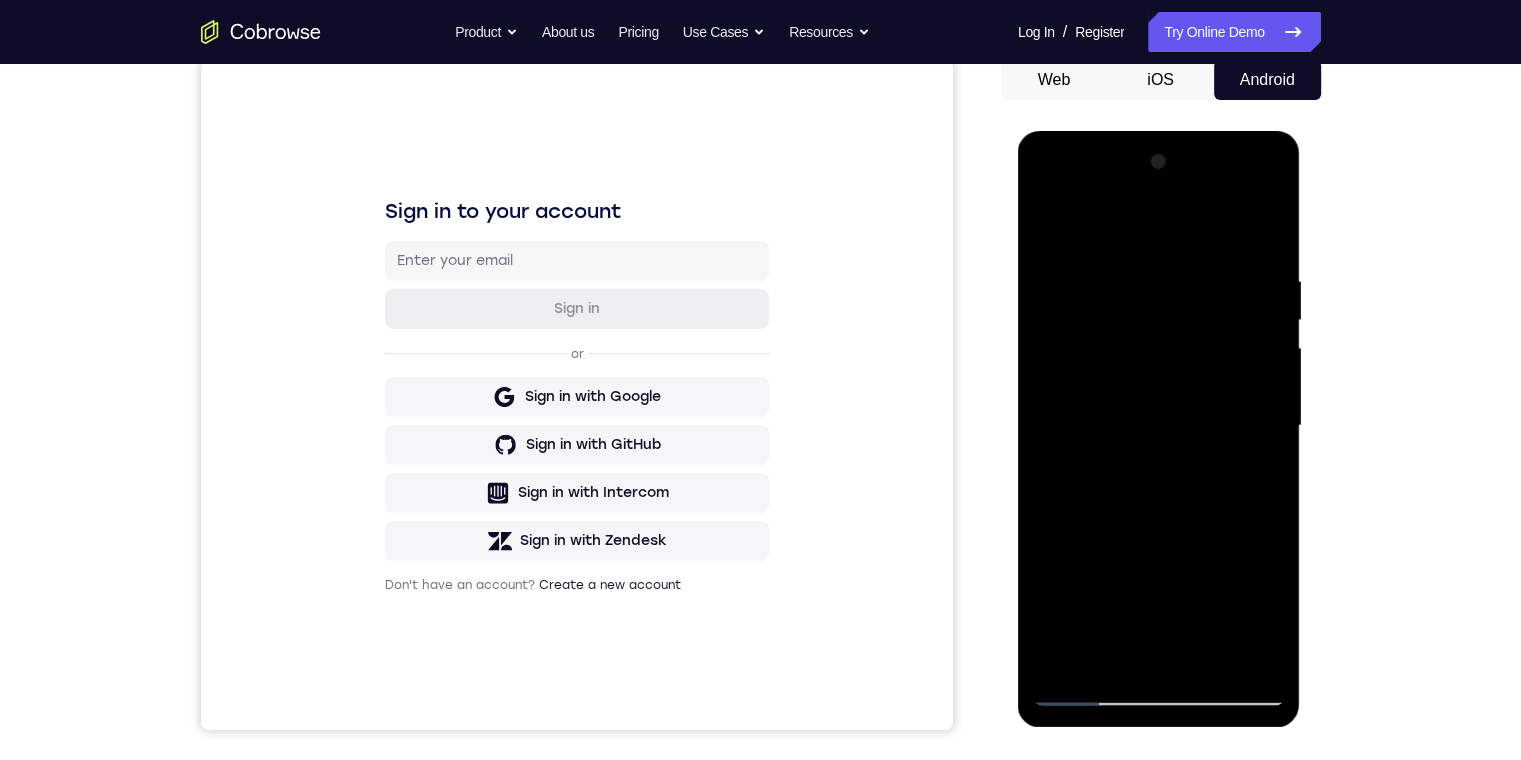 drag, startPoint x: 1209, startPoint y: 468, endPoint x: 1080, endPoint y: 484, distance: 129.98846 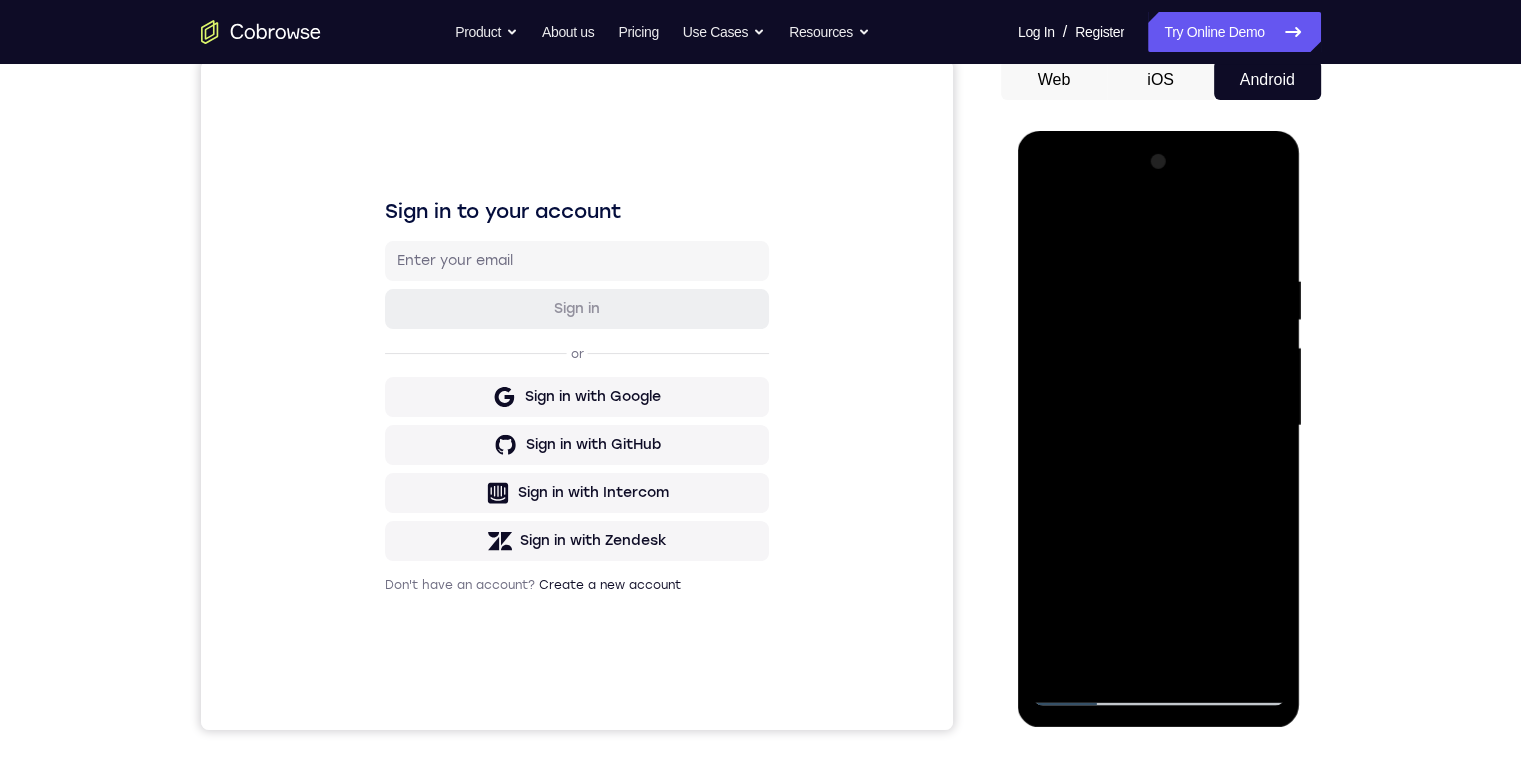 click at bounding box center (1159, 426) 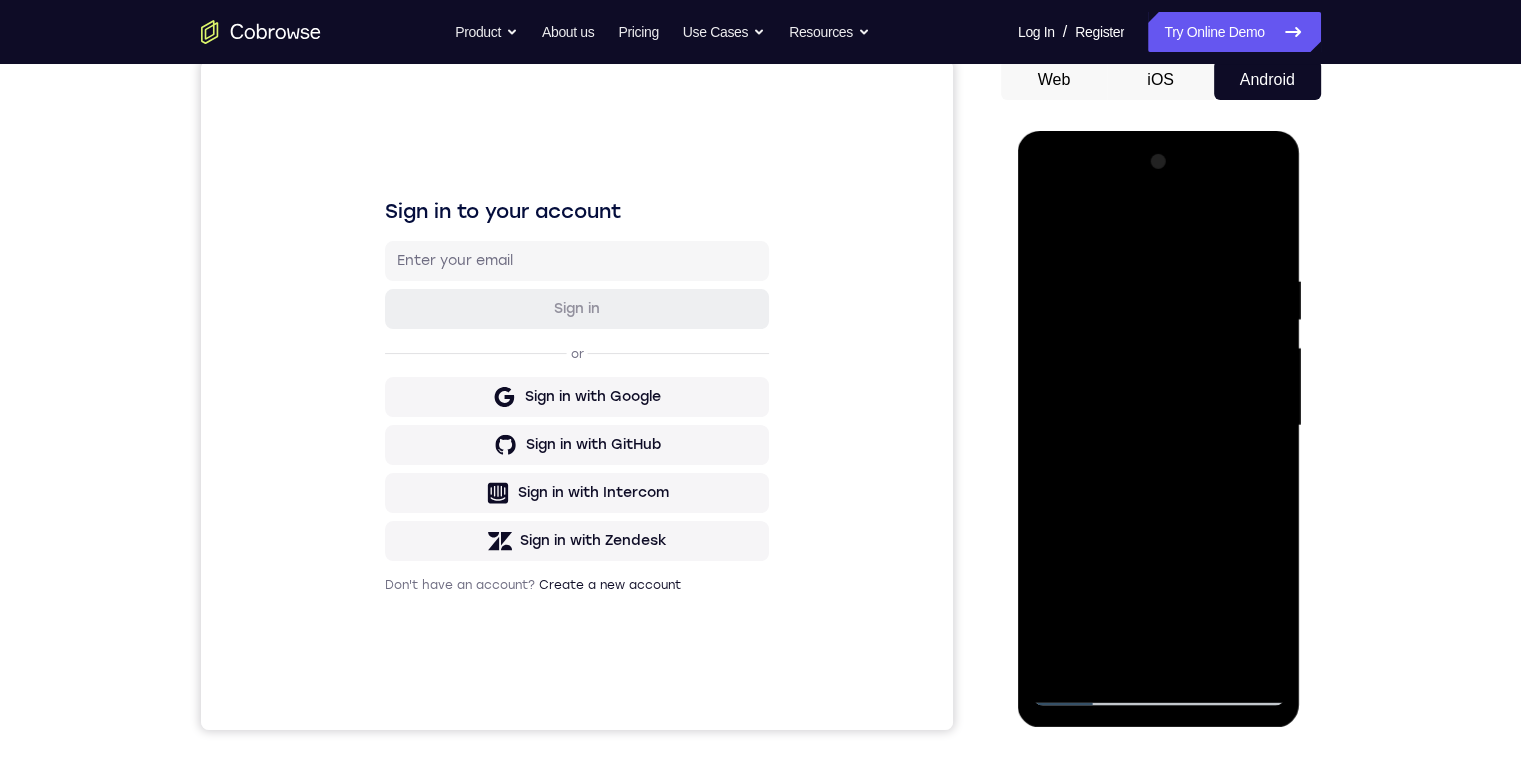 click at bounding box center (1159, 426) 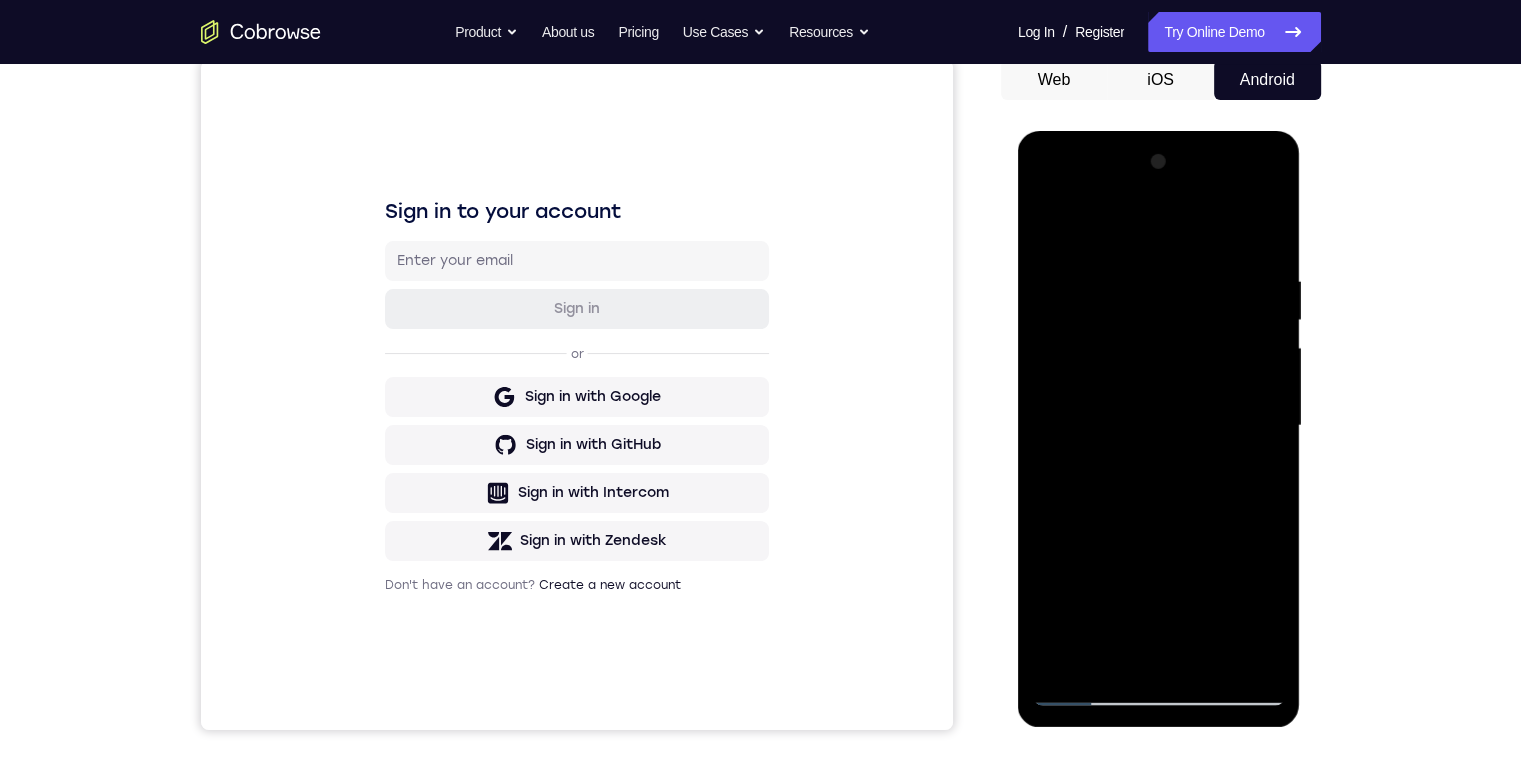 click at bounding box center [1159, 426] 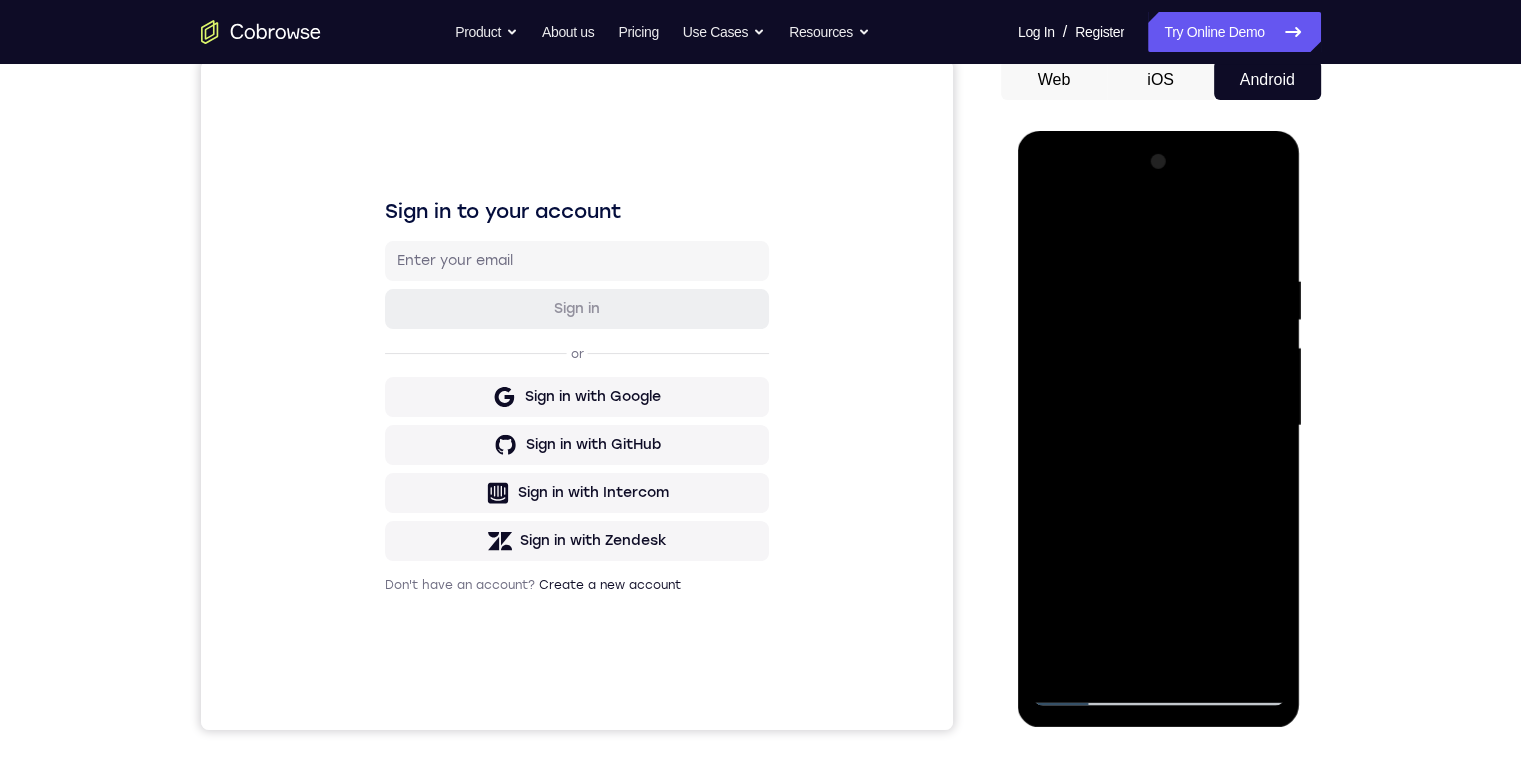 click at bounding box center (1159, 426) 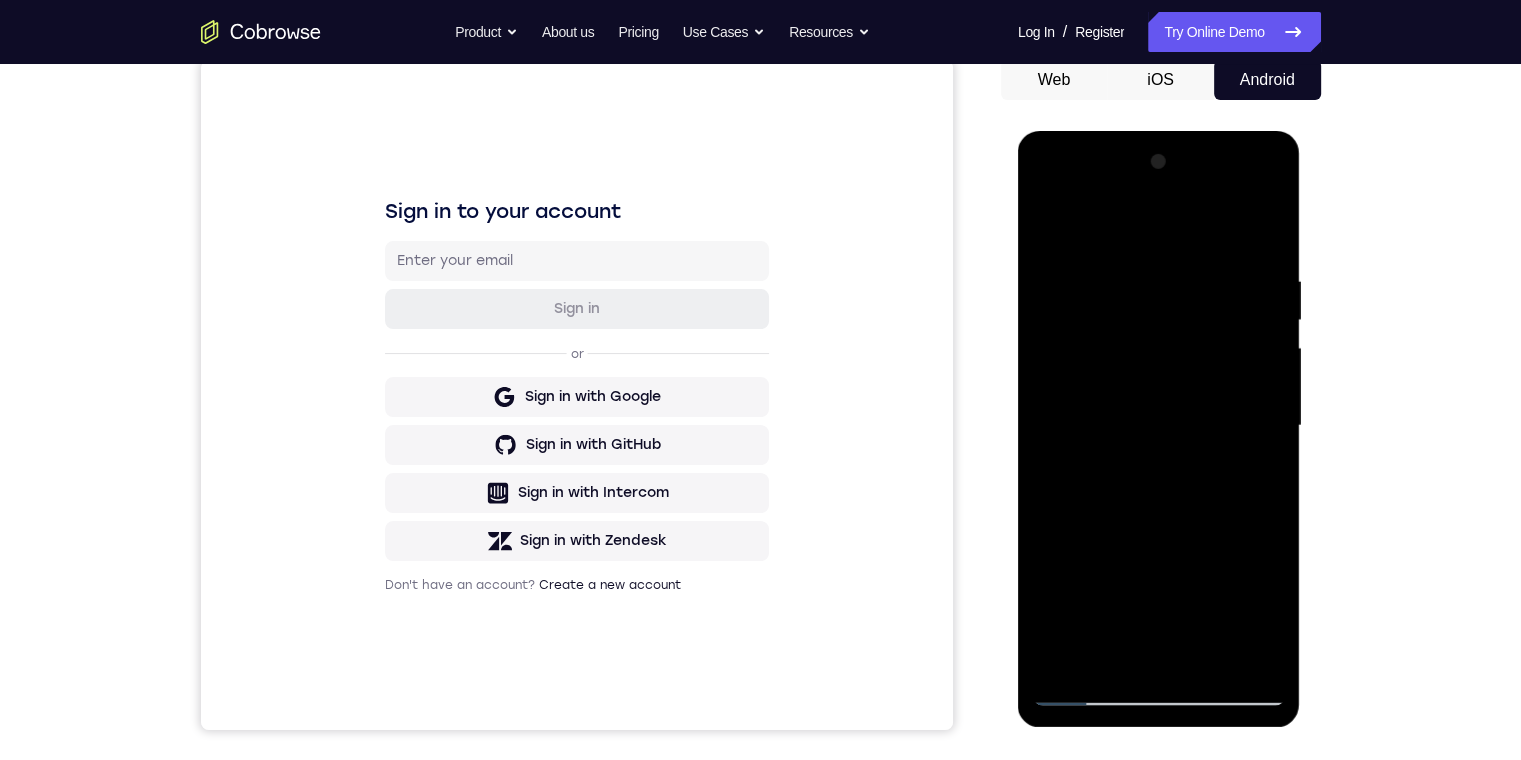 click at bounding box center (1159, 426) 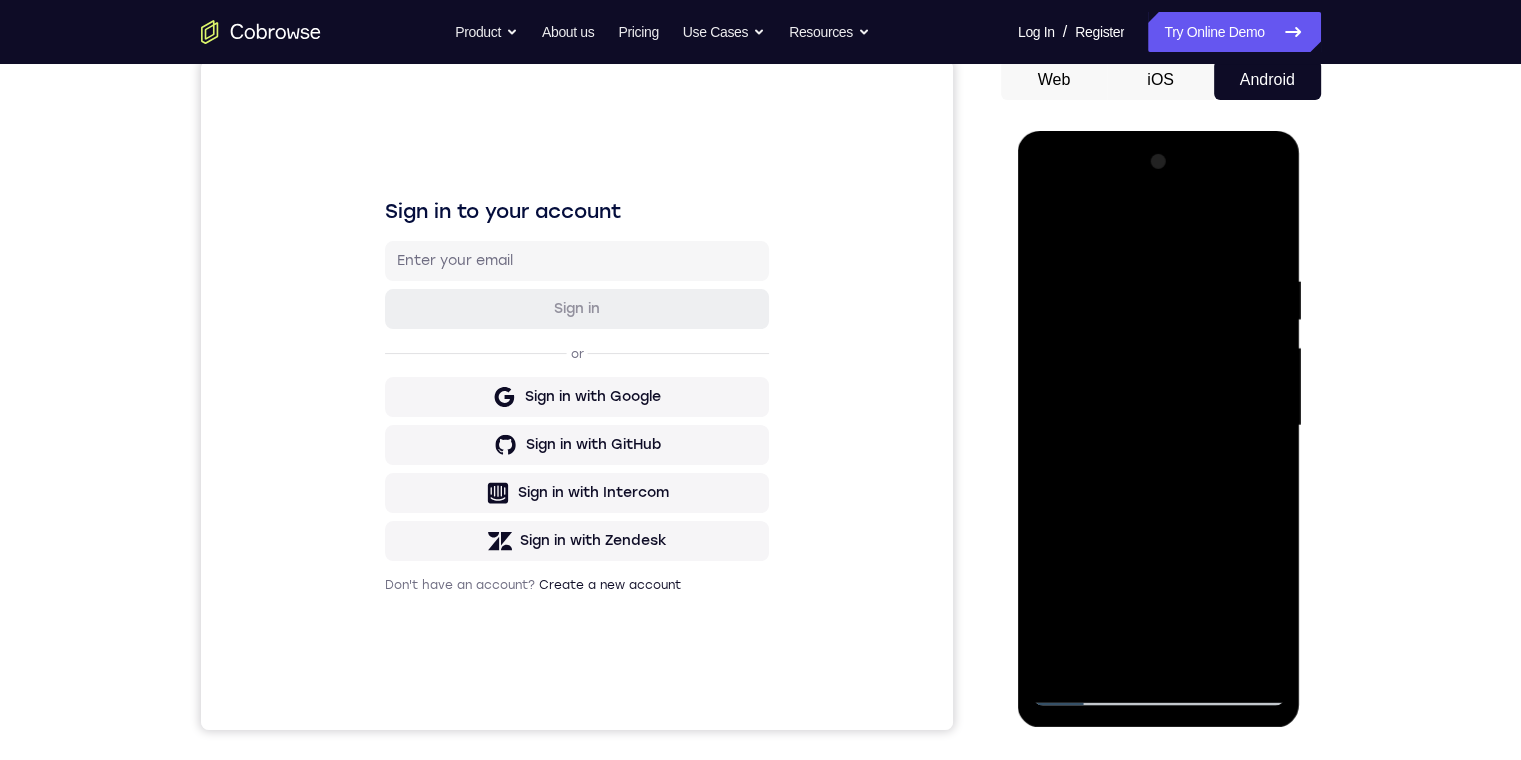 click at bounding box center (1159, 426) 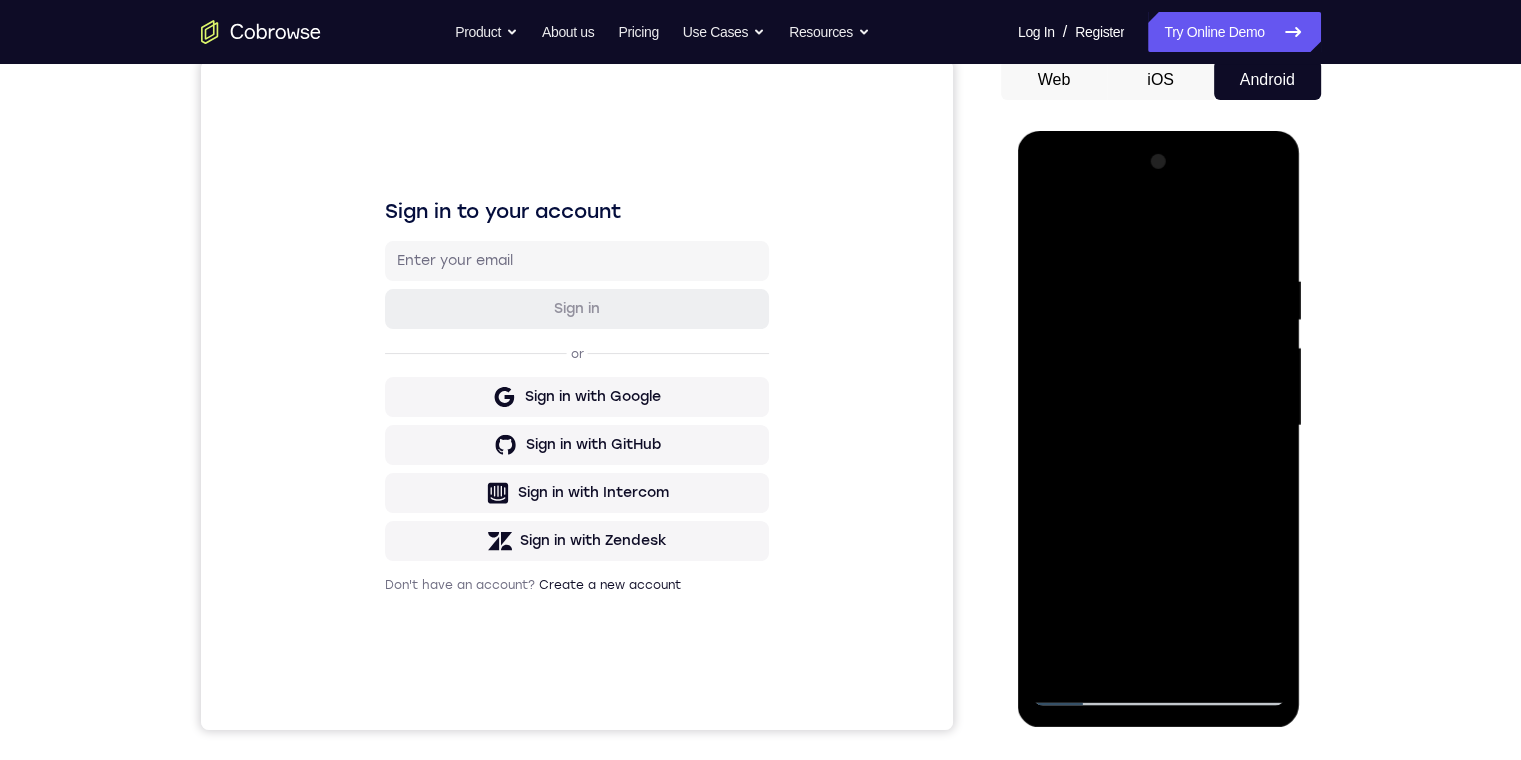 click at bounding box center [1159, 426] 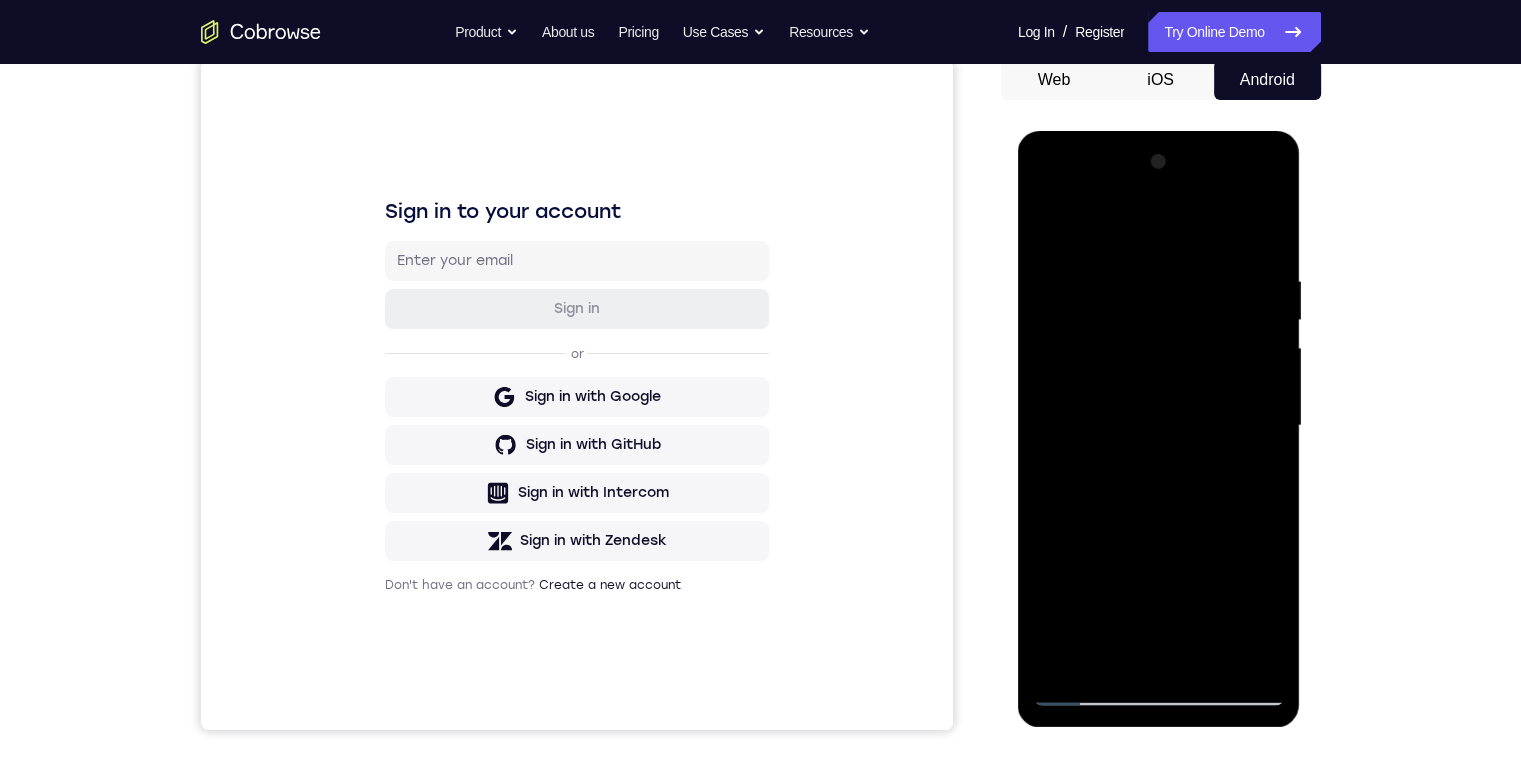 click at bounding box center [1159, 426] 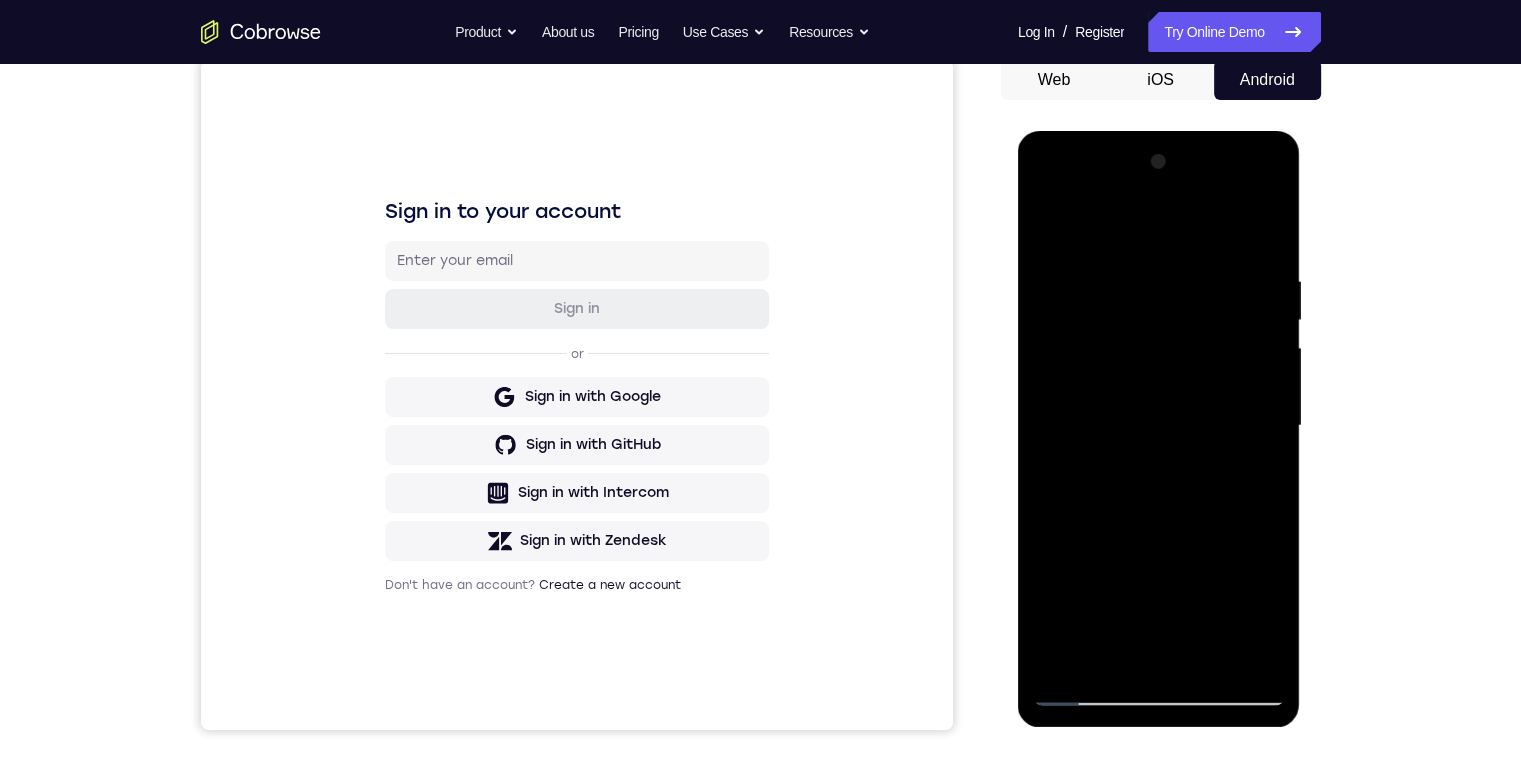 click at bounding box center (1159, 426) 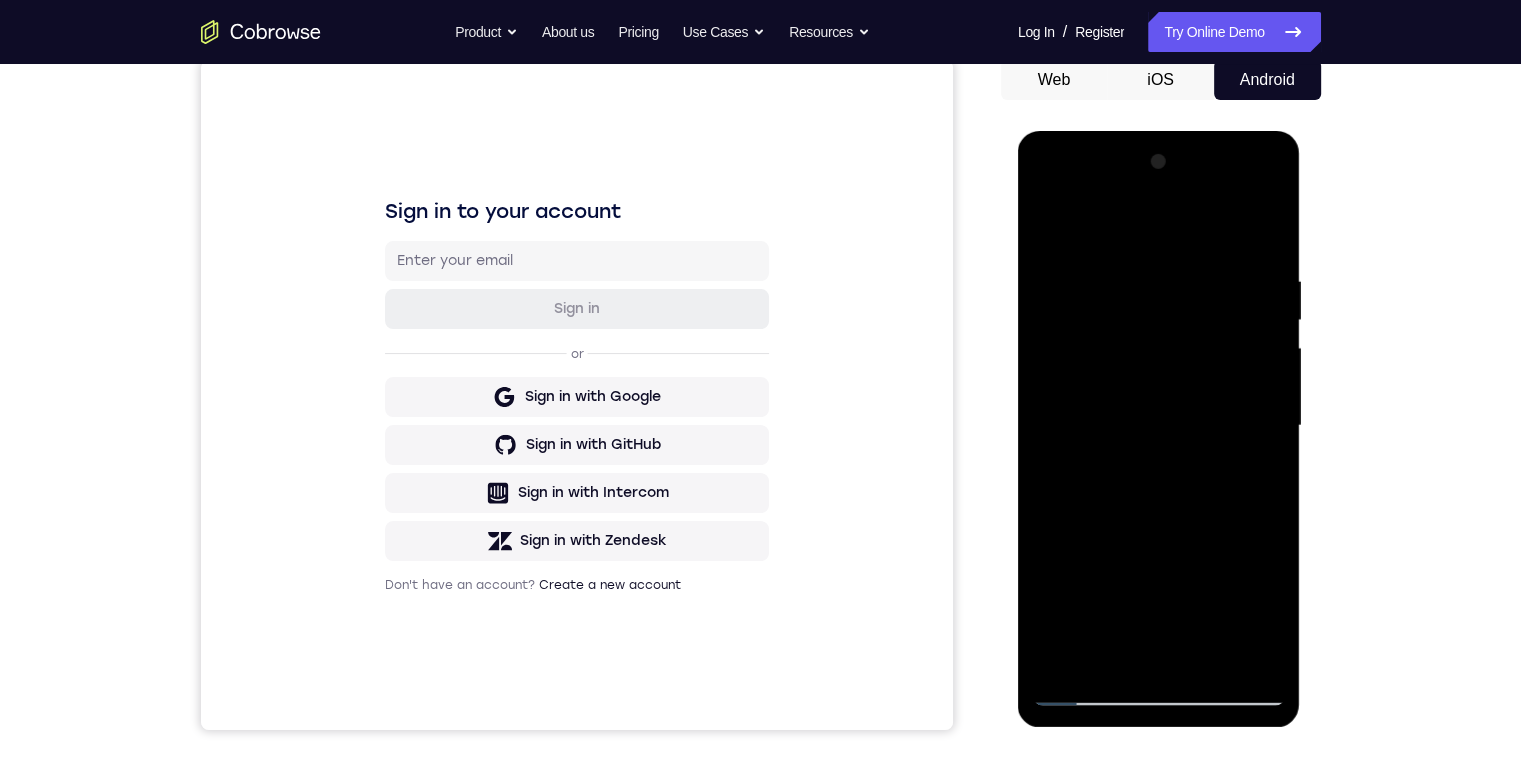 click at bounding box center (1159, 426) 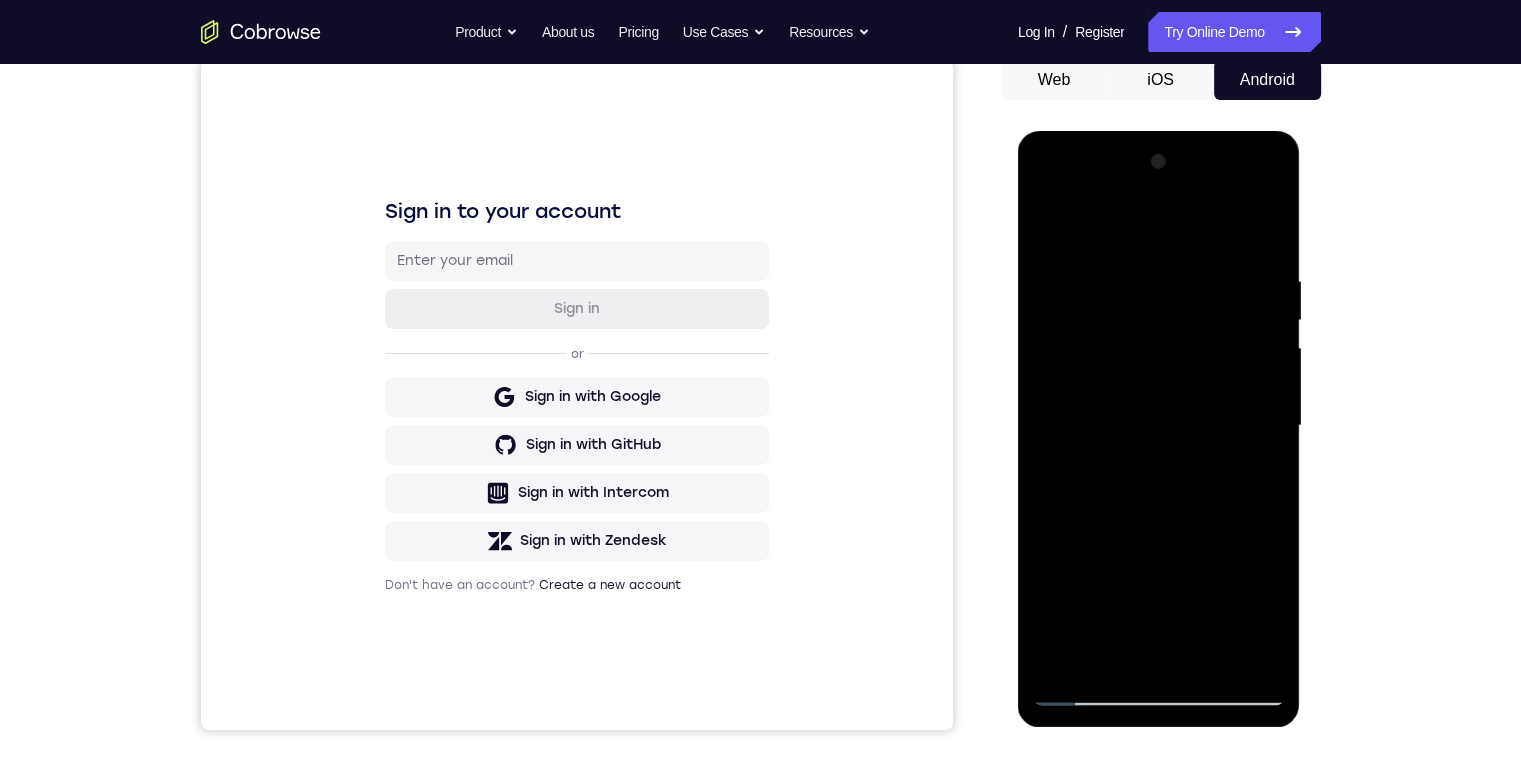 drag, startPoint x: 1181, startPoint y: 514, endPoint x: 1136, endPoint y: 496, distance: 48.466484 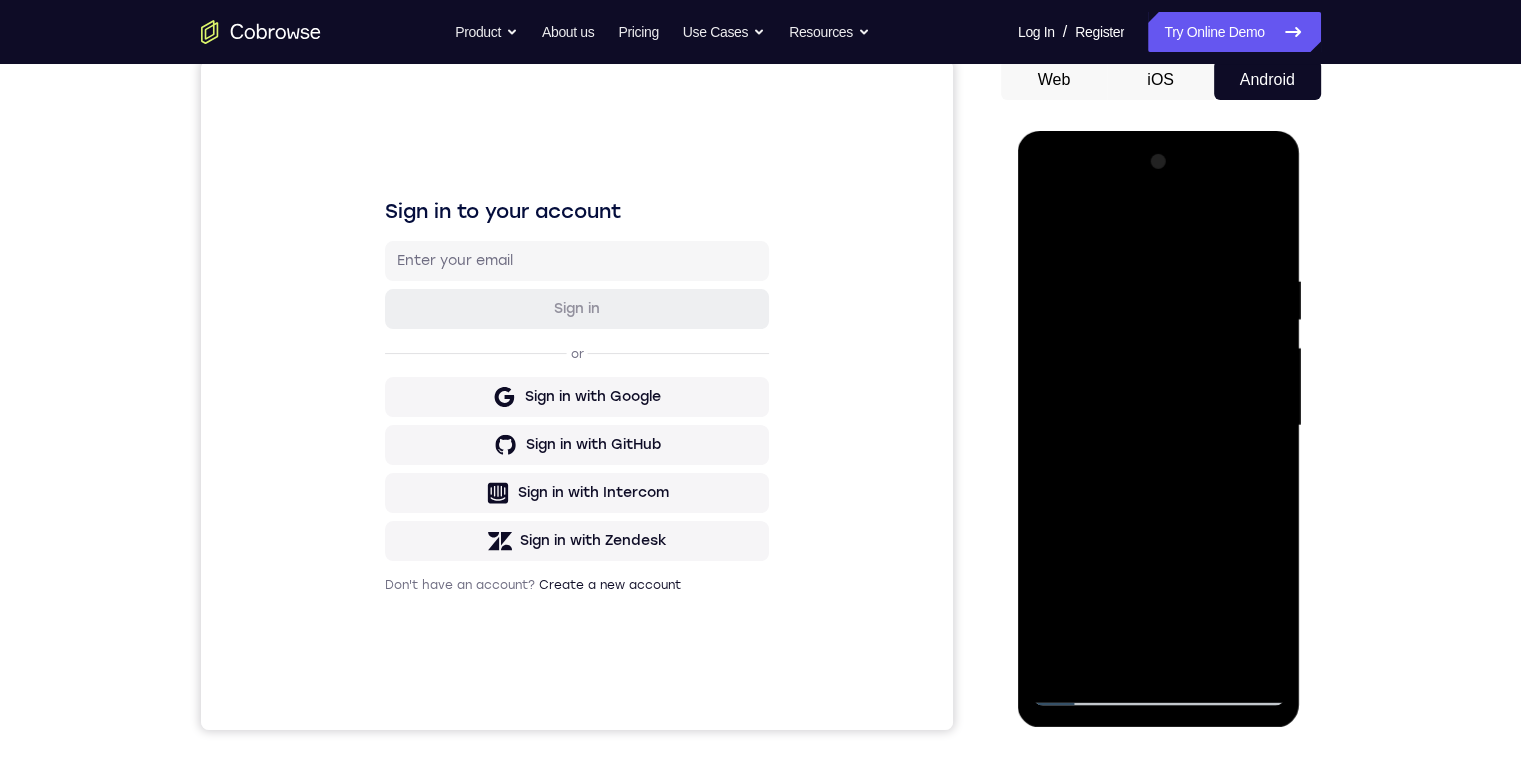 click at bounding box center (1159, 426) 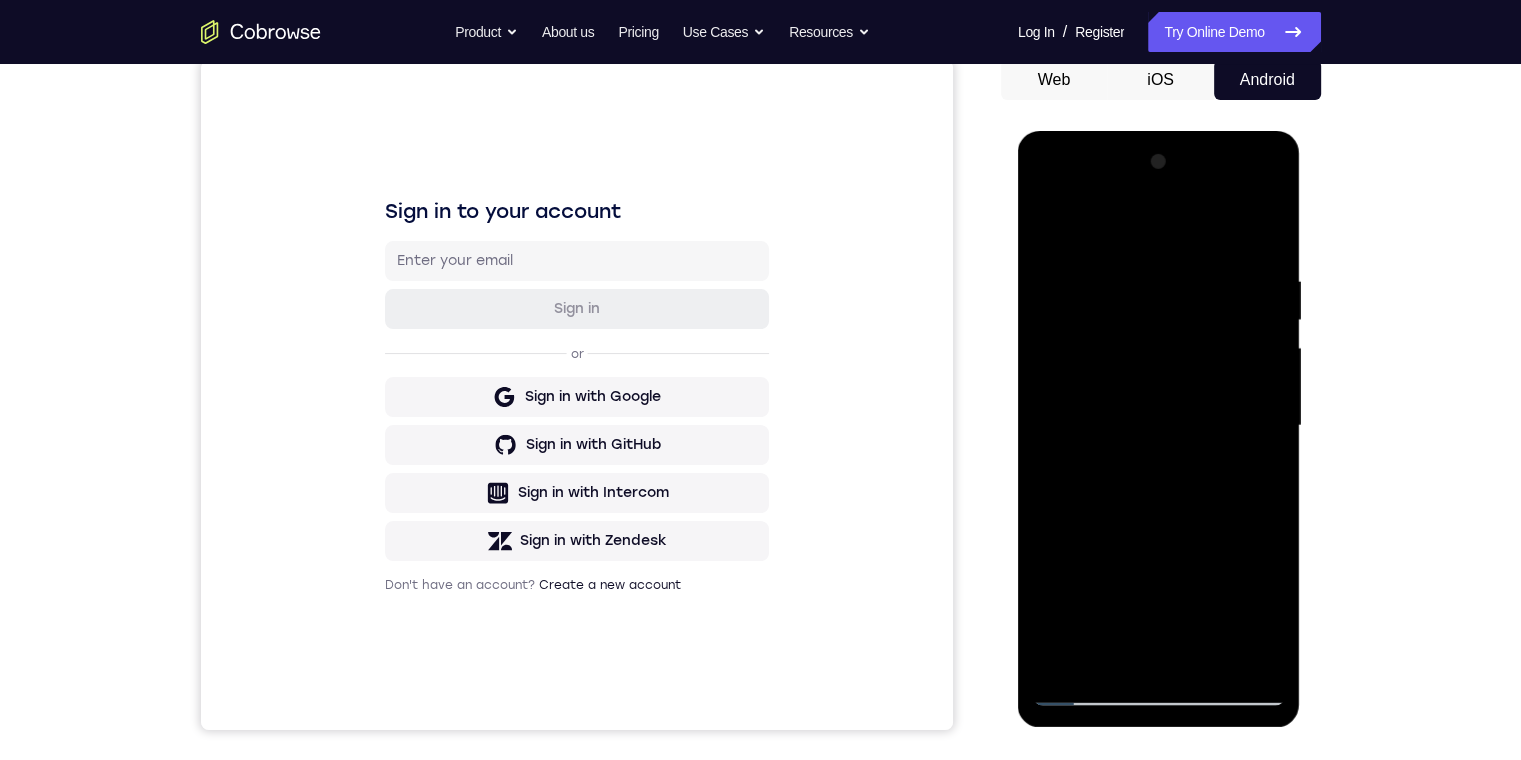 click at bounding box center [1159, 426] 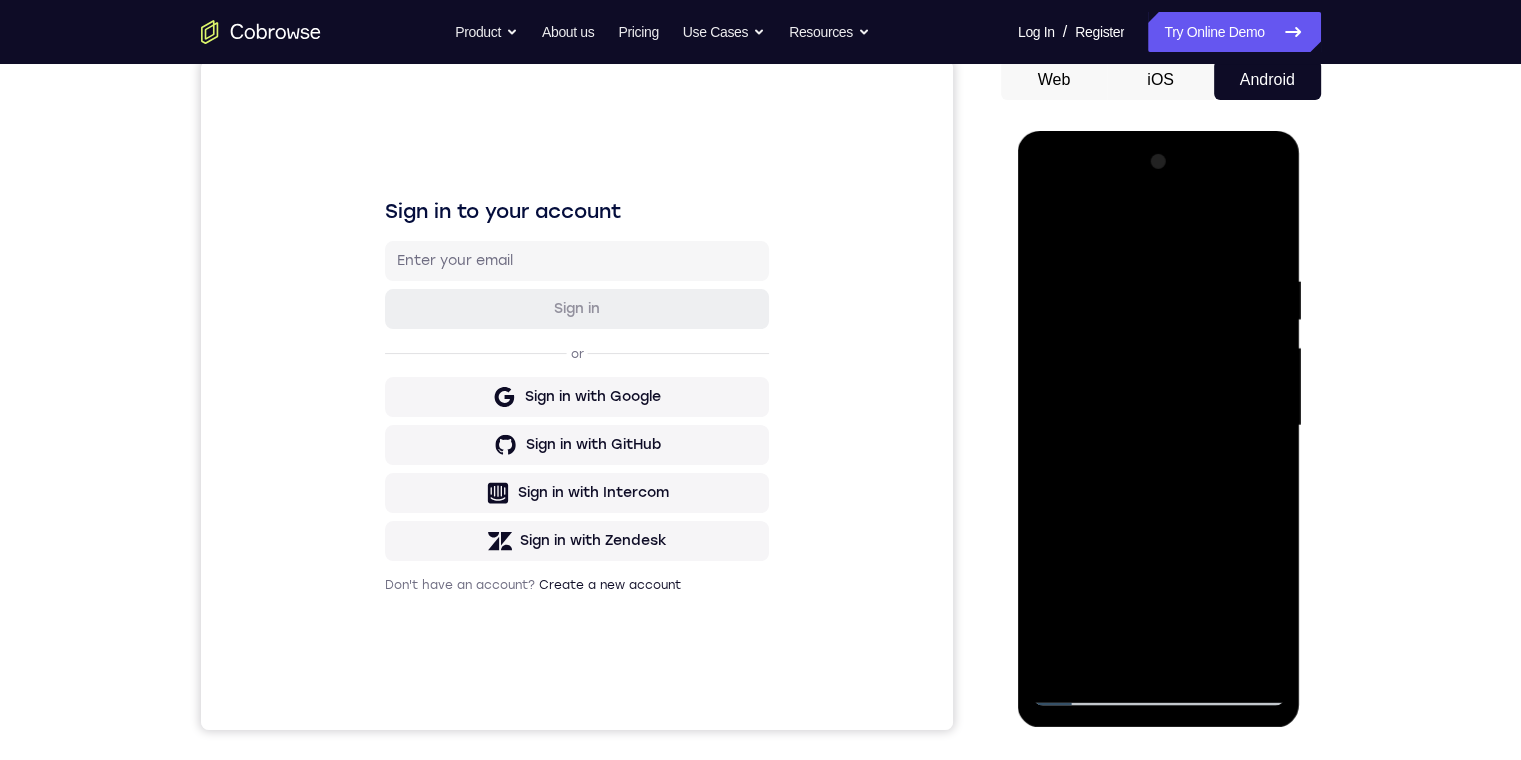 click at bounding box center (1159, 426) 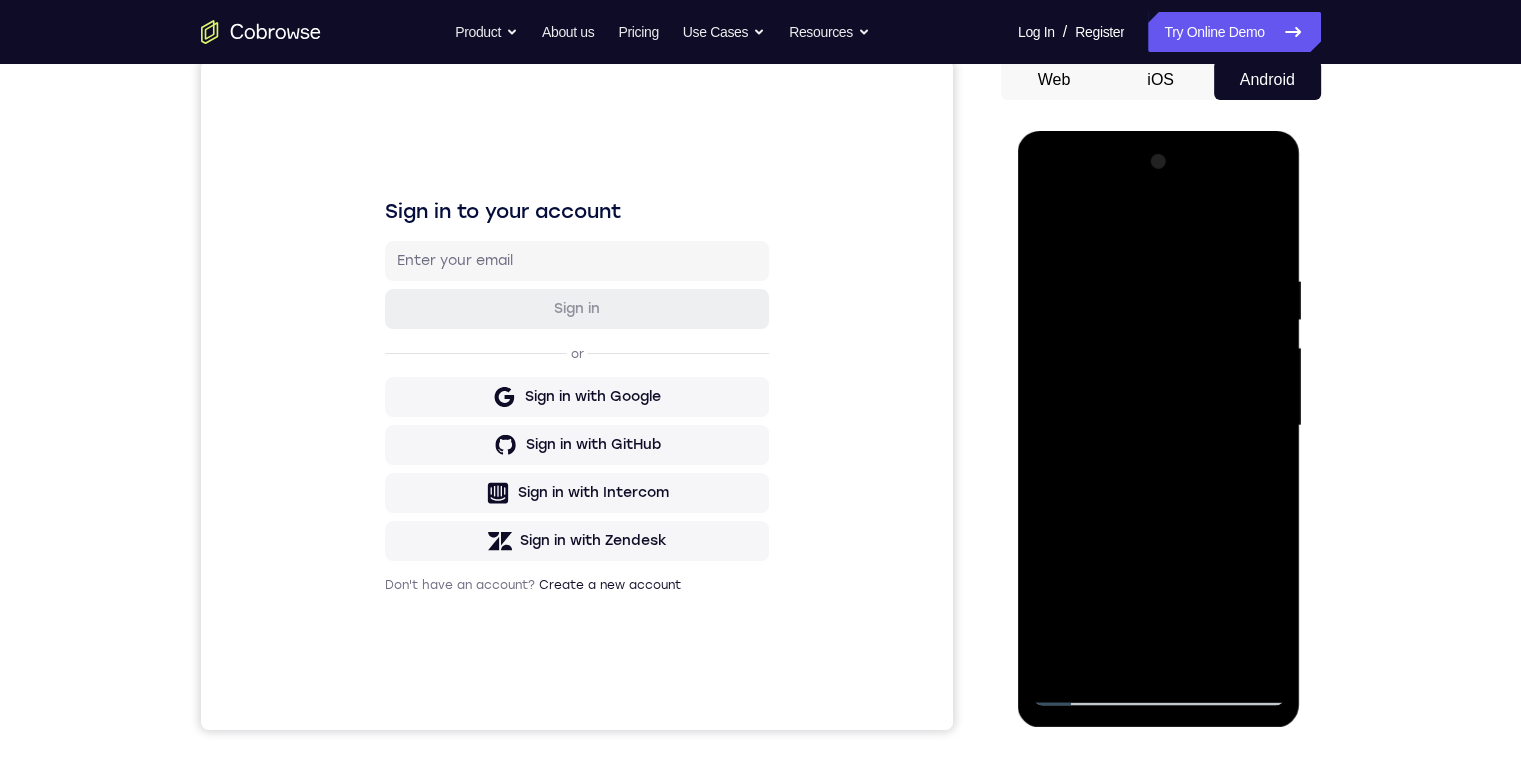click at bounding box center (1159, 426) 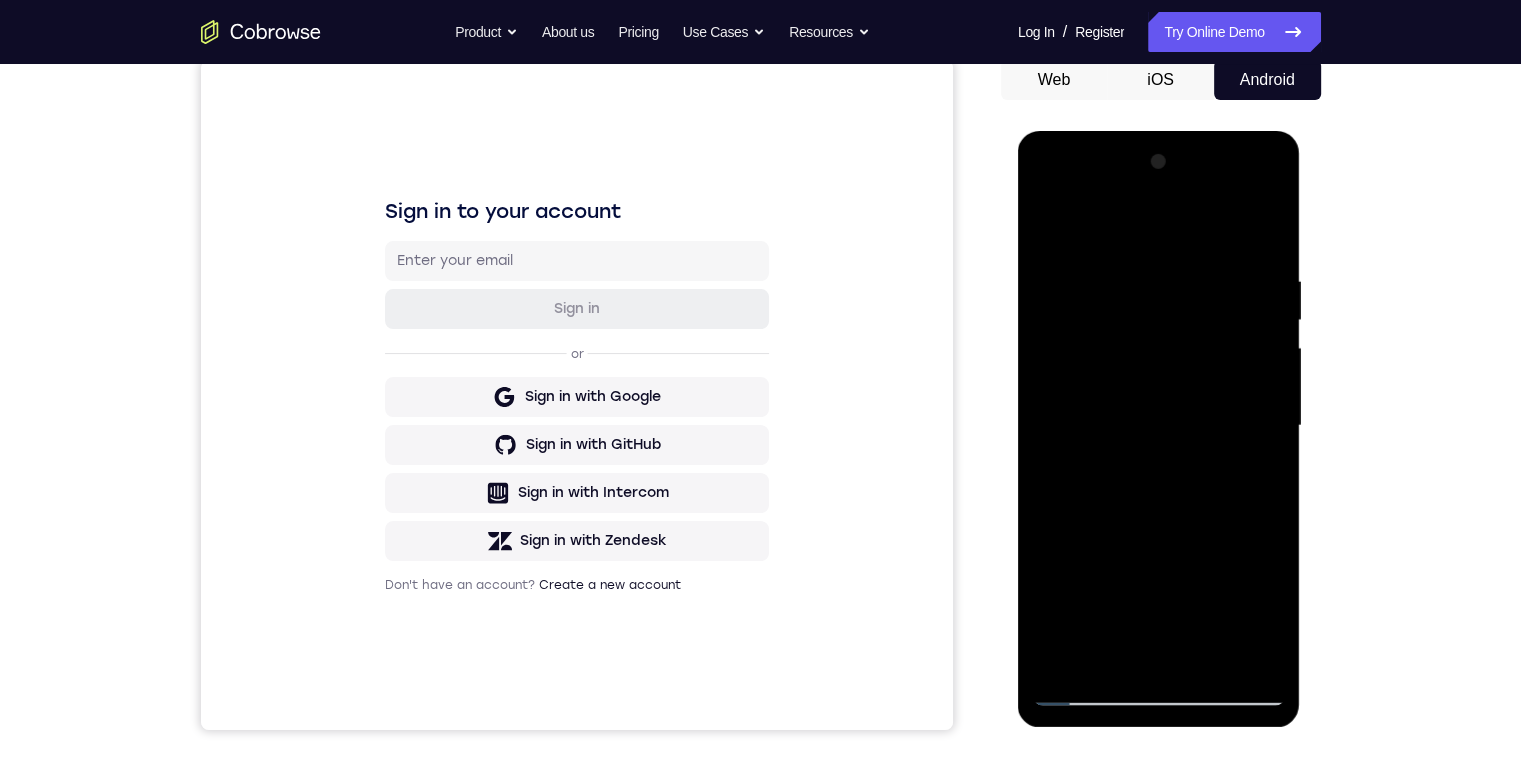 click at bounding box center [1159, 426] 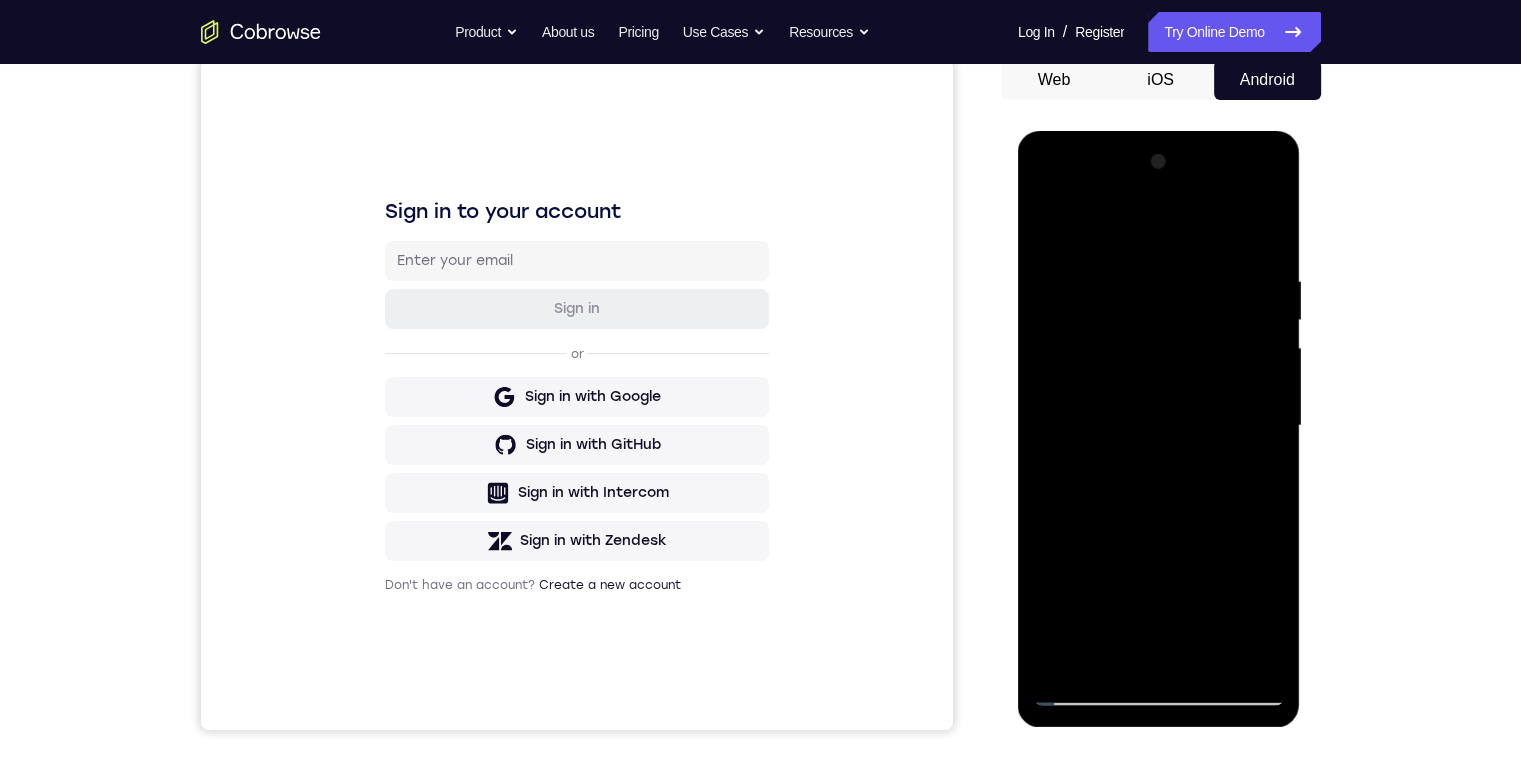 click at bounding box center [1159, 426] 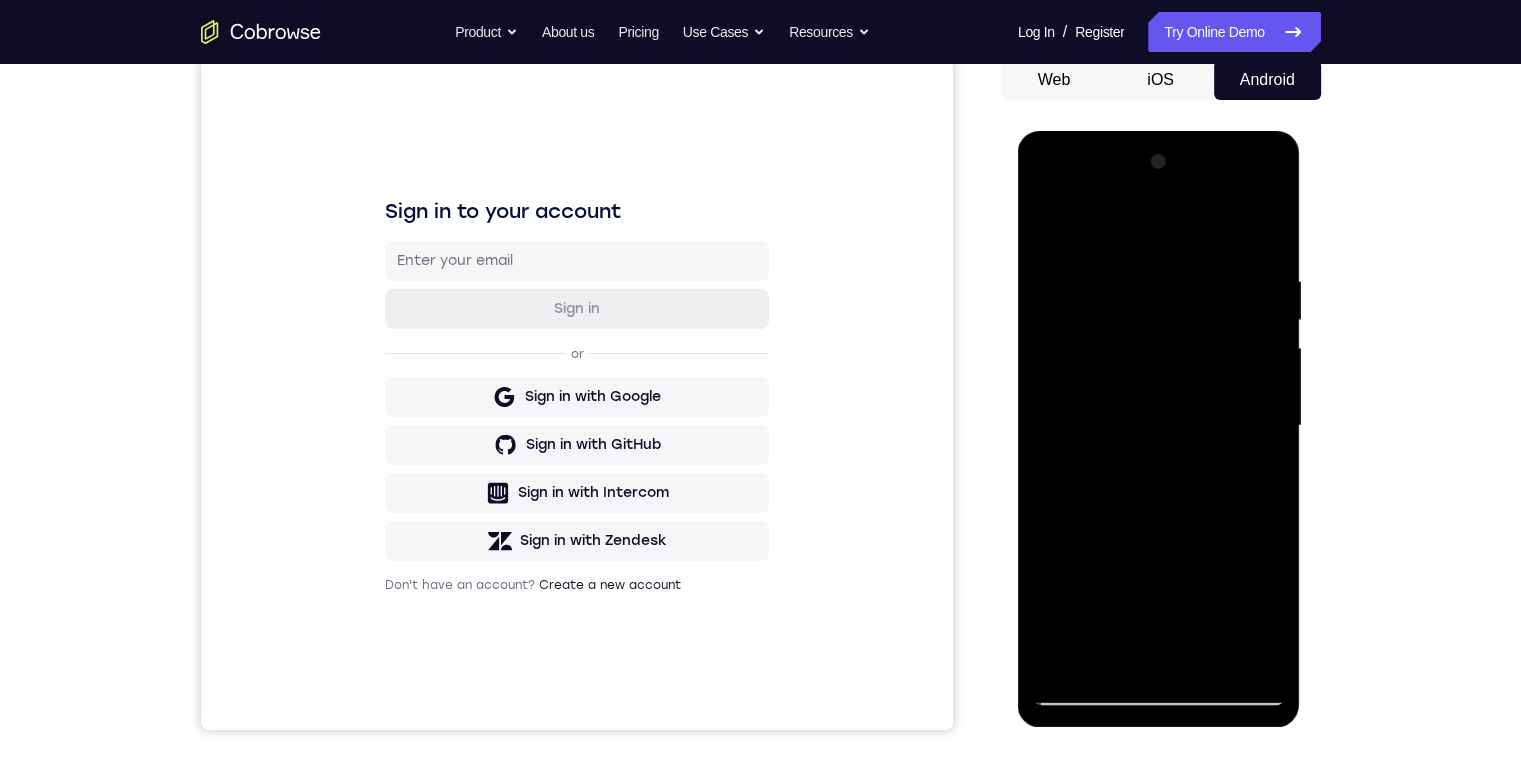 drag, startPoint x: 1158, startPoint y: 443, endPoint x: 1189, endPoint y: 467, distance: 39.20459 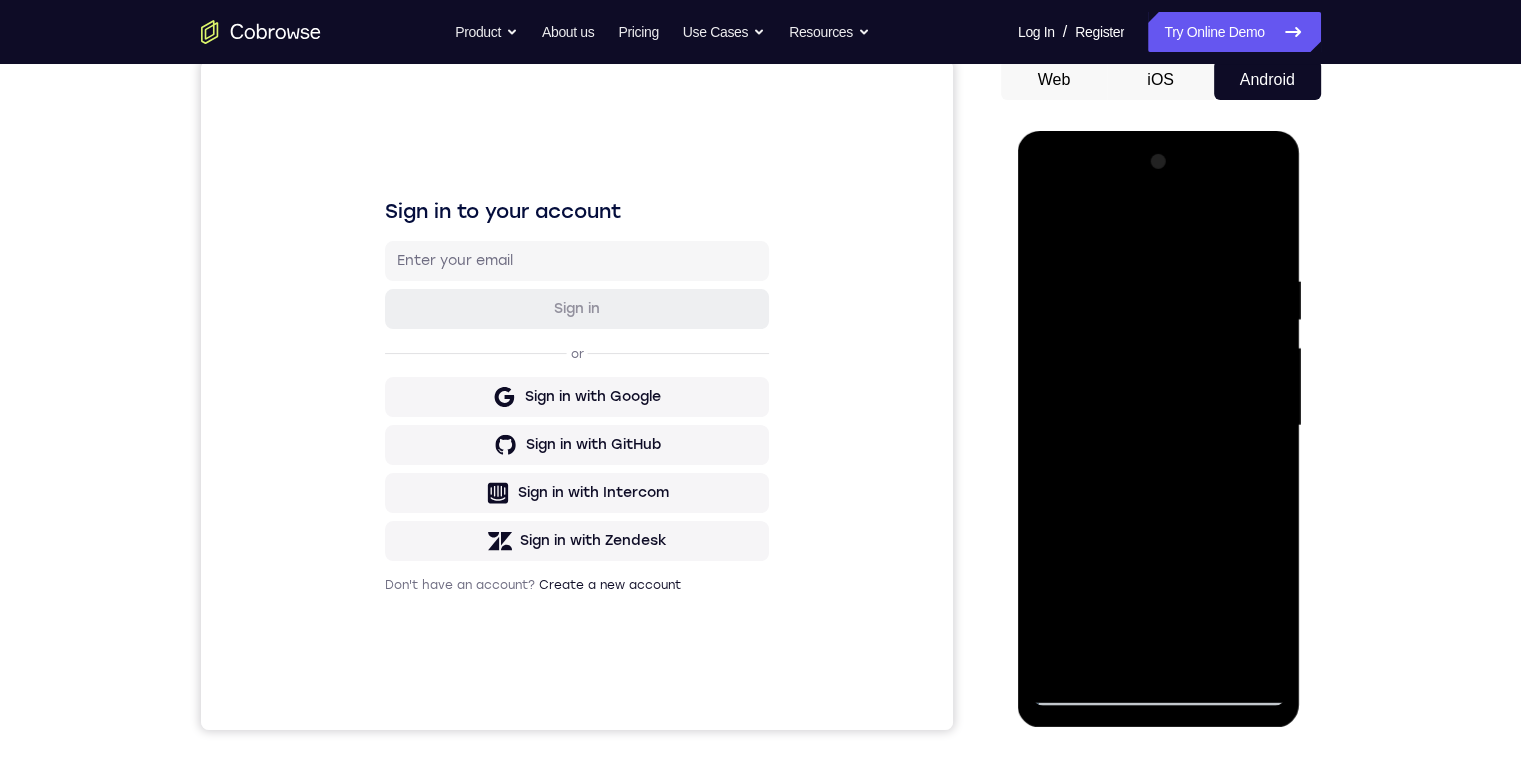 click at bounding box center (1159, 426) 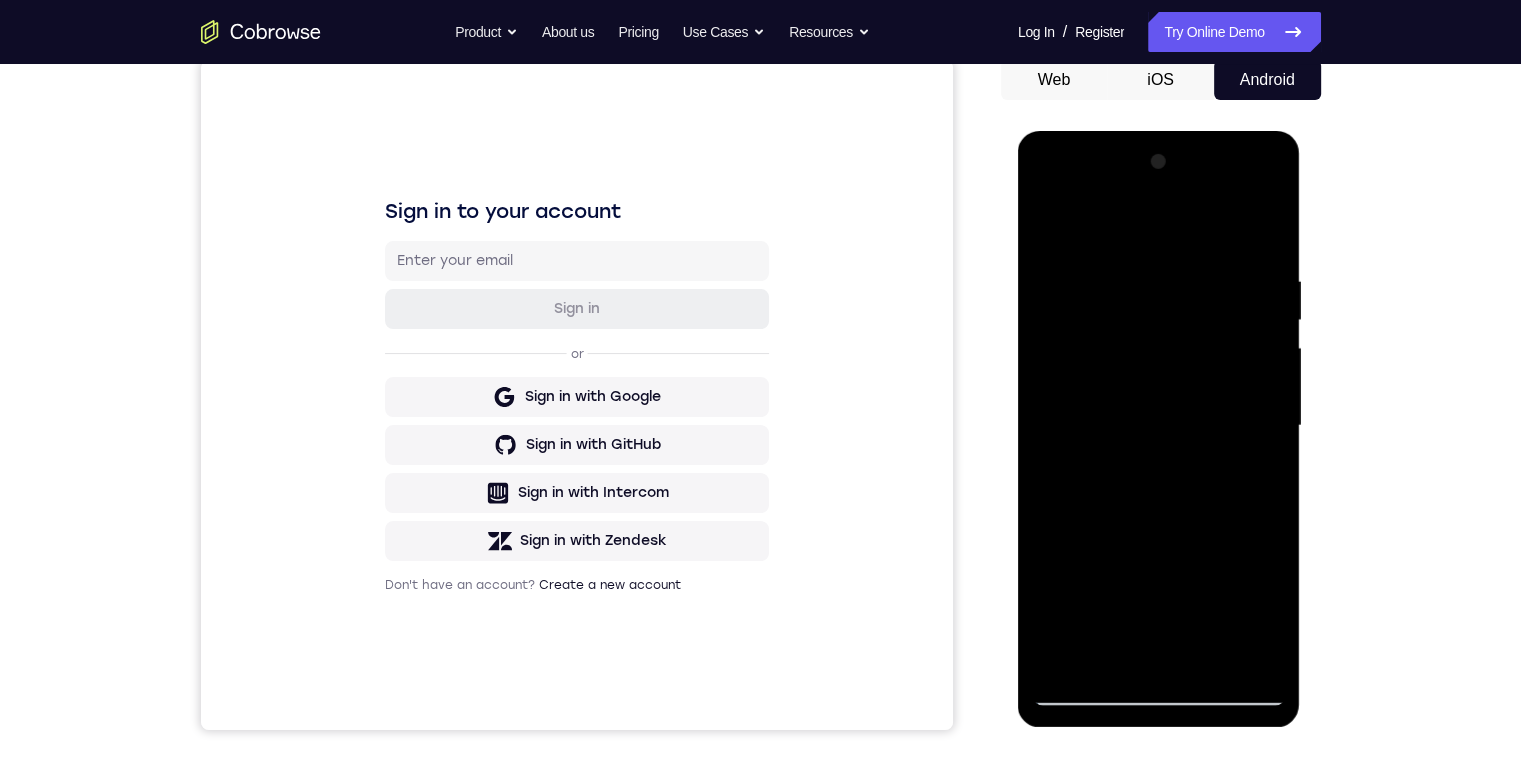 drag, startPoint x: 1124, startPoint y: 479, endPoint x: 1189, endPoint y: 477, distance: 65.03076 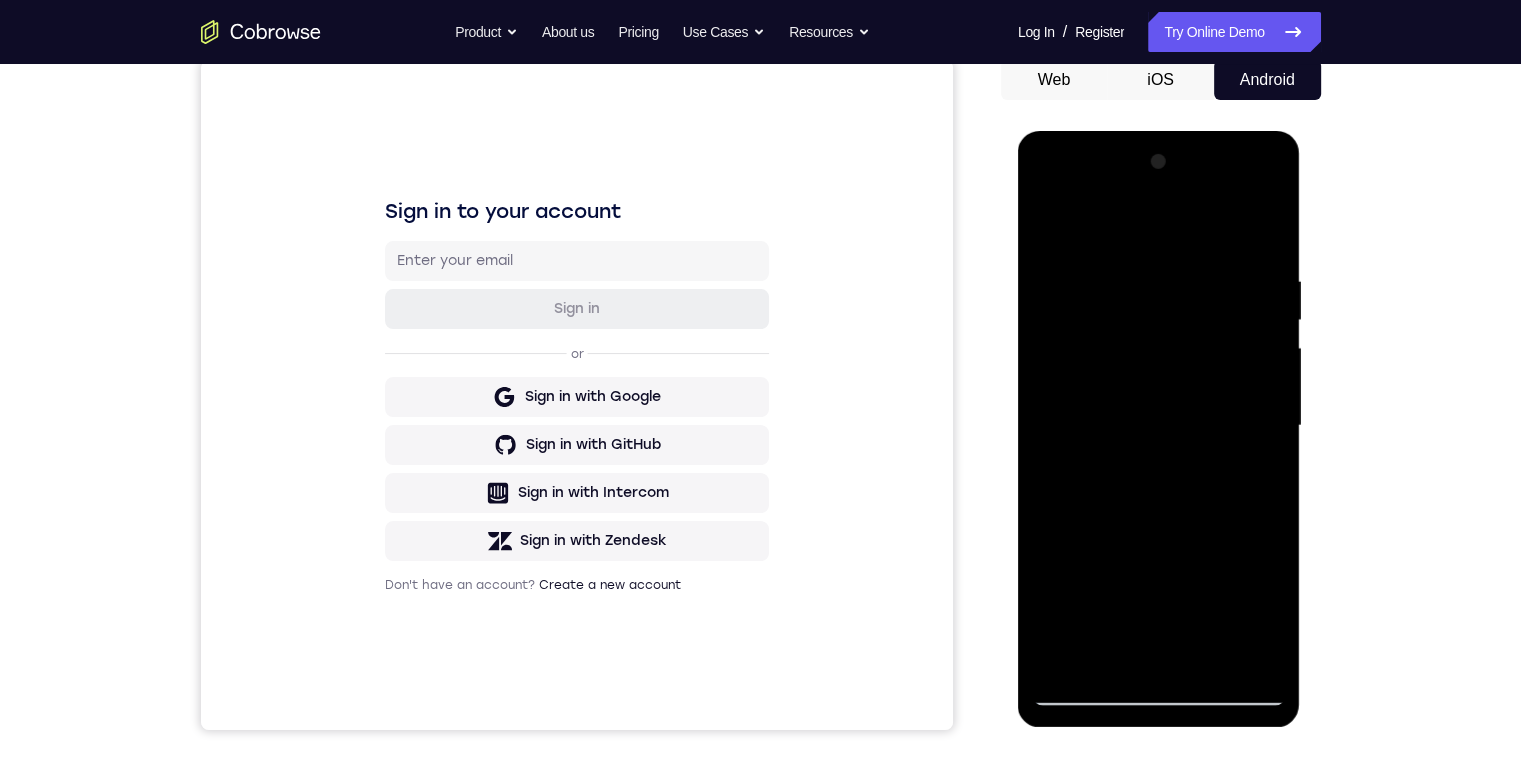 click at bounding box center [1159, 426] 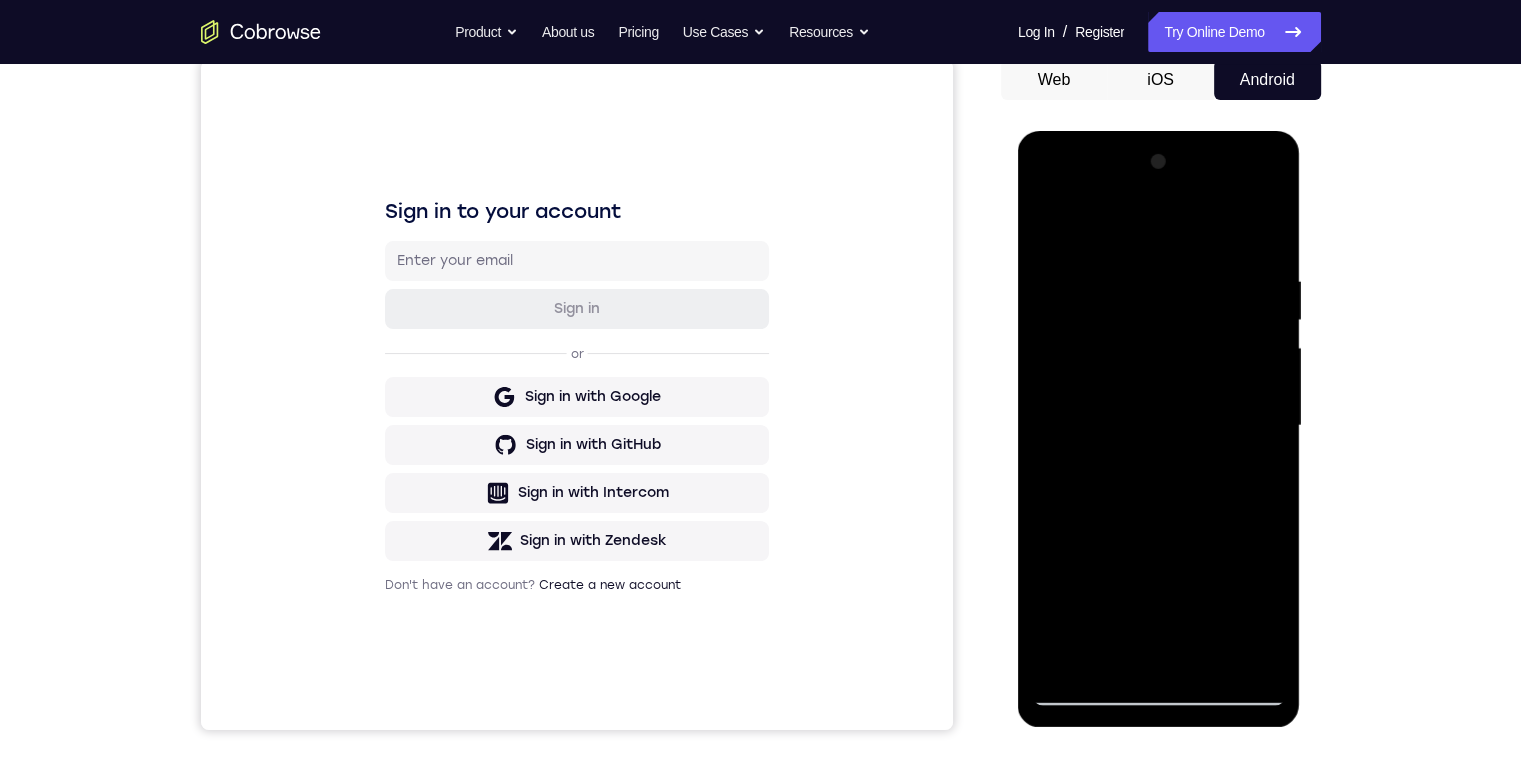 click at bounding box center (1159, 426) 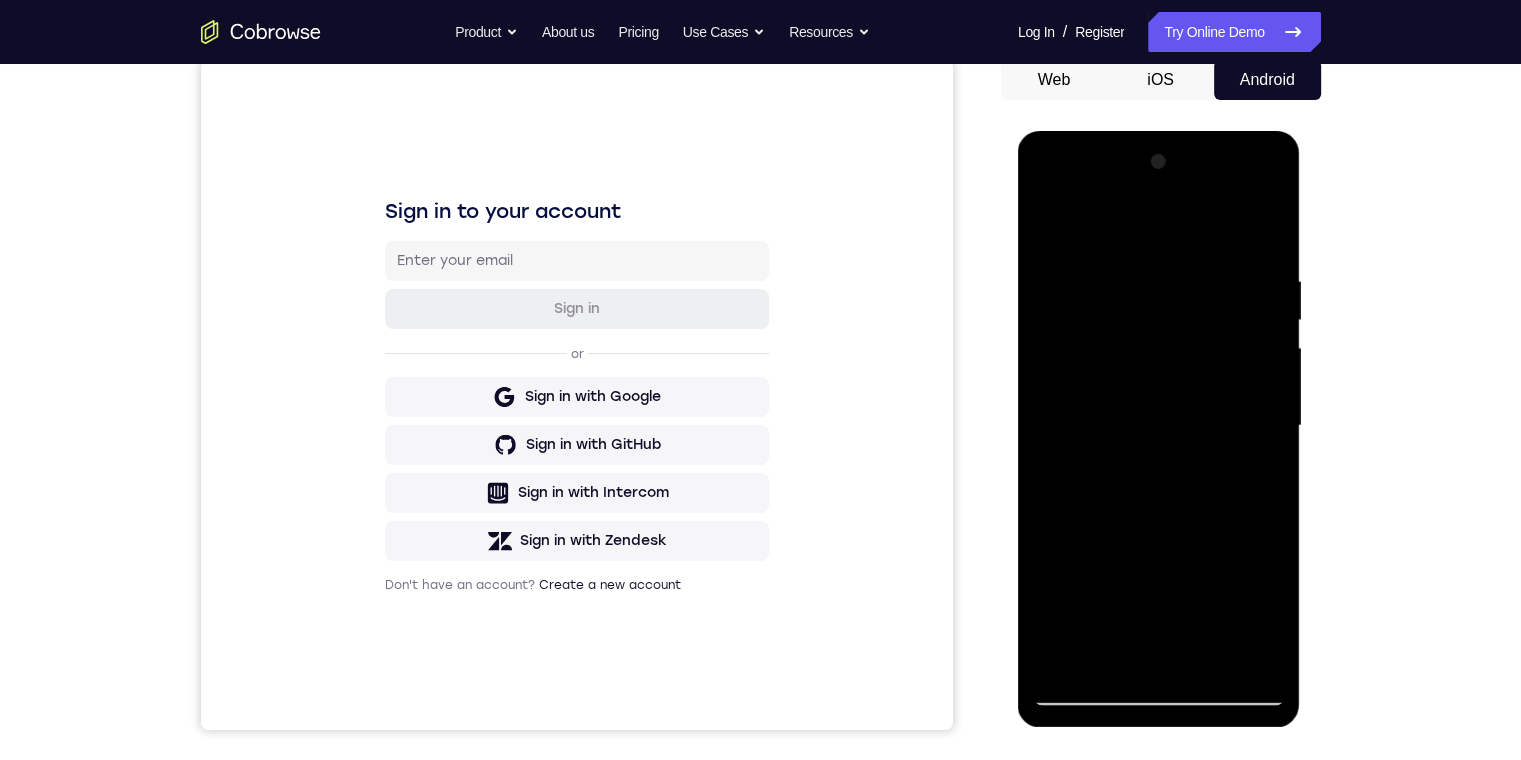 drag, startPoint x: 1206, startPoint y: 493, endPoint x: 1061, endPoint y: 476, distance: 145.99315 